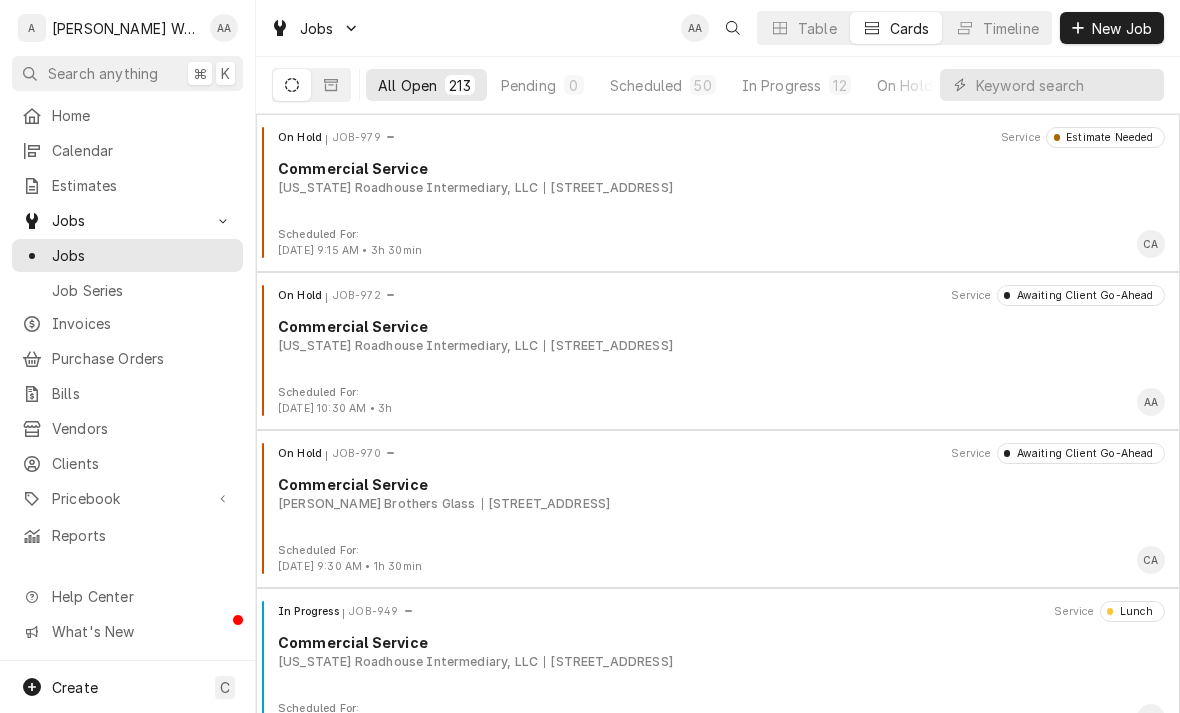 scroll, scrollTop: 0, scrollLeft: 0, axis: both 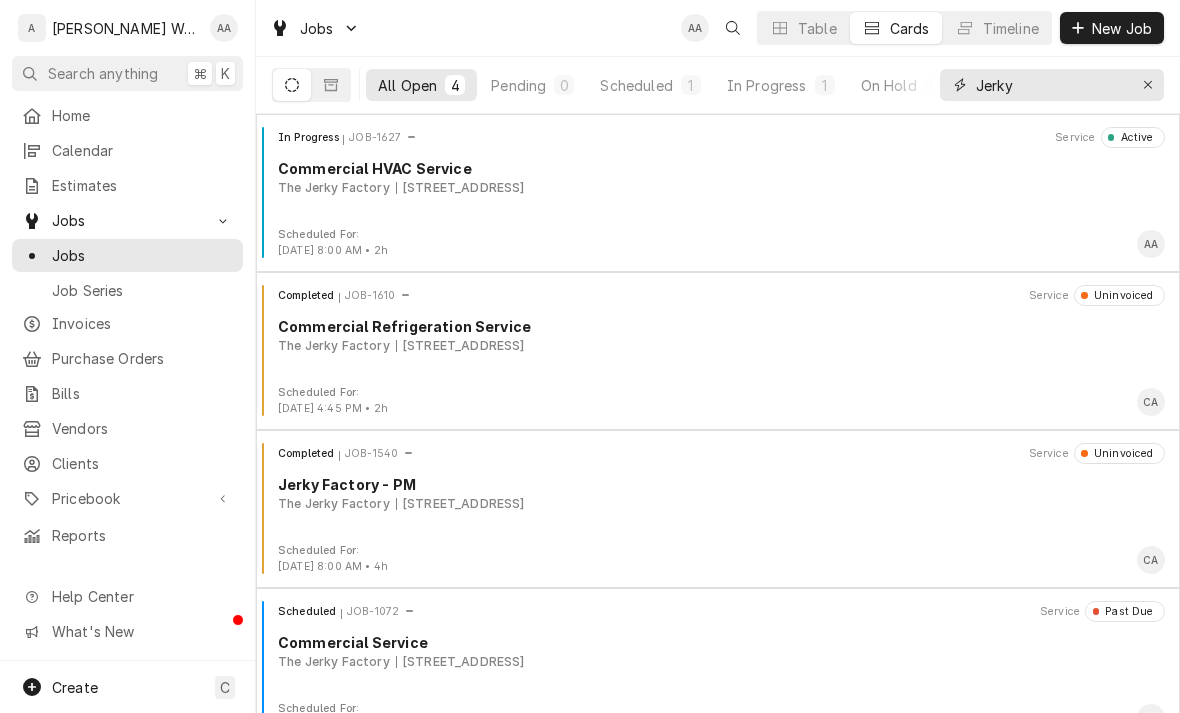 type on "Jerky" 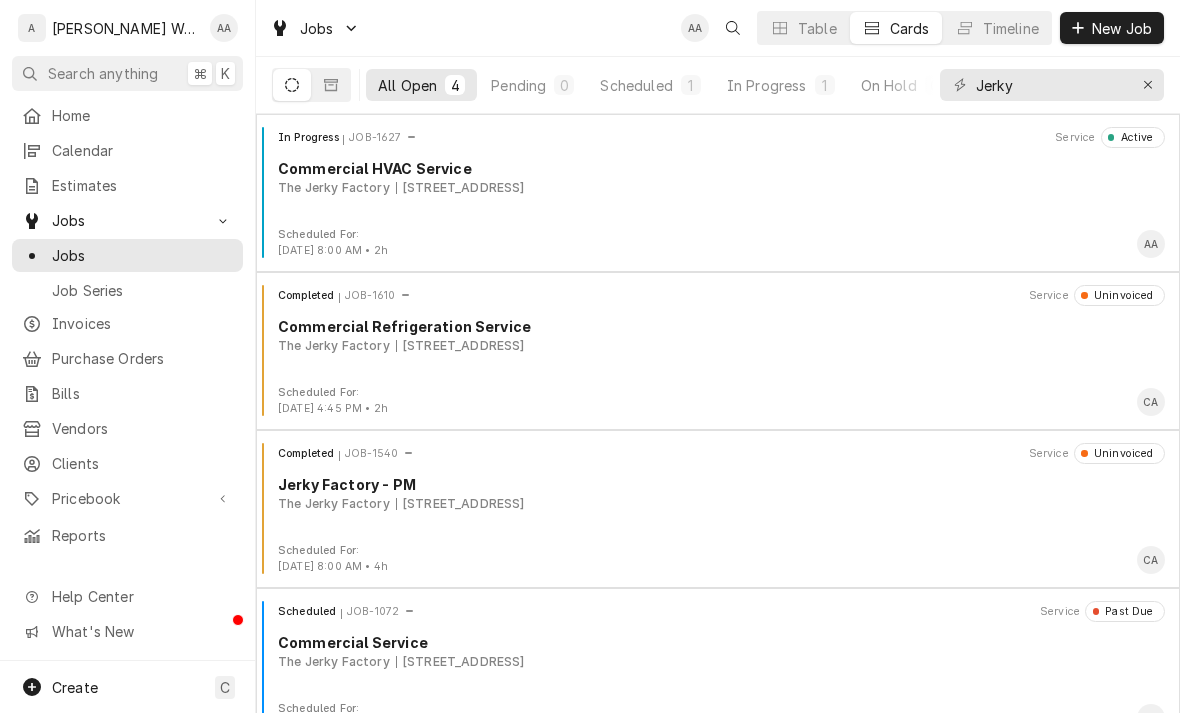 click on "In Progress JOB-1627 Service Active Commercial HVAC Service The Jerky Factory 2210 8th Ave, Plattsmouth, NE 68048" at bounding box center (718, 177) 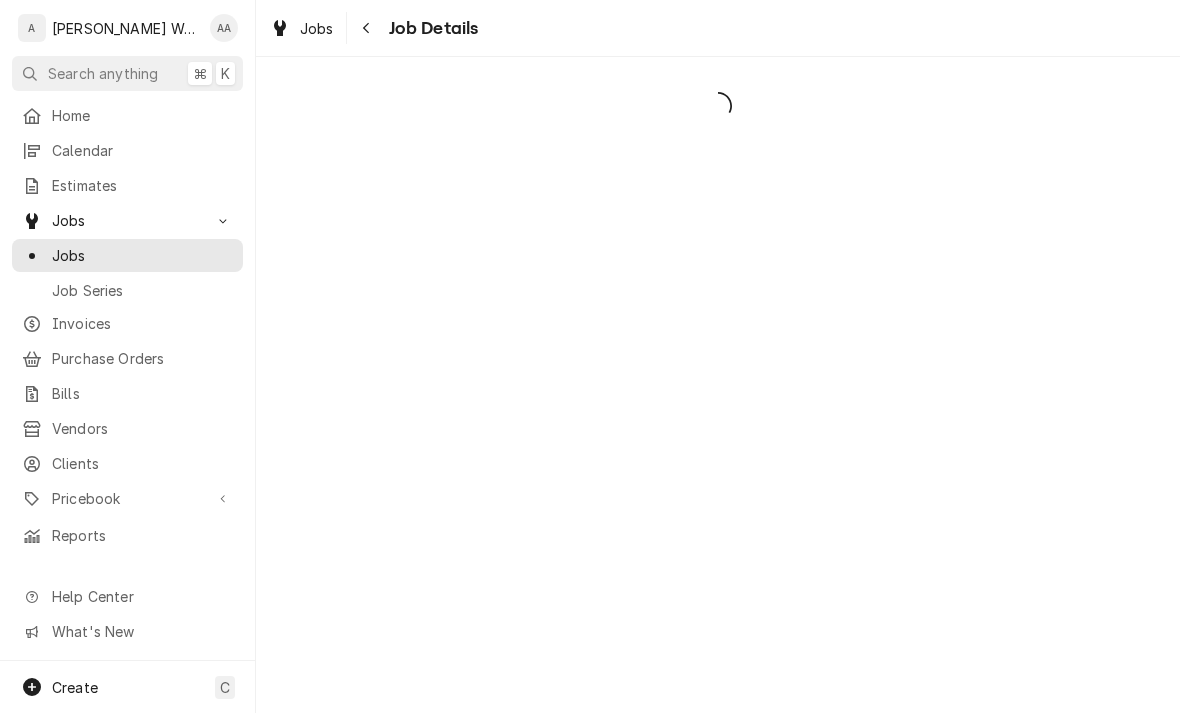 scroll, scrollTop: 0, scrollLeft: 0, axis: both 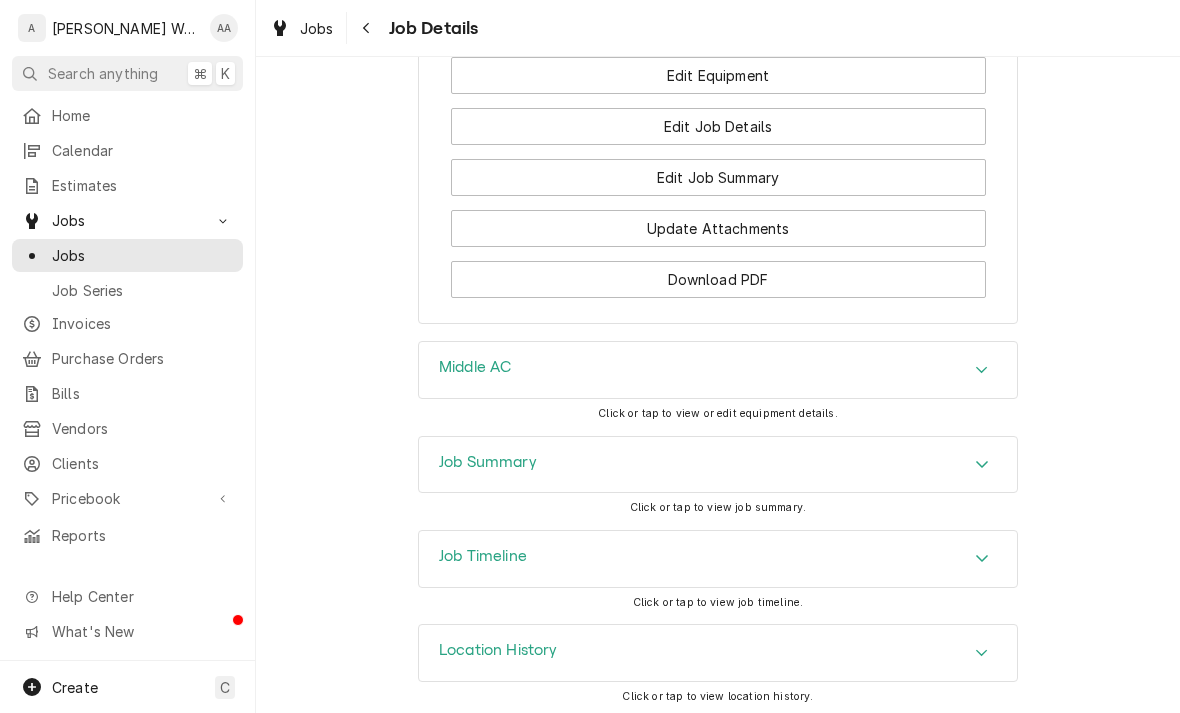 click on "Job Summary" at bounding box center (488, 465) 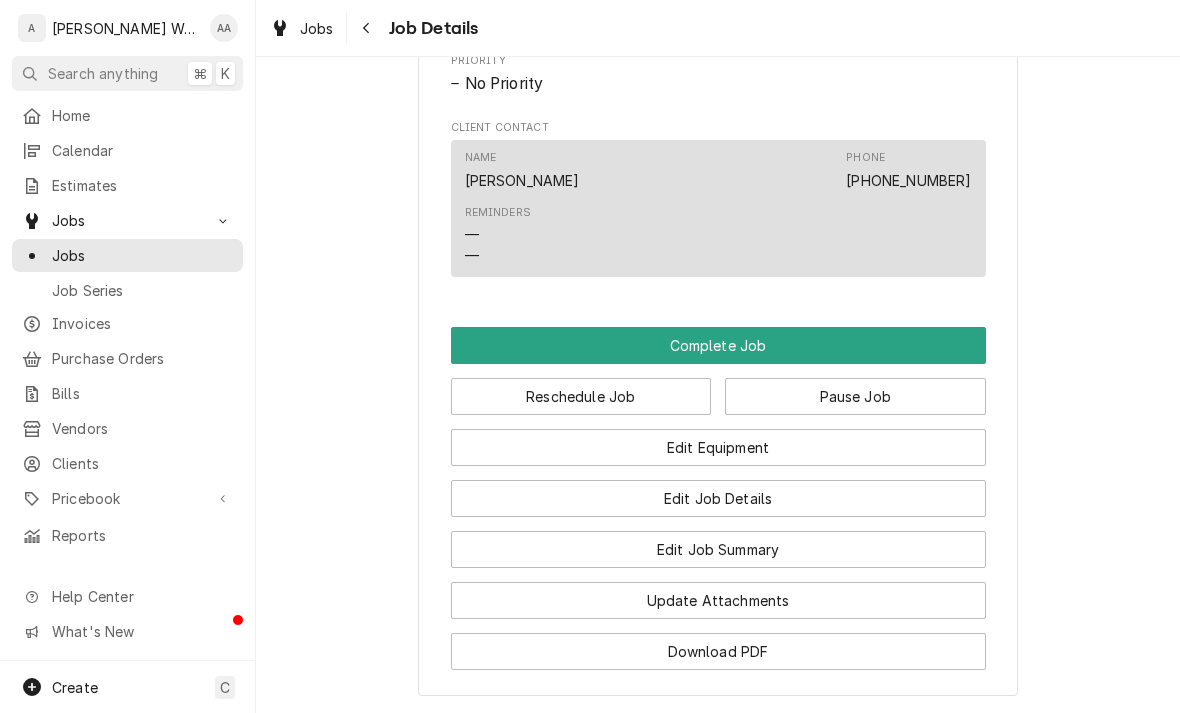scroll, scrollTop: 1373, scrollLeft: 0, axis: vertical 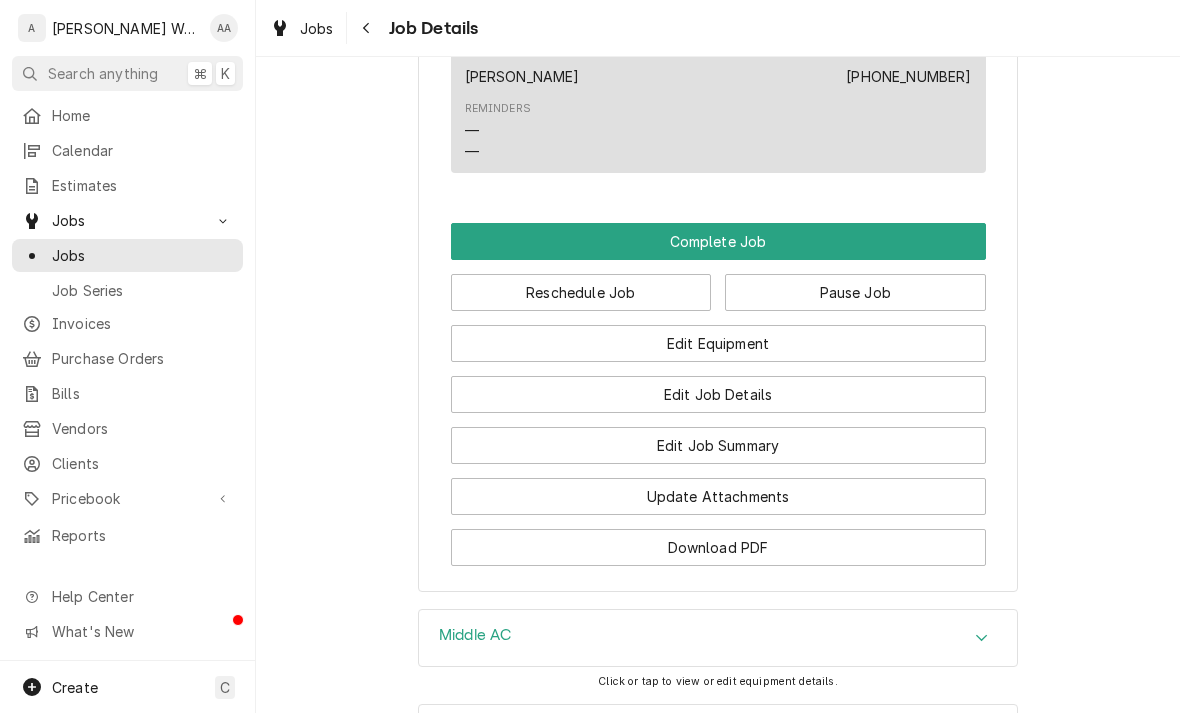 click on "Edit Job Summary" at bounding box center (718, 445) 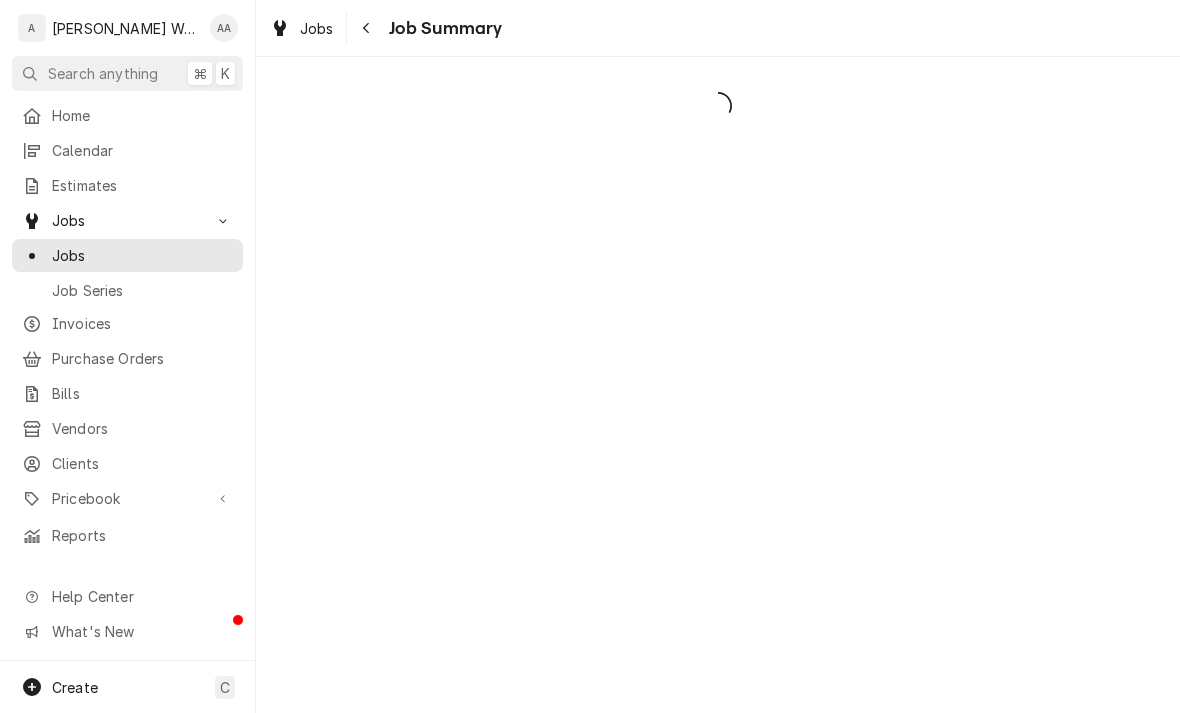 scroll, scrollTop: 0, scrollLeft: 0, axis: both 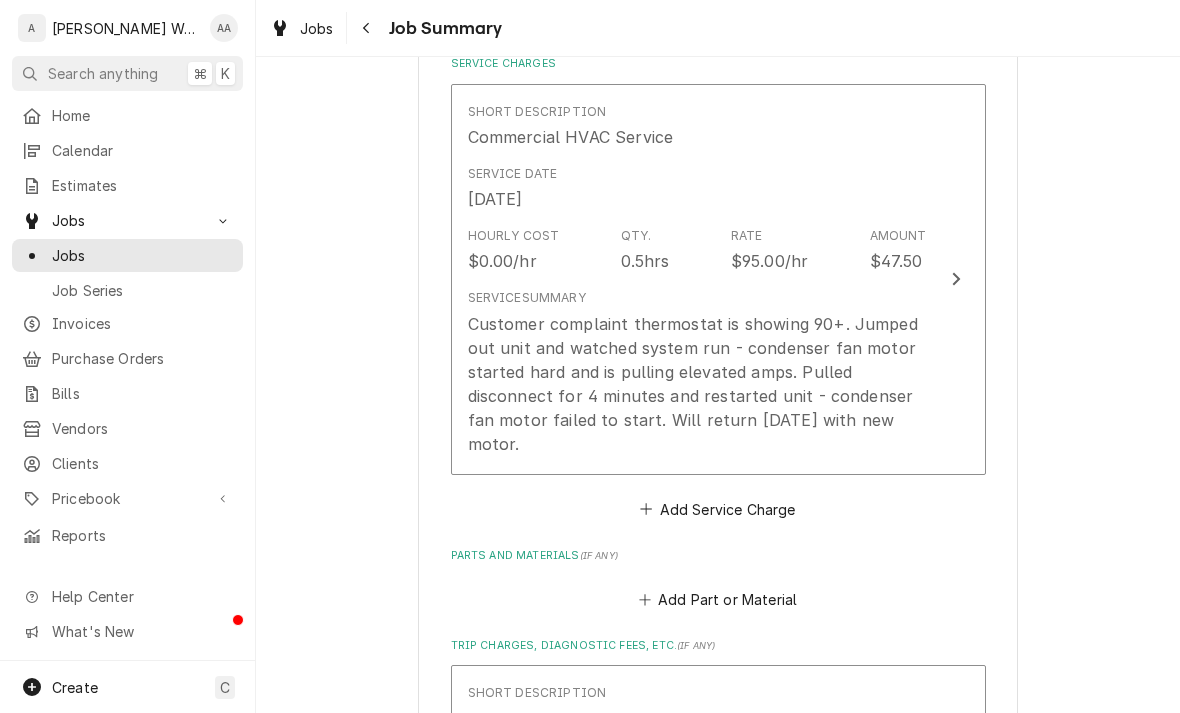 click on "Customer complaint thermostat is showing 90+. Jumped out unit and watched system run - condenser fan motor started hard and is pulling elevated amps. Pulled disconnect for 4 minutes and restarted unit - condenser fan motor failed to start. Will return [DATE] with new motor." at bounding box center [697, 384] 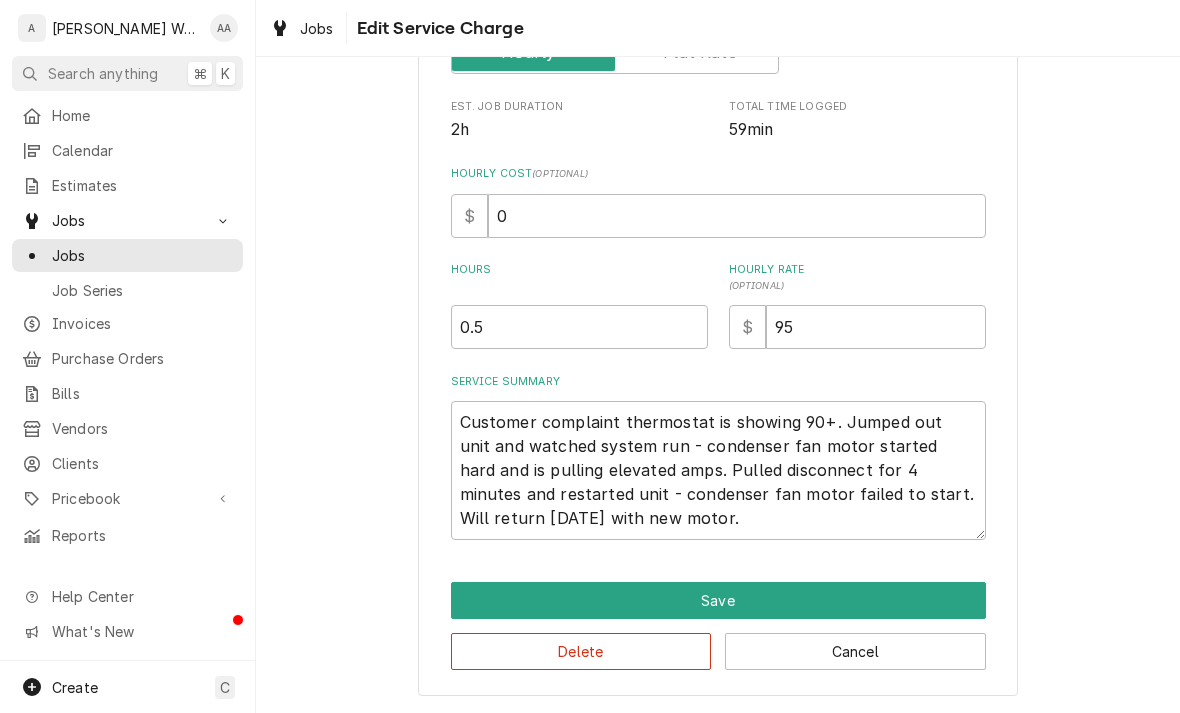 scroll, scrollTop: 275, scrollLeft: 0, axis: vertical 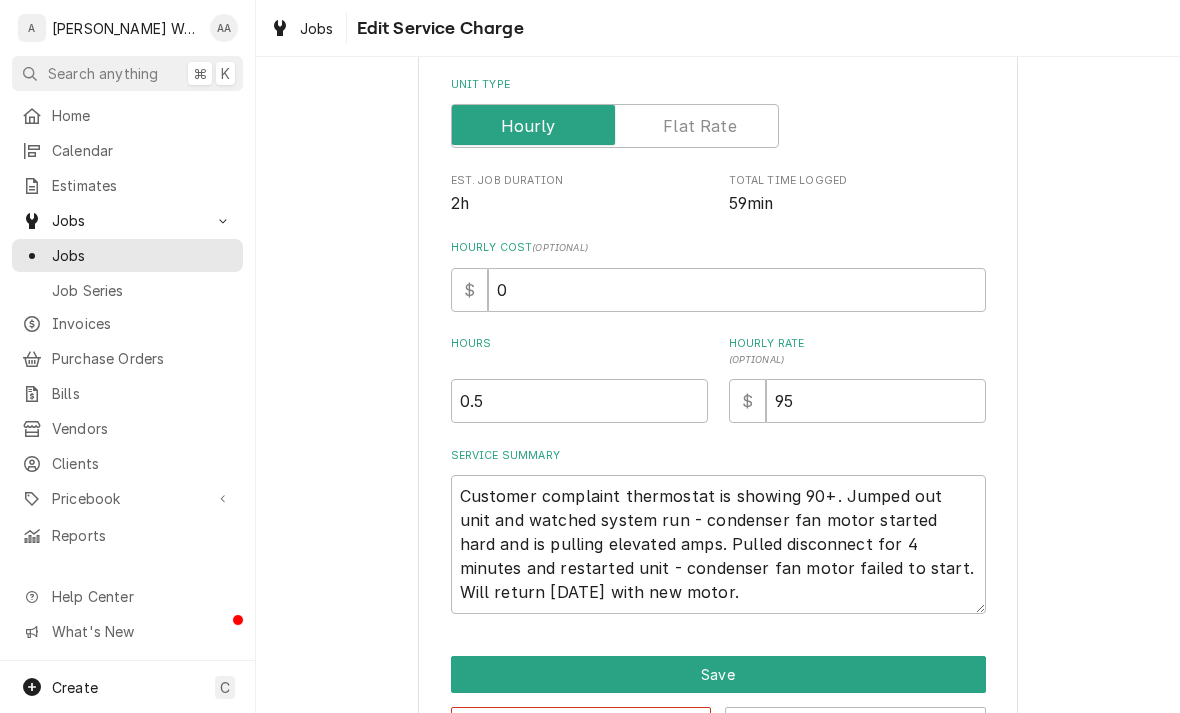 type on "x" 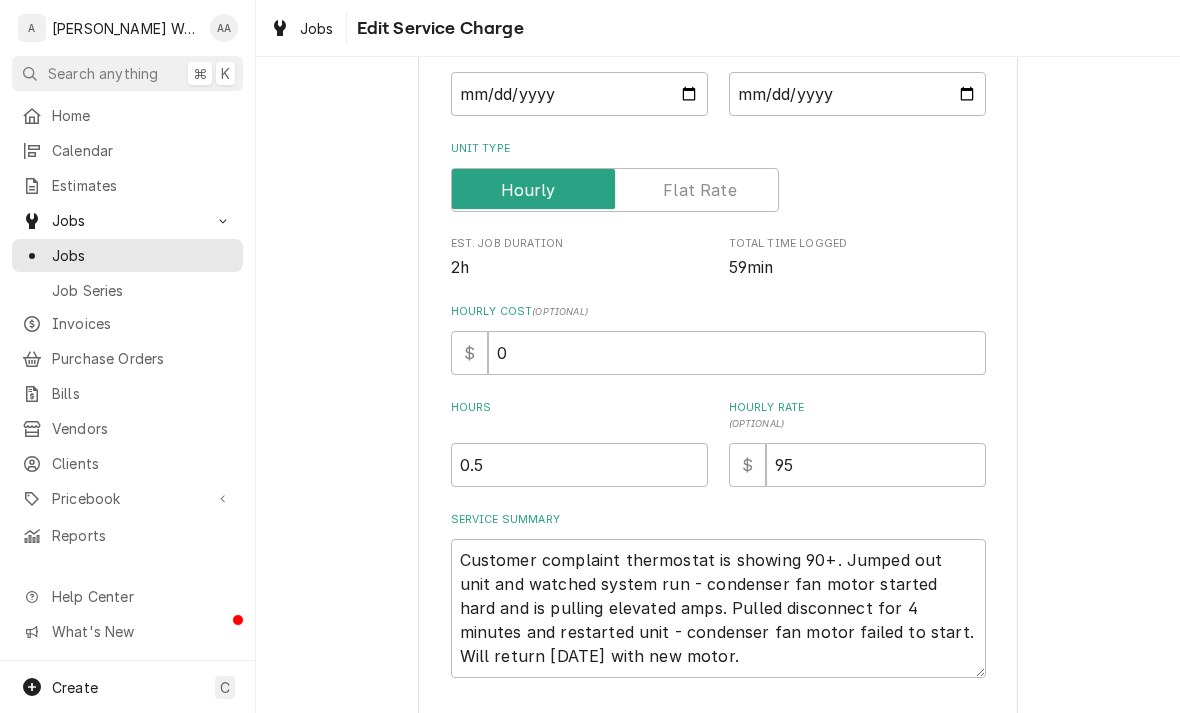 scroll, scrollTop: 244, scrollLeft: 0, axis: vertical 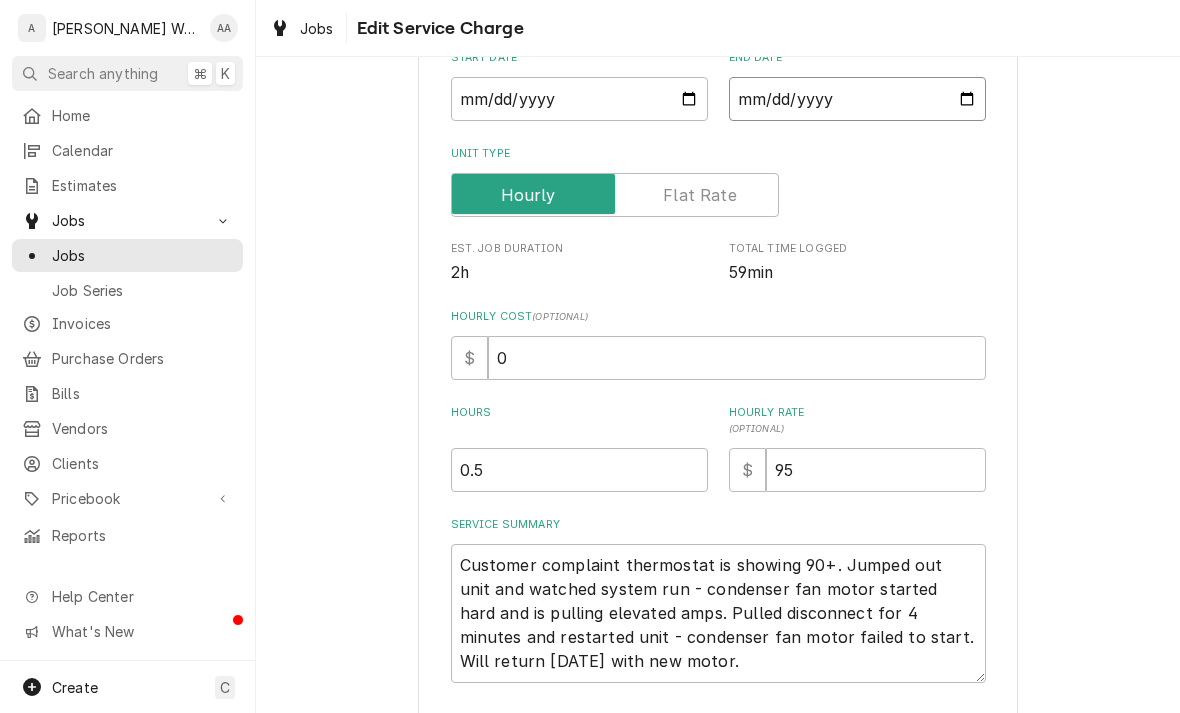 click on "2025-07-15" at bounding box center [857, 99] 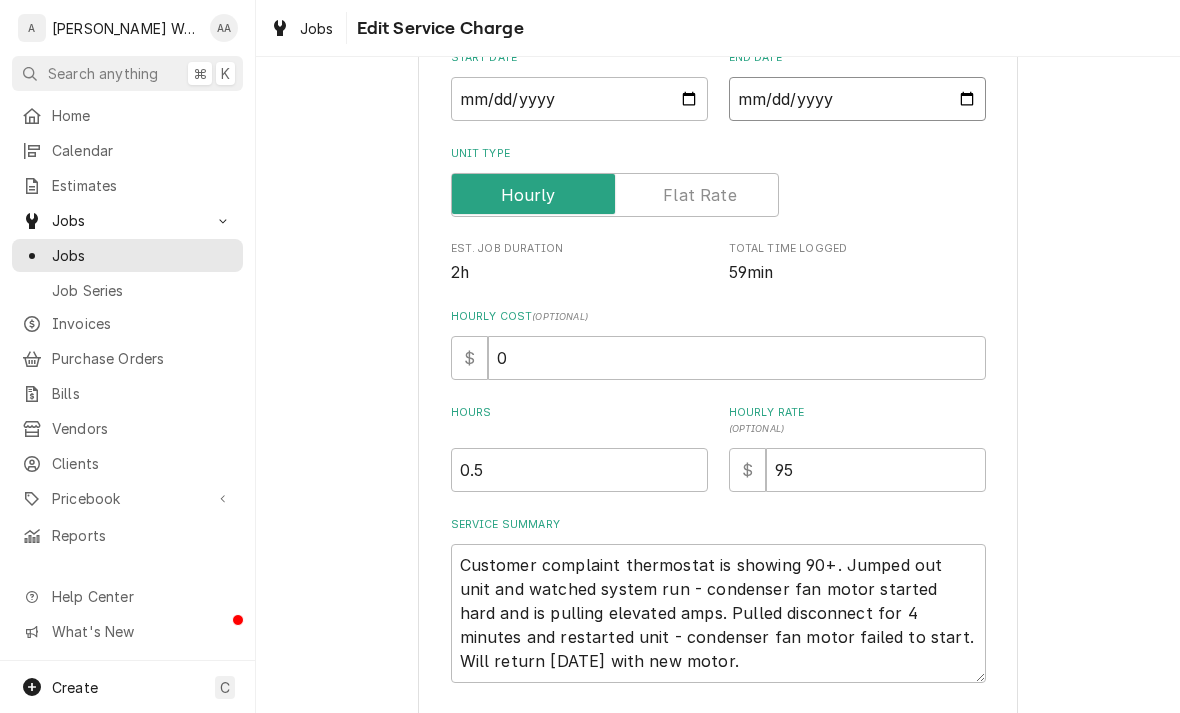 type on "2025-07-17" 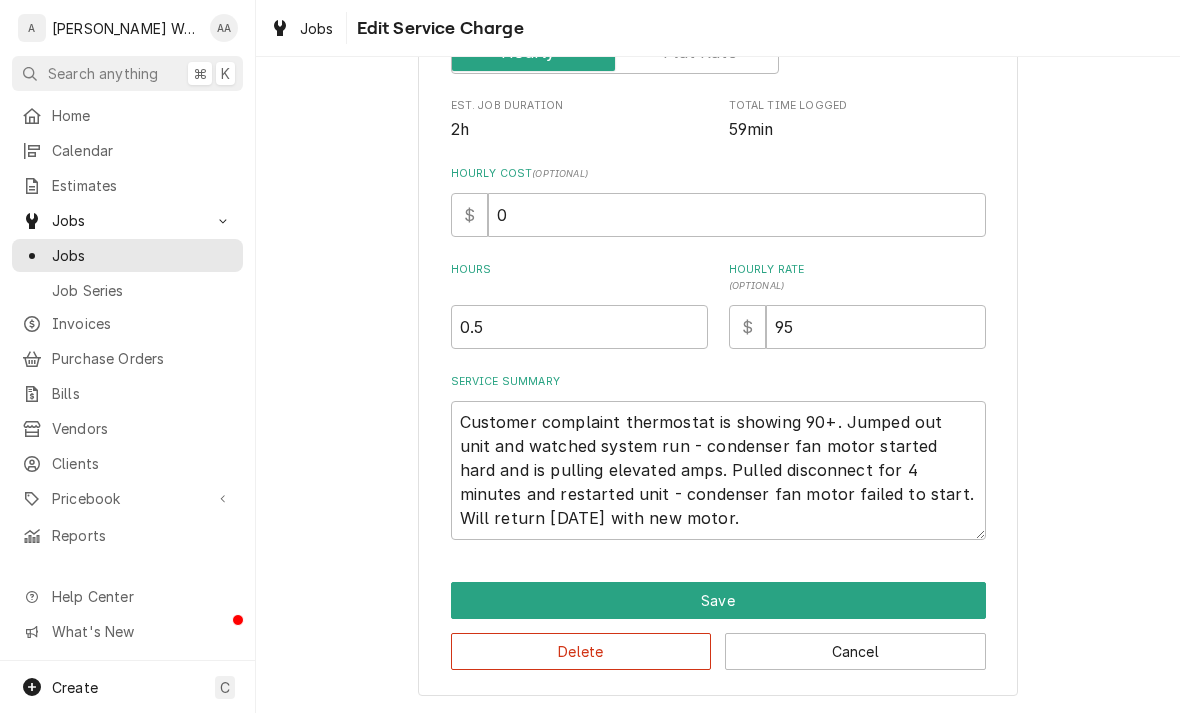scroll, scrollTop: 386, scrollLeft: 0, axis: vertical 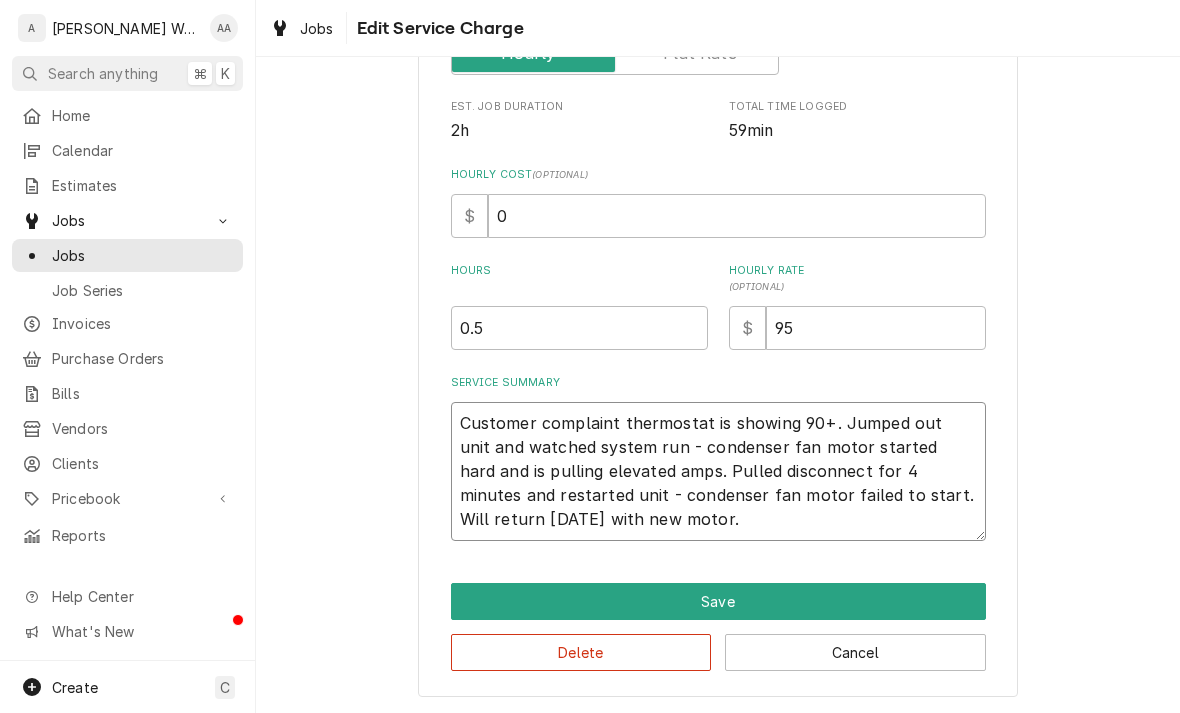 click on "Customer complaint thermostat is showing 90+. Jumped out unit and watched system run - condenser fan motor started hard and is pulling elevated amps. Pulled disconnect for 4 minutes and restarted unit - condenser fan motor failed to start. Will return tomorrow with new motor." at bounding box center [718, 471] 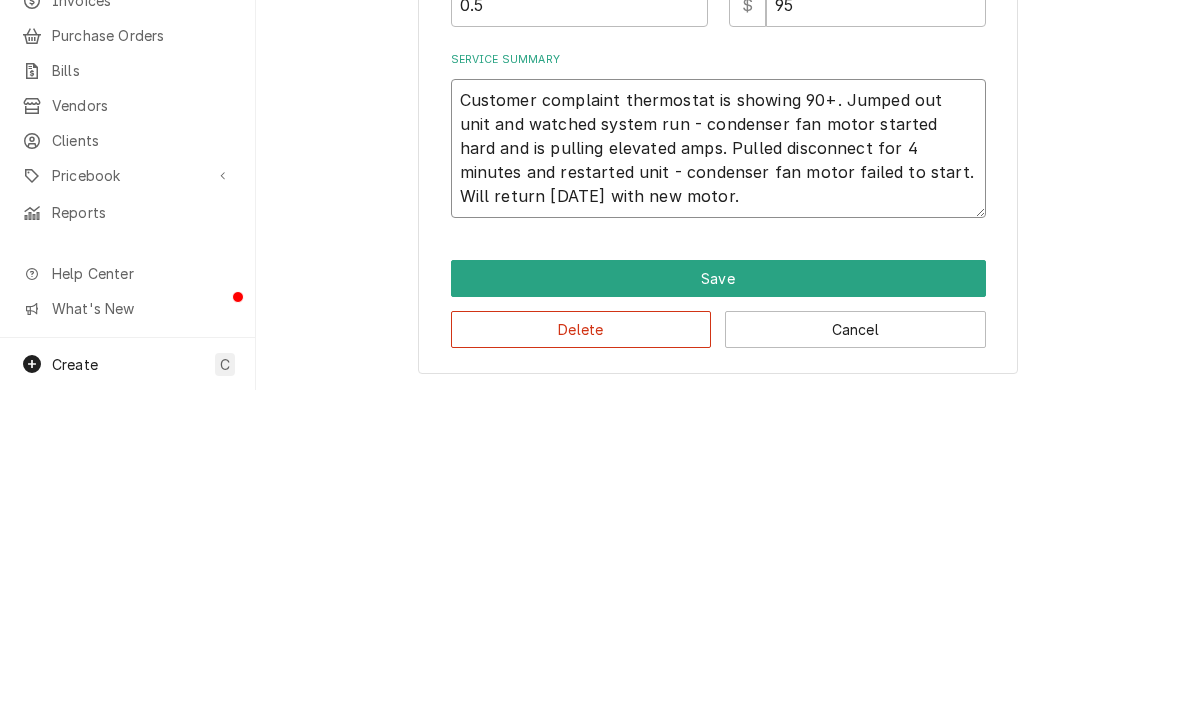 type on "x" 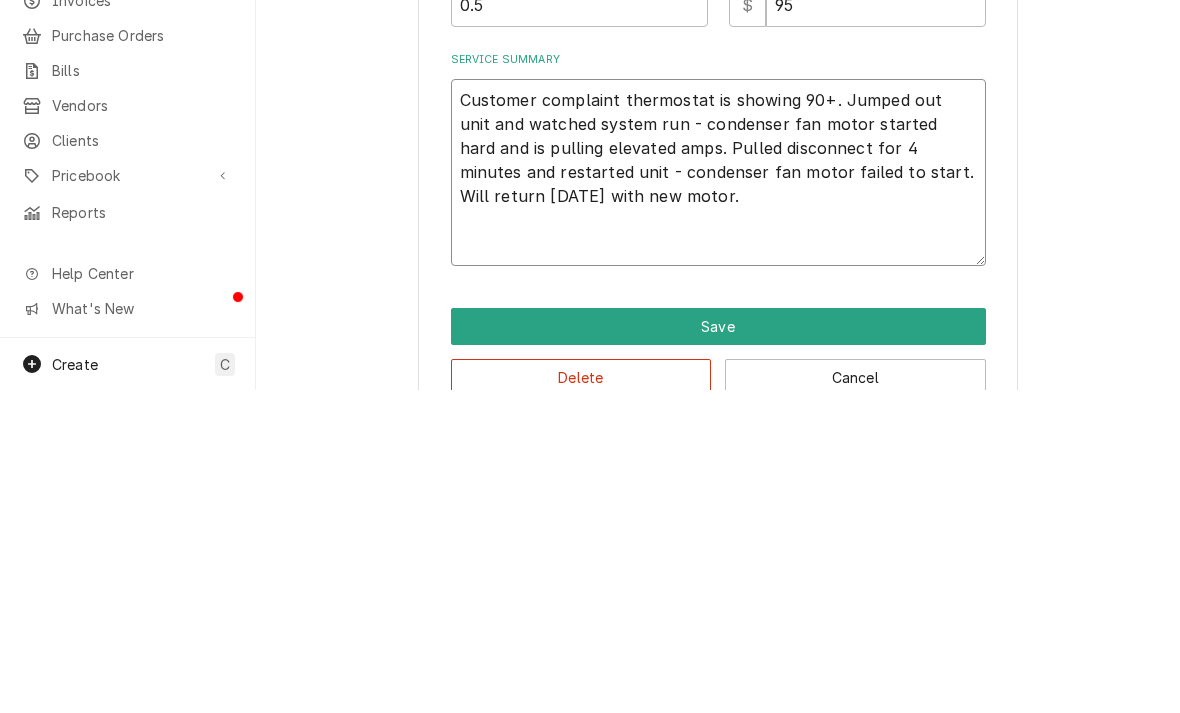 type on "Customer complaint thermostat is showing 90+. Jumped out unit and watched system run - condenser fan motor started hard and is pulling elevated amps. Pulled disconnect for 4 minutes and restarted unit - condenser fan motor failed to start. Will return tomorrow with new motor.
7" 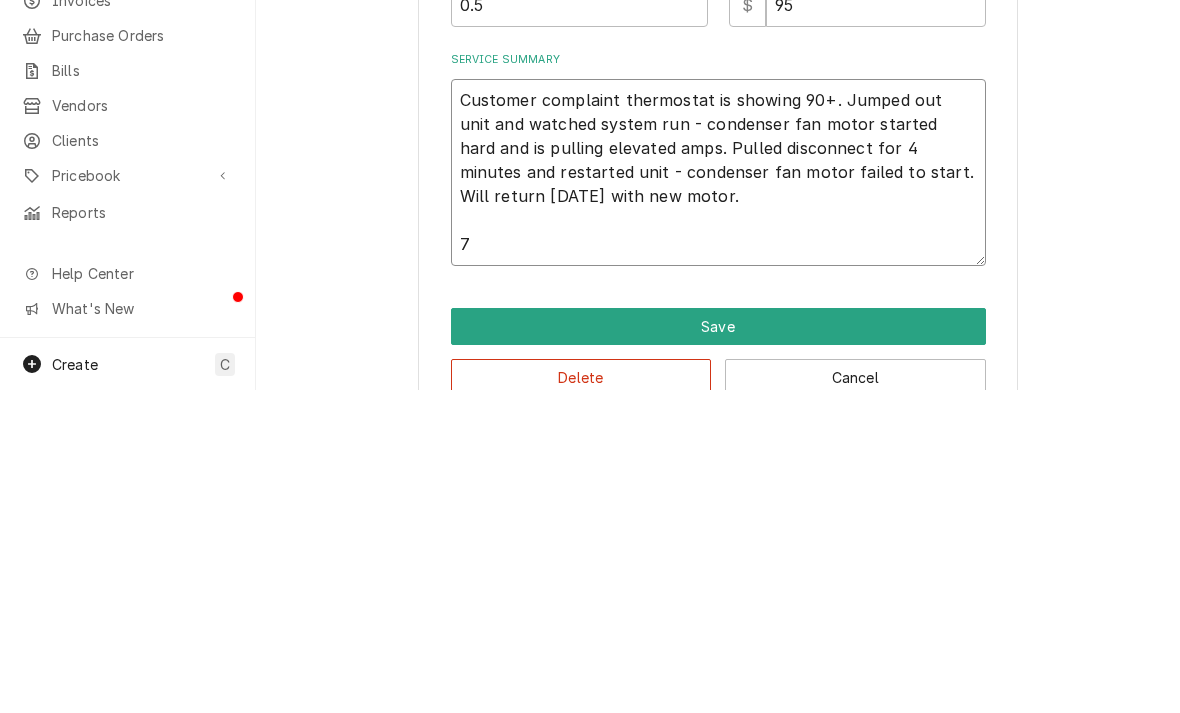 type on "x" 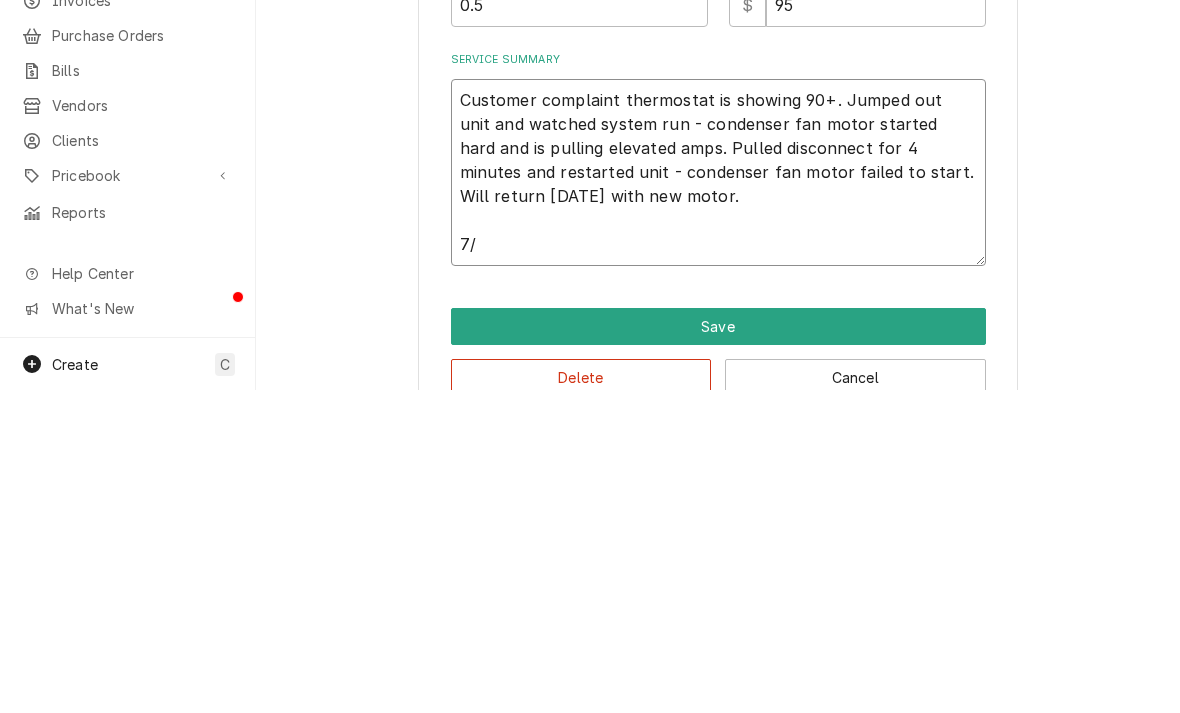 type on "x" 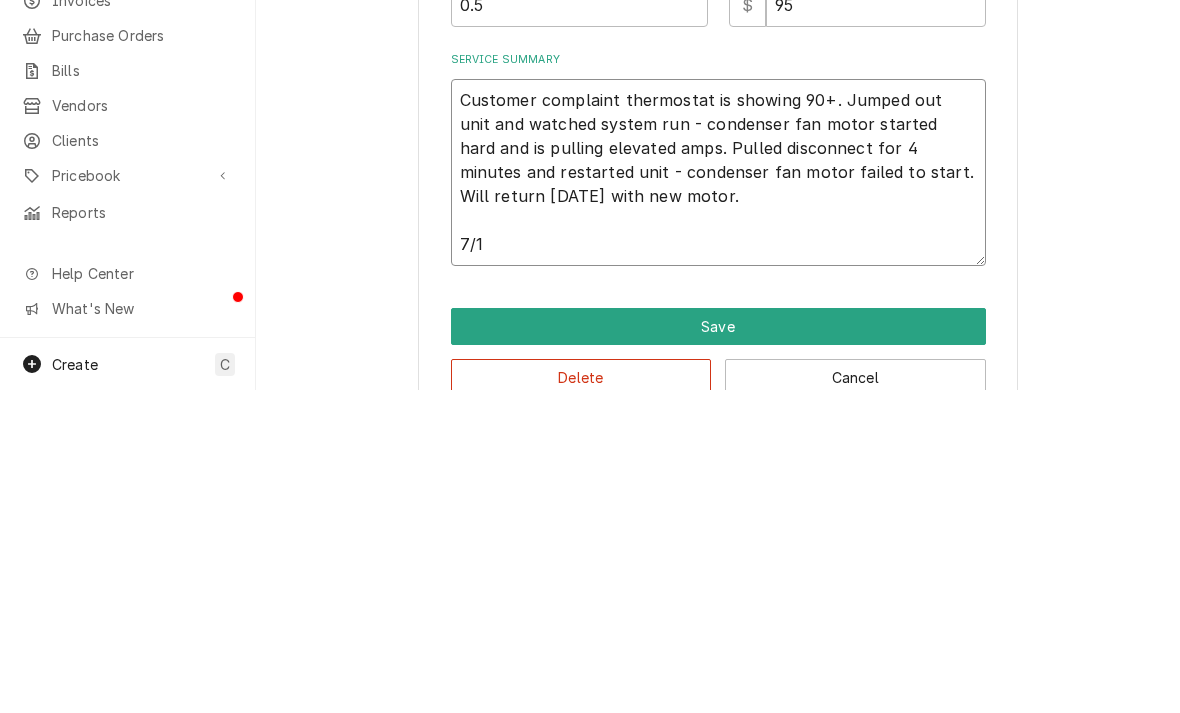 type on "x" 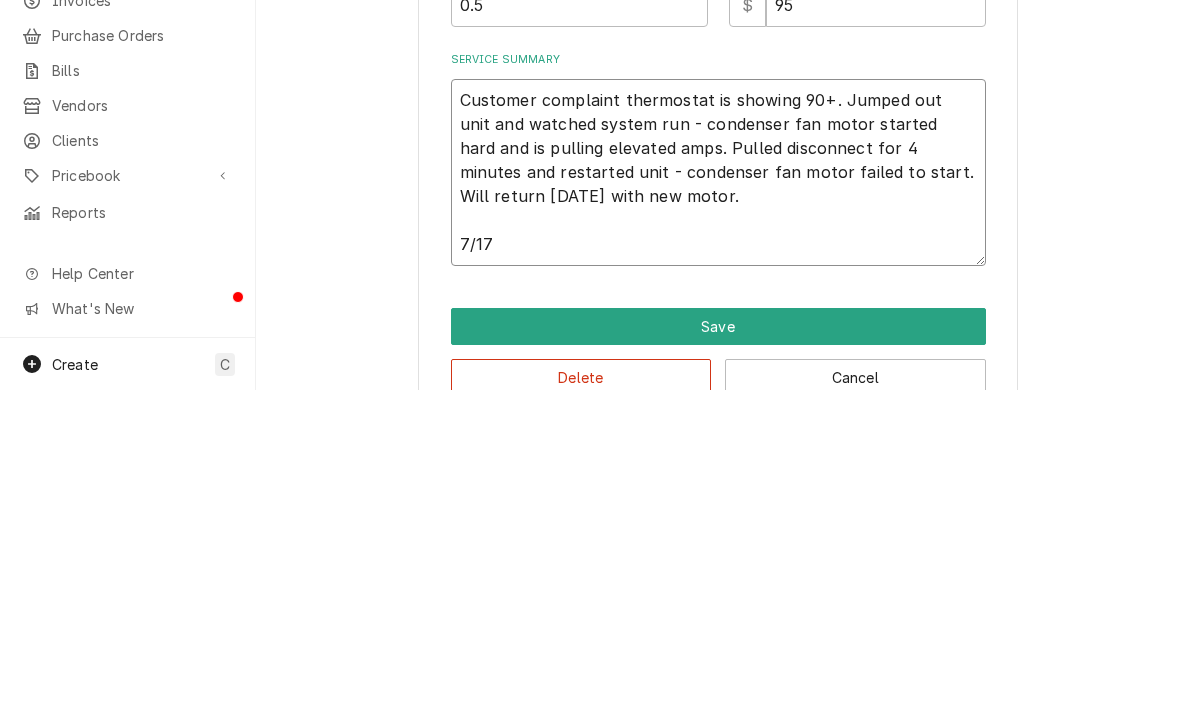 type on "x" 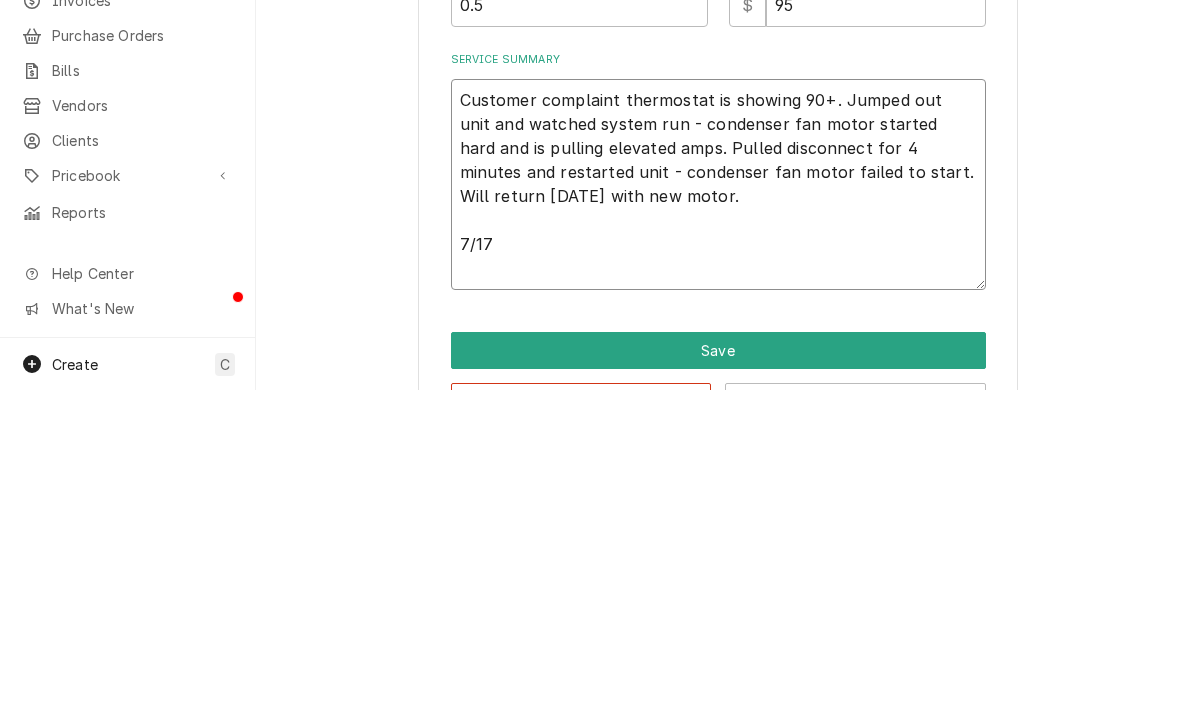 type on "Customer complaint thermostat is showing 90+. Jumped out unit and watched system run - condenser fan motor started hard and is pulling elevated amps. Pulled disconnect for 4 minutes and restarted unit - condenser fan motor failed to start. Will return tomorrow with new motor.
7/17
P" 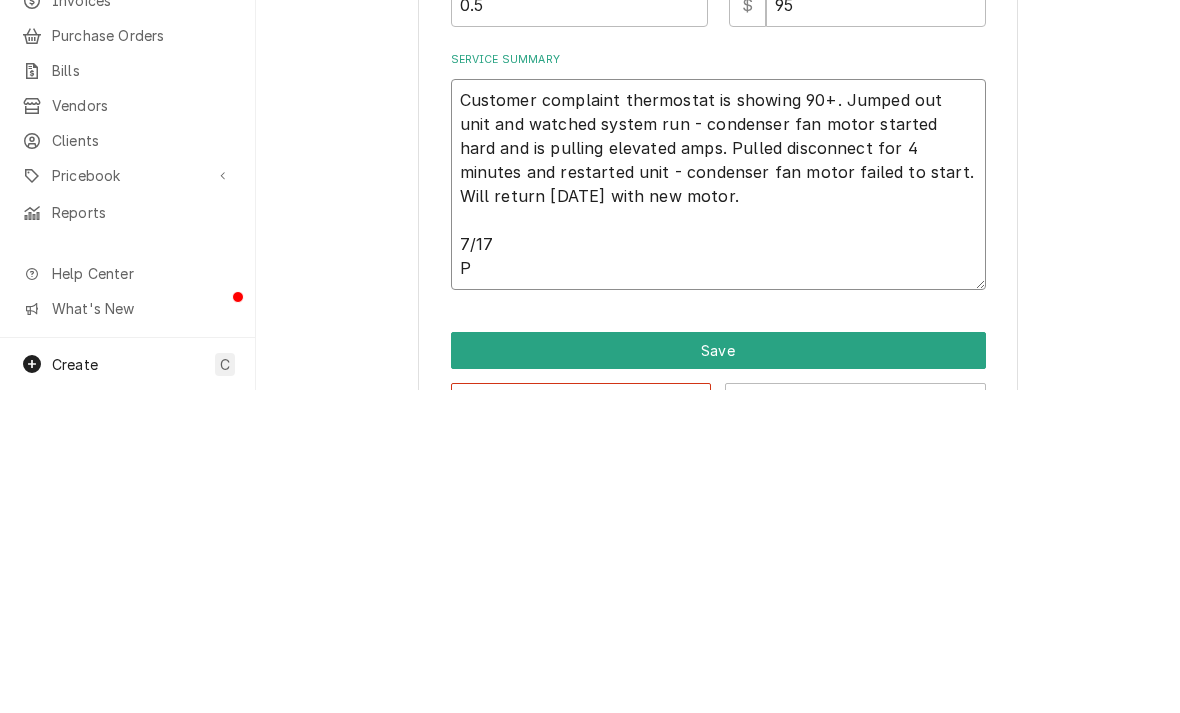 type on "x" 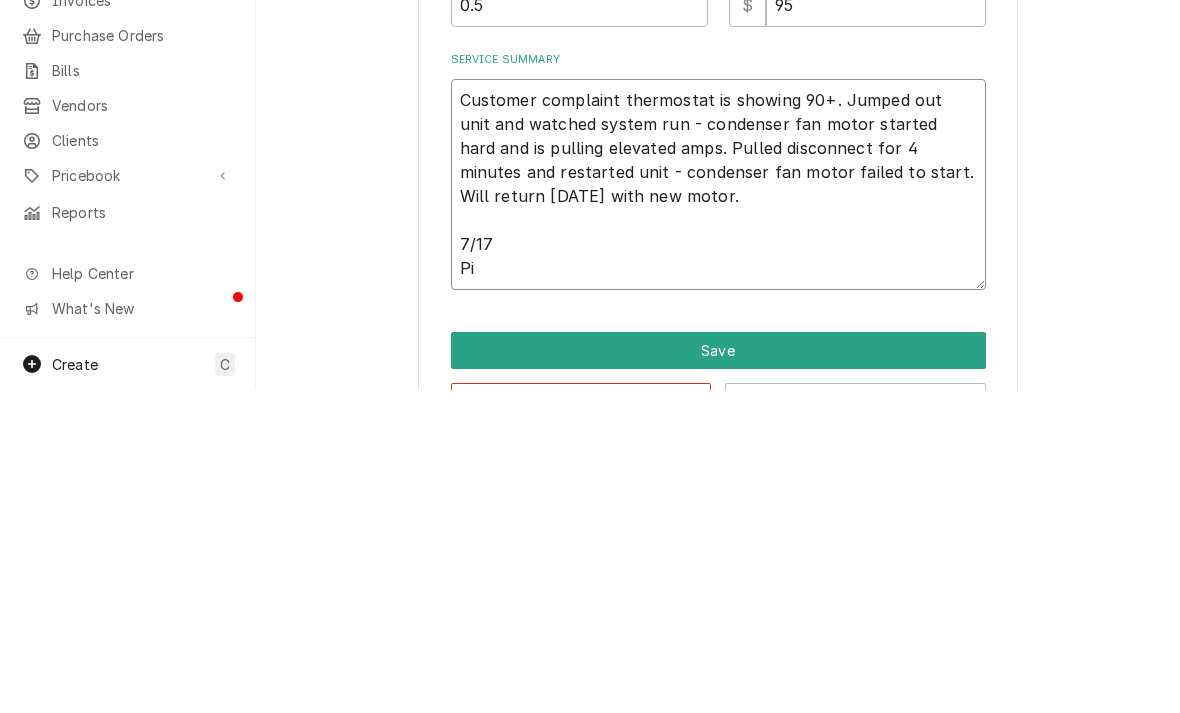 type on "x" 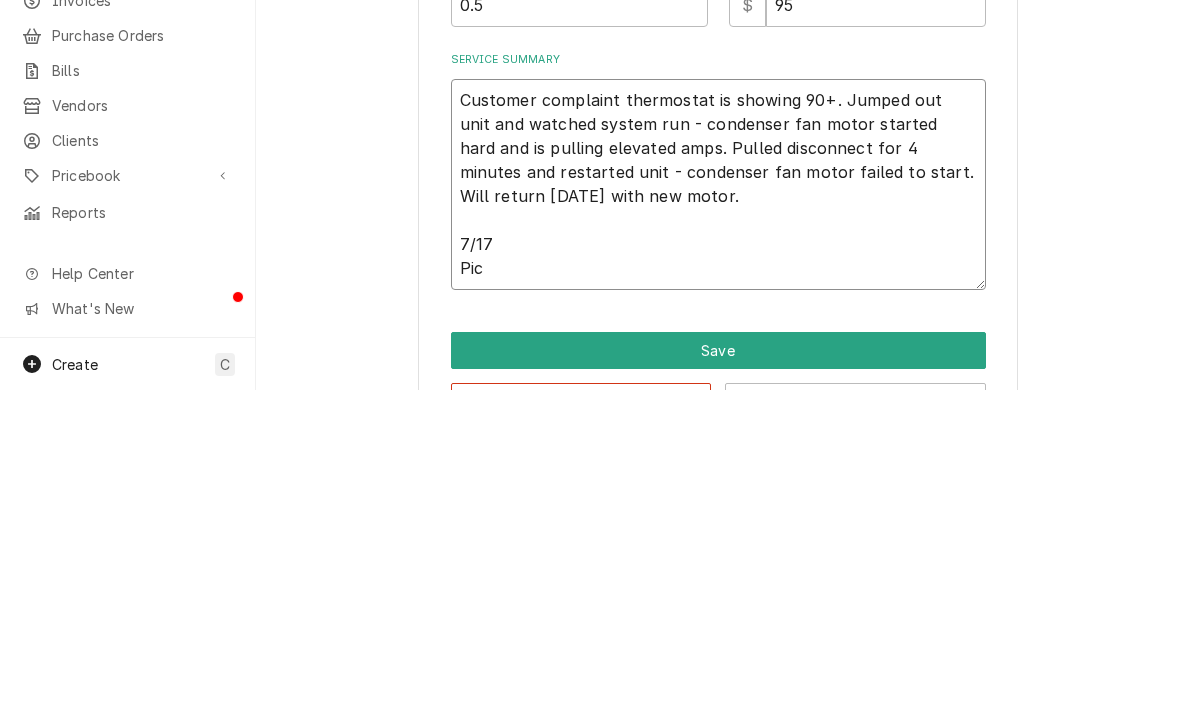 type on "x" 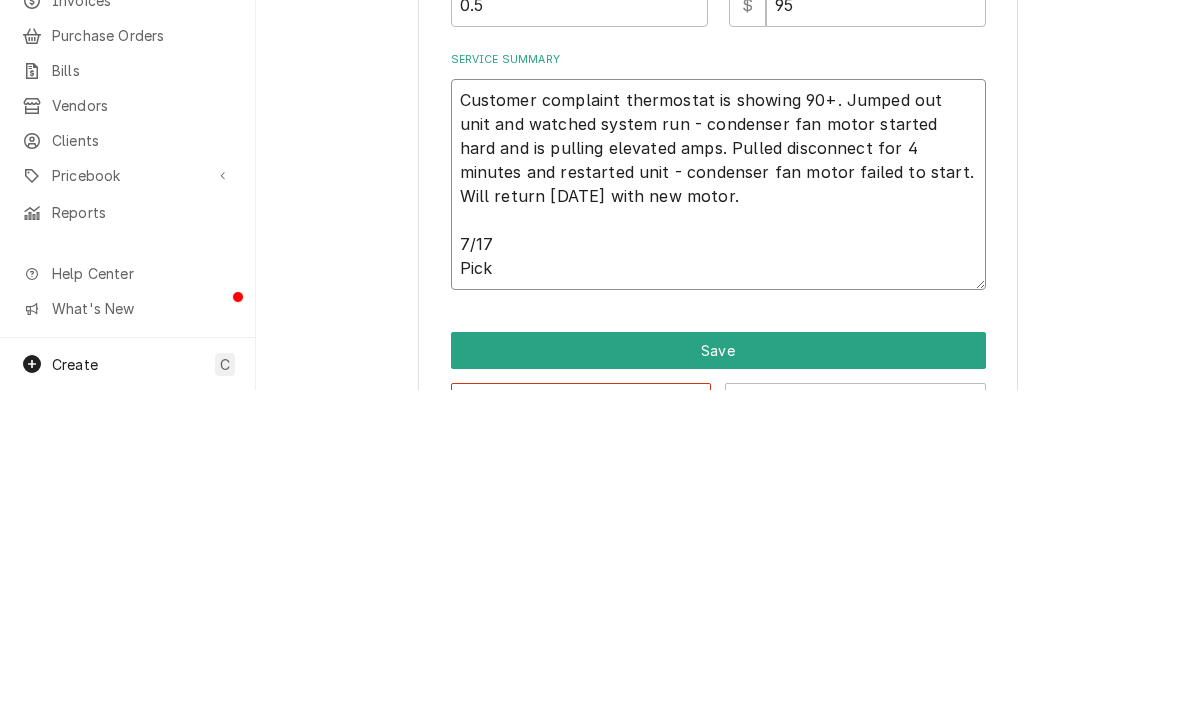 type on "x" 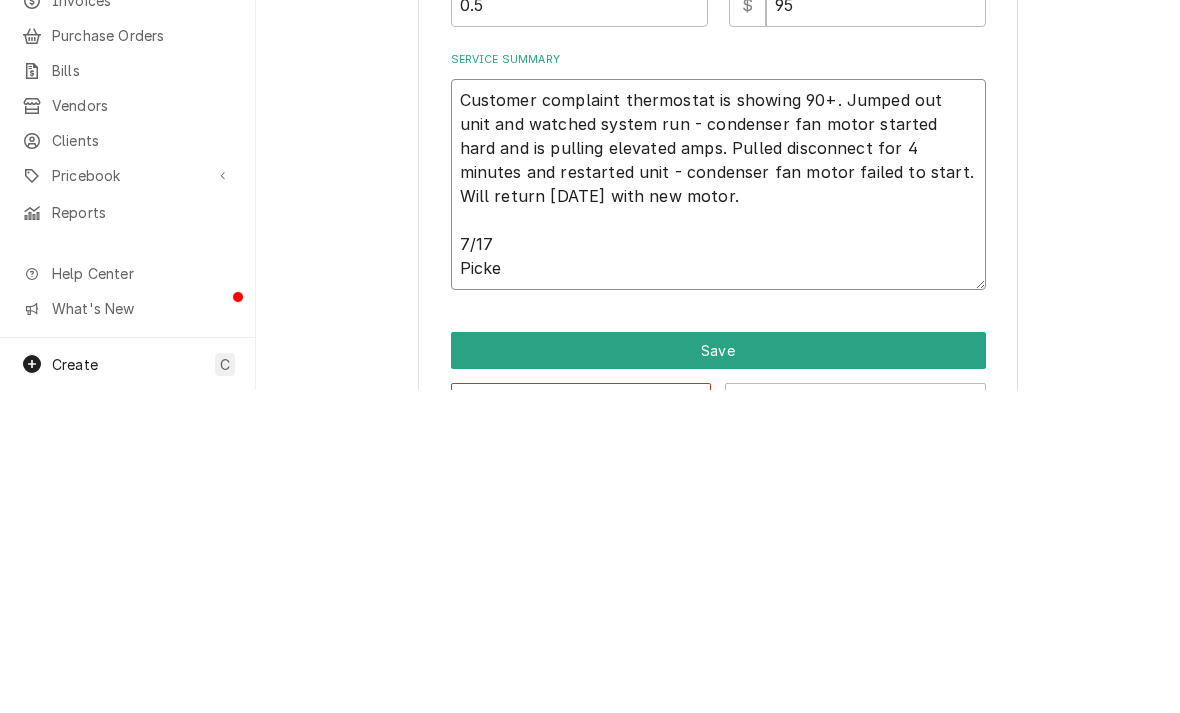 type on "x" 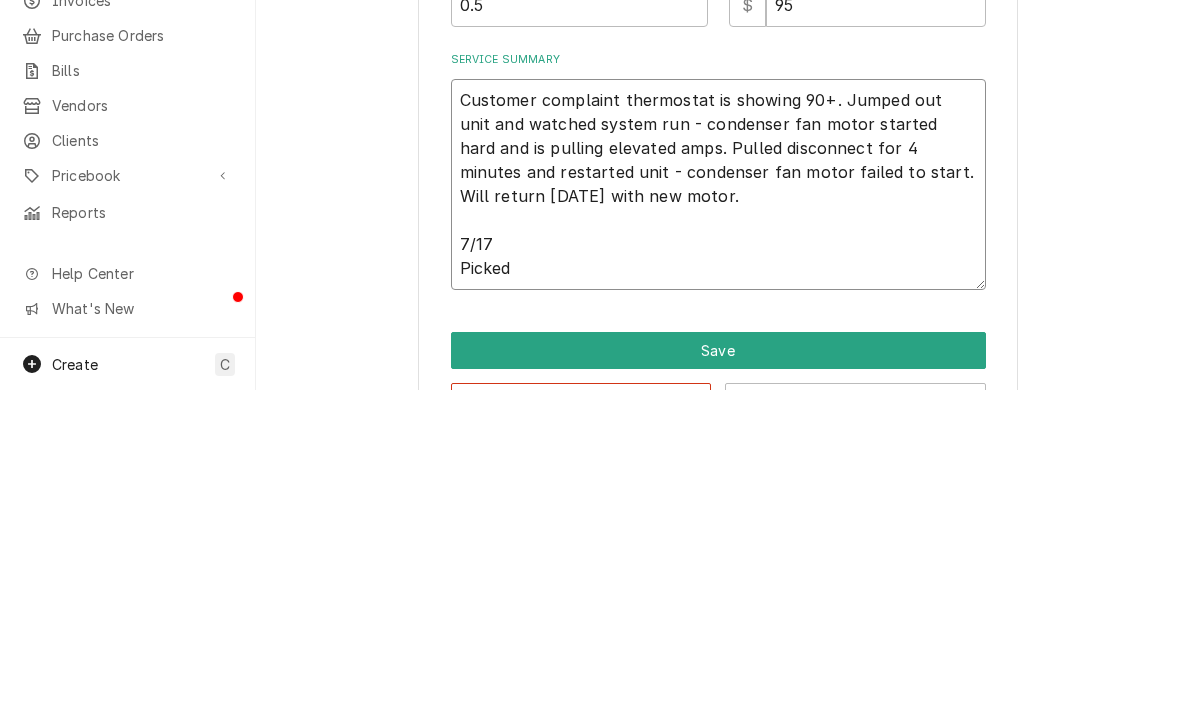 type on "Customer complaint thermostat is showing 90+. Jumped out unit and watched system run - condenser fan motor started hard and is pulling elevated amps. Pulled disconnect for 4 minutes and restarted unit - condenser fan motor failed to start. Will return tomorrow with new motor.
7/17
Picked" 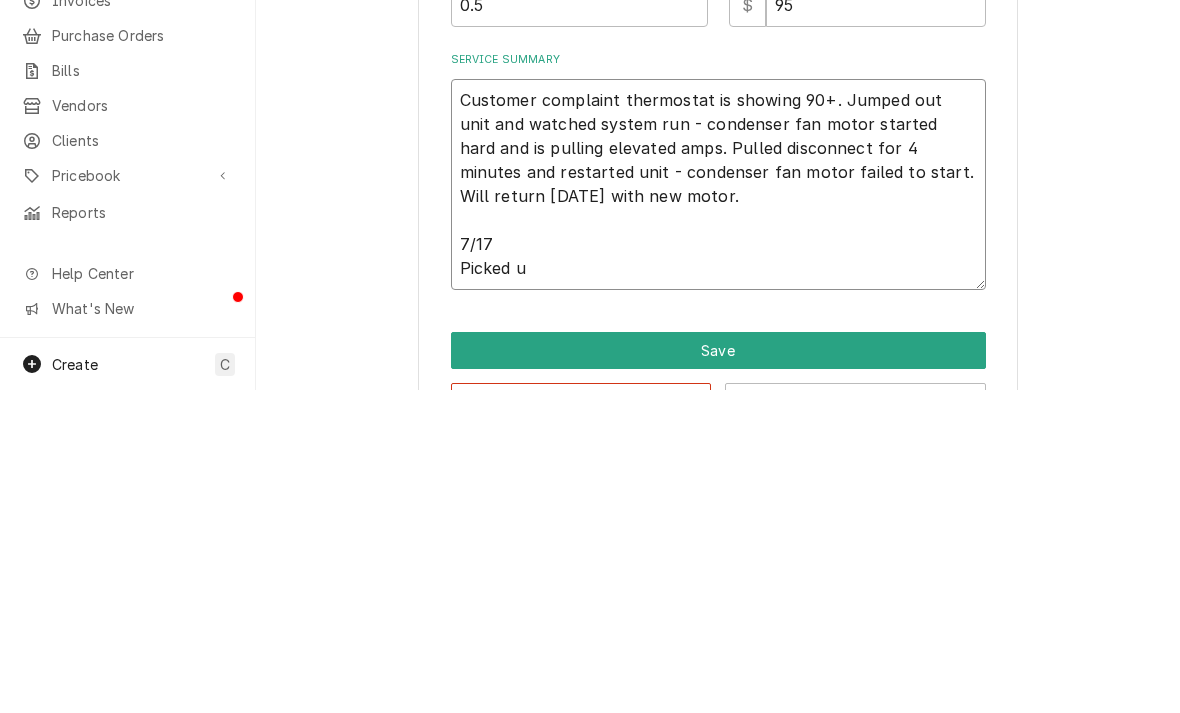 type on "x" 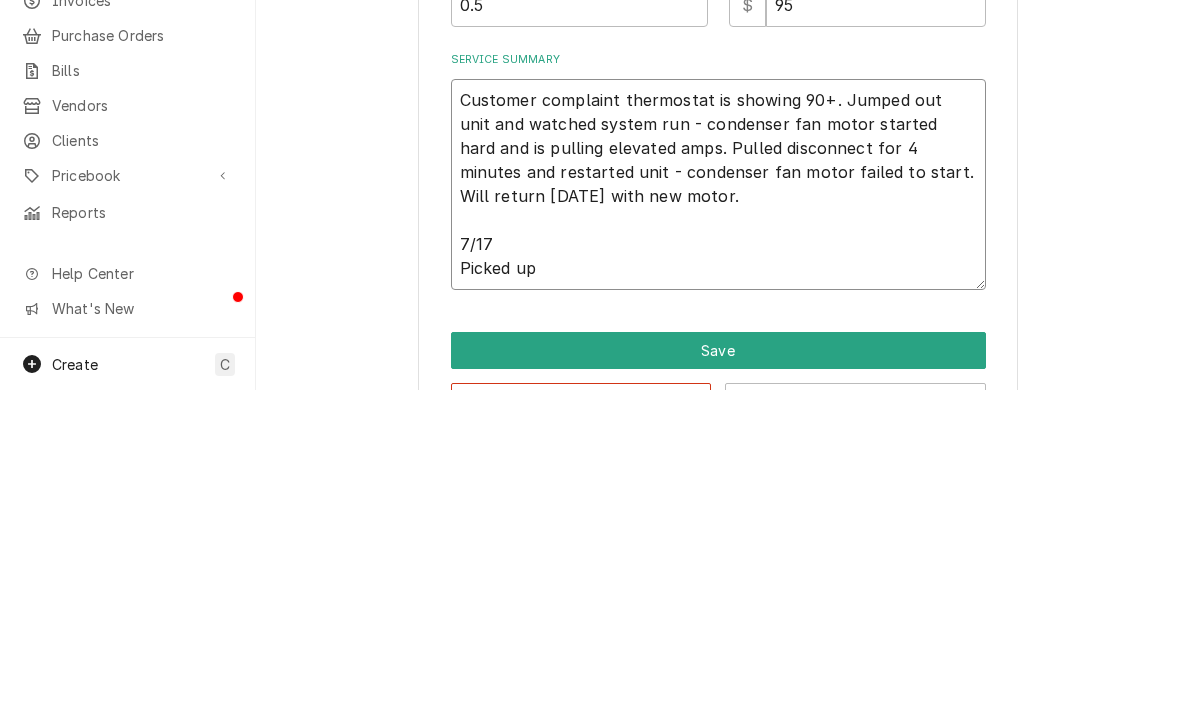 type on "x" 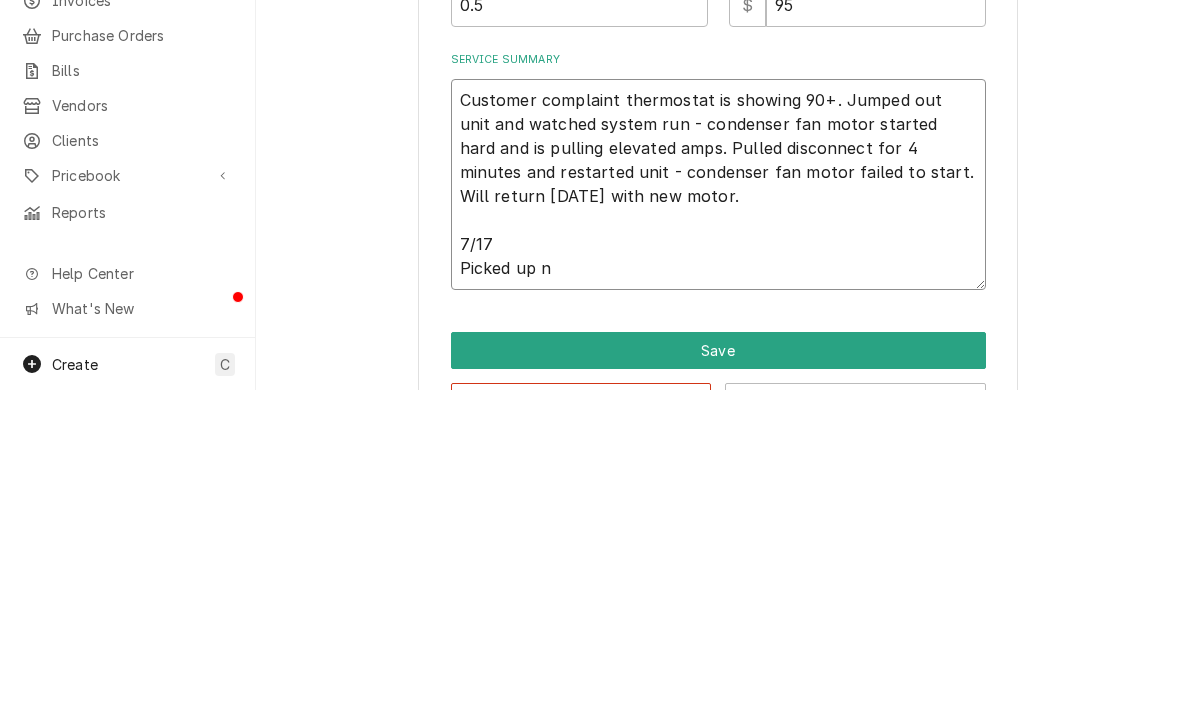 type on "x" 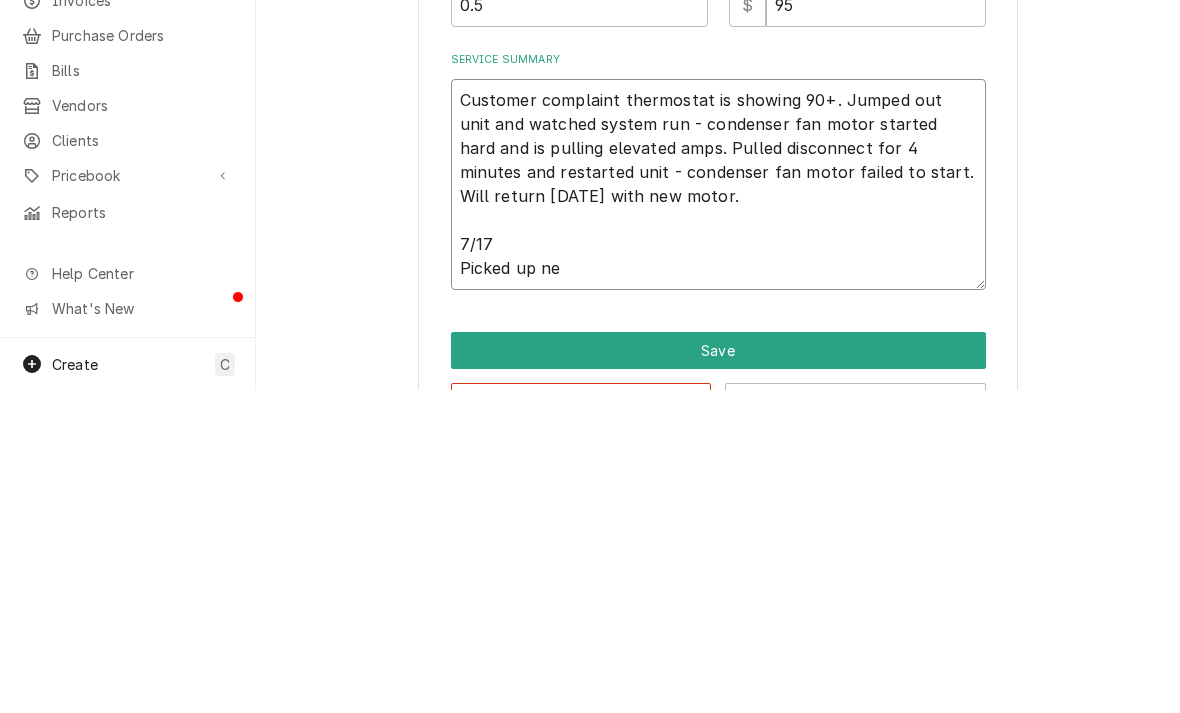 type on "x" 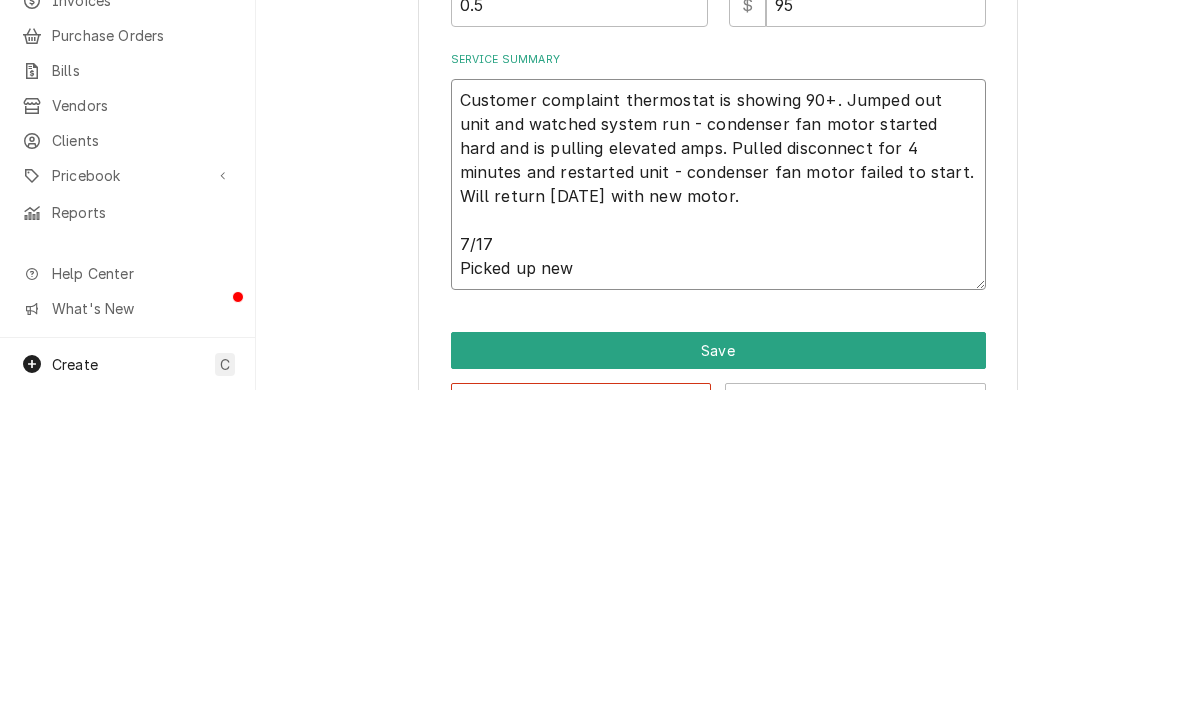 type on "Customer complaint thermostat is showing 90+. Jumped out unit and watched system run - condenser fan motor started hard and is pulling elevated amps. Pulled disconnect for 4 minutes and restarted unit - condenser fan motor failed to start. Will return tomorrow with new motor.
7/17
Picked up new" 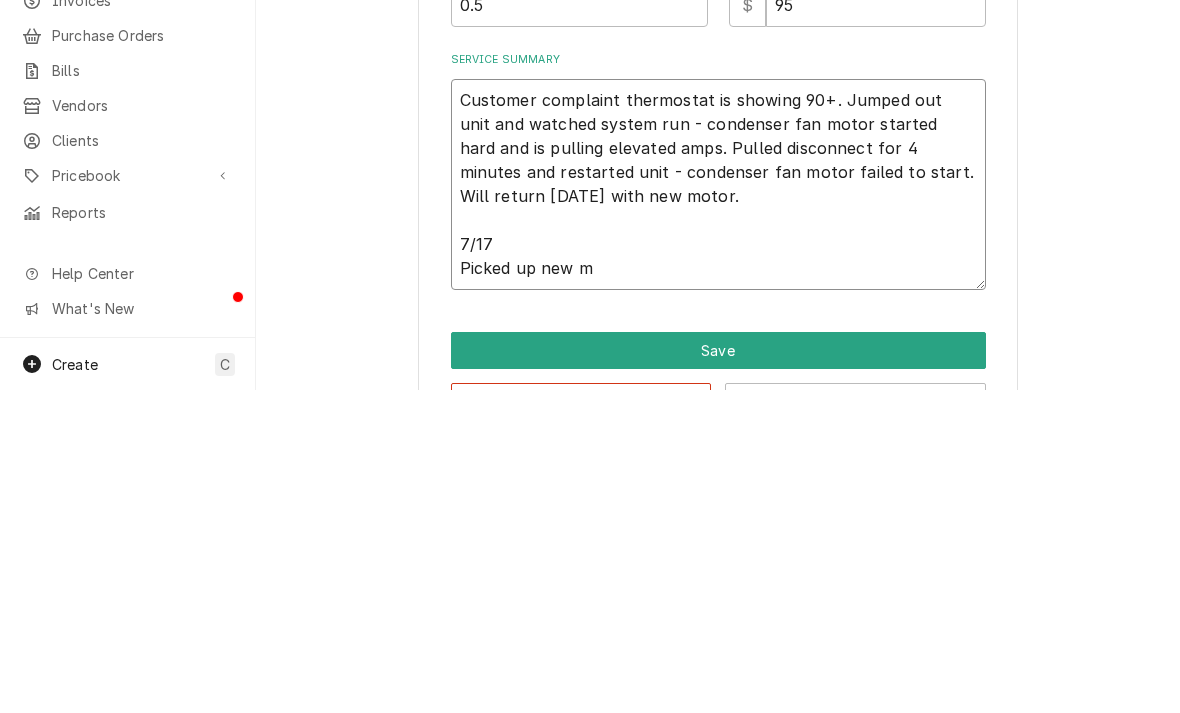 type on "x" 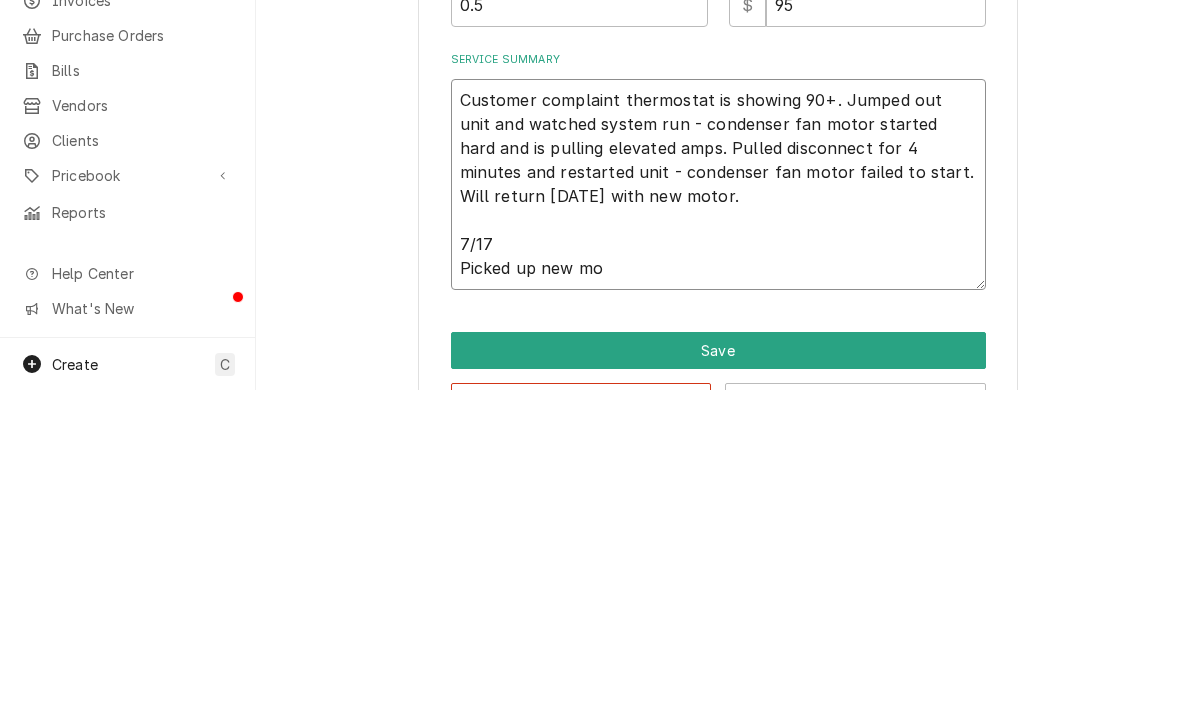 type on "x" 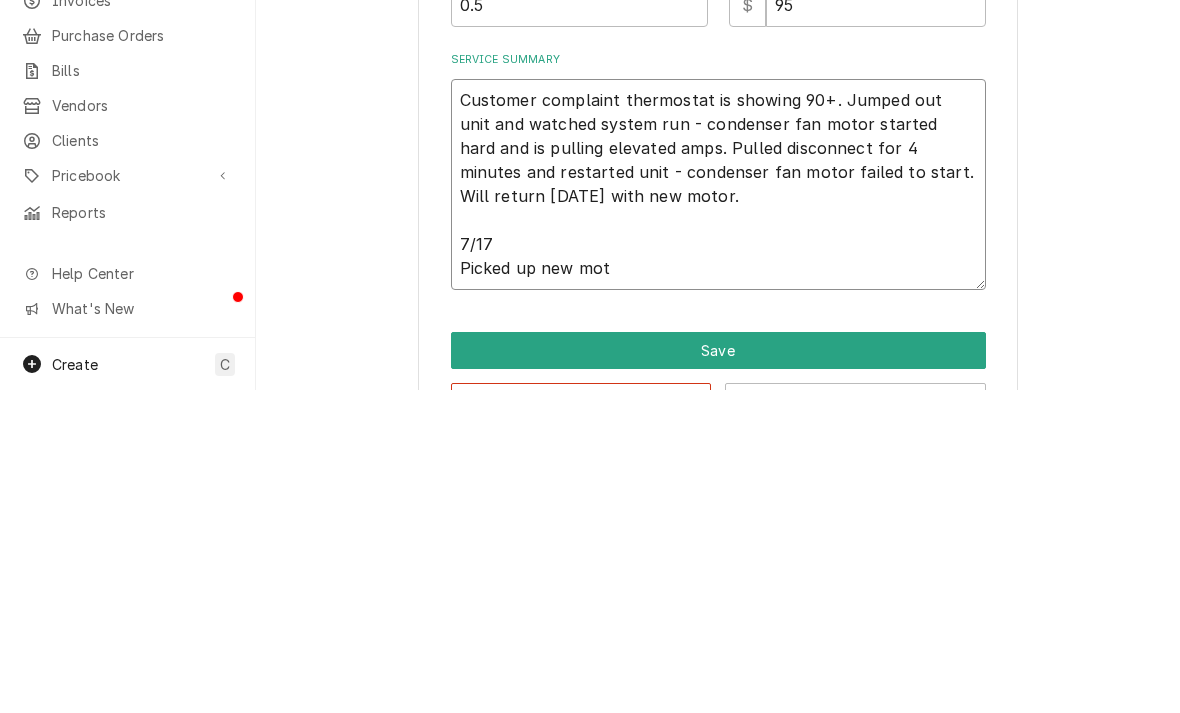 type on "Customer complaint thermostat is showing 90+. Jumped out unit and watched system run - condenser fan motor started hard and is pulling elevated amps. Pulled disconnect for 4 minutes and restarted unit - condenser fan motor failed to start. Will return tomorrow with new motor.
7/17
Picked up new moto" 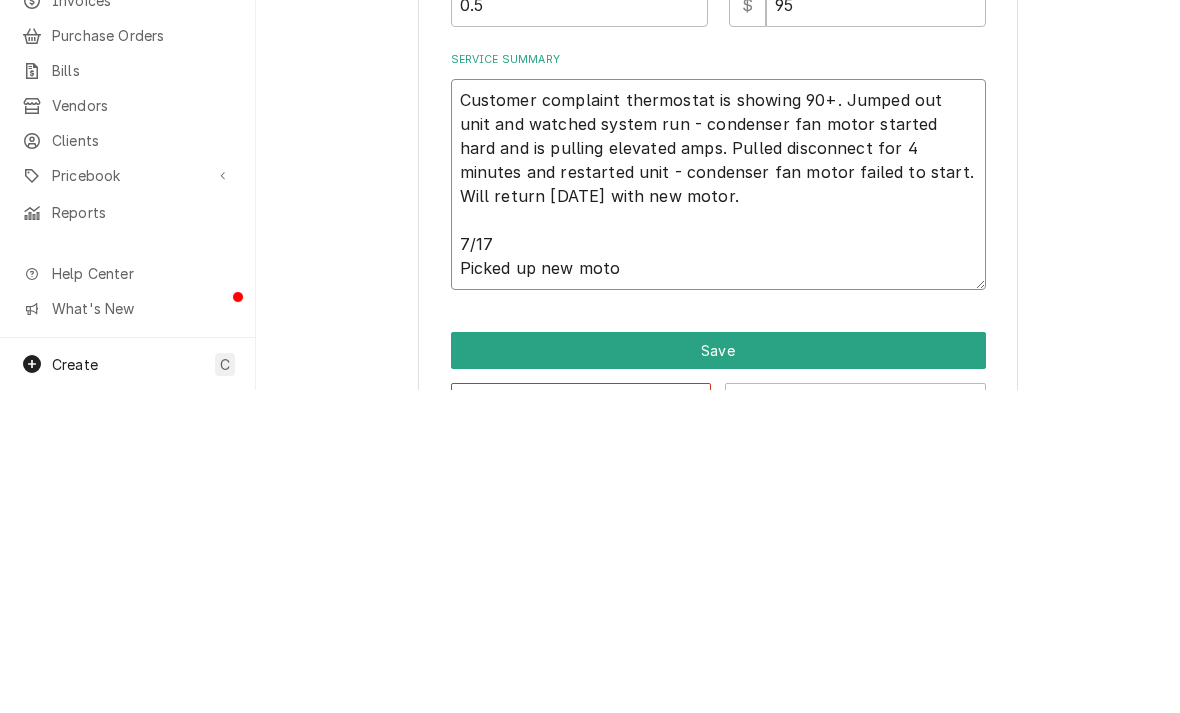 type on "x" 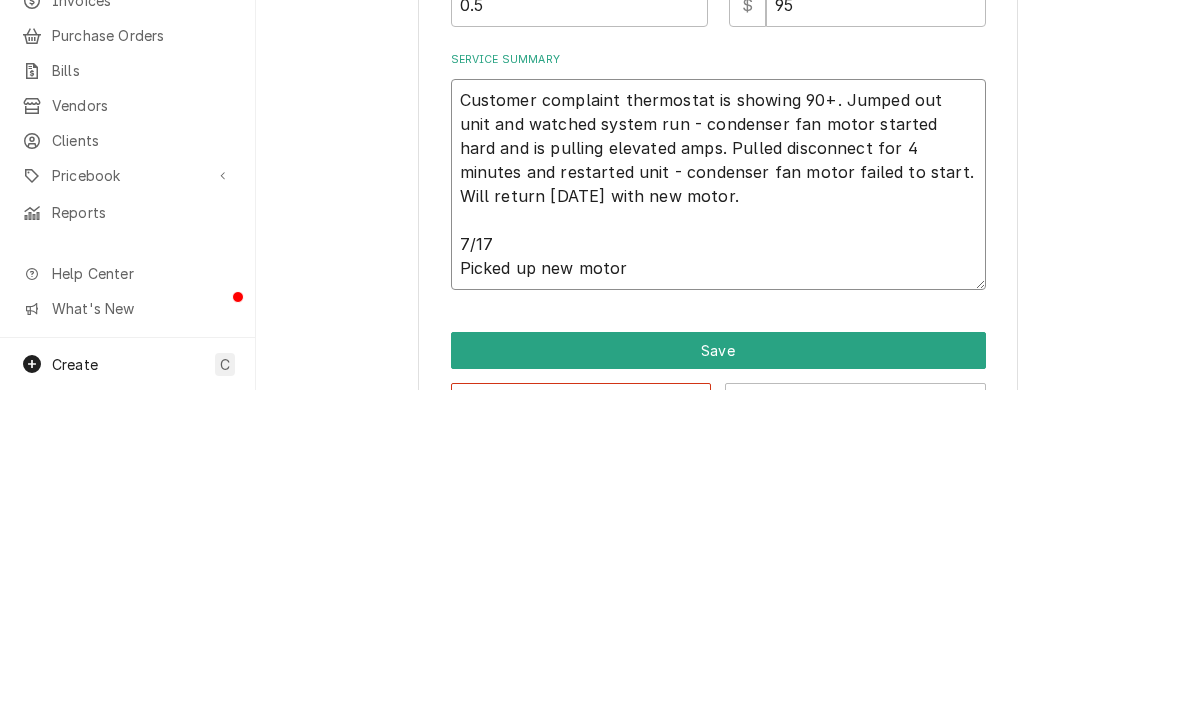 type on "Customer complaint thermostat is showing 90+. Jumped out unit and watched system run - condenser fan motor started hard and is pulling elevated amps. Pulled disconnect for 4 minutes and restarted unit - condenser fan motor failed to start. Will return tomorrow with new motor.
7/17
Picked up new motor" 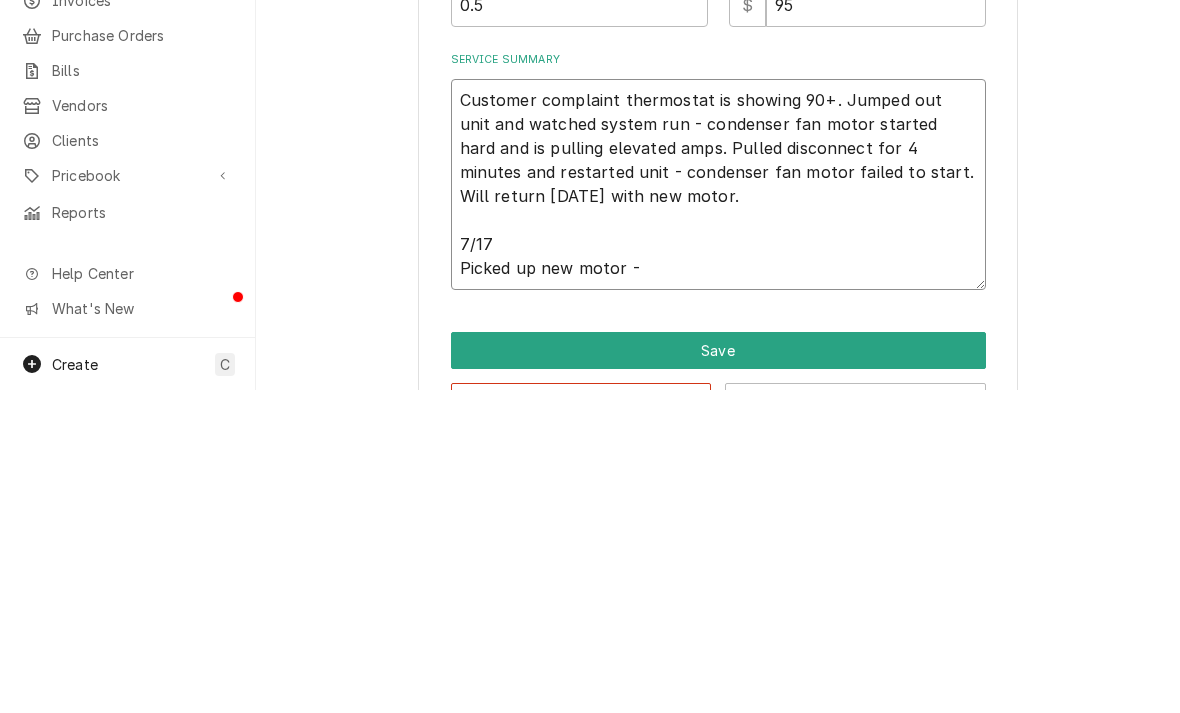 type on "x" 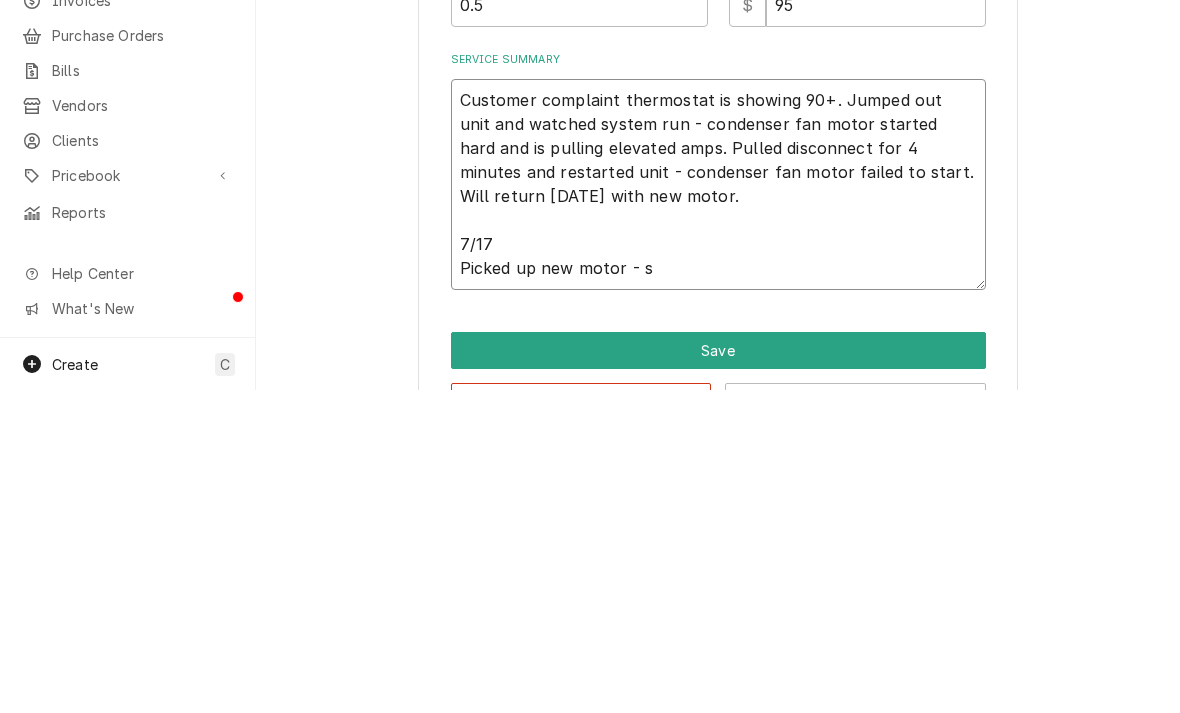 type on "x" 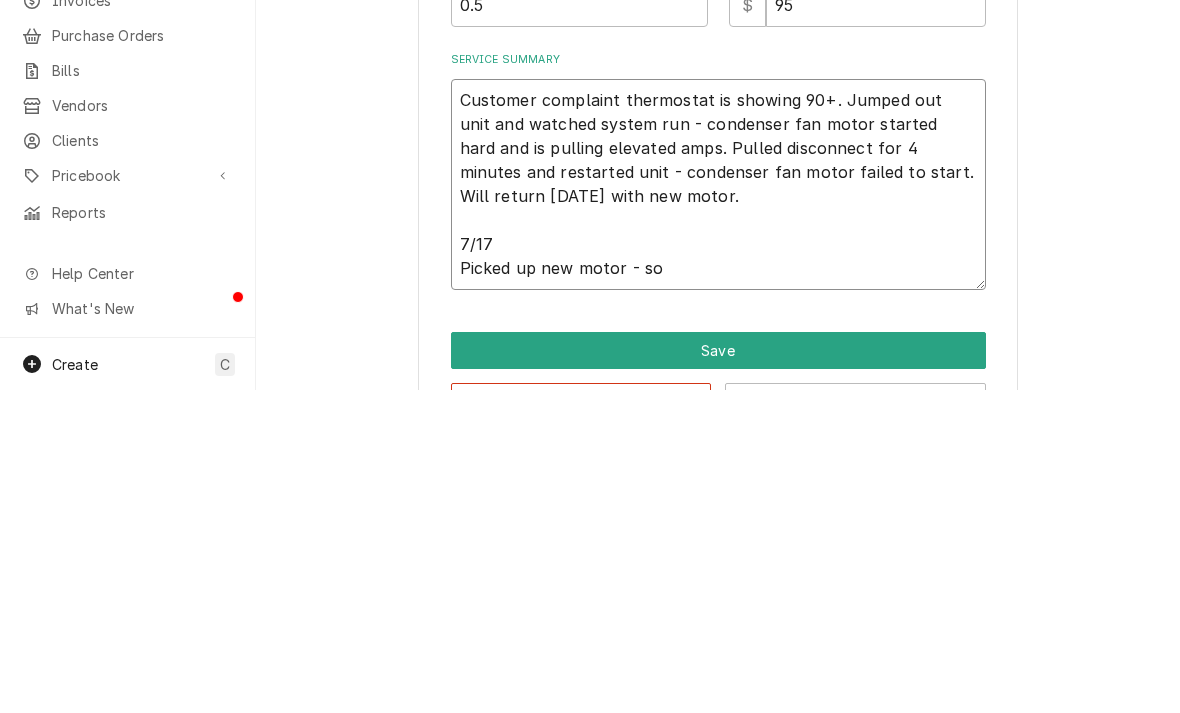 type on "x" 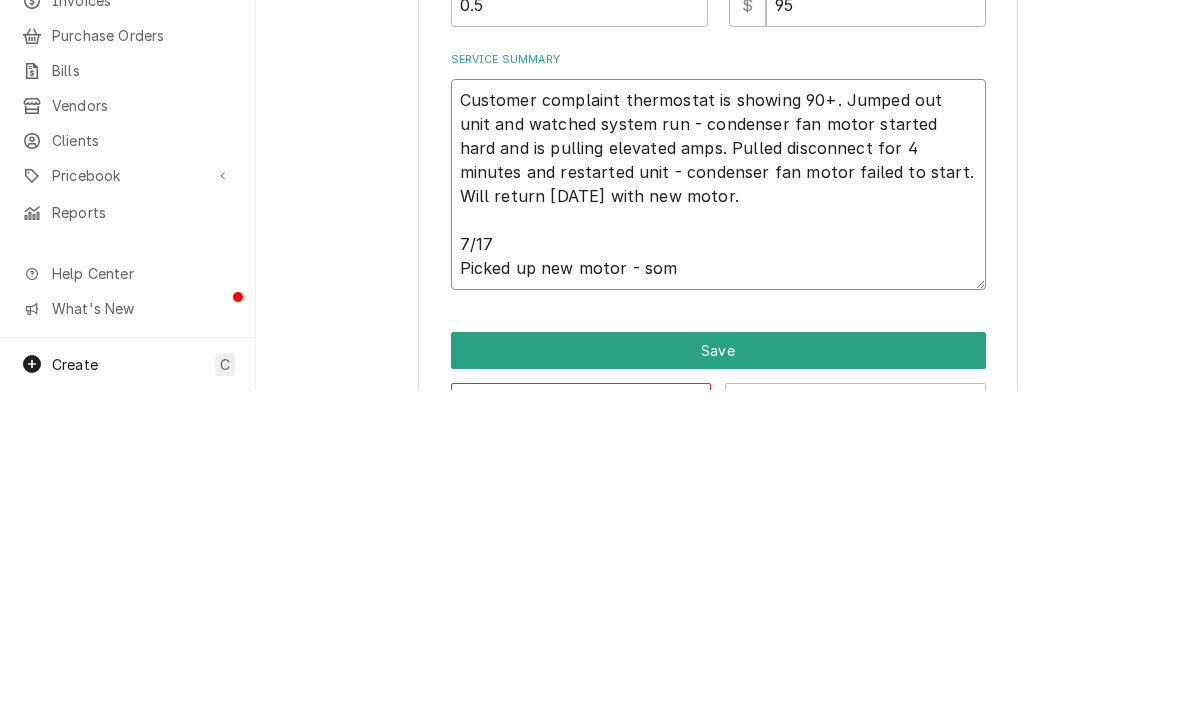 type on "x" 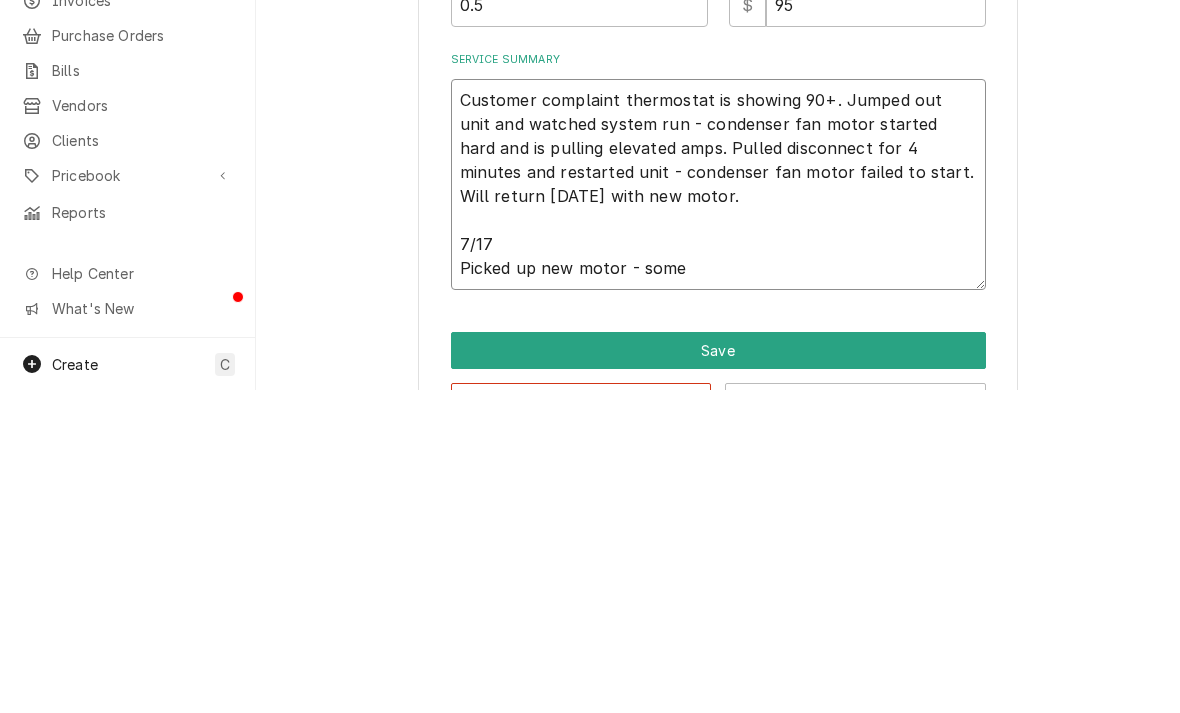 type on "x" 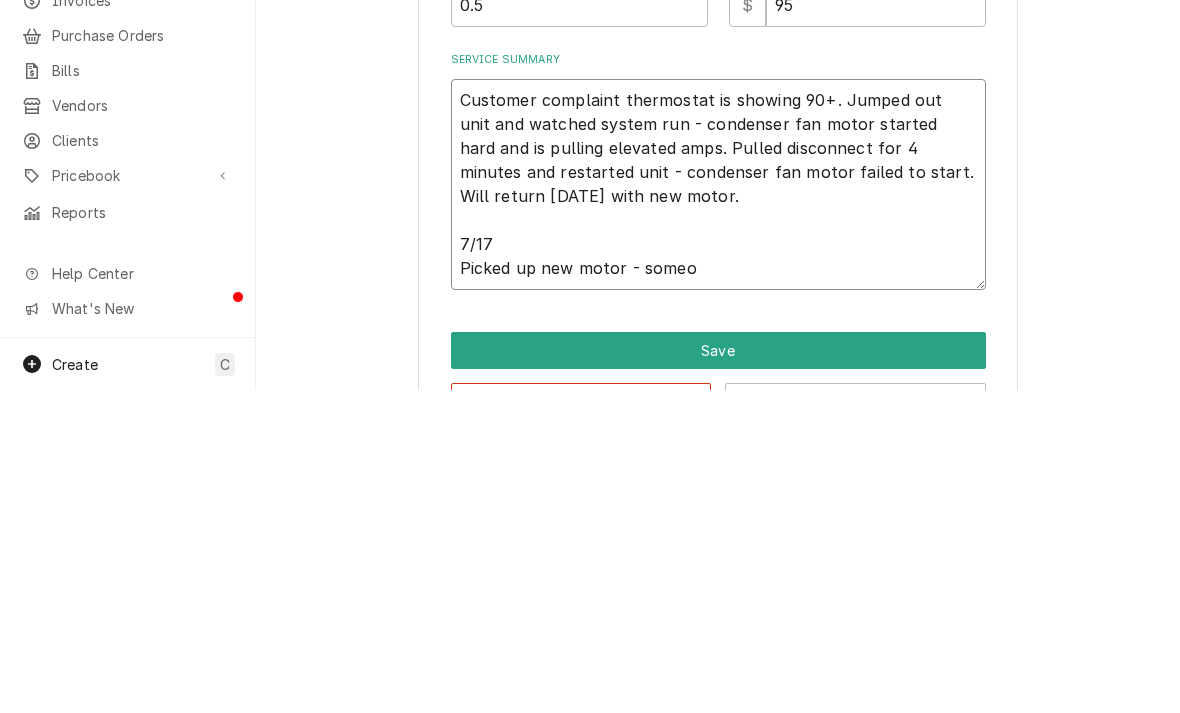 type on "x" 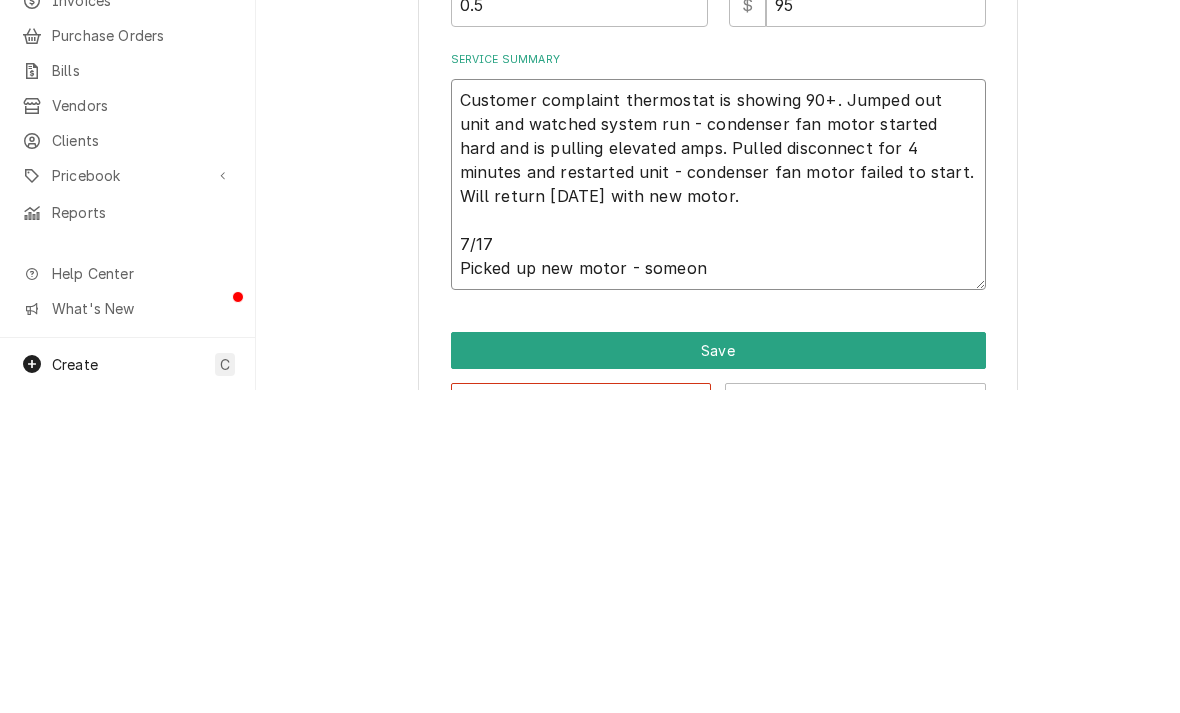 type on "x" 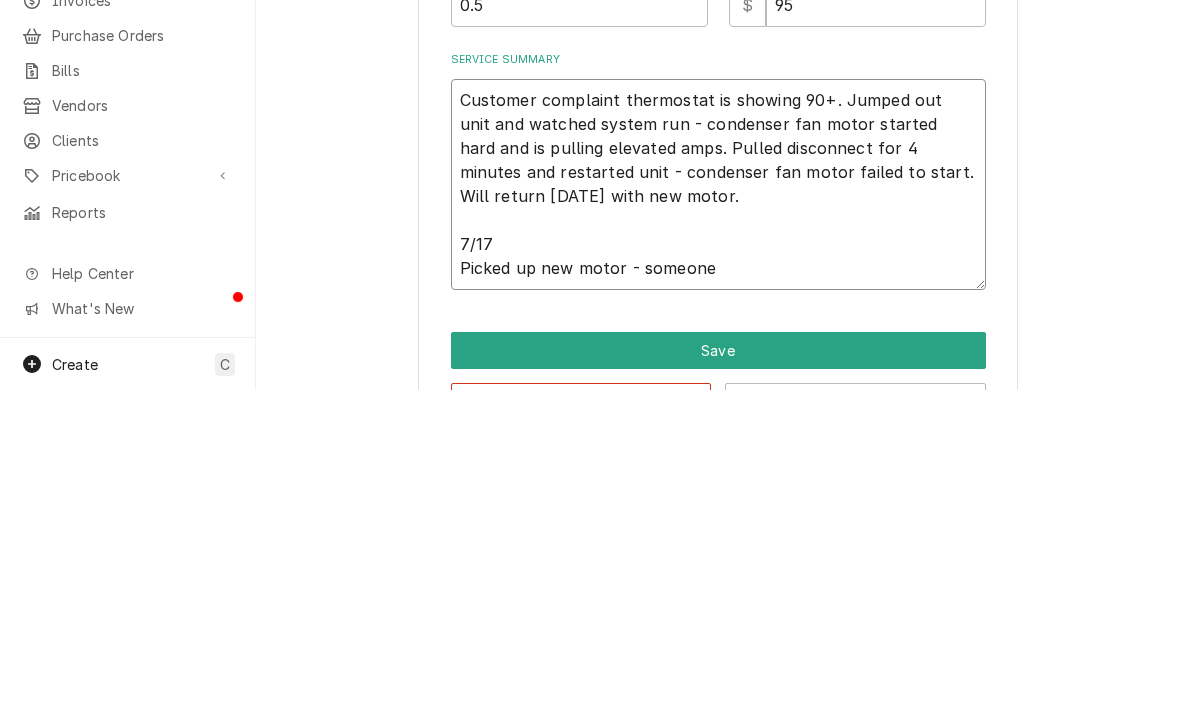 type on "Customer complaint thermostat is showing 90+. Jumped out unit and watched system run - condenser fan motor started hard and is pulling elevated amps. Pulled disconnect for 4 minutes and restarted unit - condenser fan motor failed to start. Will return tomorrow with new motor.
7/17
Picked up new motor - someone" 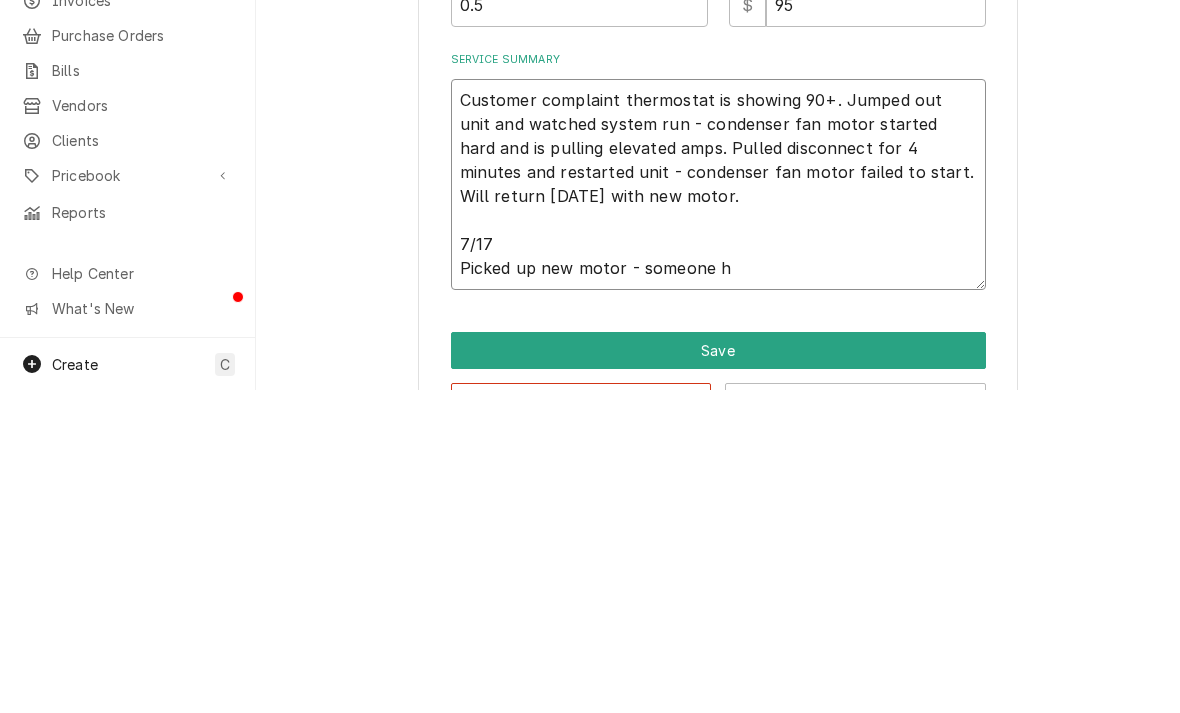 type on "x" 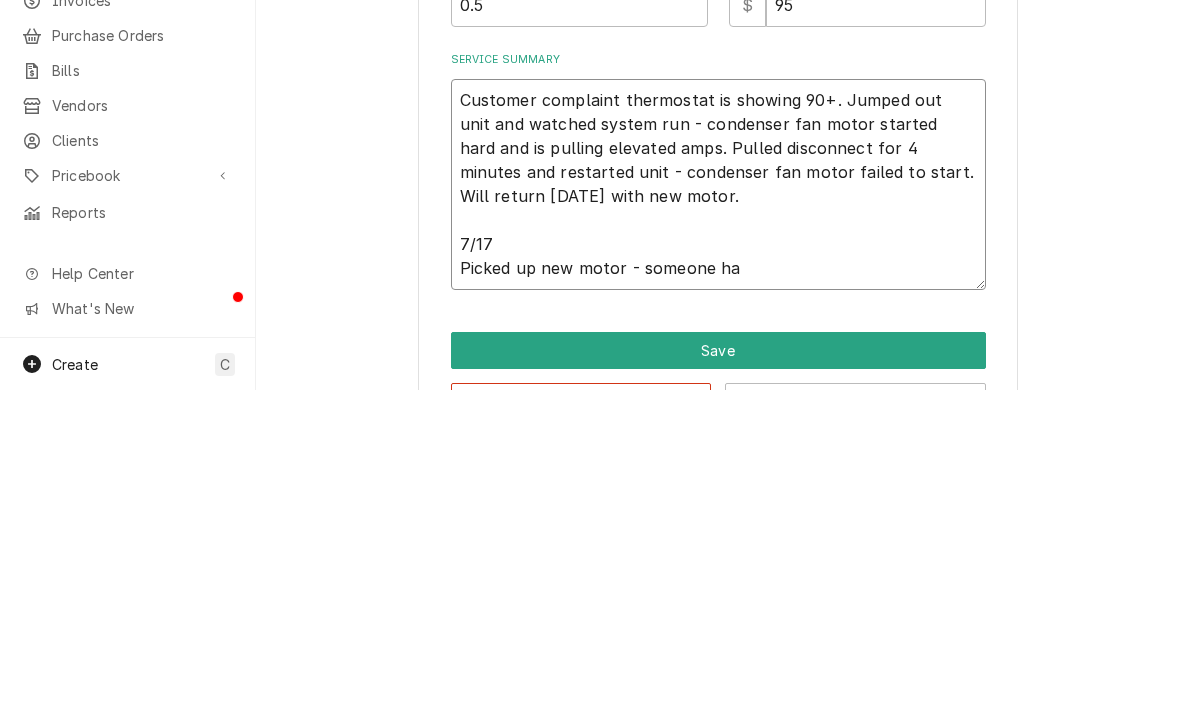 type on "Customer complaint thermostat is showing 90+. Jumped out unit and watched system run - condenser fan motor started hard and is pulling elevated amps. Pulled disconnect for 4 minutes and restarted unit - condenser fan motor failed to start. Will return tomorrow with new motor.
7/17
Picked up new motor - someone had" 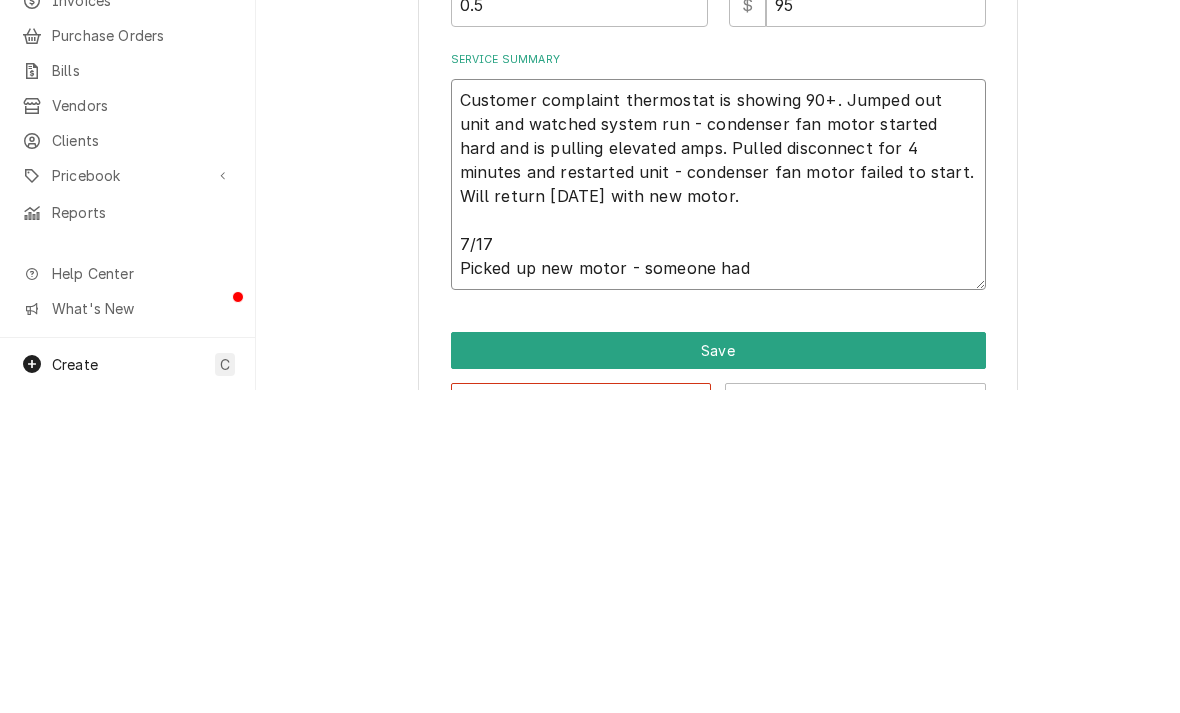 type on "x" 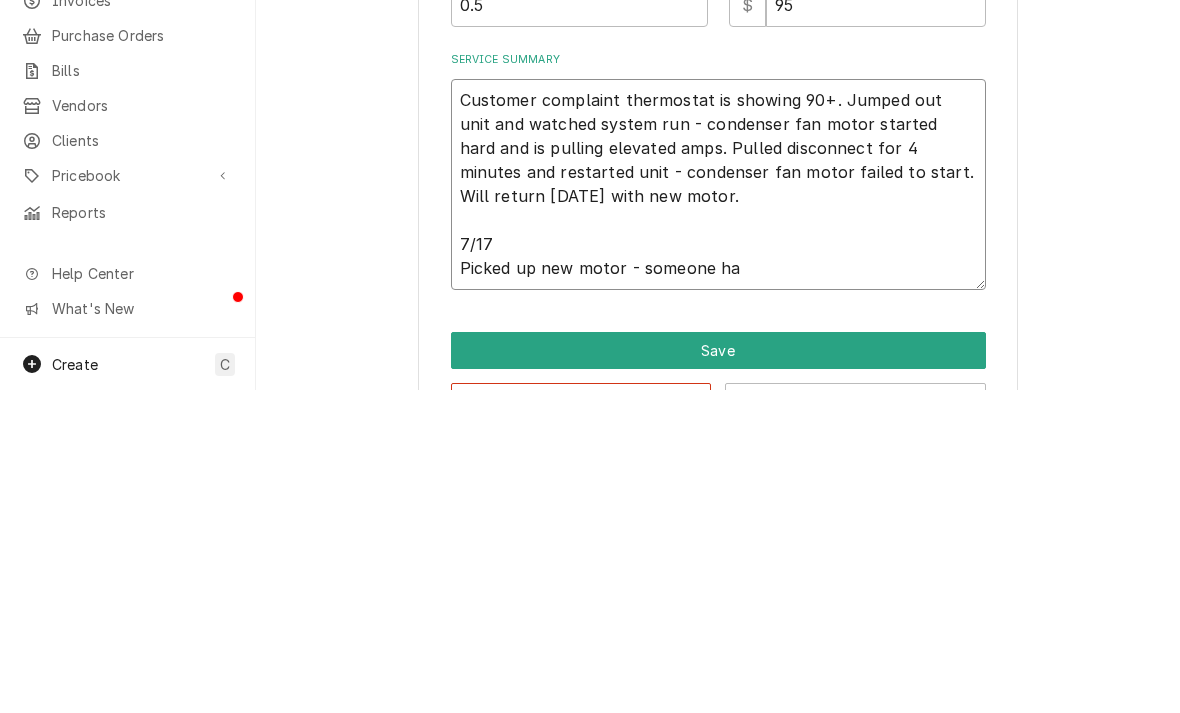 type on "Customer complaint thermostat is showing 90+. Jumped out unit and watched system run - condenser fan motor started hard and is pulling elevated amps. Pulled disconnect for 4 minutes and restarted unit - condenser fan motor failed to start. Will return tomorrow with new motor.
7/17
Picked up new motor - someone has" 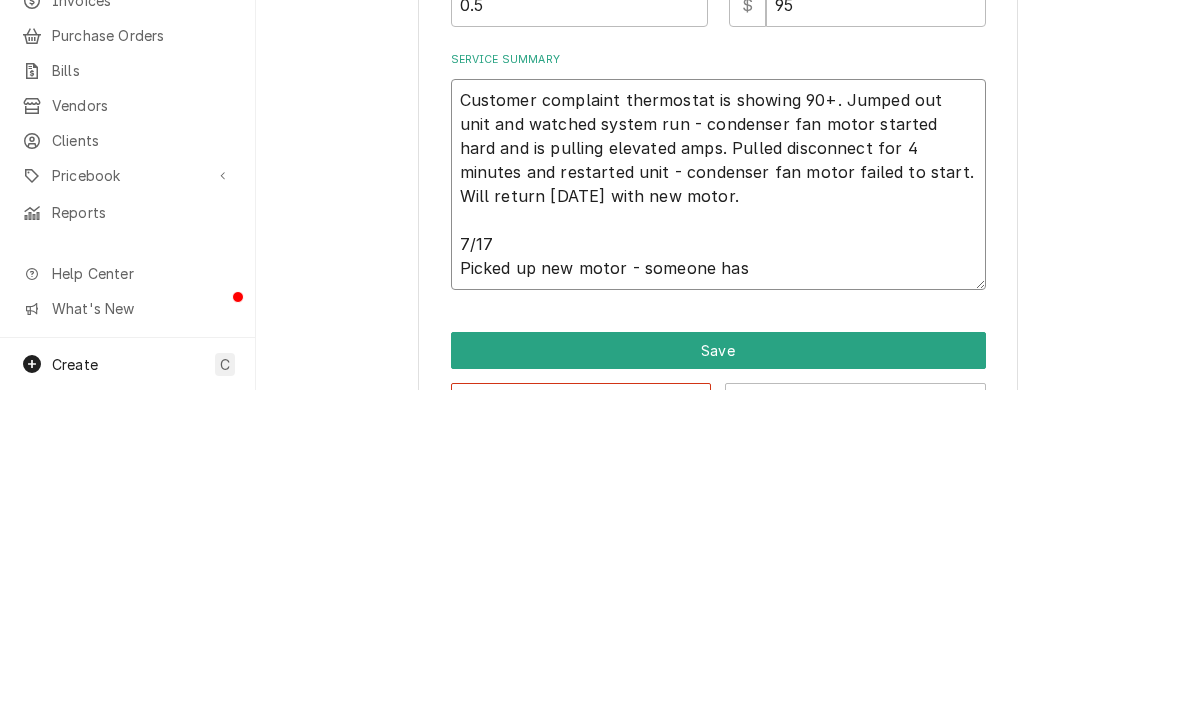 type on "x" 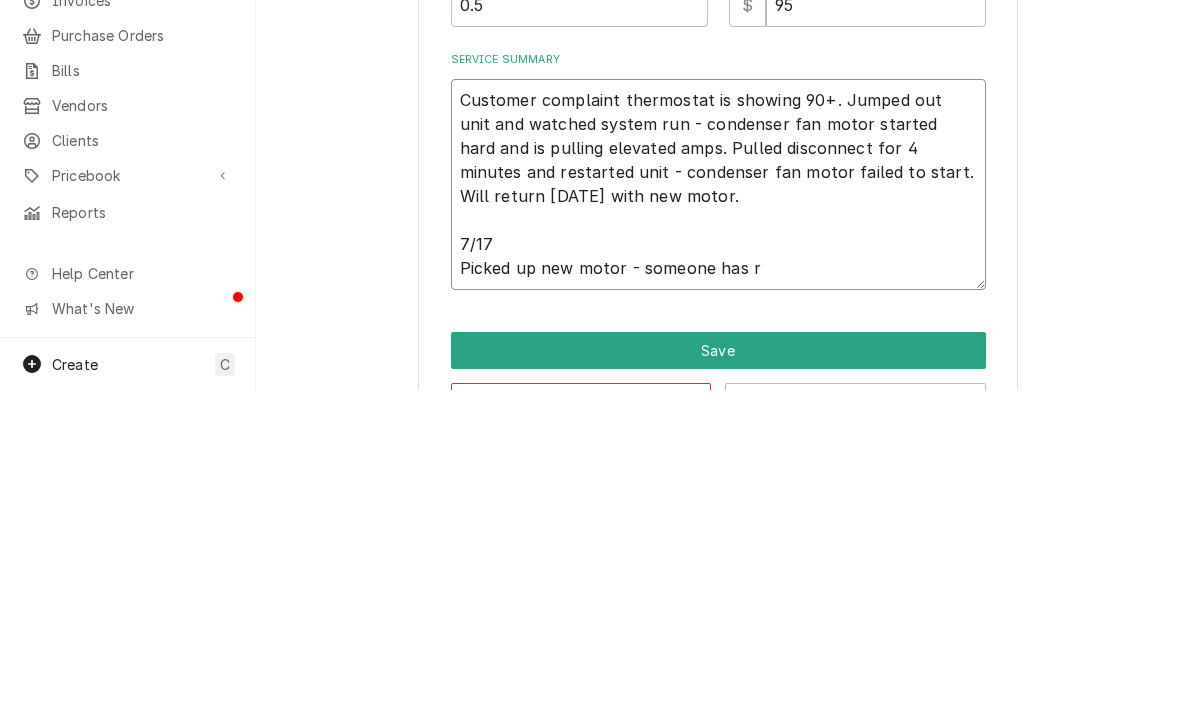 type on "x" 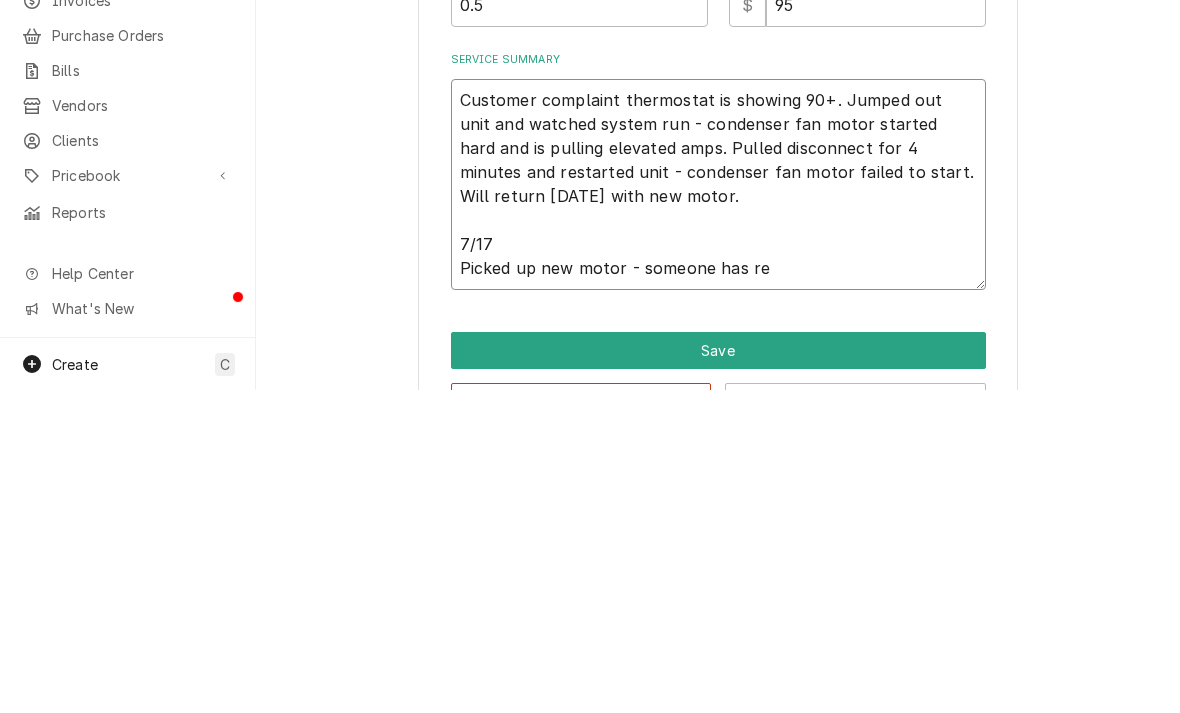 type on "x" 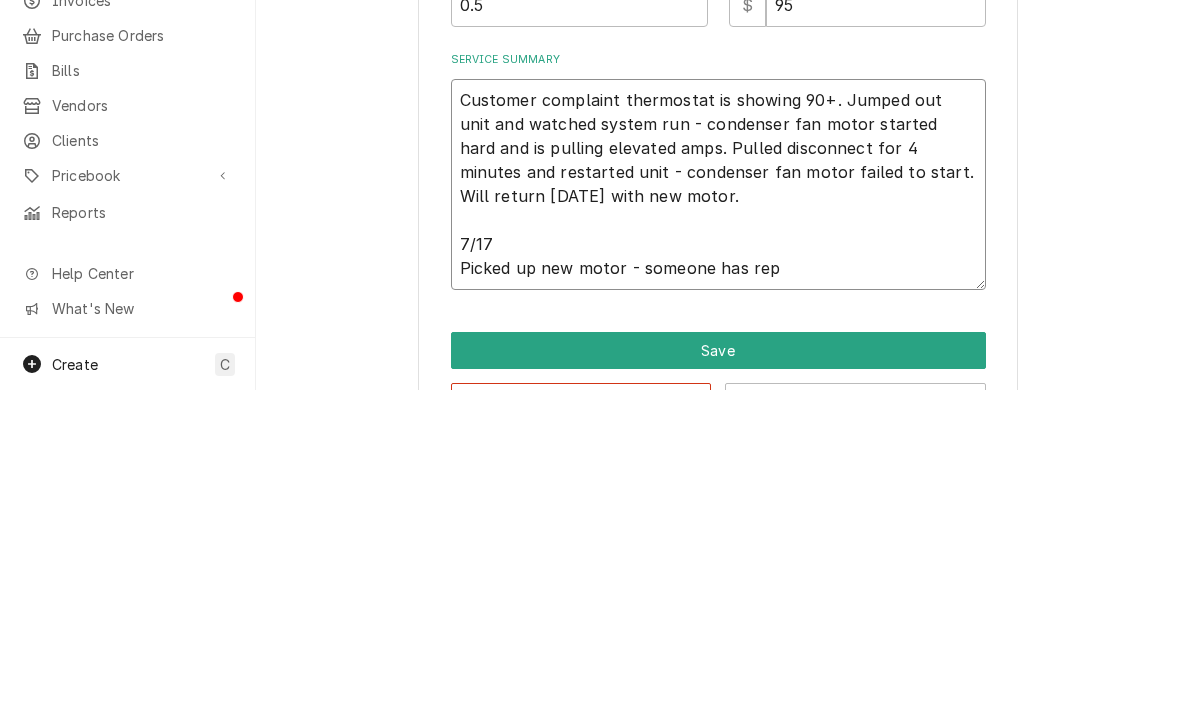 type on "x" 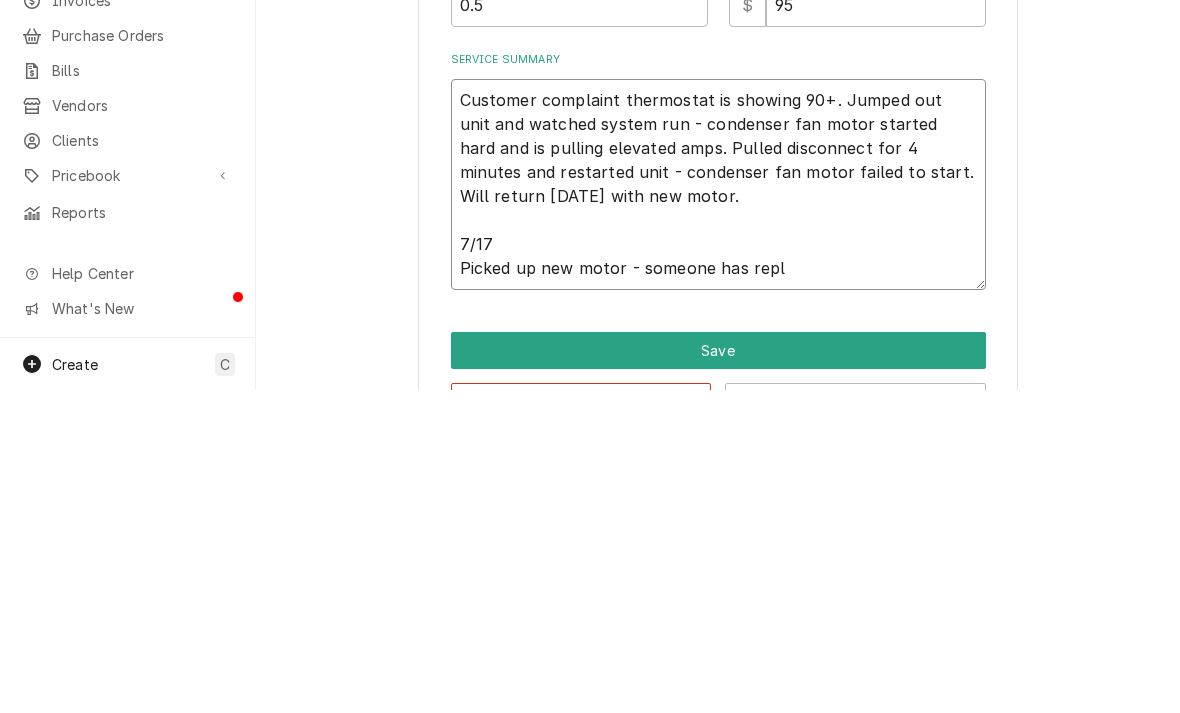 type on "Customer complaint thermostat is showing 90+. Jumped out unit and watched system run - condenser fan motor started hard and is pulling elevated amps. Pulled disconnect for 4 minutes and restarted unit - condenser fan motor failed to start. Will return tomorrow with new motor.
7/17
Picked up new motor - someone has repla" 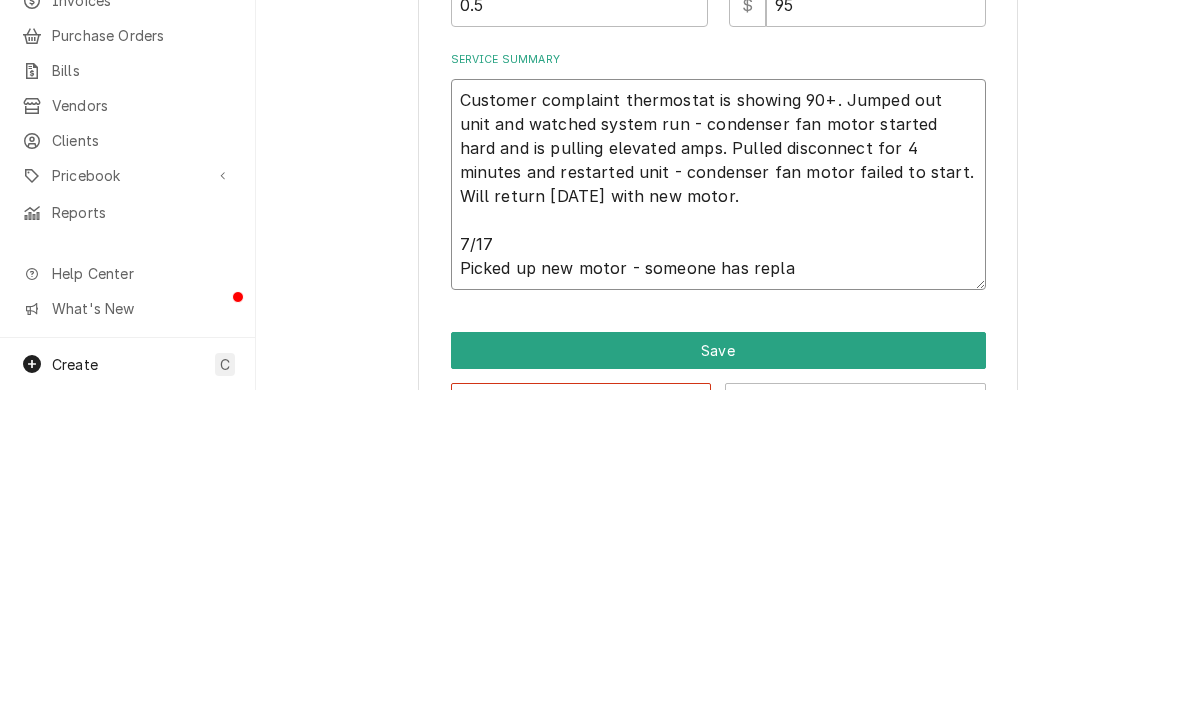 type on "x" 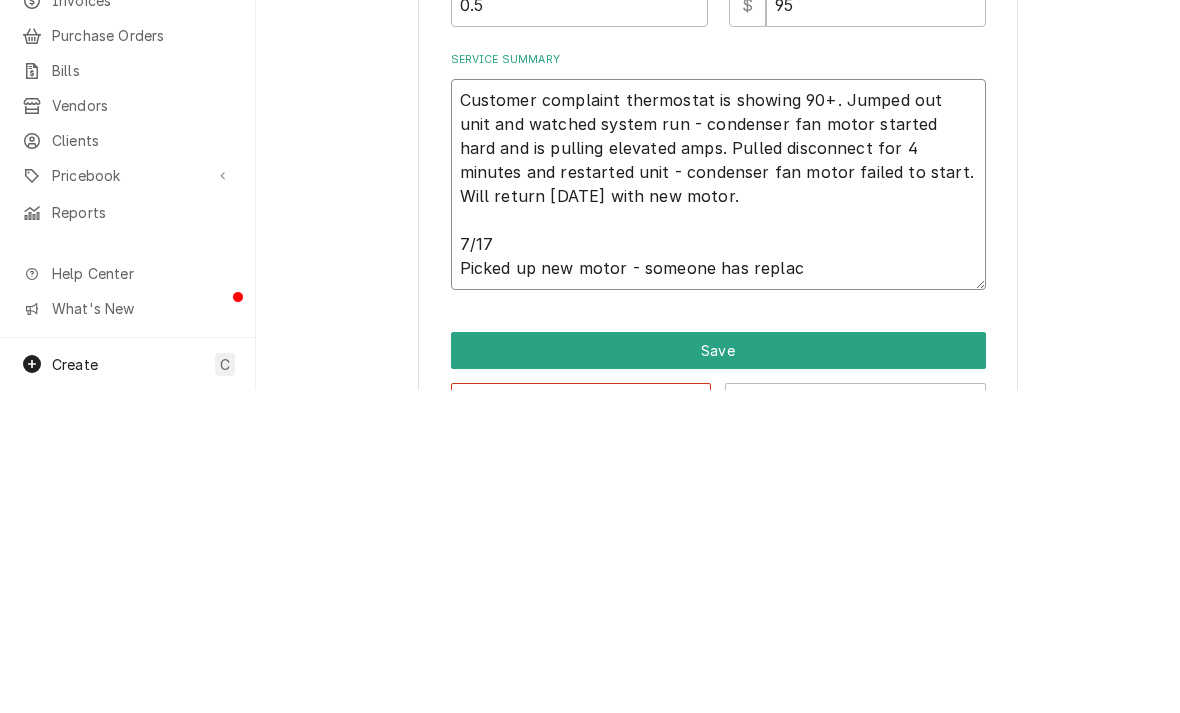 type on "x" 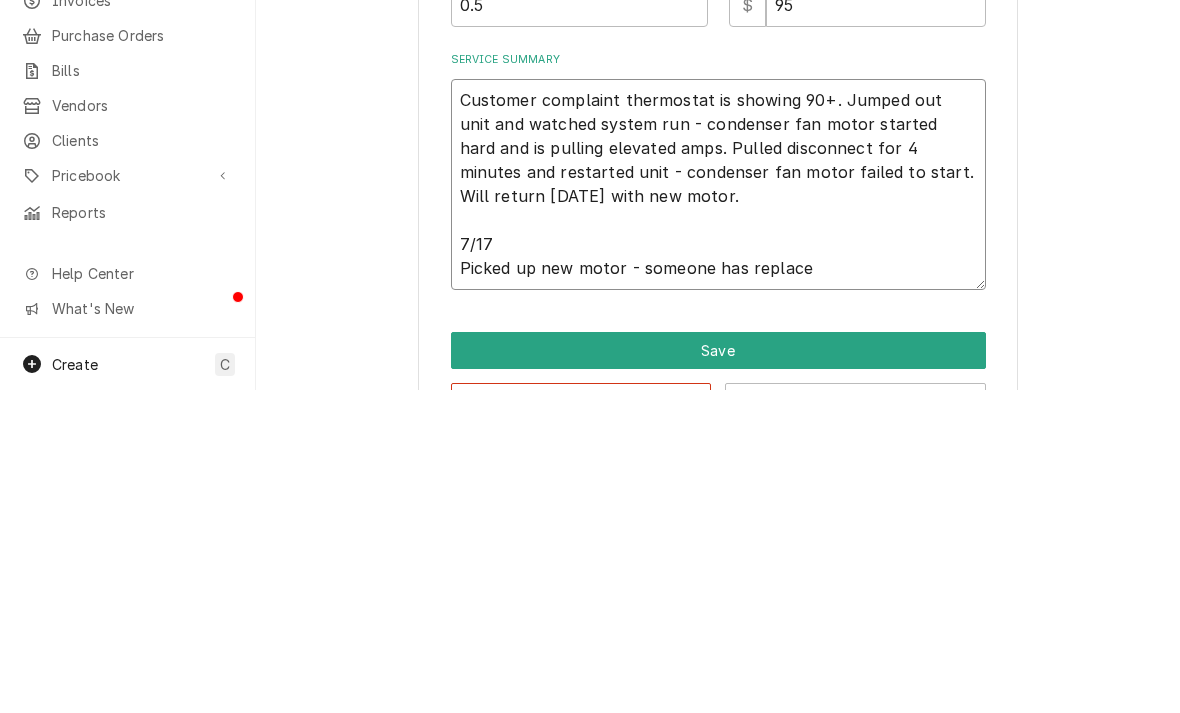 type on "Customer complaint thermostat is showing 90+. Jumped out unit and watched system run - condenser fan motor started hard and is pulling elevated amps. Pulled disconnect for 4 minutes and restarted unit - condenser fan motor failed to start. Will return tomorrow with new motor.
7/17
Picked up new motor - someone has replaced" 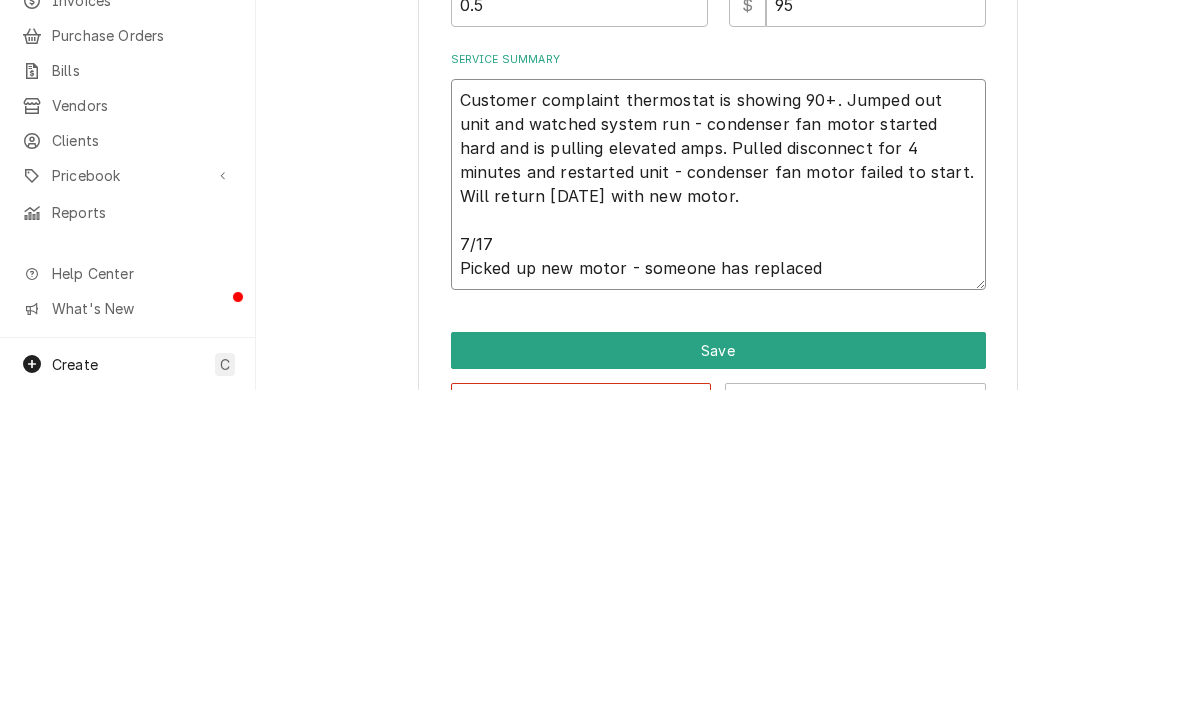 type on "x" 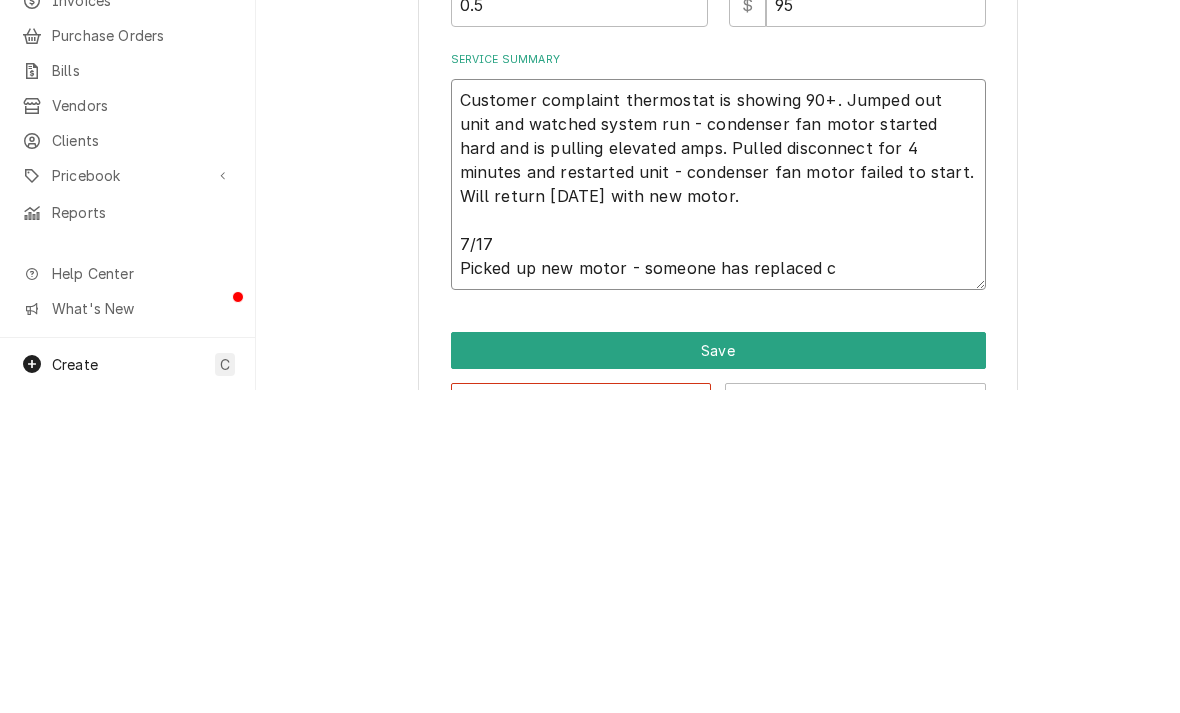 type on "x" 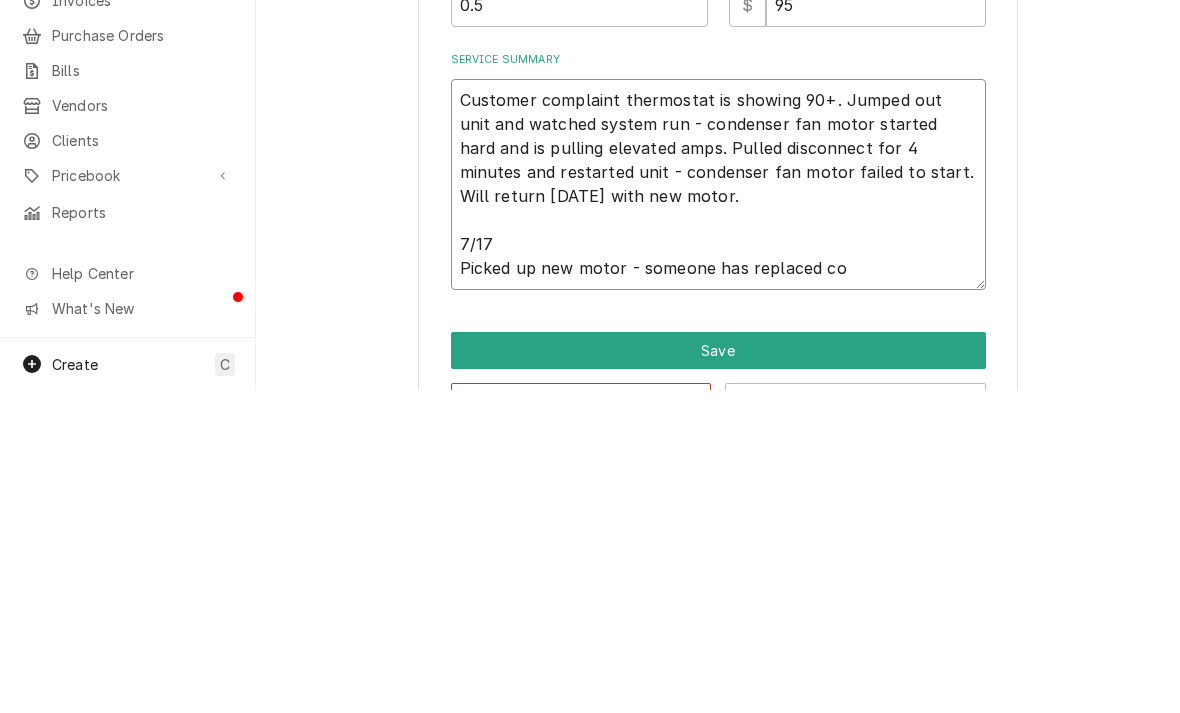 type on "x" 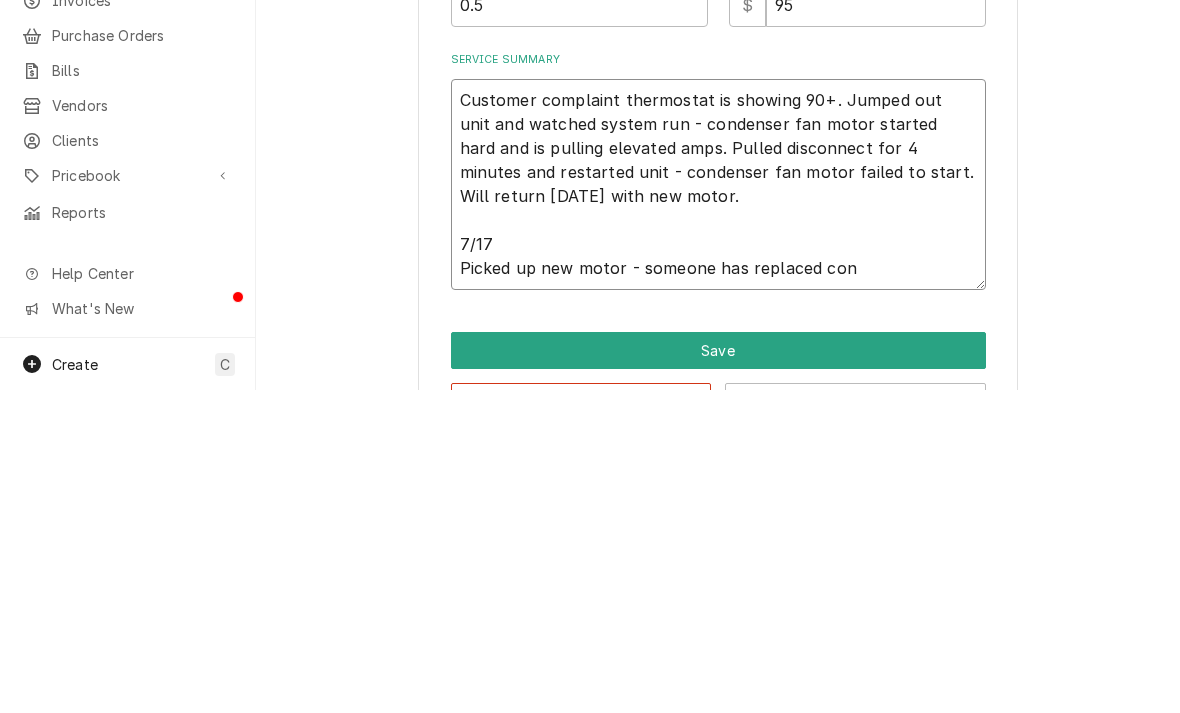 type on "x" 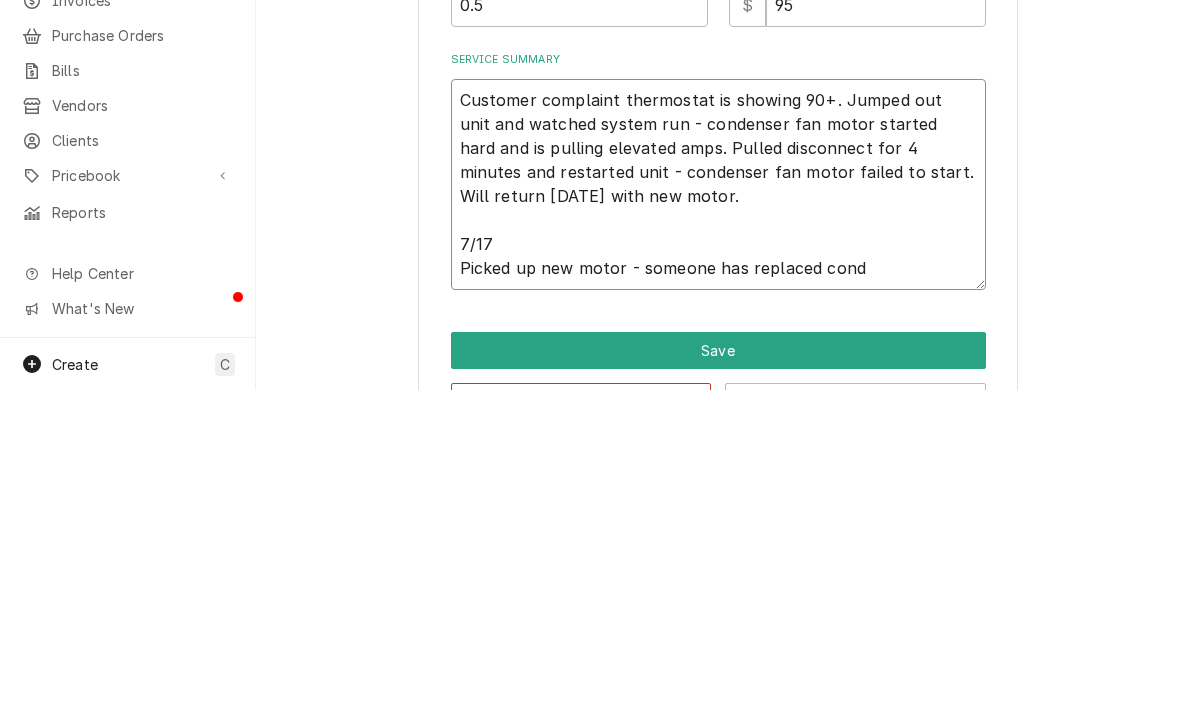 type on "x" 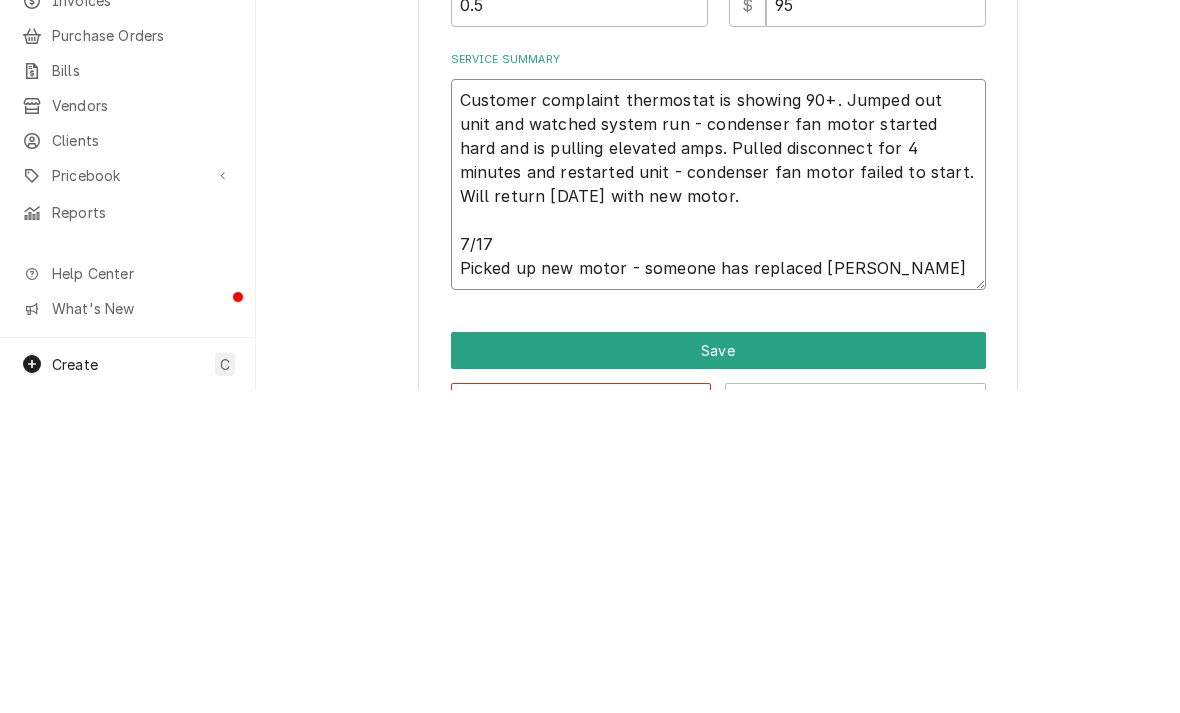 type on "x" 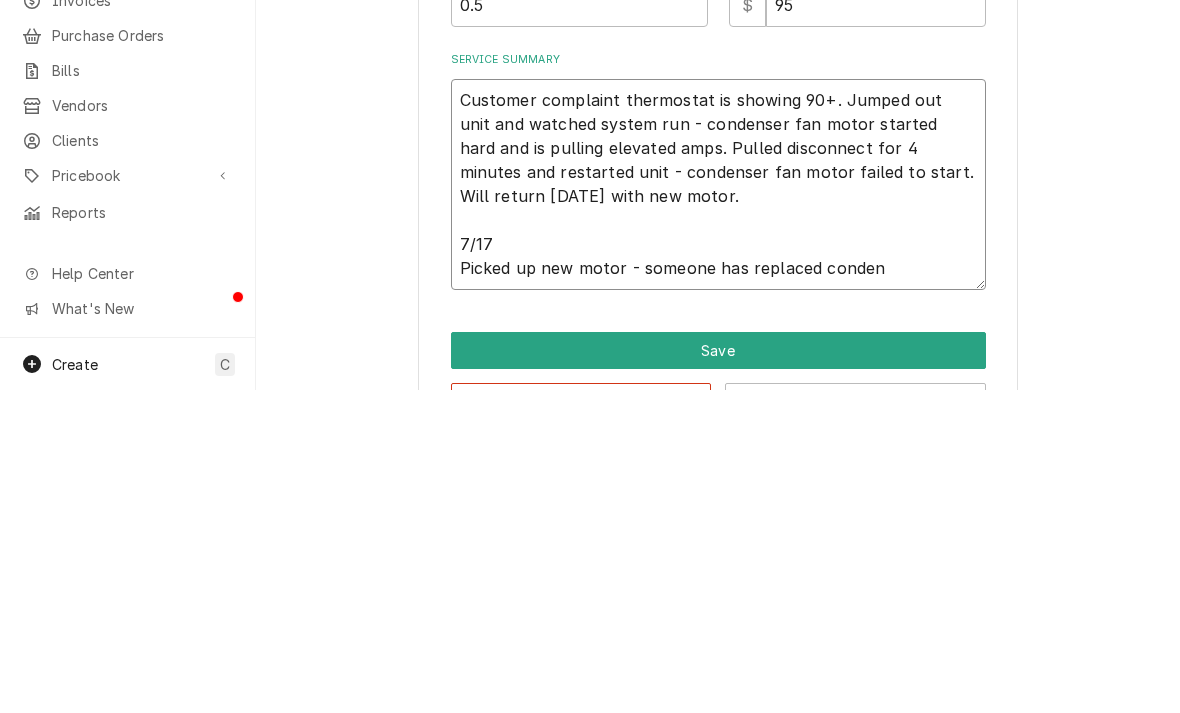 type on "x" 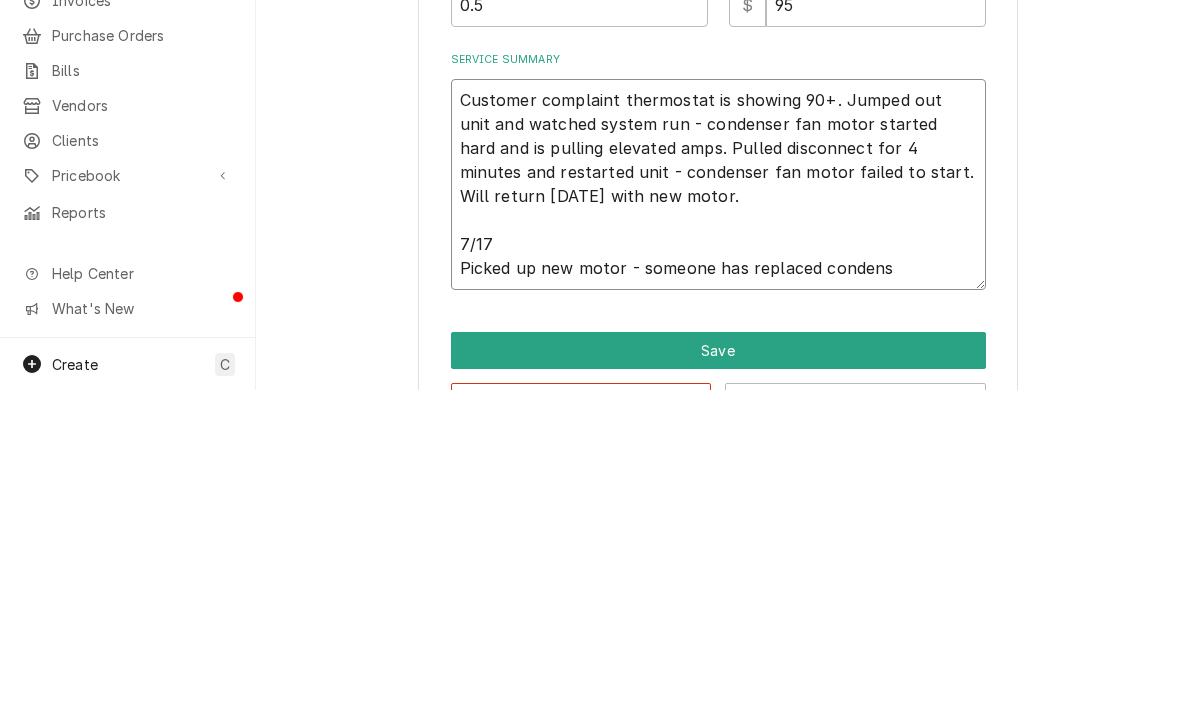 type on "x" 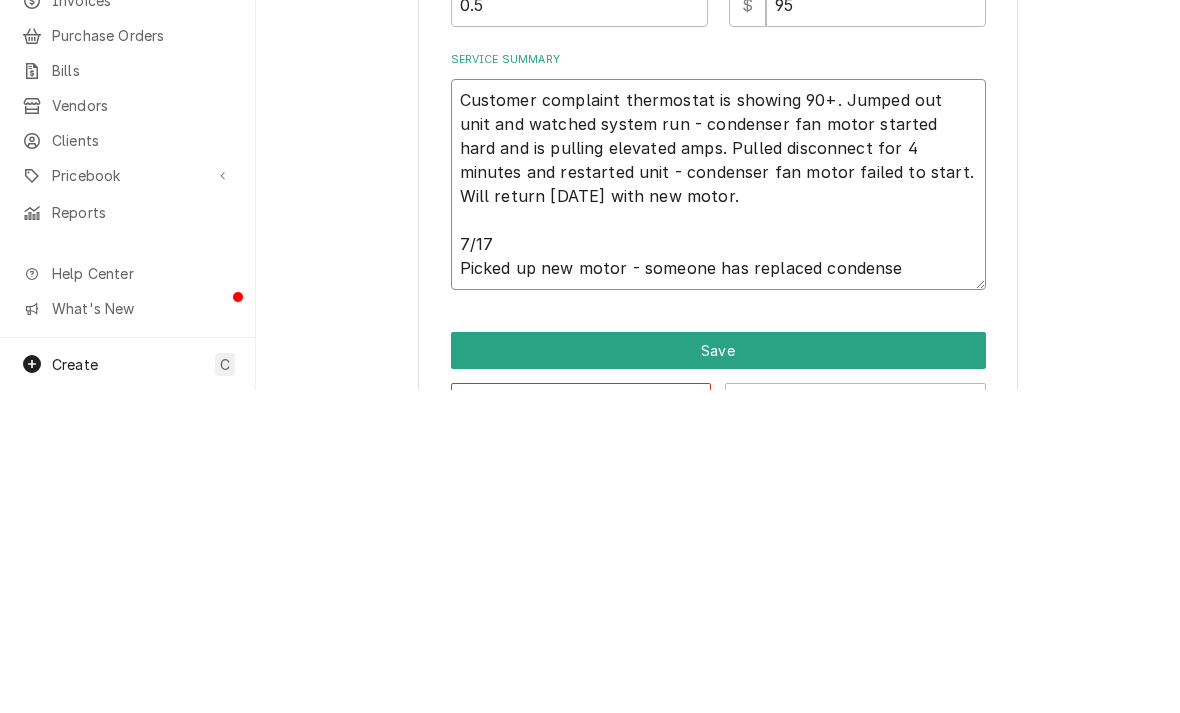 type on "x" 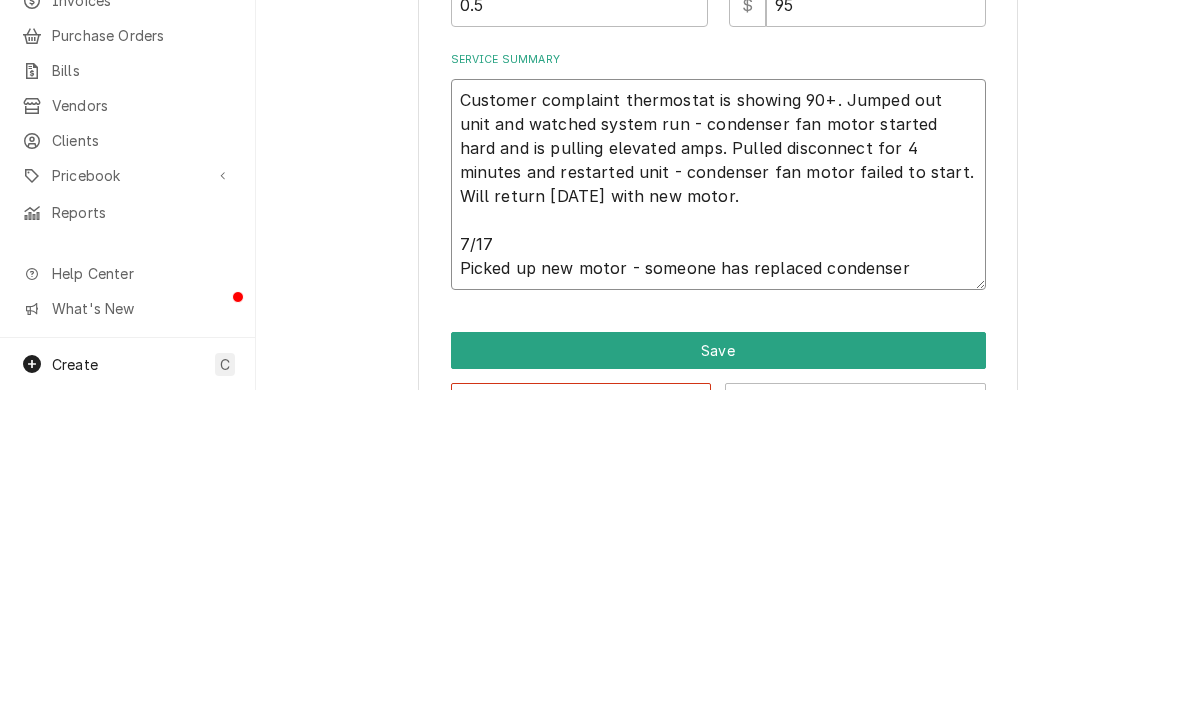 type on "x" 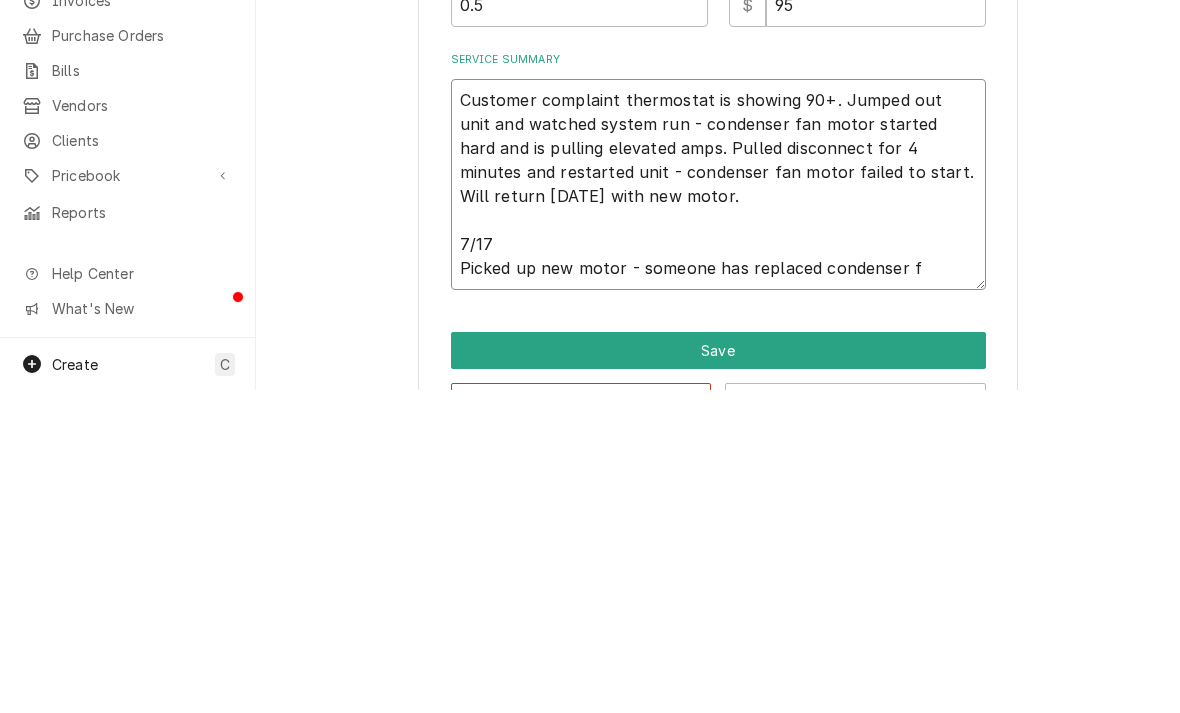 type on "Customer complaint thermostat is showing 90+. Jumped out unit and watched system run - condenser fan motor started hard and is pulling elevated amps. Pulled disconnect for 4 minutes and restarted unit - condenser fan motor failed to start. Will return tomorrow with new motor.
7/17
Picked up new motor - someone has replaced condenser fa" 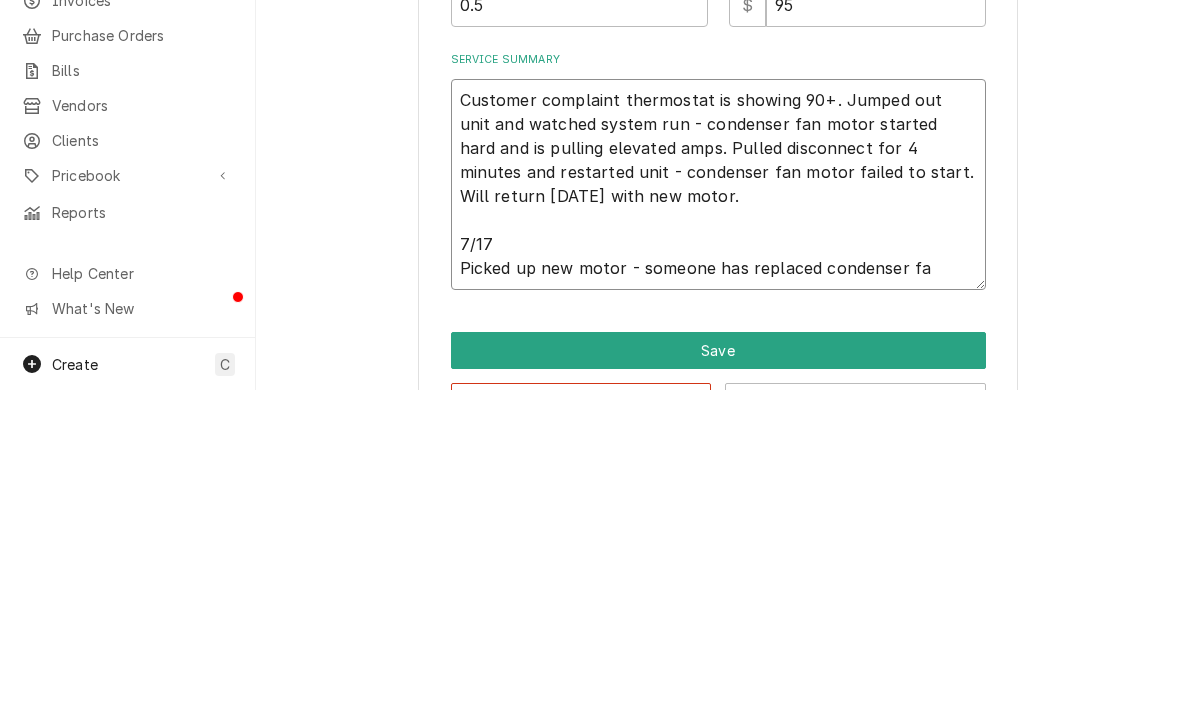 type on "x" 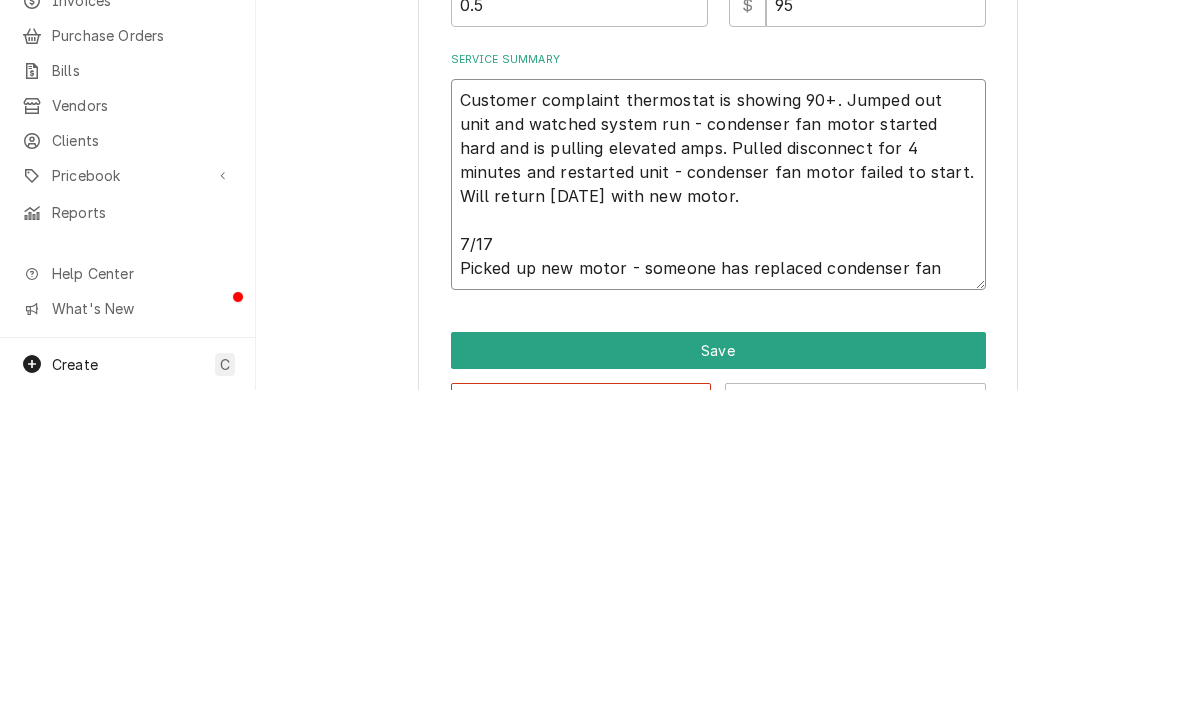type on "x" 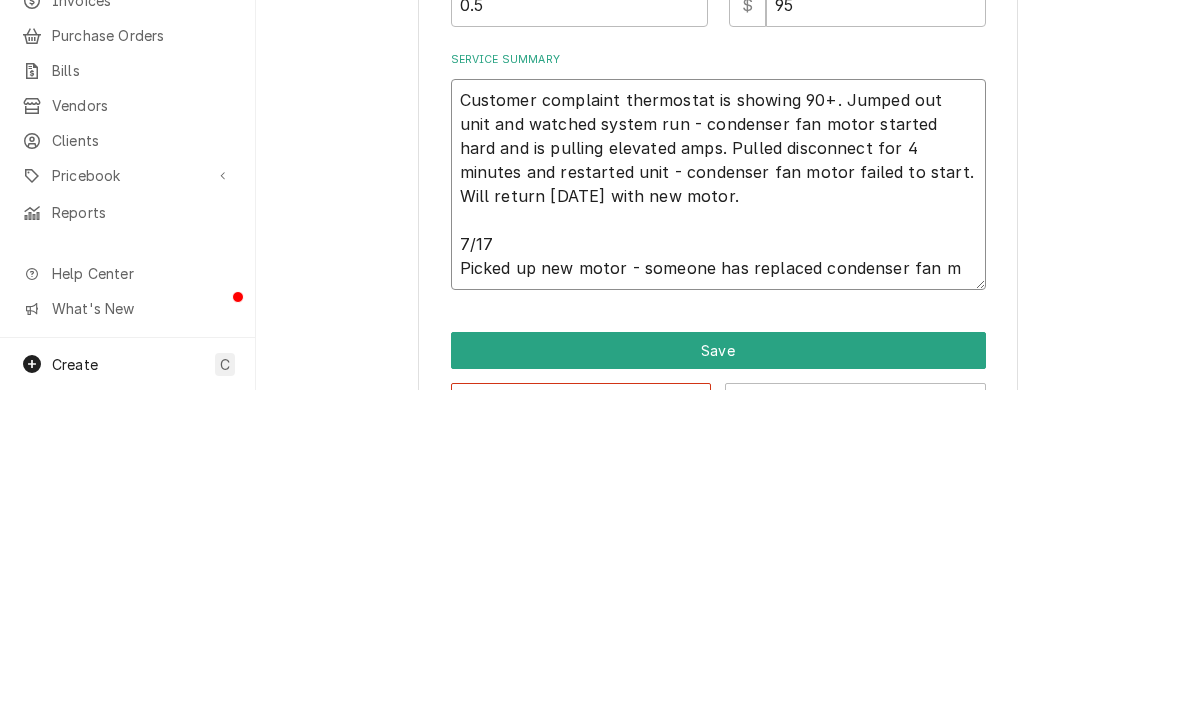type on "x" 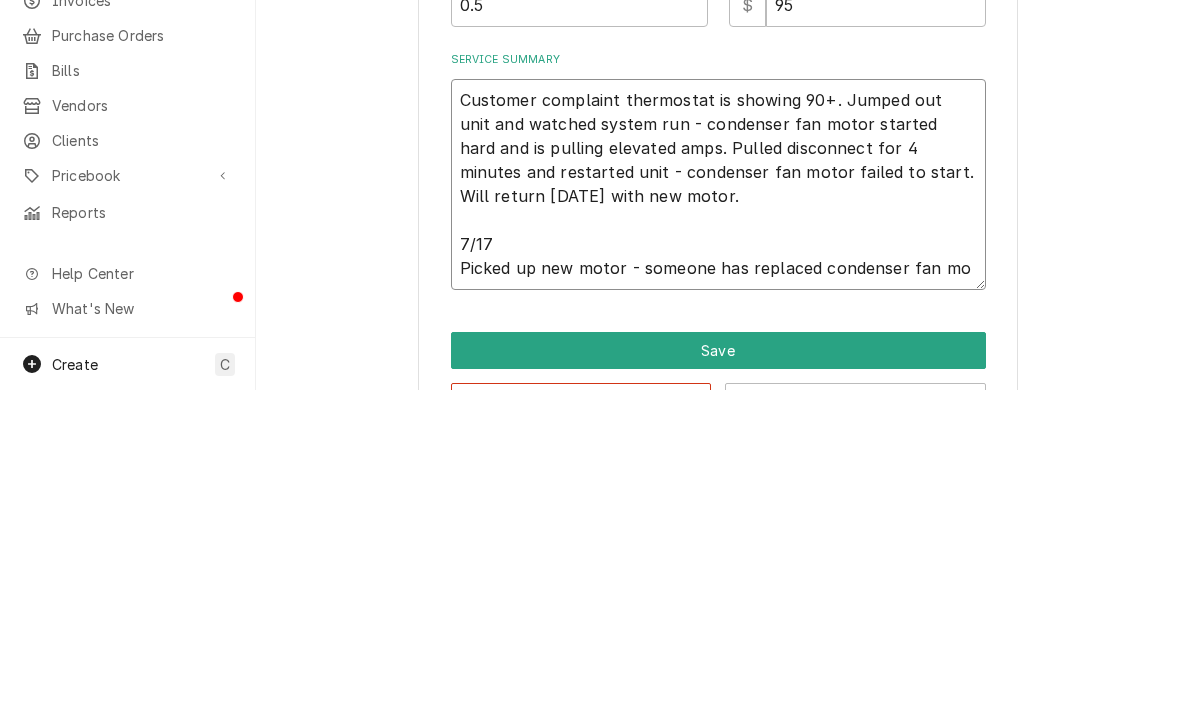 type on "x" 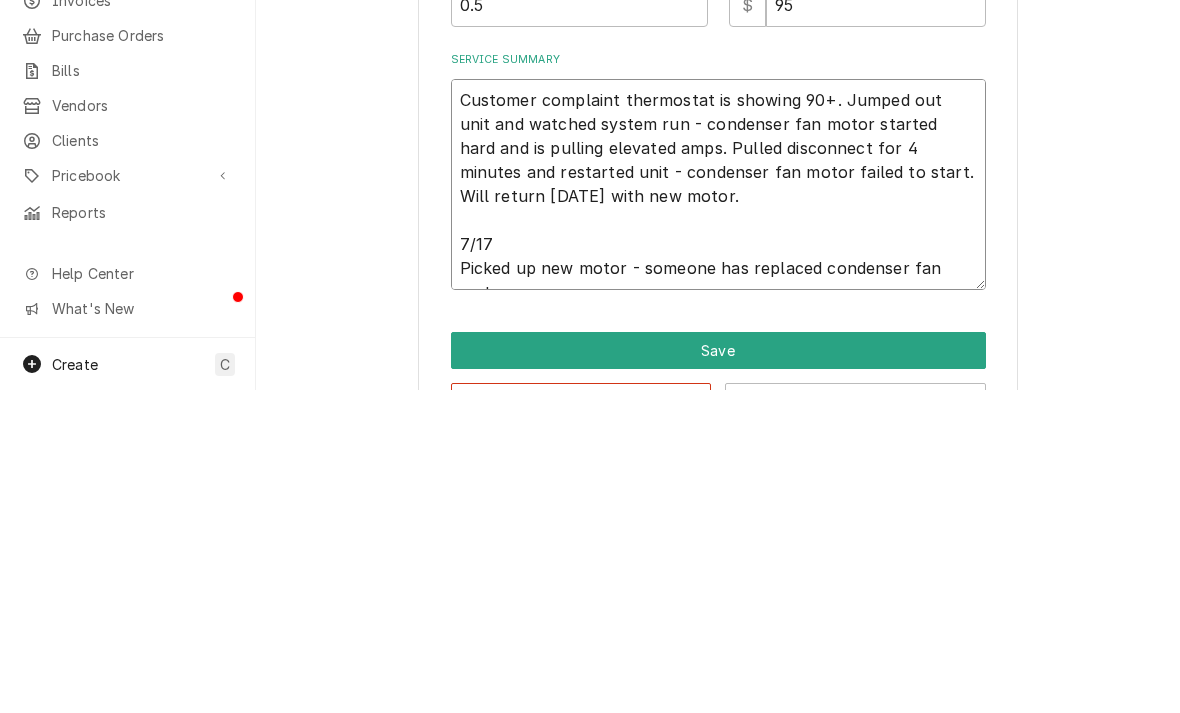 type on "x" 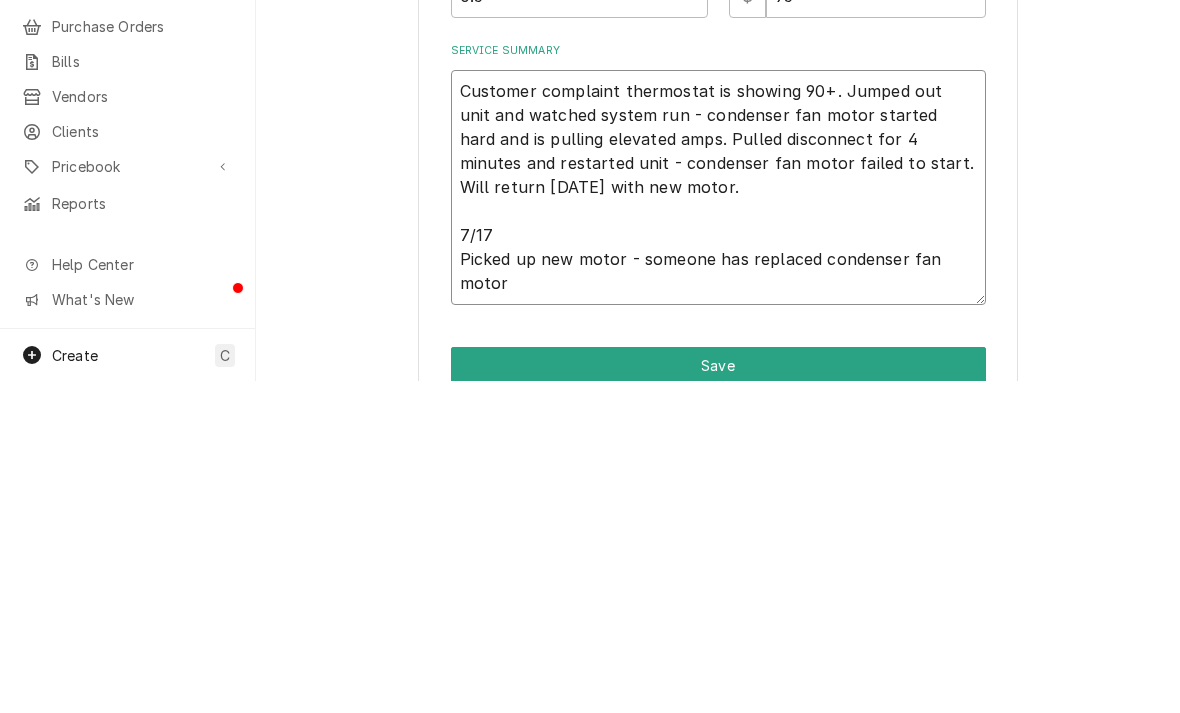 type on "Customer complaint thermostat is showing 90+. Jumped out unit and watched system run - condenser fan motor started hard and is pulling elevated amps. Pulled disconnect for 4 minutes and restarted unit - condenser fan motor failed to start. Will return tomorrow with new motor.
7/17
Picked up new motor - someone has replaced condenser fan motor" 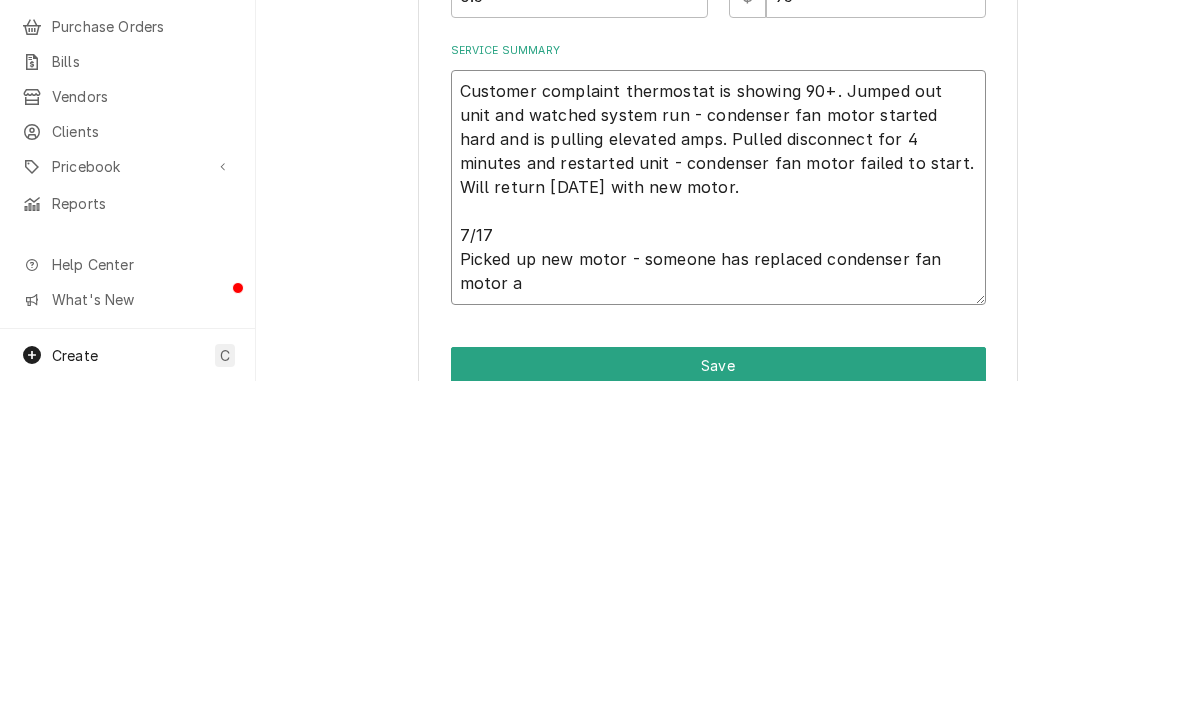 type on "x" 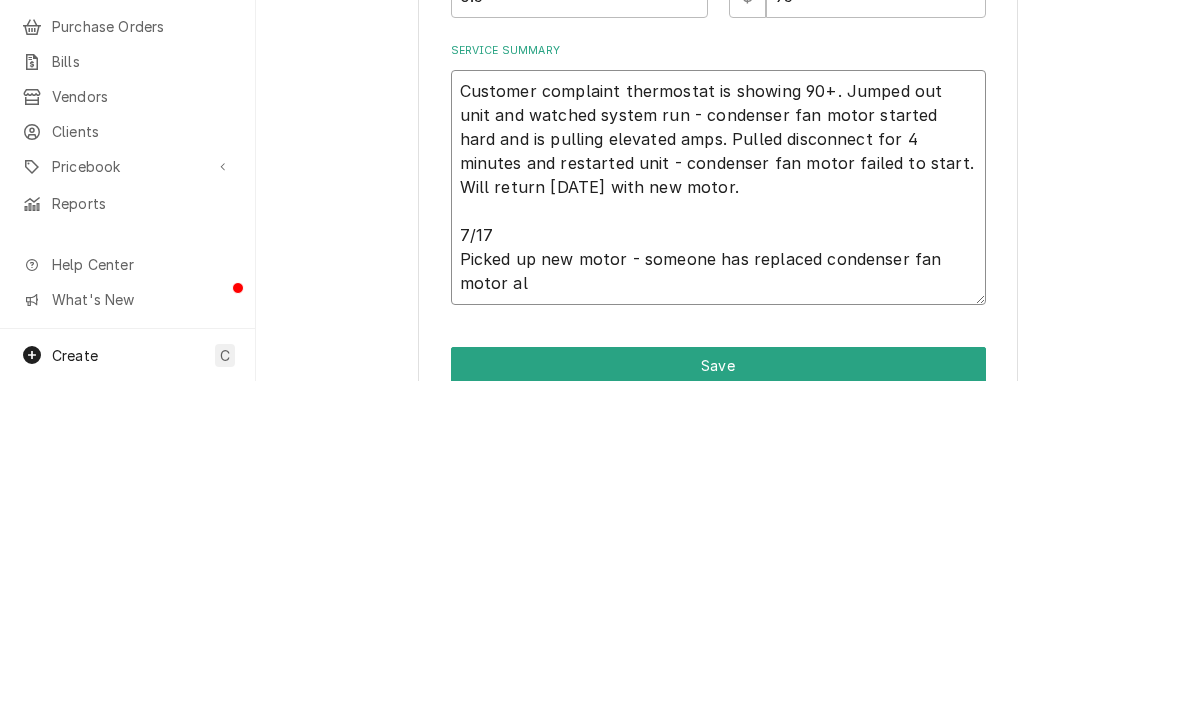 type on "x" 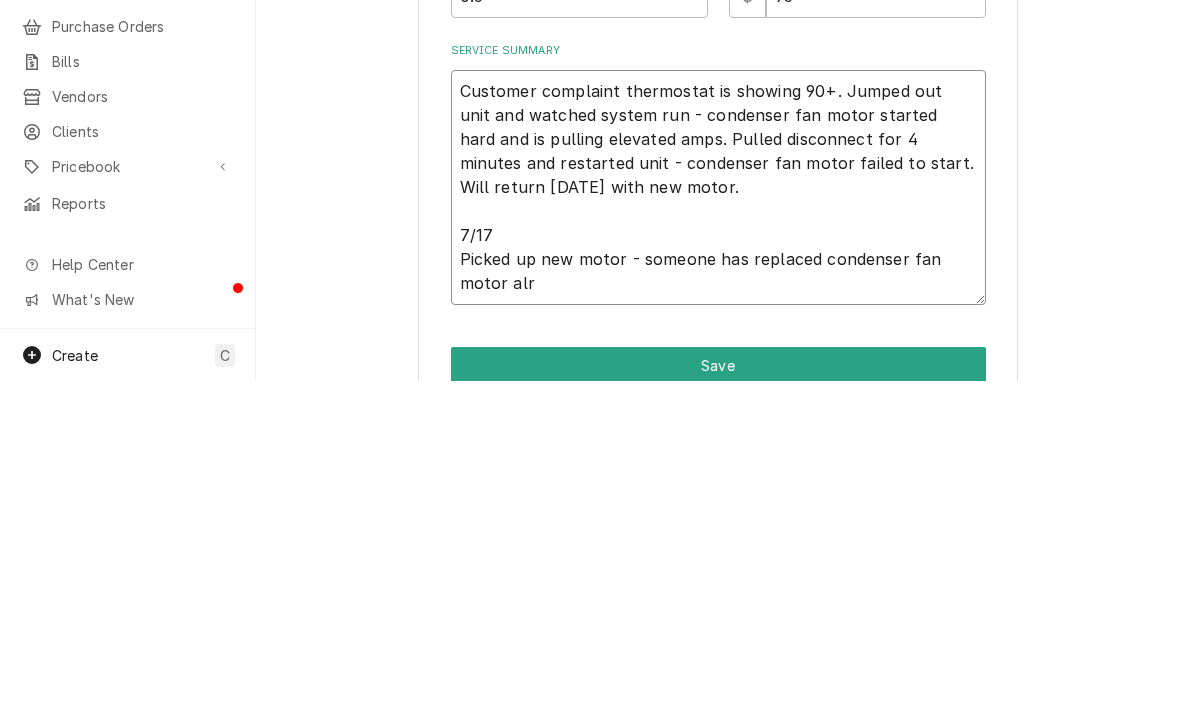 type on "x" 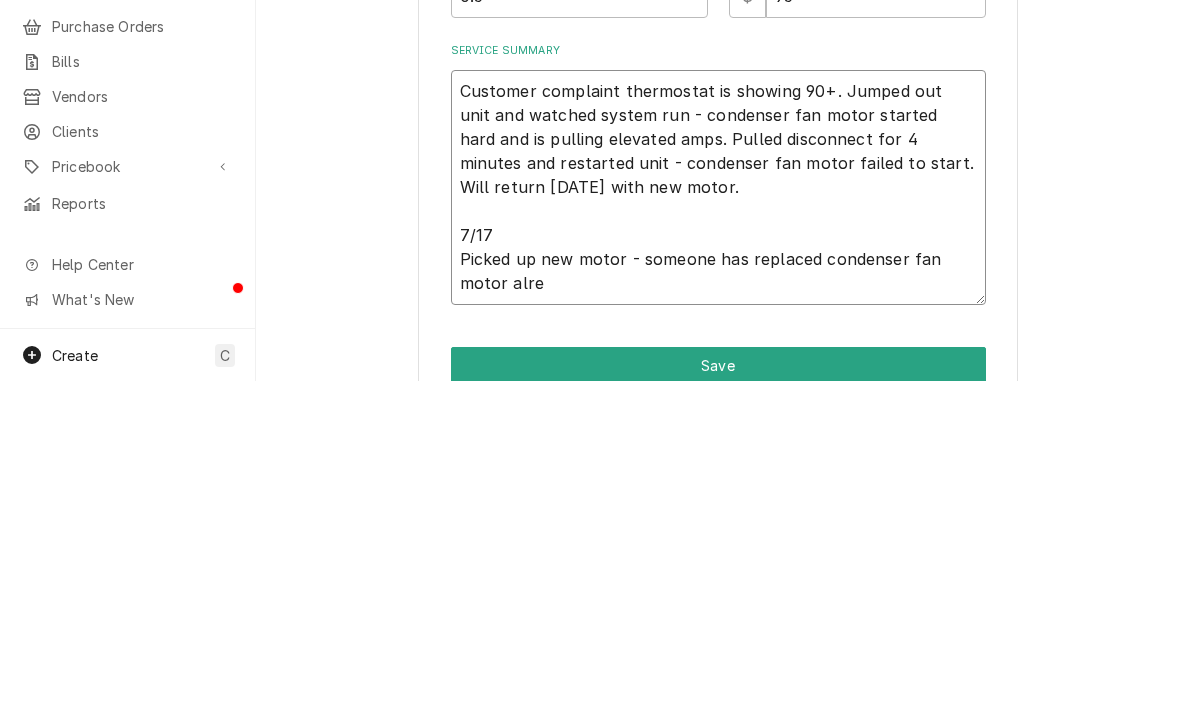 type on "x" 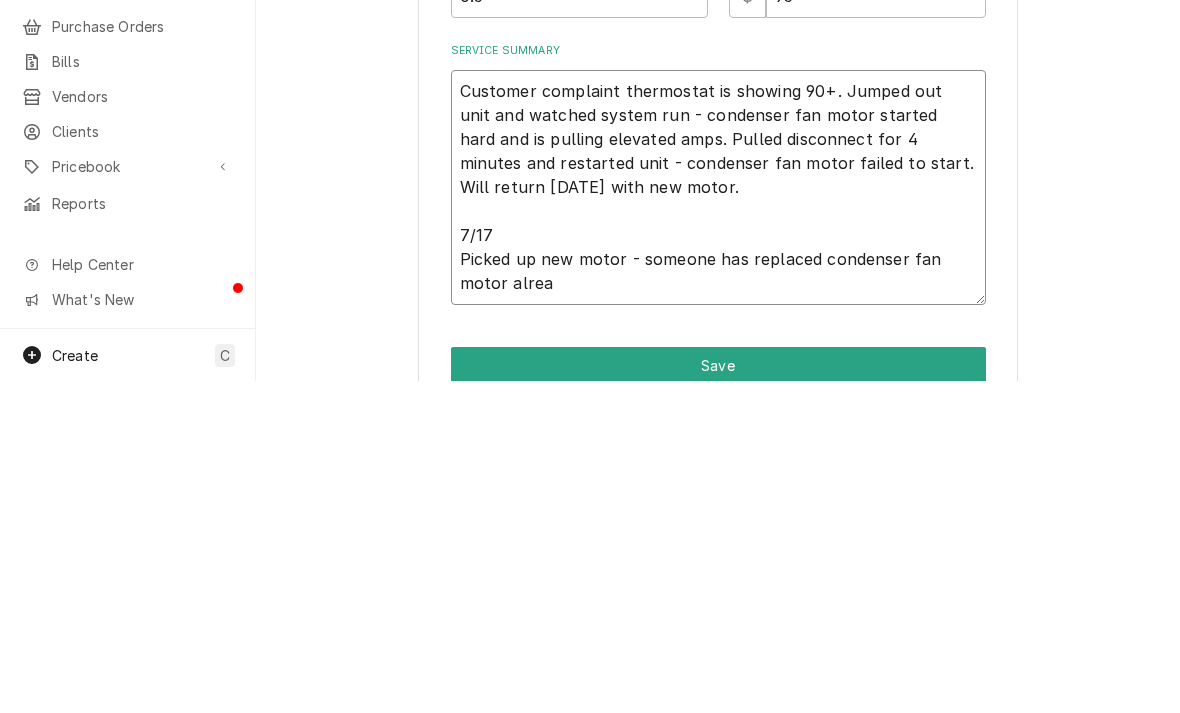 type on "Customer complaint thermostat is showing 90+. Jumped out unit and watched system run - condenser fan motor started hard and is pulling elevated amps. Pulled disconnect for 4 minutes and restarted unit - condenser fan motor failed to start. Will return tomorrow with new motor.
7/17
Picked up new motor - someone has replaced condenser fan motor alread" 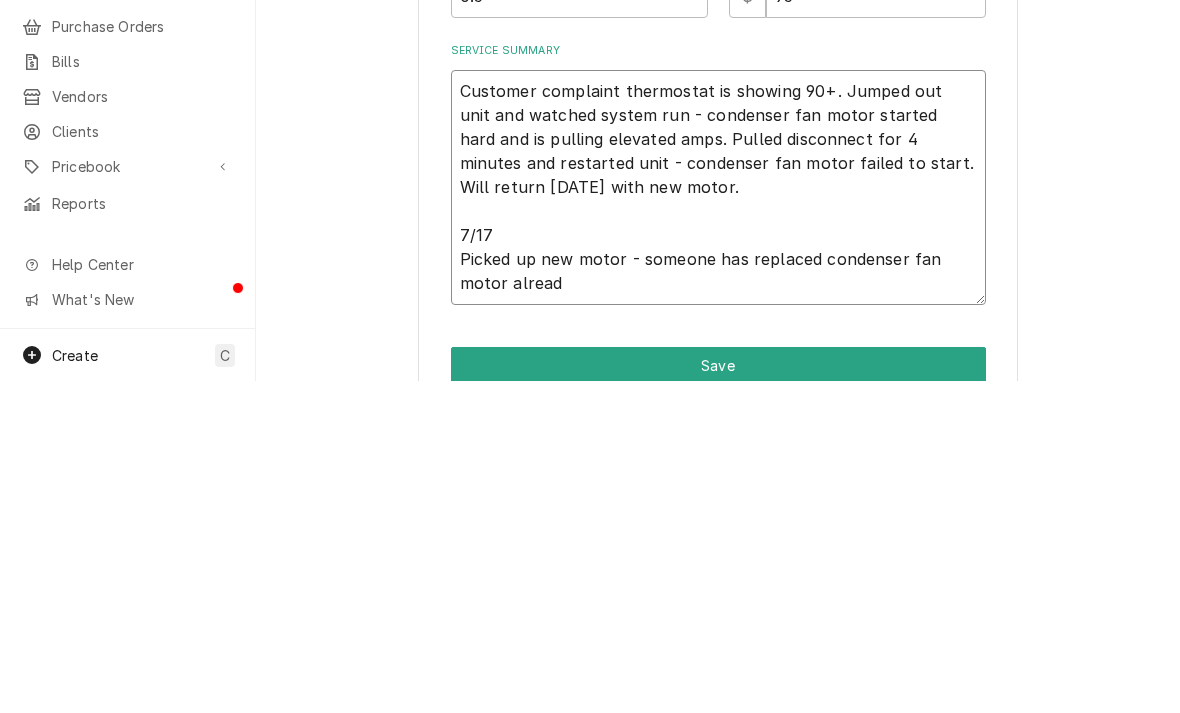 type on "Customer complaint thermostat is showing 90+. Jumped out unit and watched system run - condenser fan motor started hard and is pulling elevated amps. Pulled disconnect for 4 minutes and restarted unit - condenser fan motor failed to start. Will return tomorrow with new motor.
7/17
Picked up new motor - someone has replaced condenser fan motor already" 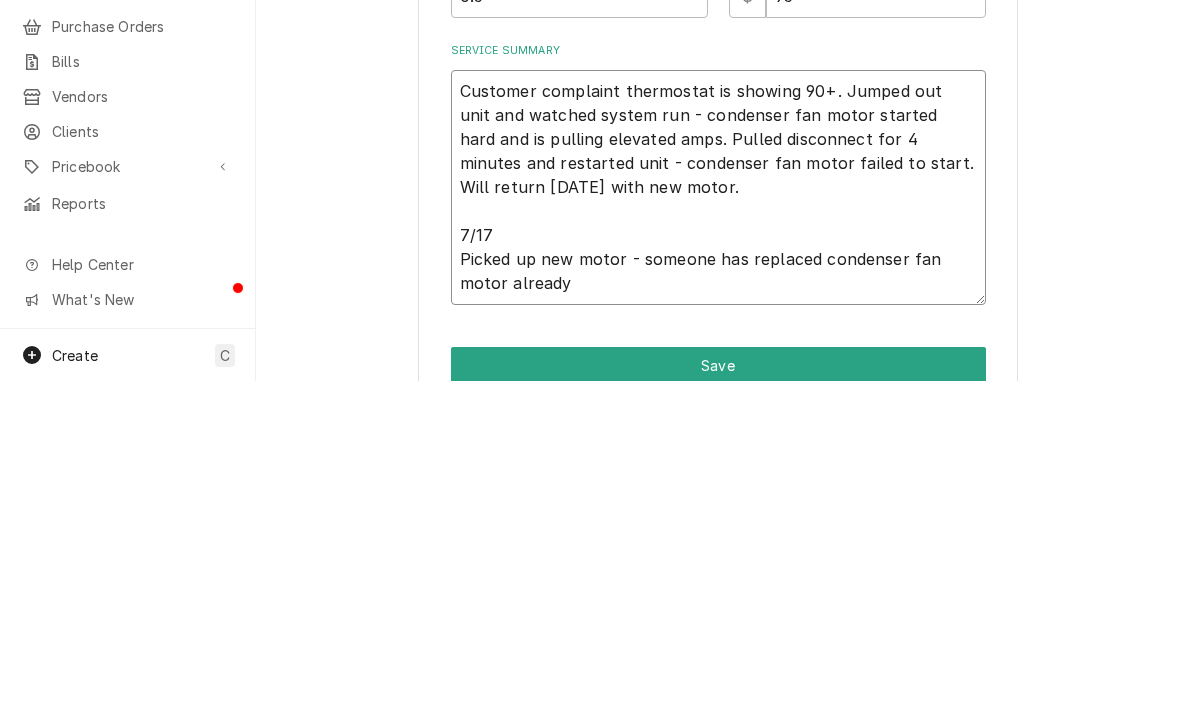 type on "x" 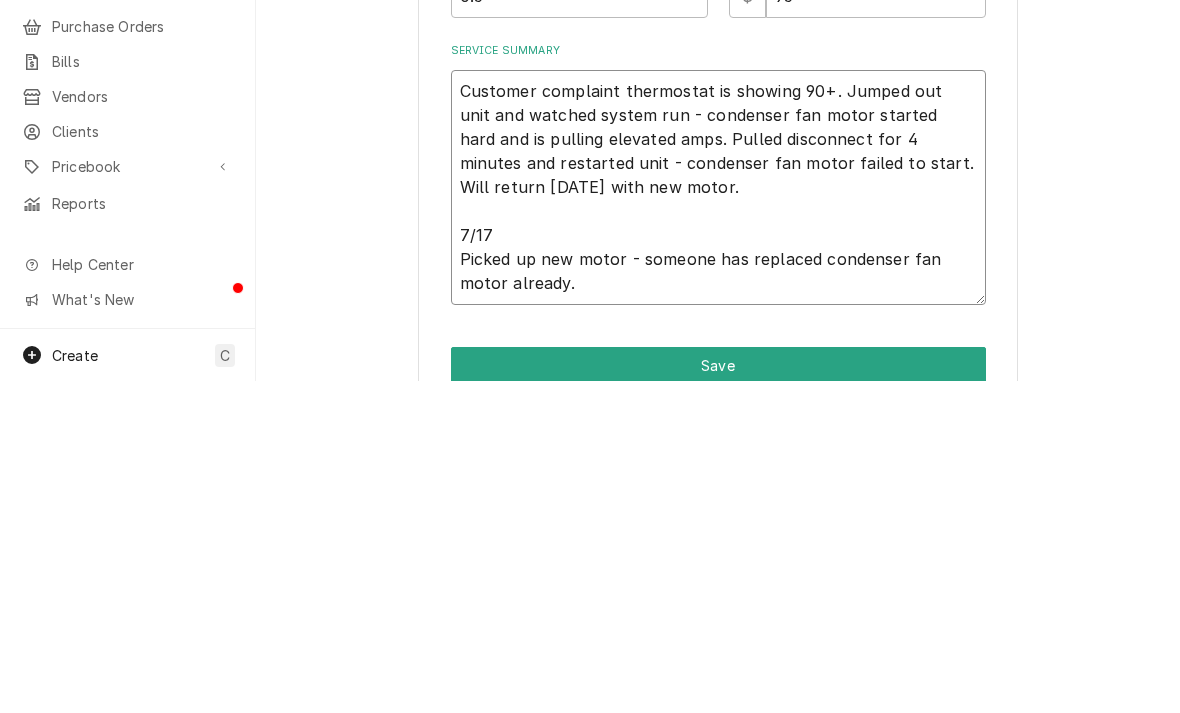 type on "Customer complaint thermostat is showing 90+. Jumped out unit and watched system run - condenser fan motor started hard and is pulling elevated amps. Pulled disconnect for 4 minutes and restarted unit - condenser fan motor failed to start. Will return tomorrow with new motor.
7/17
Picked up new motor - someone has replaced condenser fan motor already." 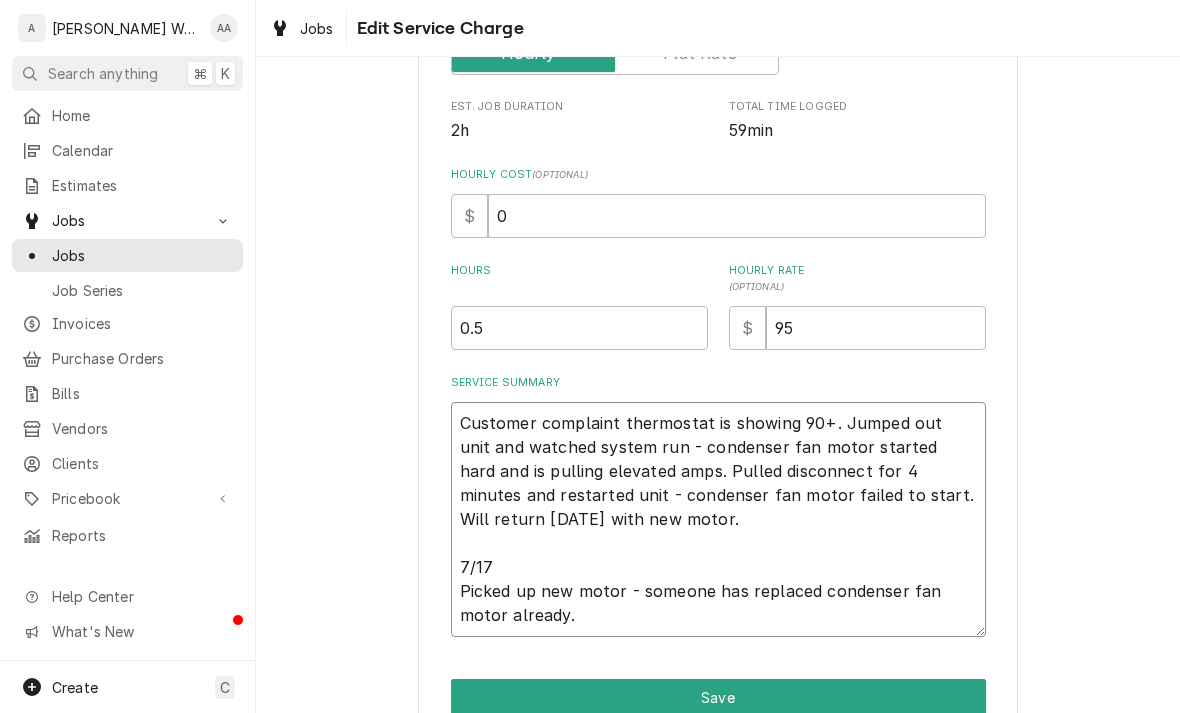 type on "Customer complaint thermostat is showing 90+. Jumped out unit and watched system run - condenser fan motor started hard and is pulling elevated amps. Pulled disconnect for 4 minutes and restarted unit - condenser fan motor failed to start. Will return tomorrow with new motor.
7/17
Picked up new motor - someone has replaced condenser fan motor already." 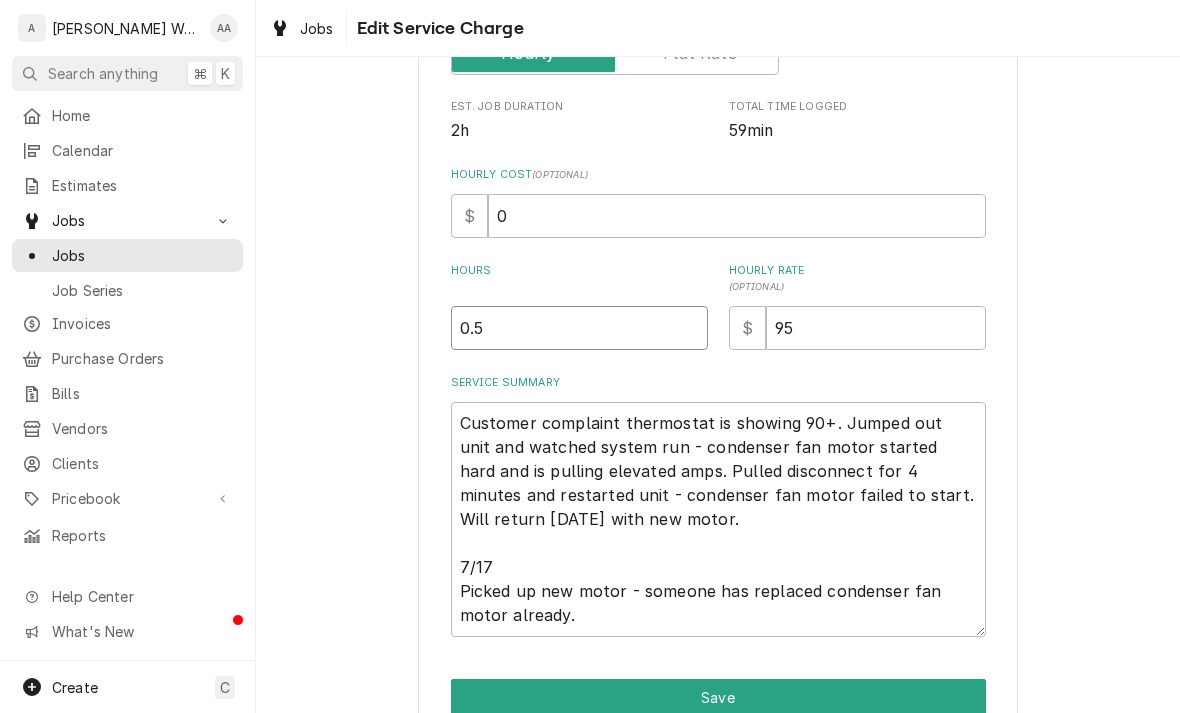 click on "0.5" at bounding box center [579, 328] 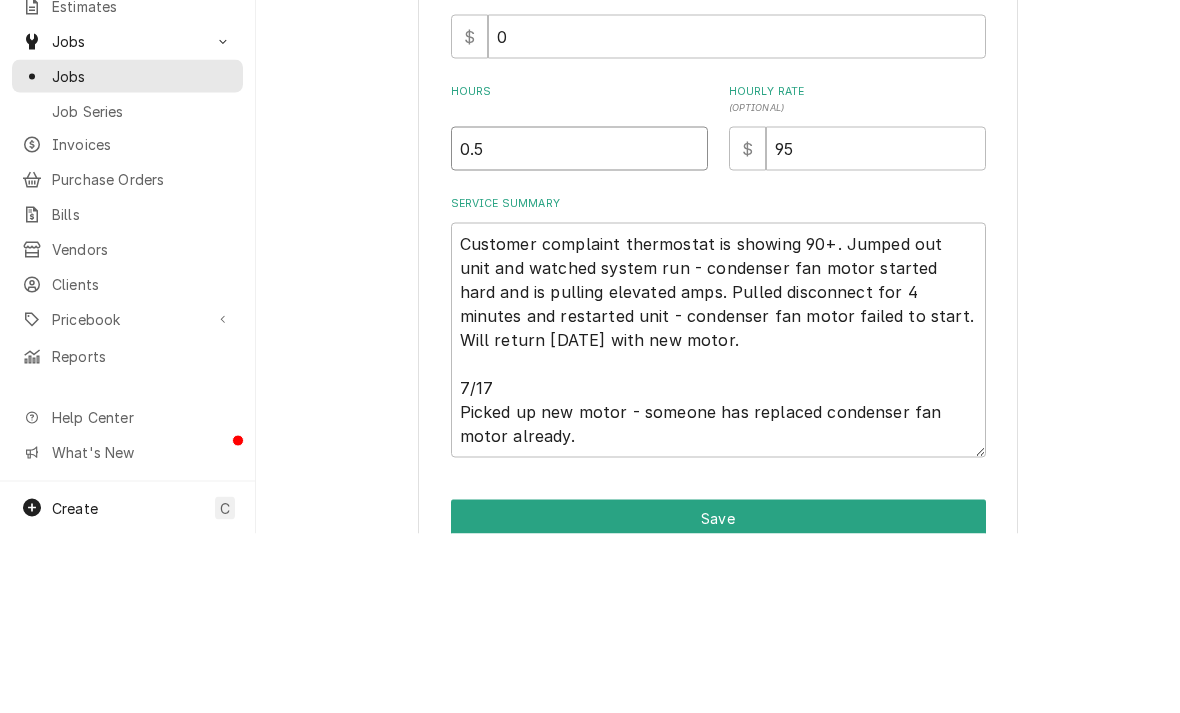 type on "0" 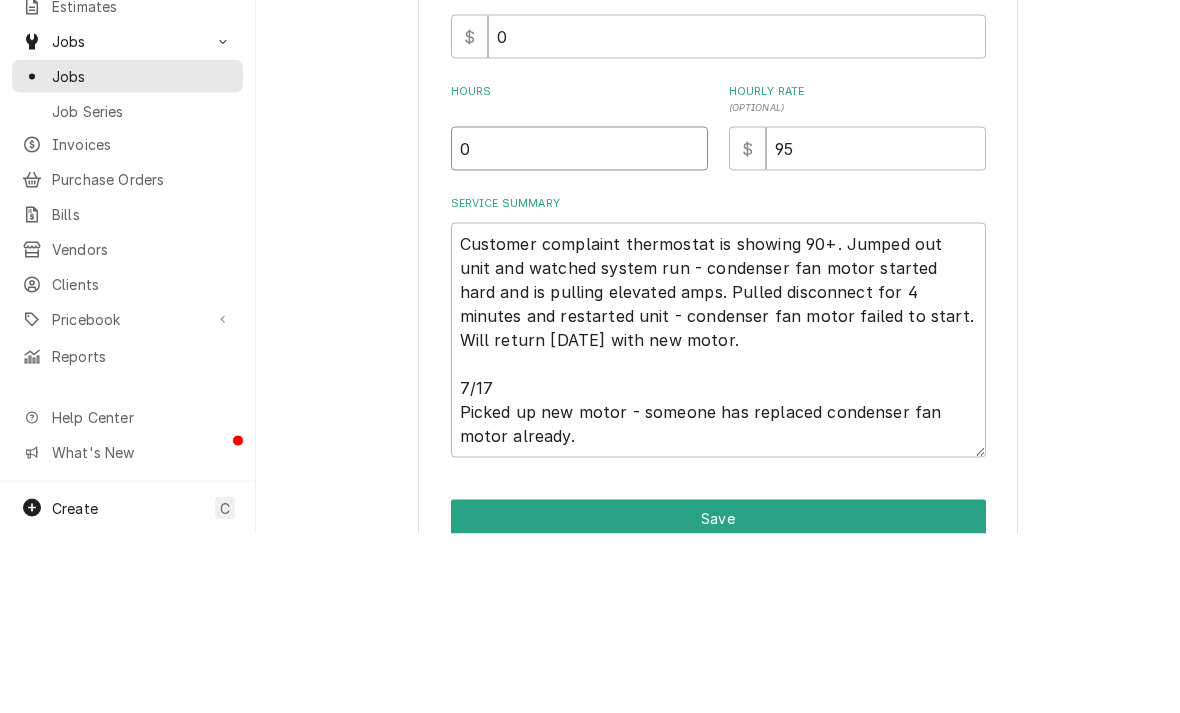 type on "x" 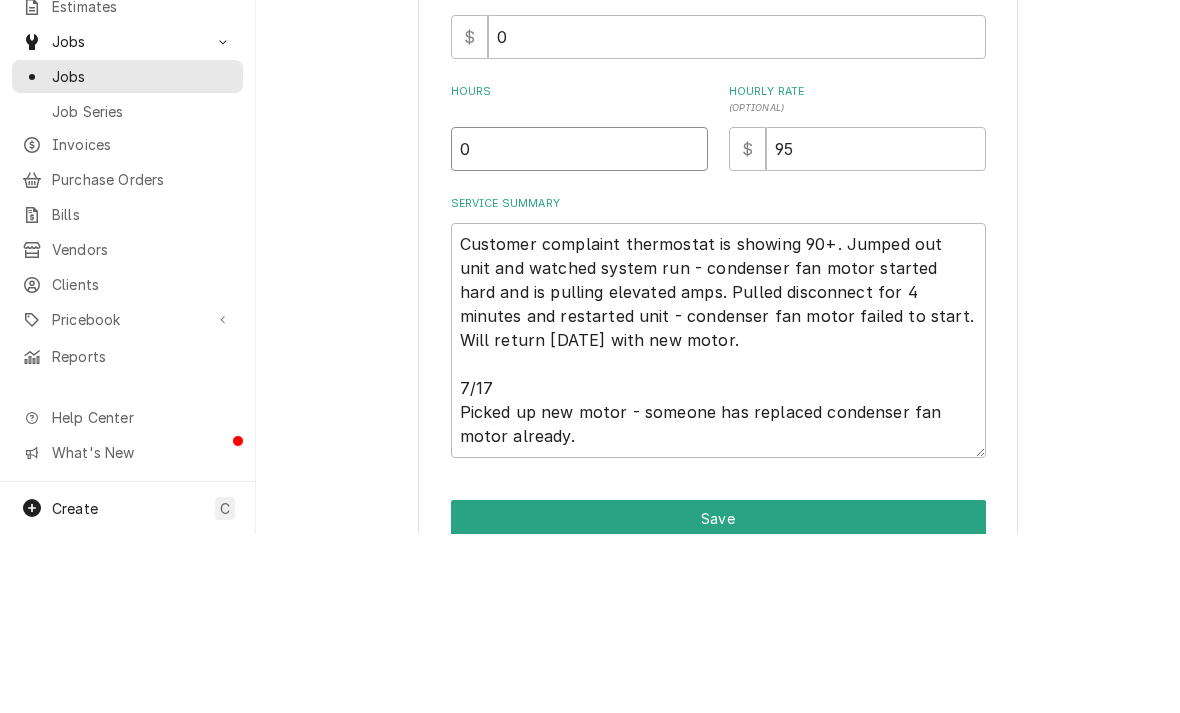 type 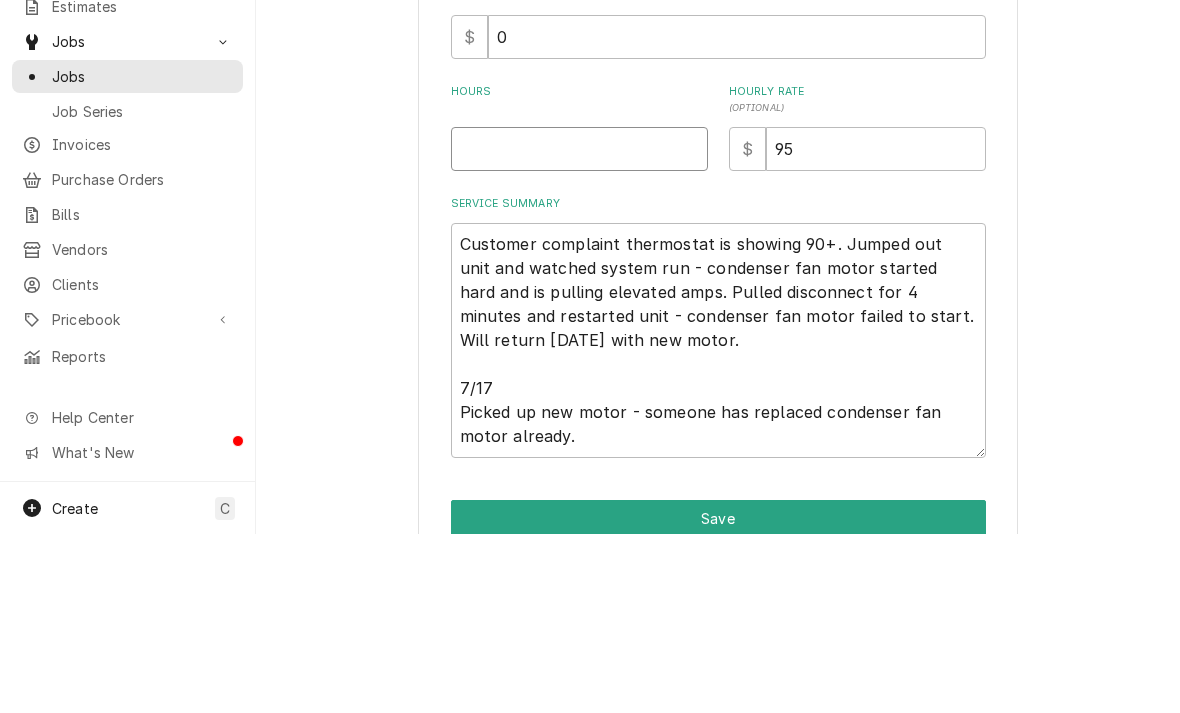 type on "1" 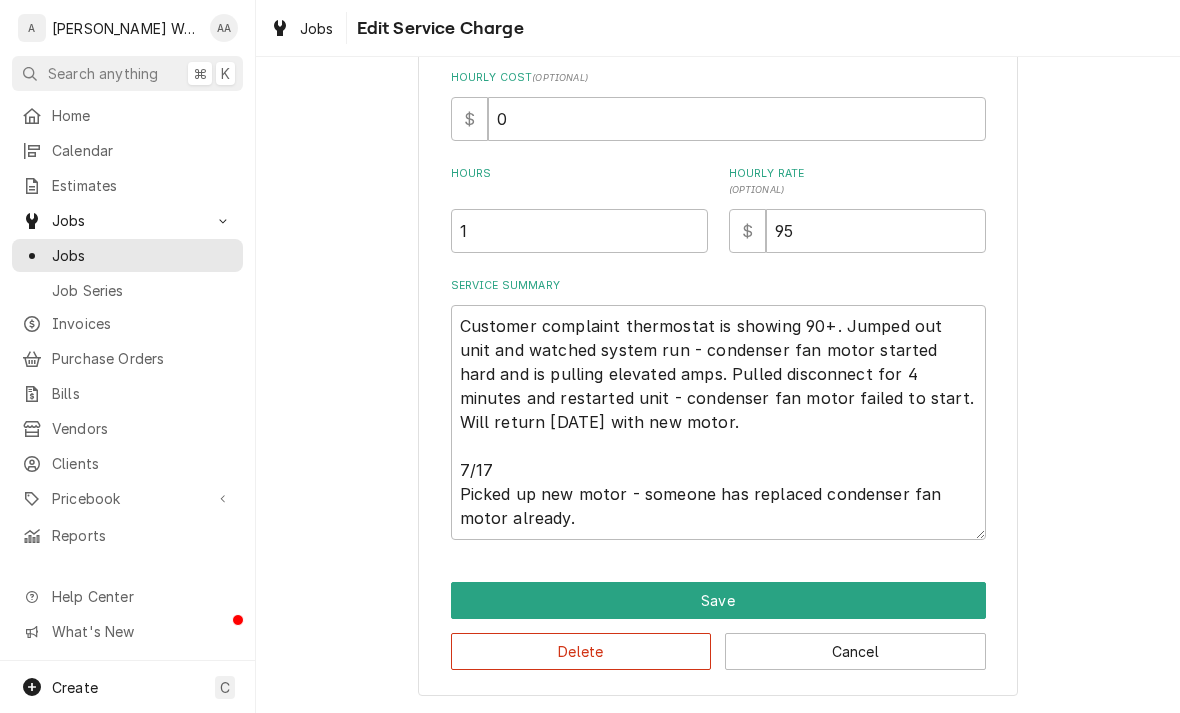 click on "Save" at bounding box center (718, 600) 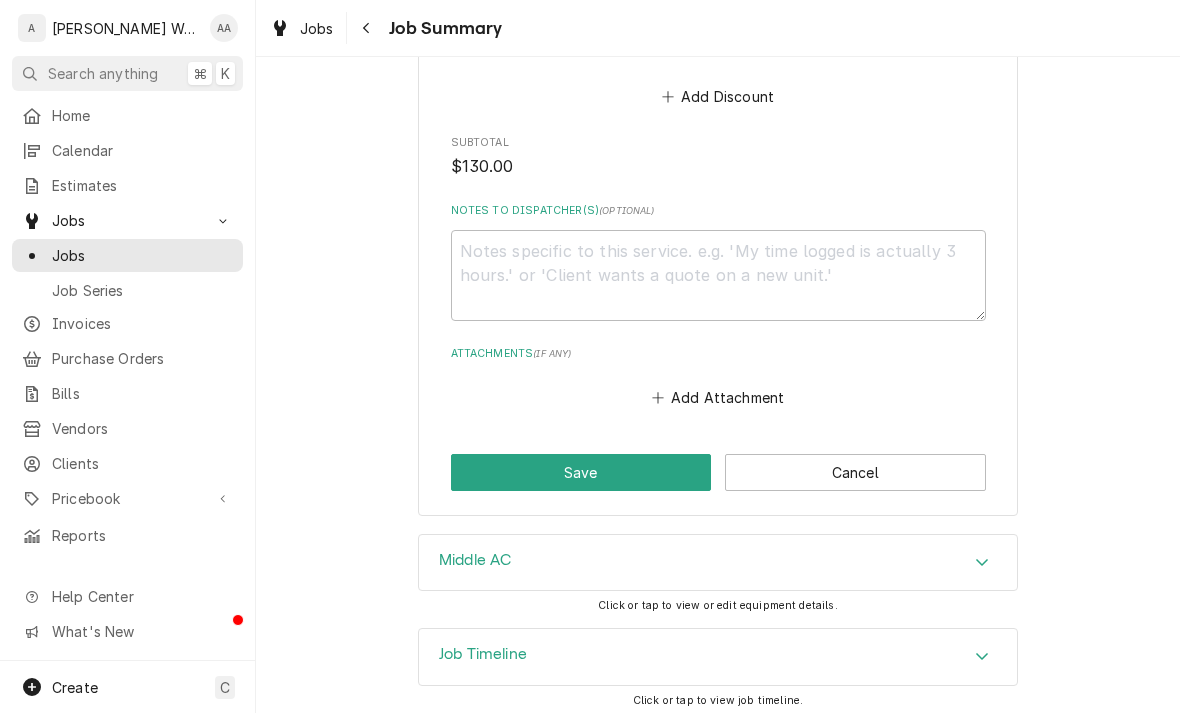 scroll, scrollTop: 1421, scrollLeft: 0, axis: vertical 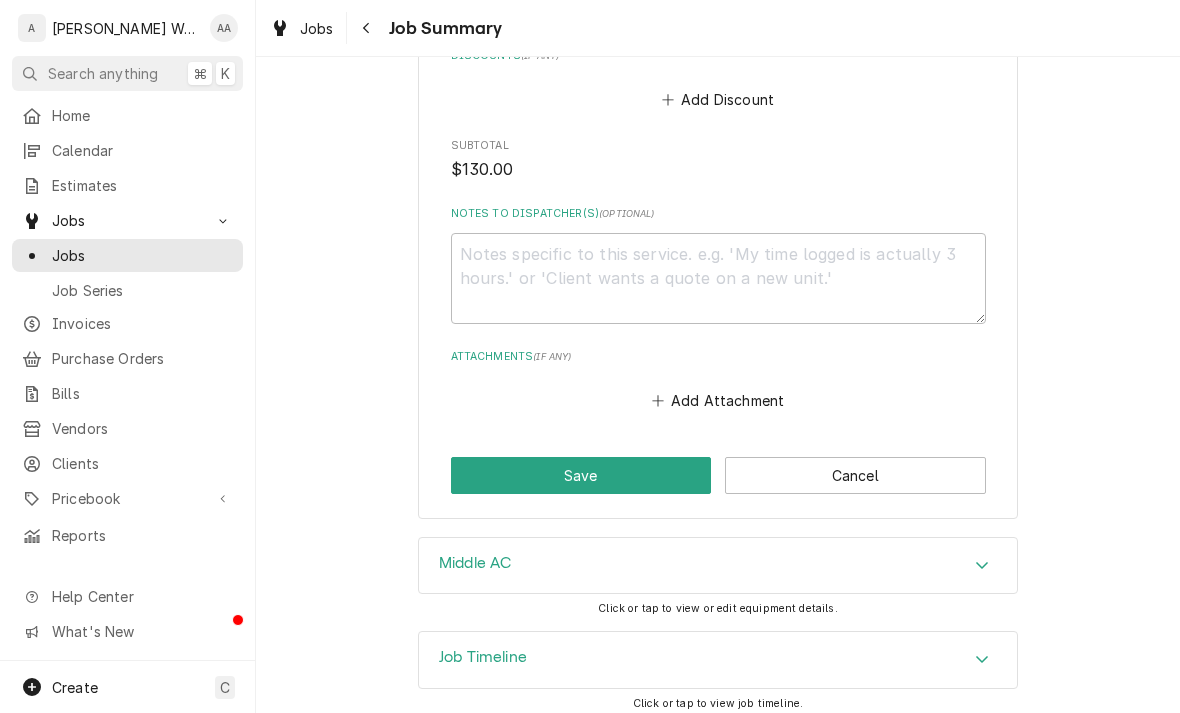 click on "Save" at bounding box center (581, 475) 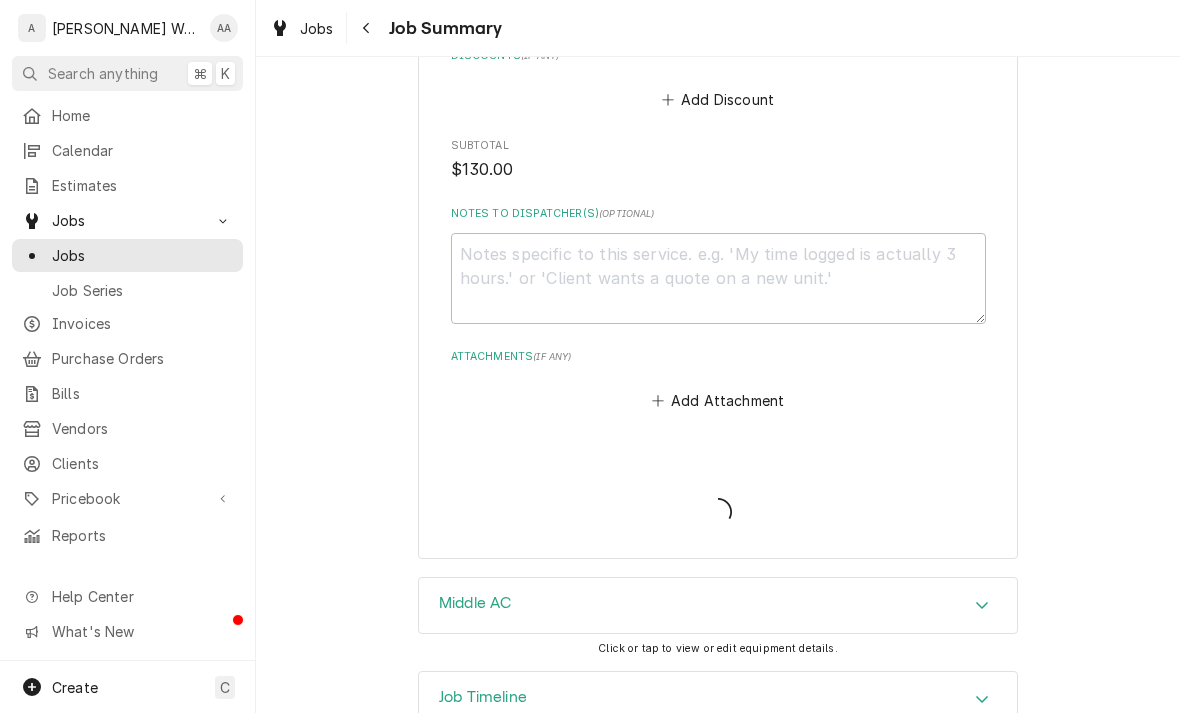 type on "x" 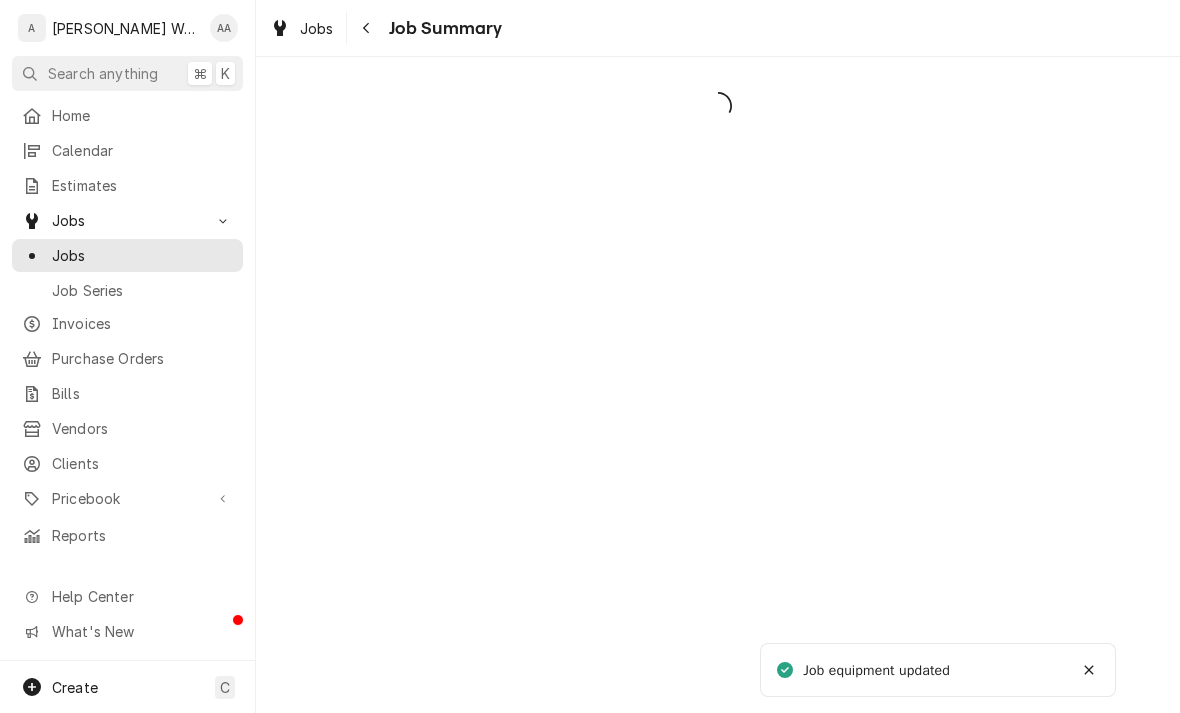 scroll, scrollTop: 0, scrollLeft: 0, axis: both 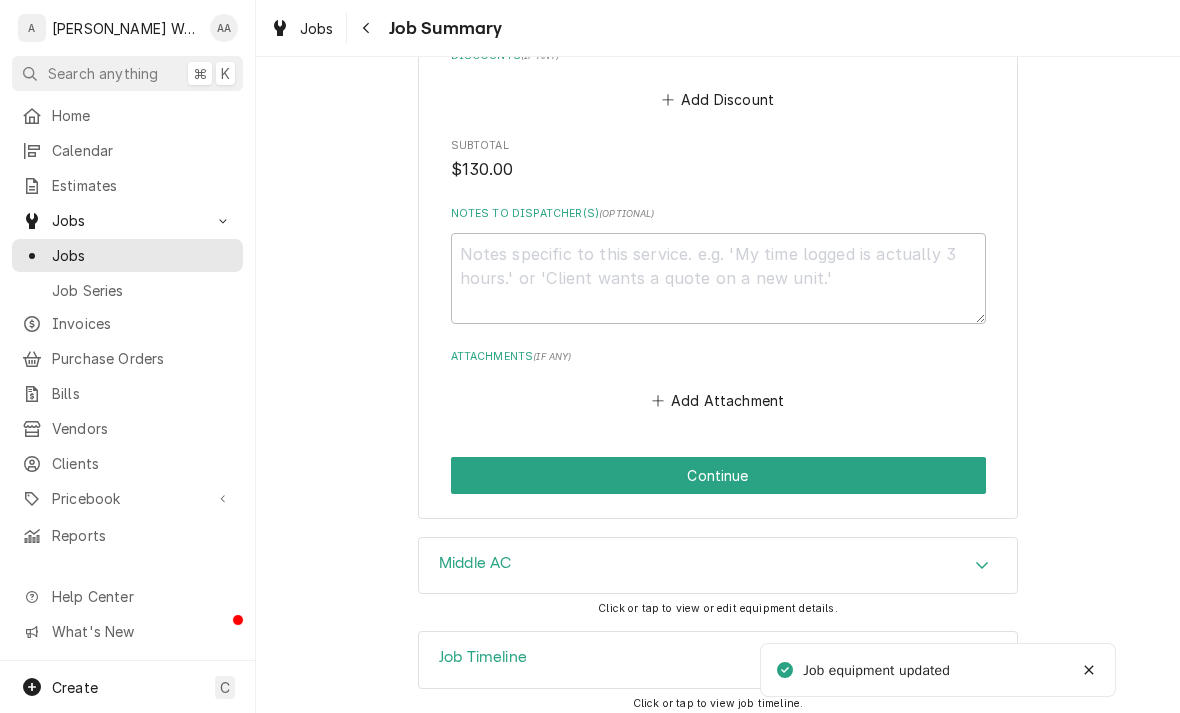click on "Continue" at bounding box center (718, 475) 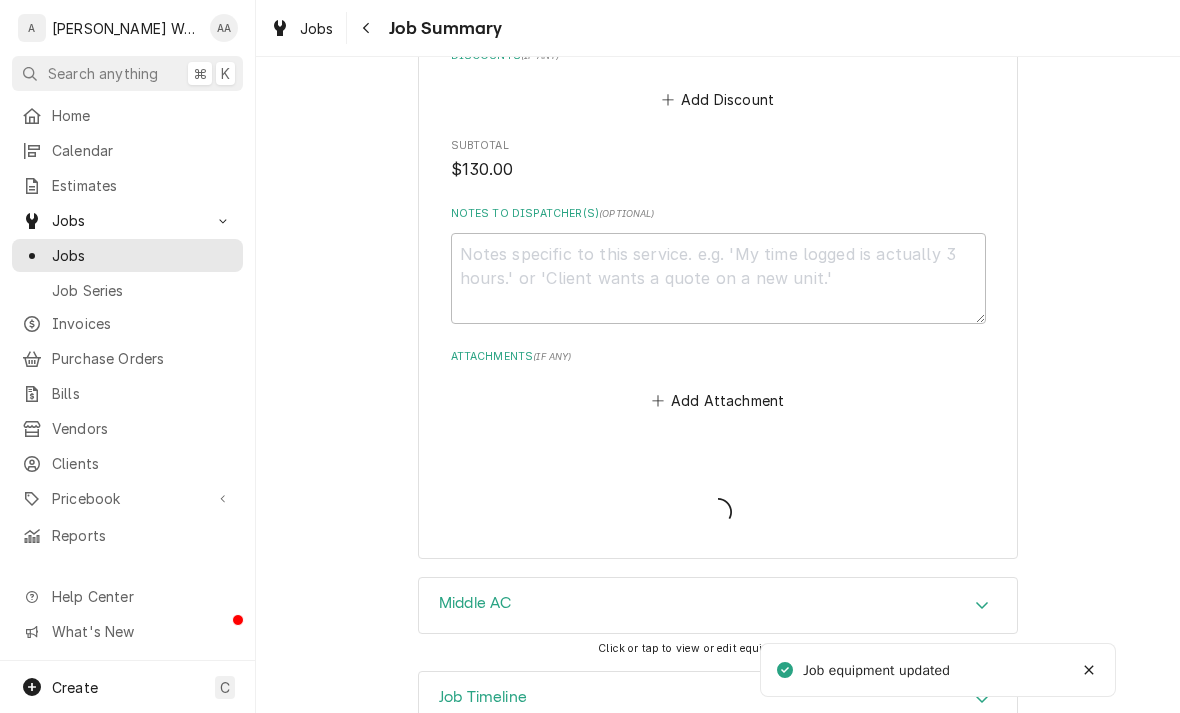 type on "x" 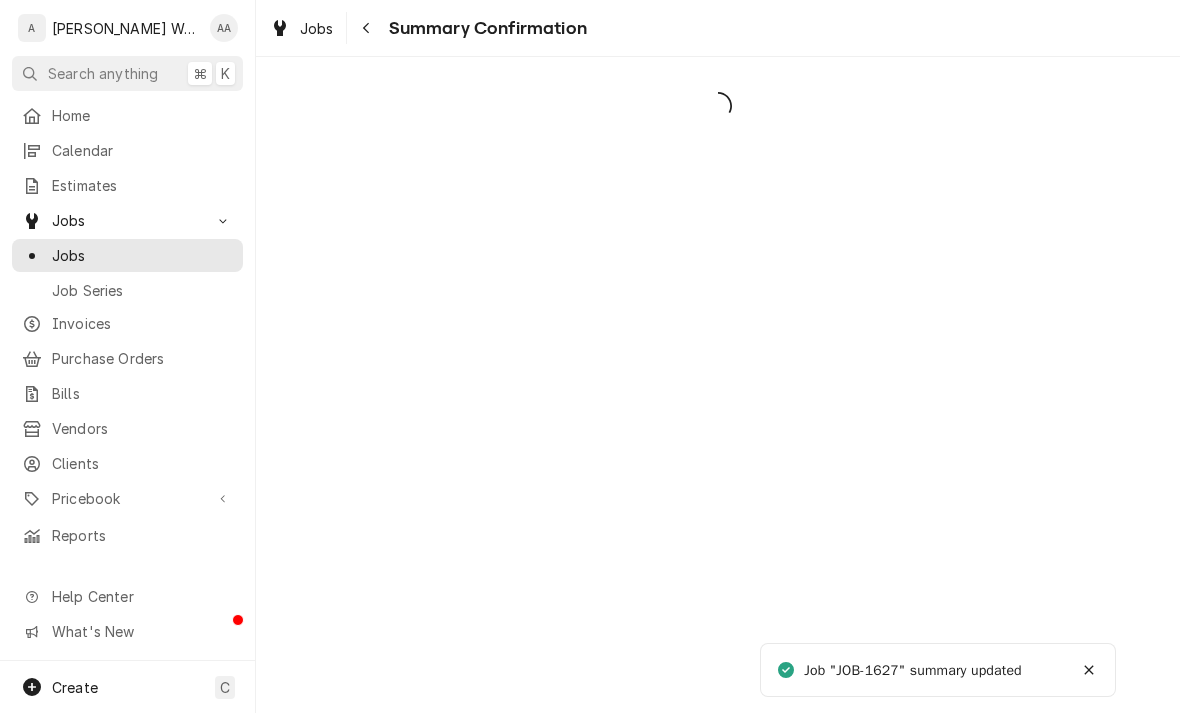 scroll, scrollTop: 0, scrollLeft: 0, axis: both 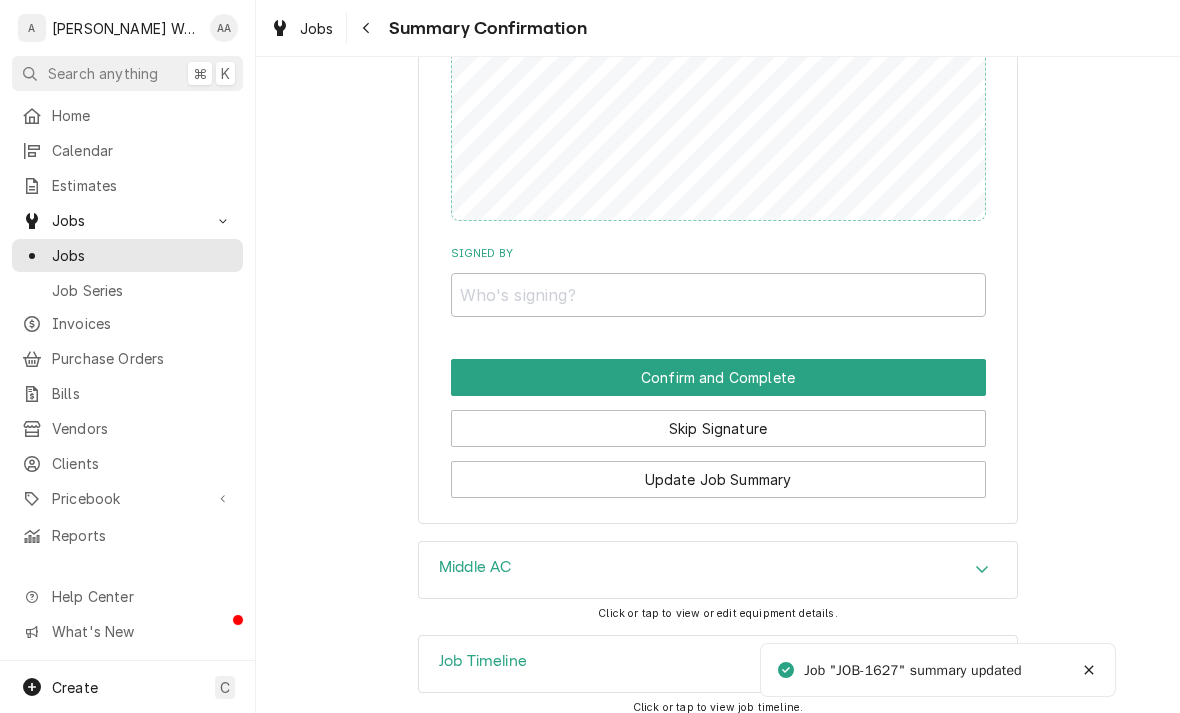 click on "Skip Signature" at bounding box center (718, 428) 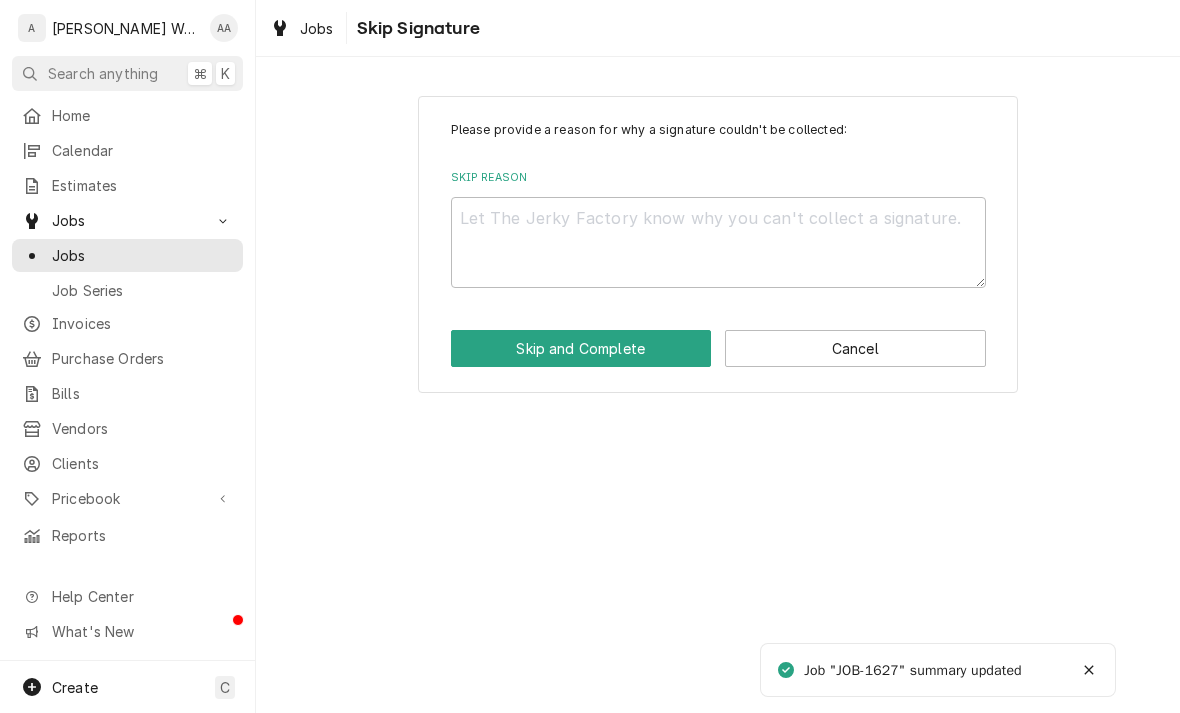 scroll, scrollTop: 0, scrollLeft: 0, axis: both 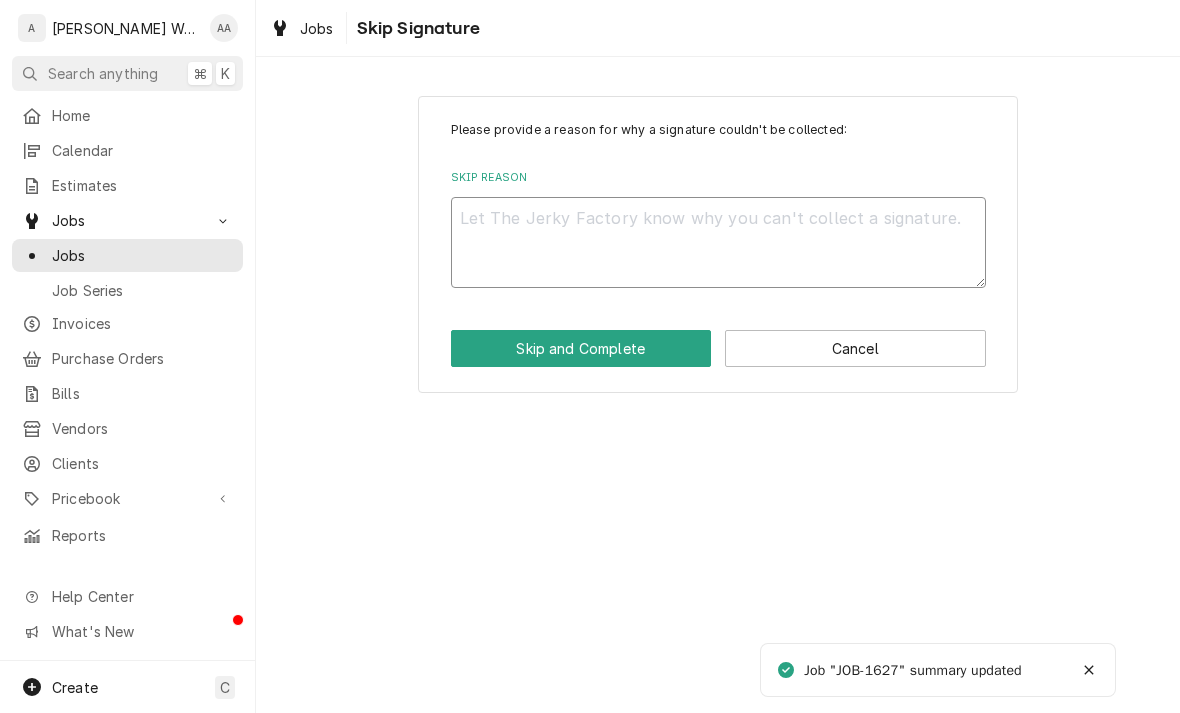 click on "Skip Reason" at bounding box center [718, 242] 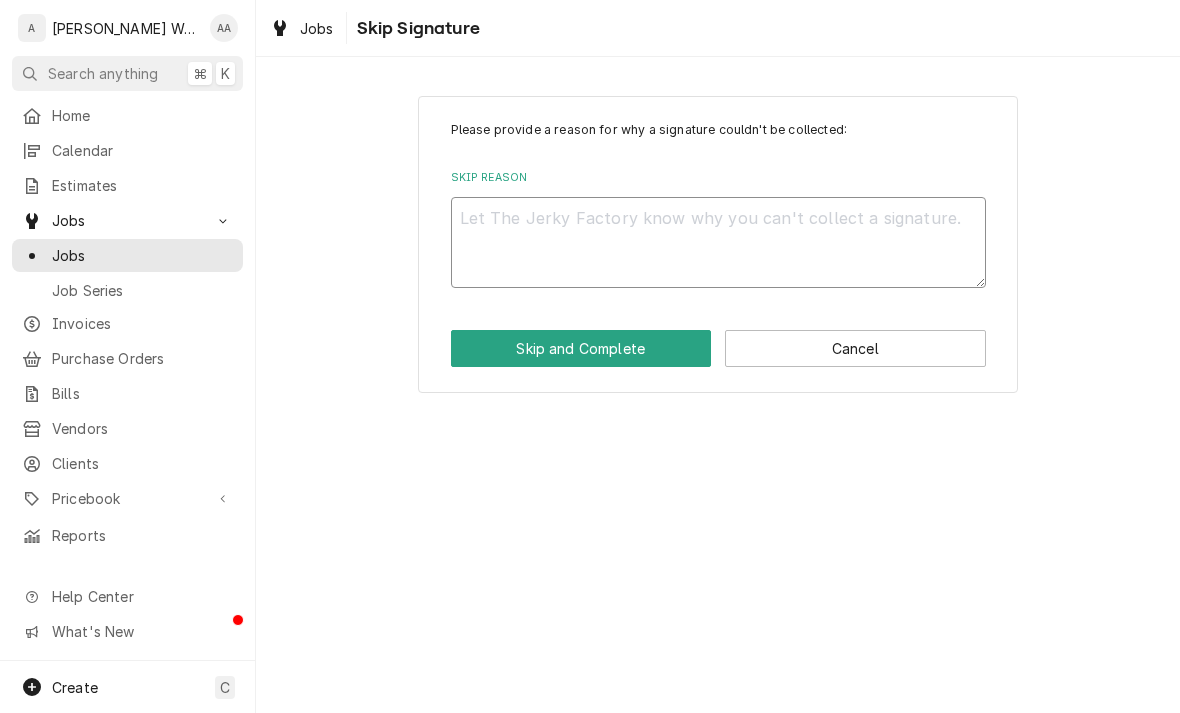 type on "x" 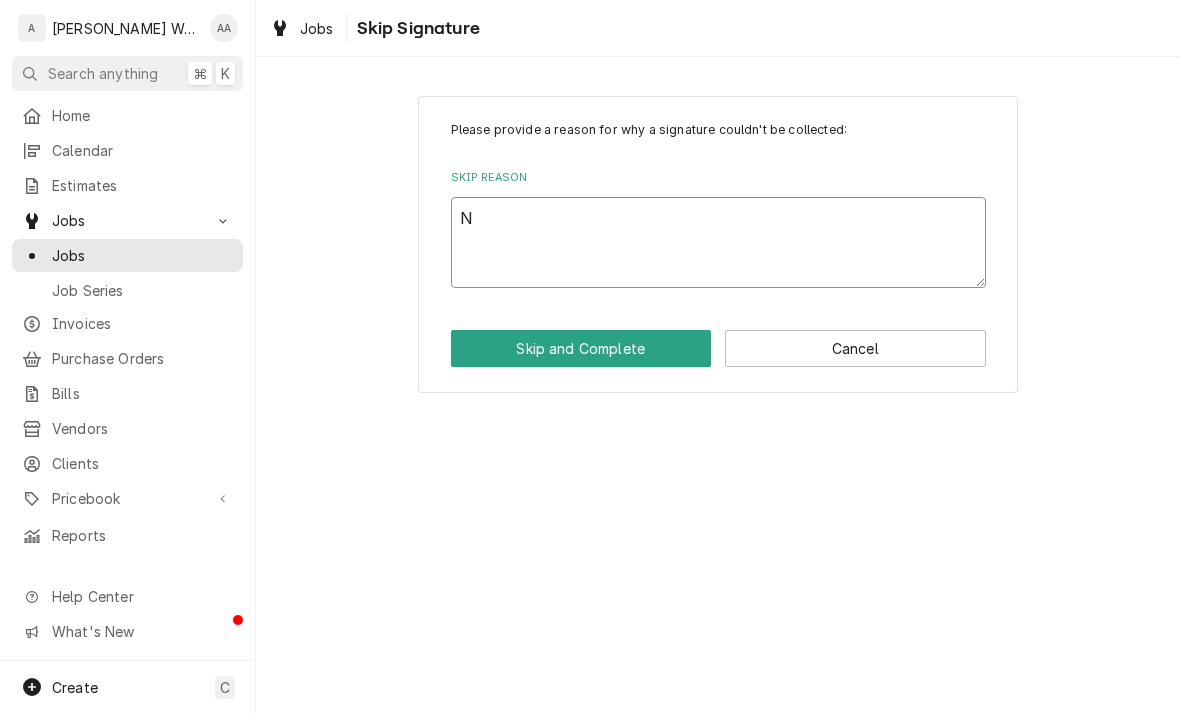 type on "NA" 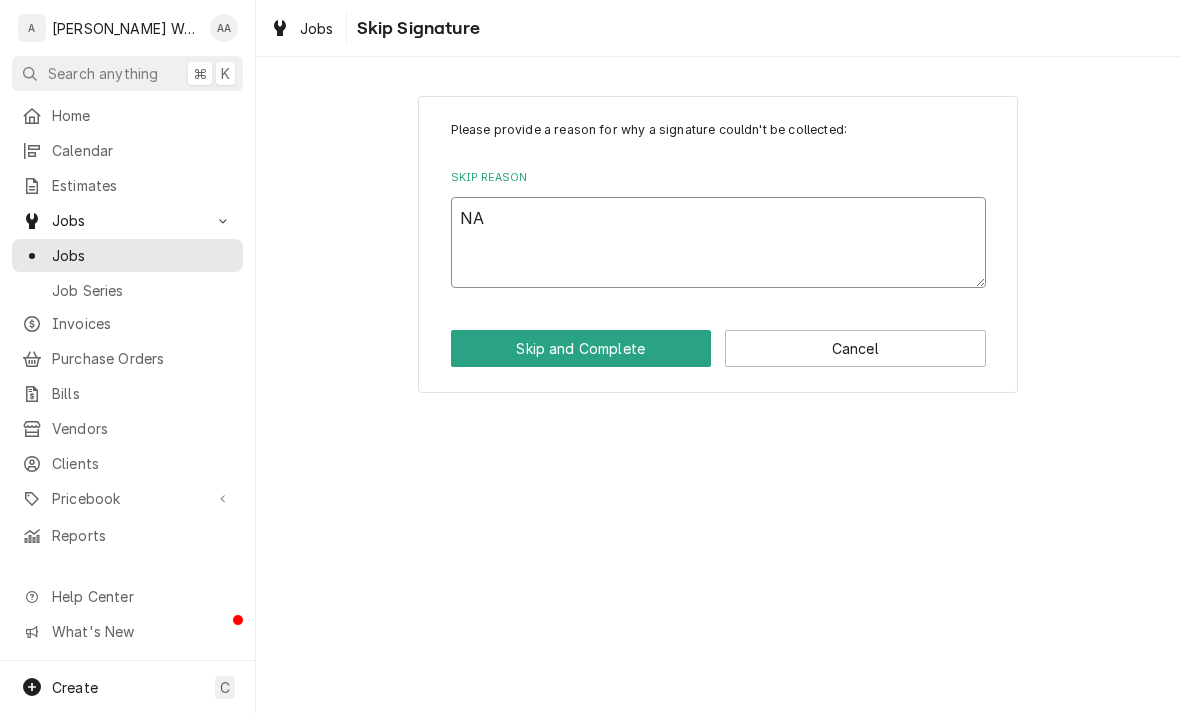 type on "NA" 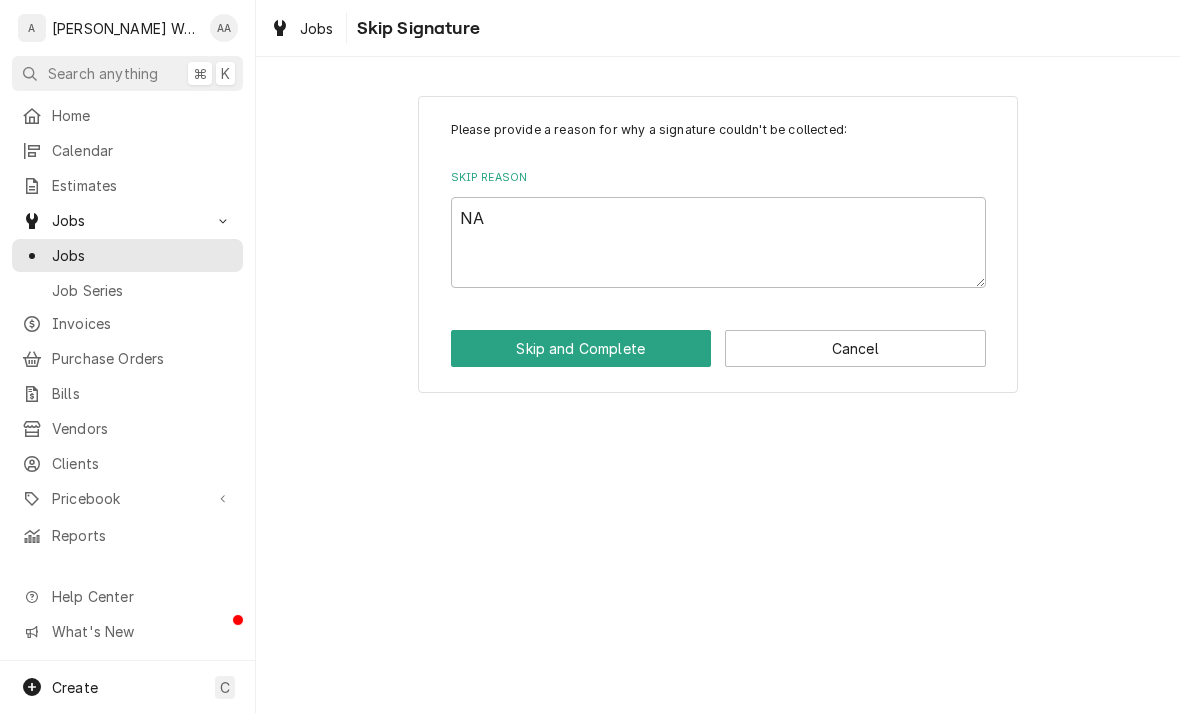 click on "Skip and Complete" at bounding box center [581, 348] 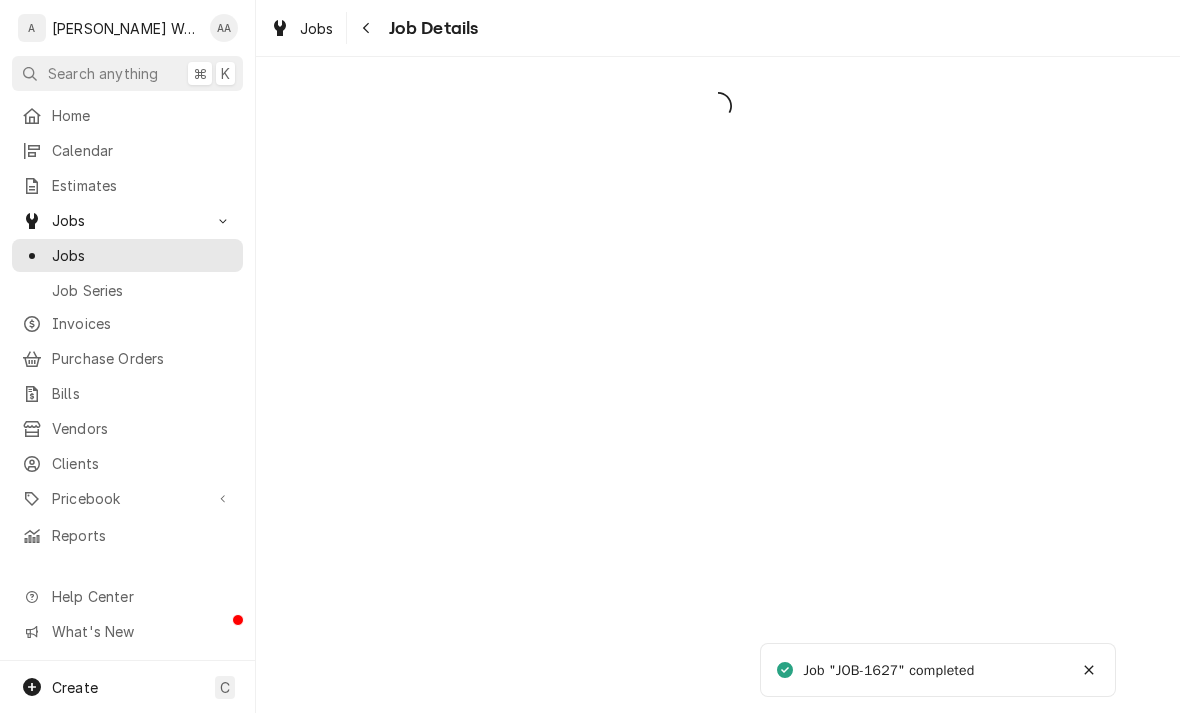 scroll, scrollTop: 0, scrollLeft: 0, axis: both 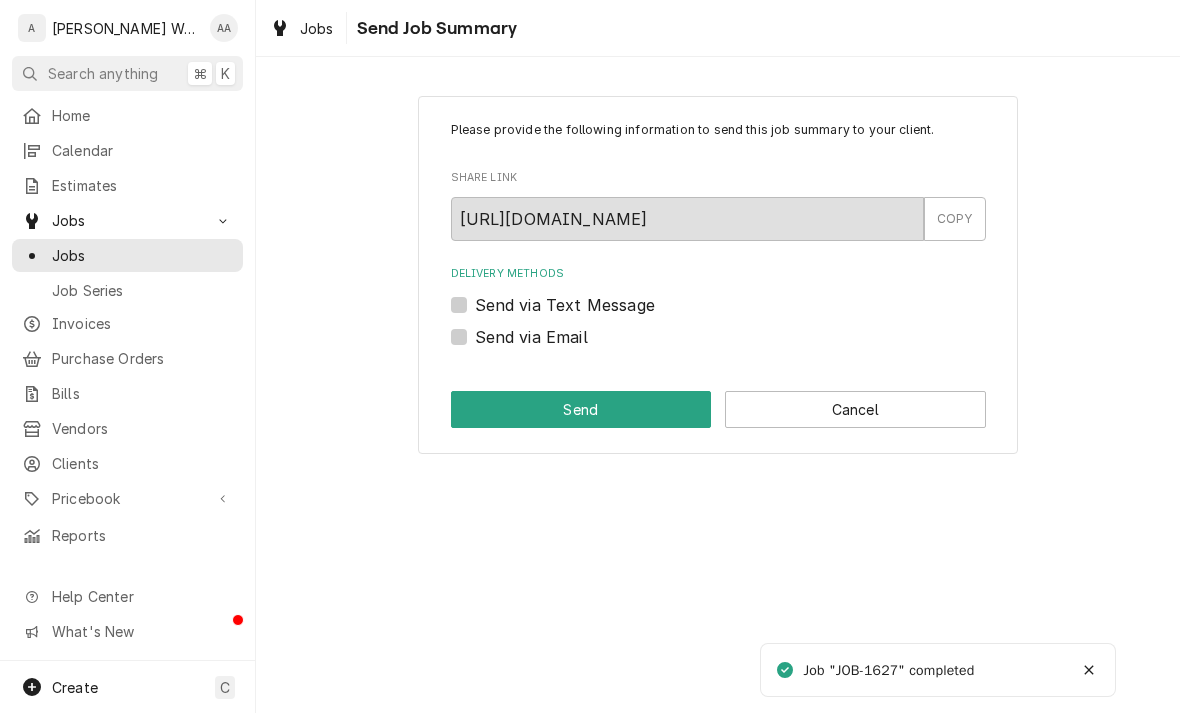 click on "Cancel" at bounding box center [855, 409] 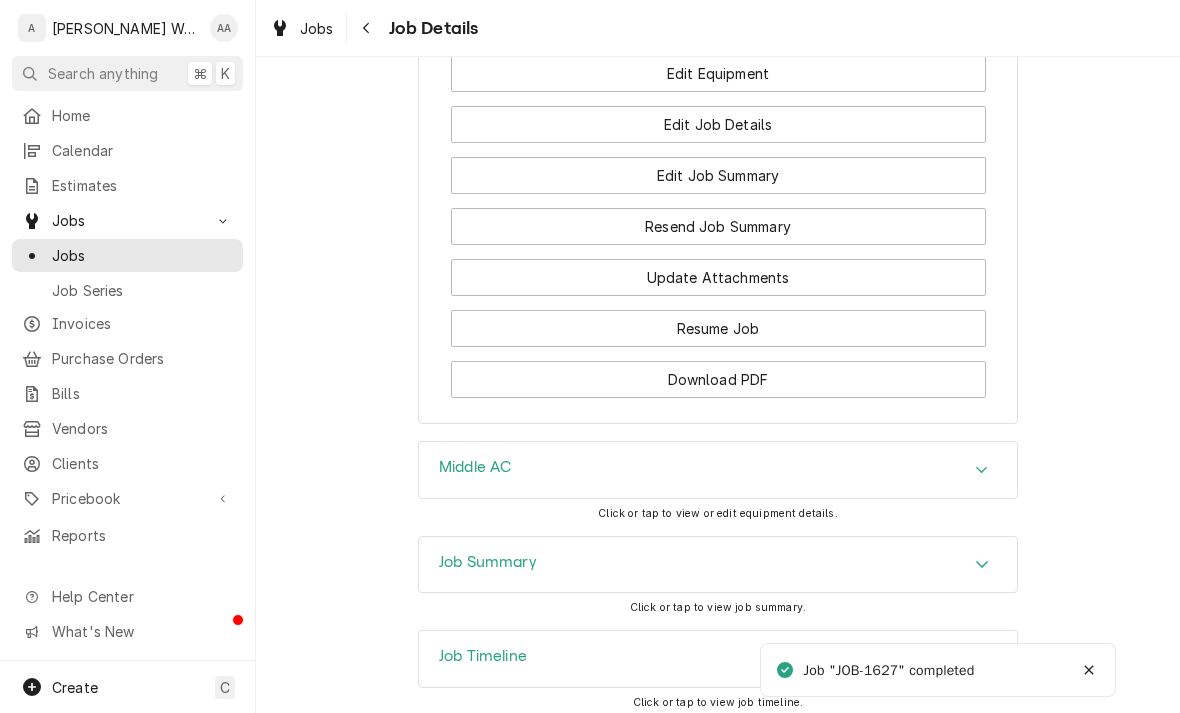 scroll, scrollTop: 1154, scrollLeft: 0, axis: vertical 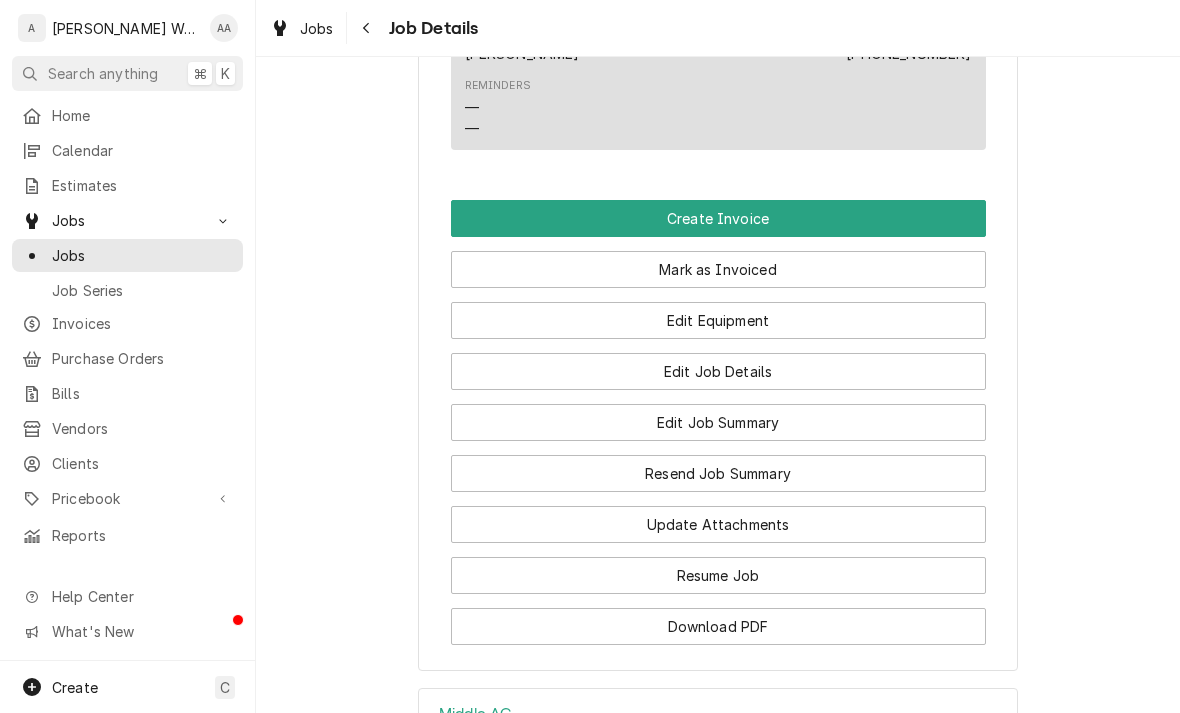 click on "Create Invoice" at bounding box center [718, 218] 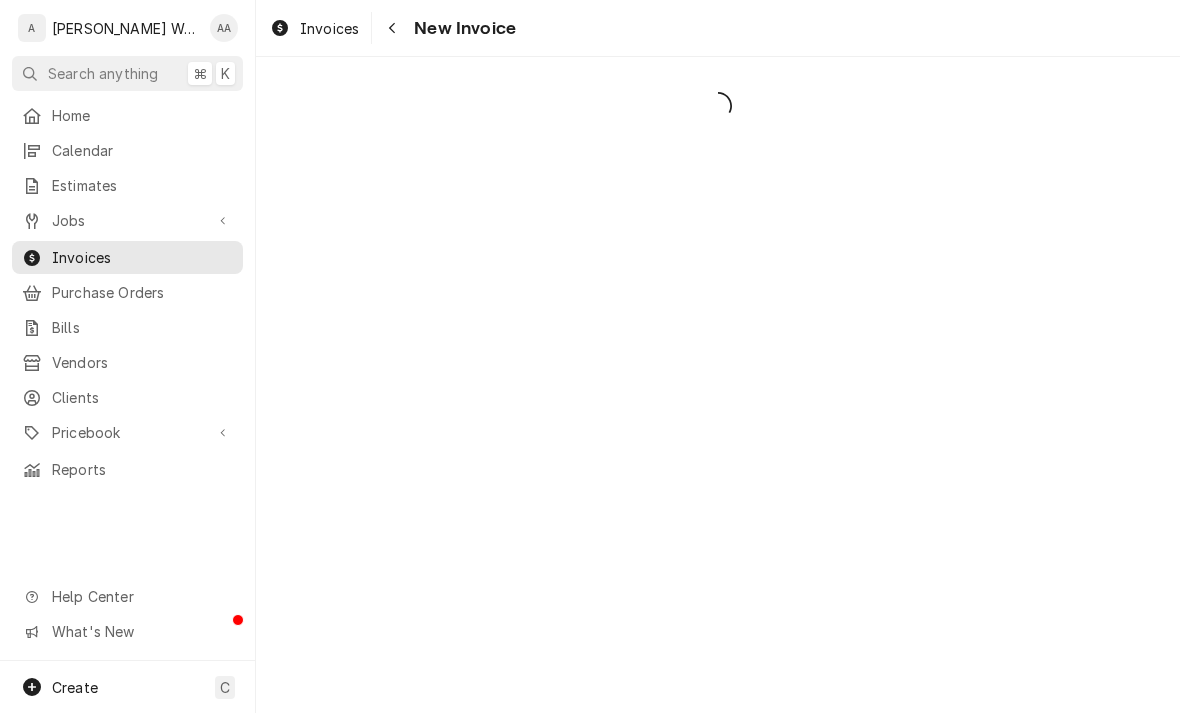 scroll, scrollTop: 0, scrollLeft: 0, axis: both 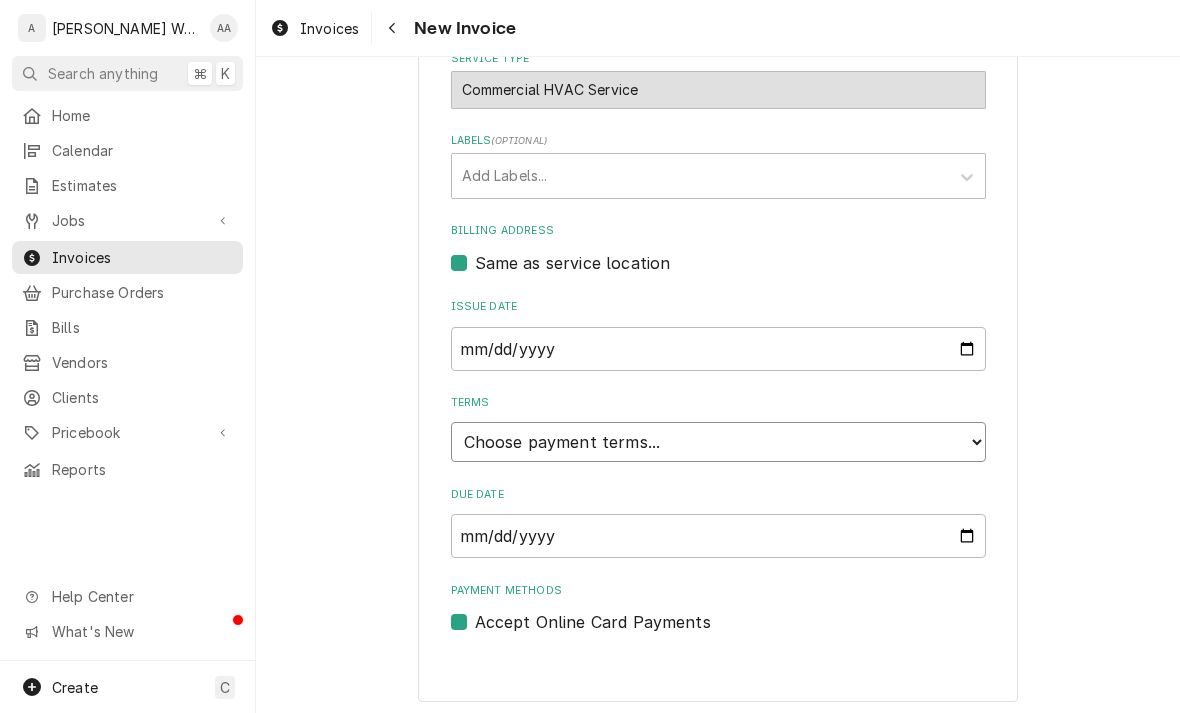 click on "Choose payment terms... Same Day Net 7 Net 14 Net 21 Net 30 Net 45 Net 60 Net 90" at bounding box center [718, 442] 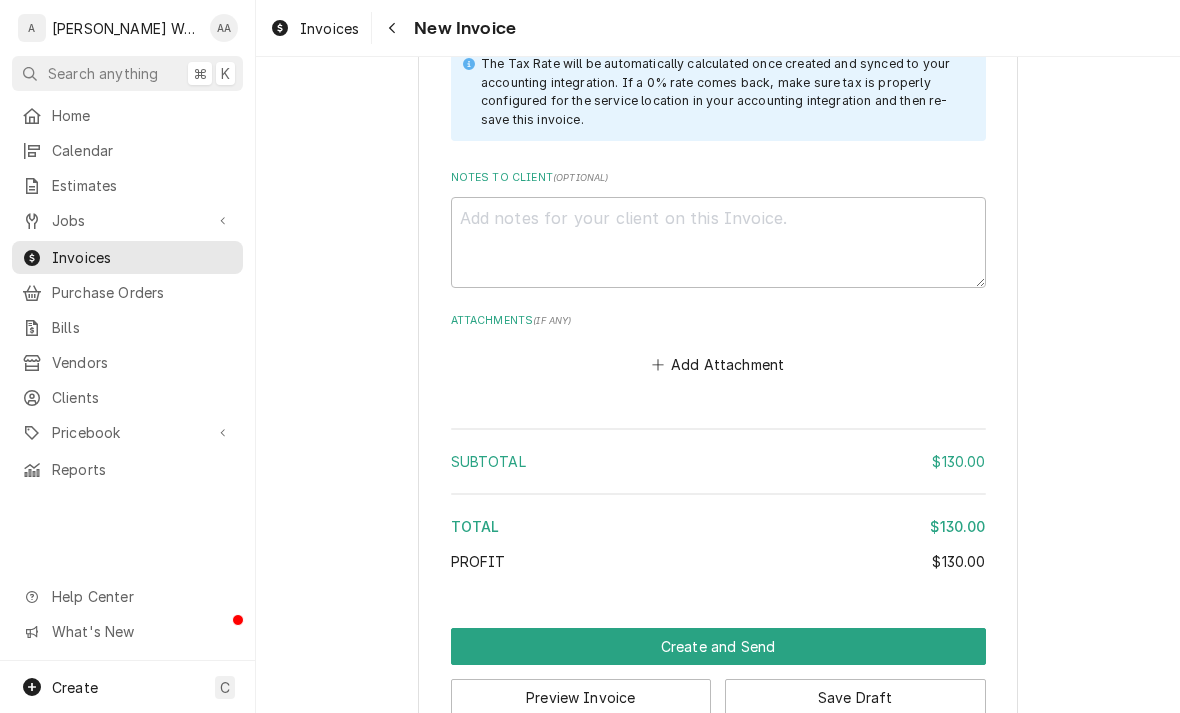 scroll, scrollTop: 2263, scrollLeft: 0, axis: vertical 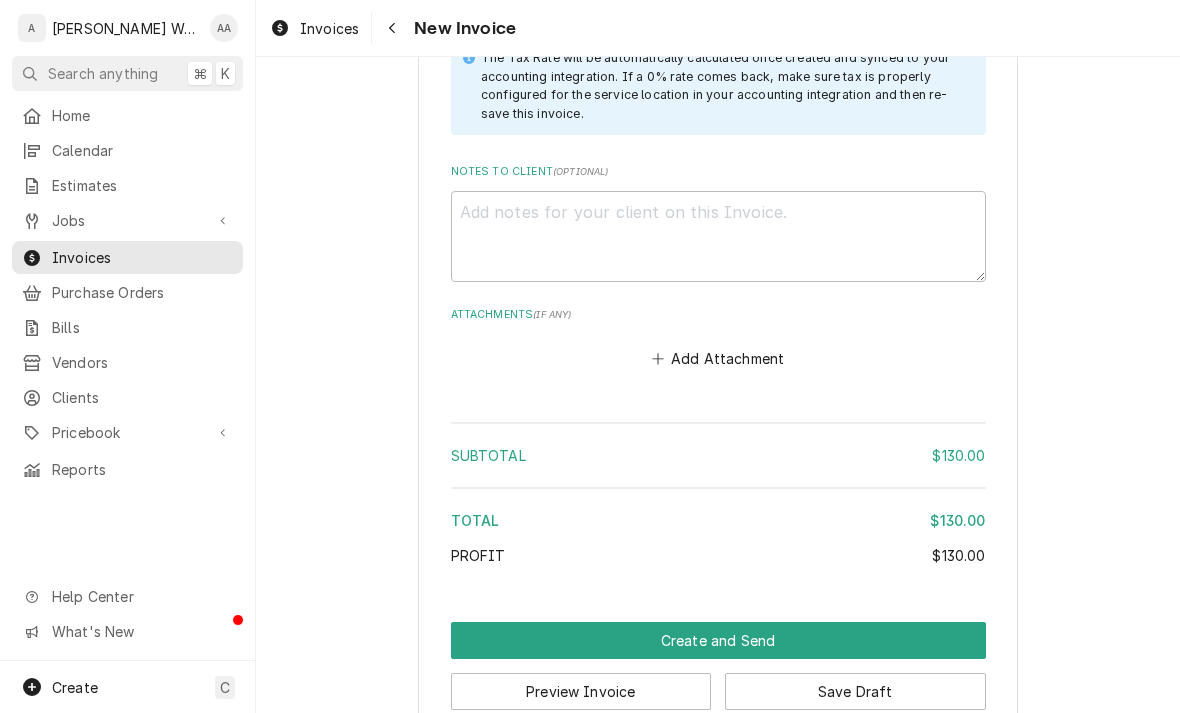 click on "Create and Send" at bounding box center (718, 640) 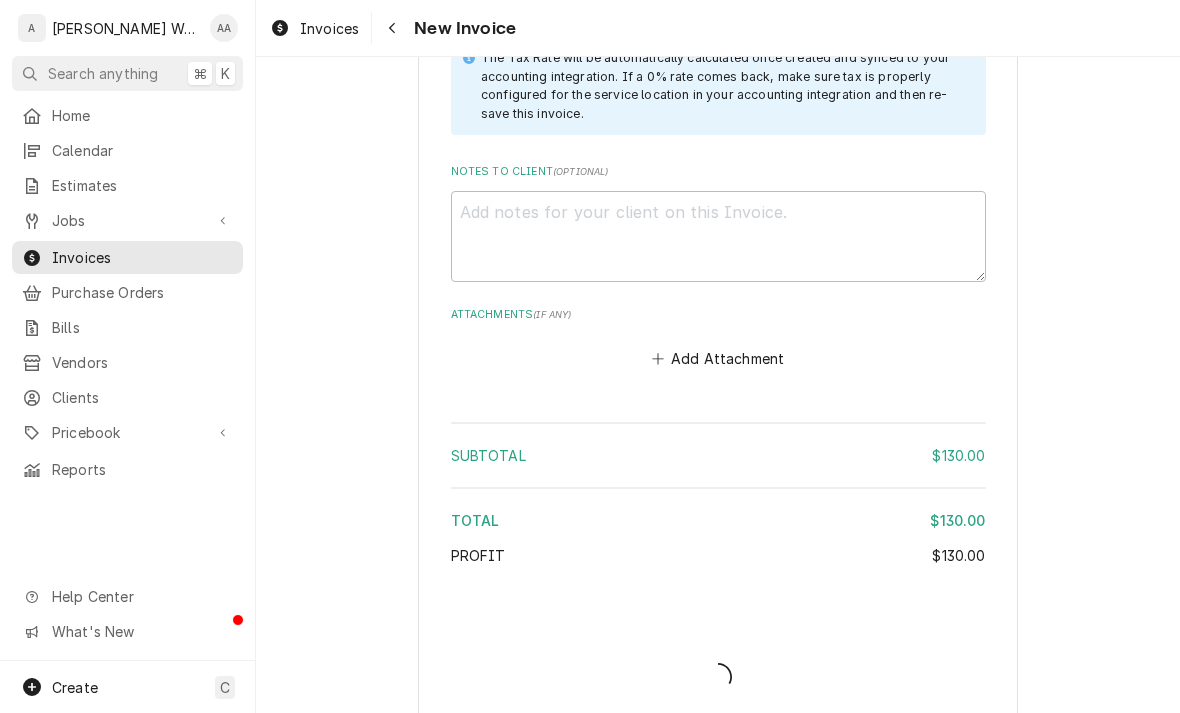 type on "x" 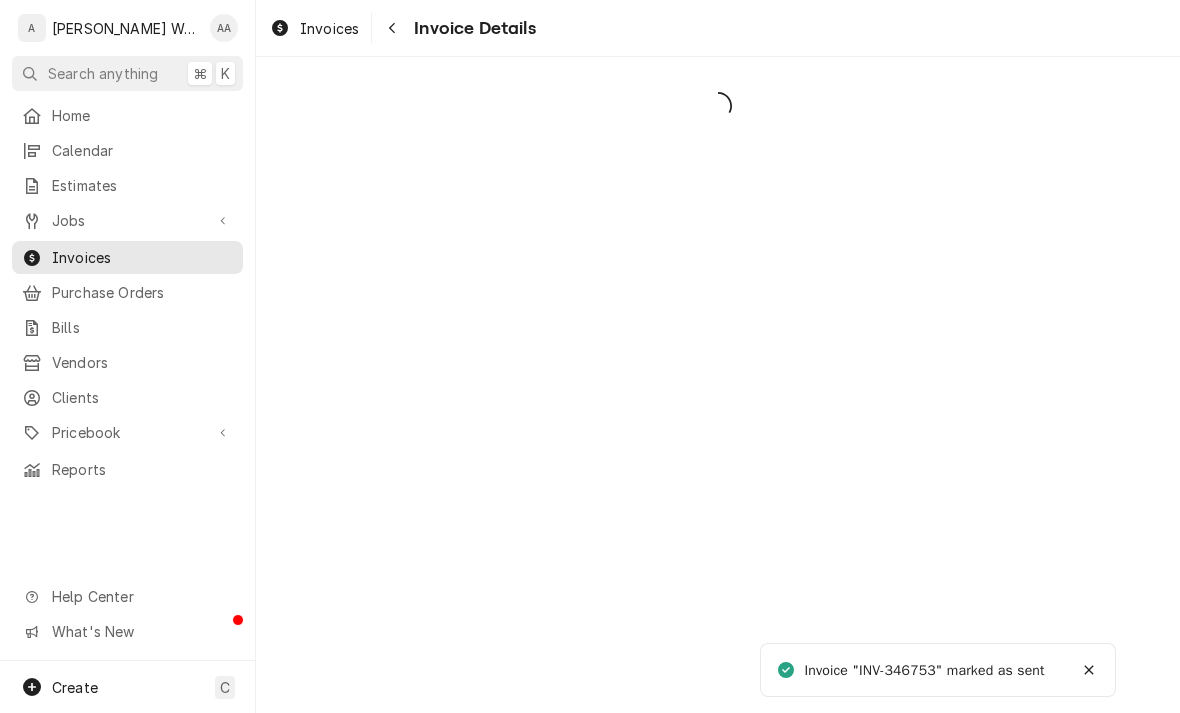 scroll, scrollTop: 0, scrollLeft: 0, axis: both 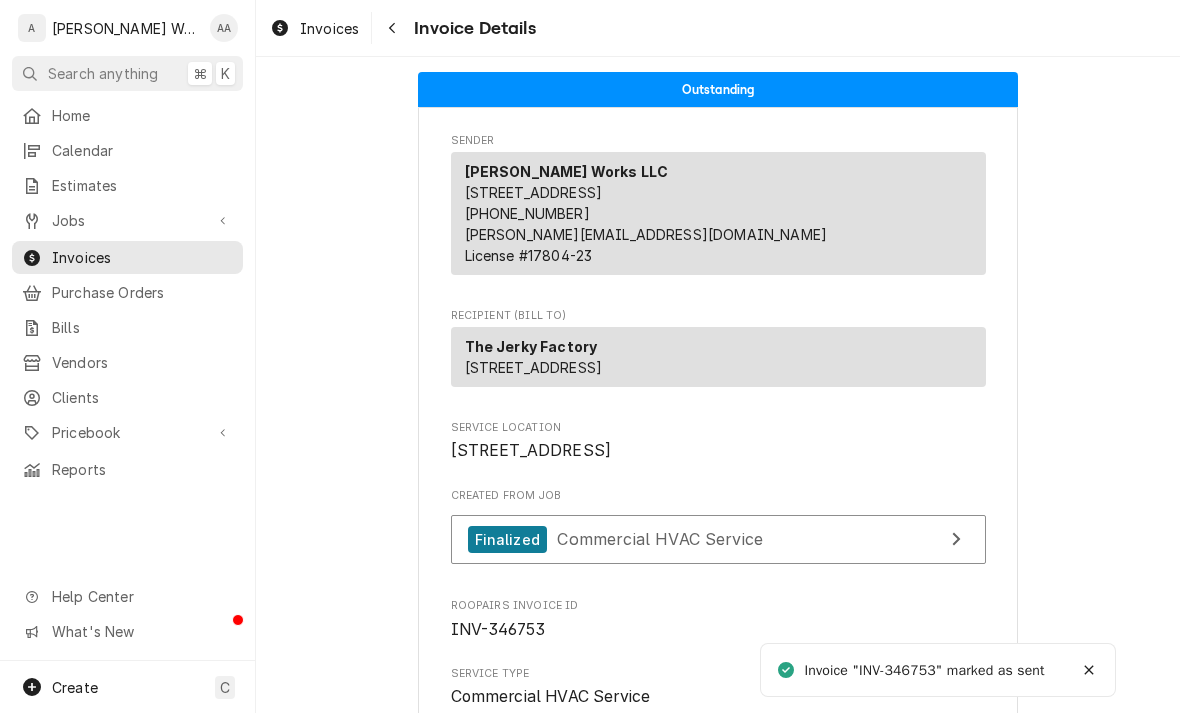 click on "Jobs" at bounding box center [127, 220] 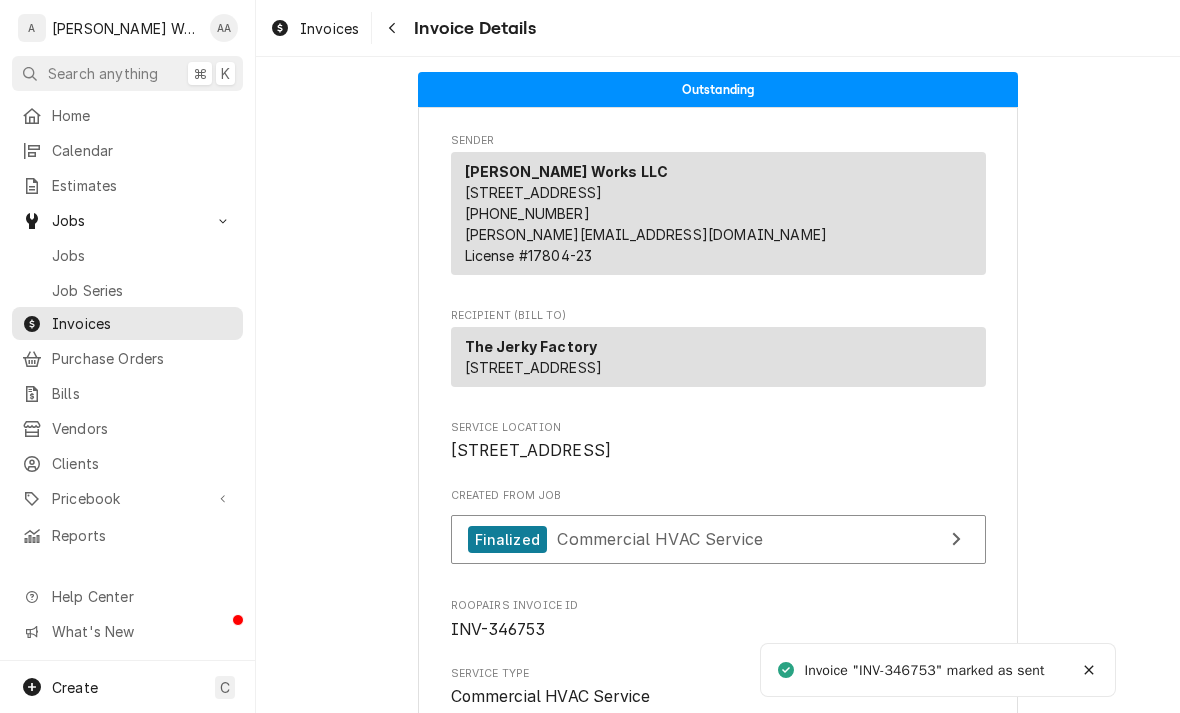 click on "Jobs" at bounding box center (142, 255) 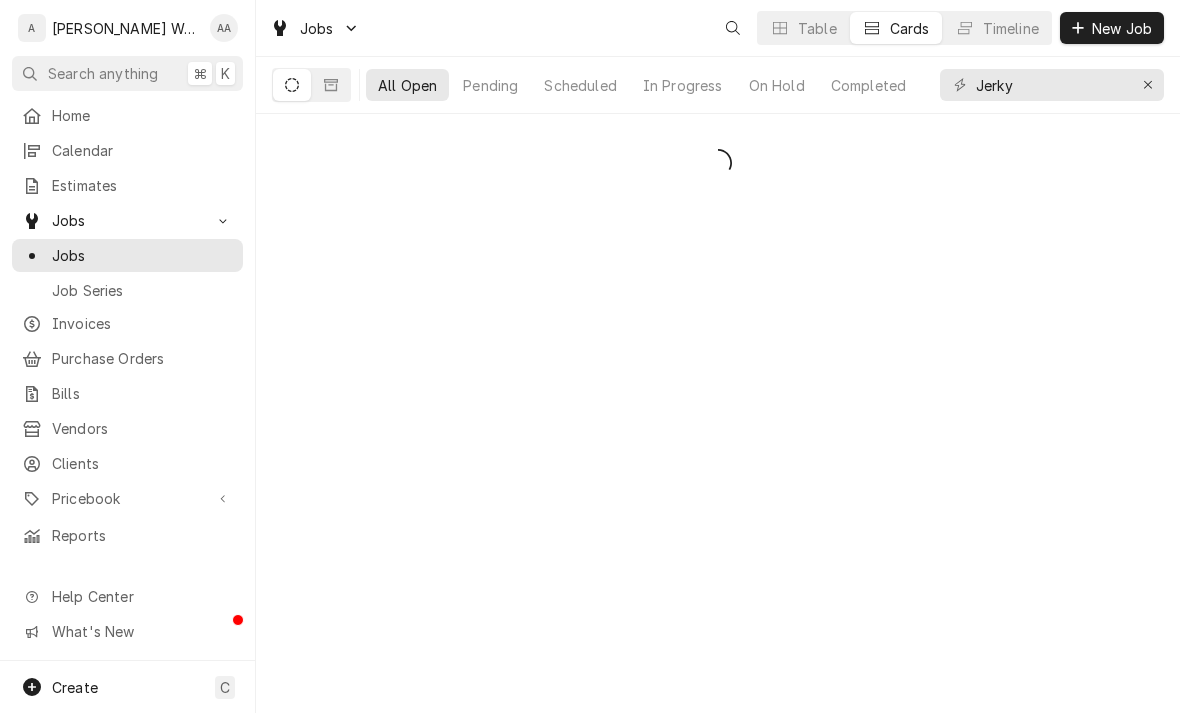scroll, scrollTop: 0, scrollLeft: 0, axis: both 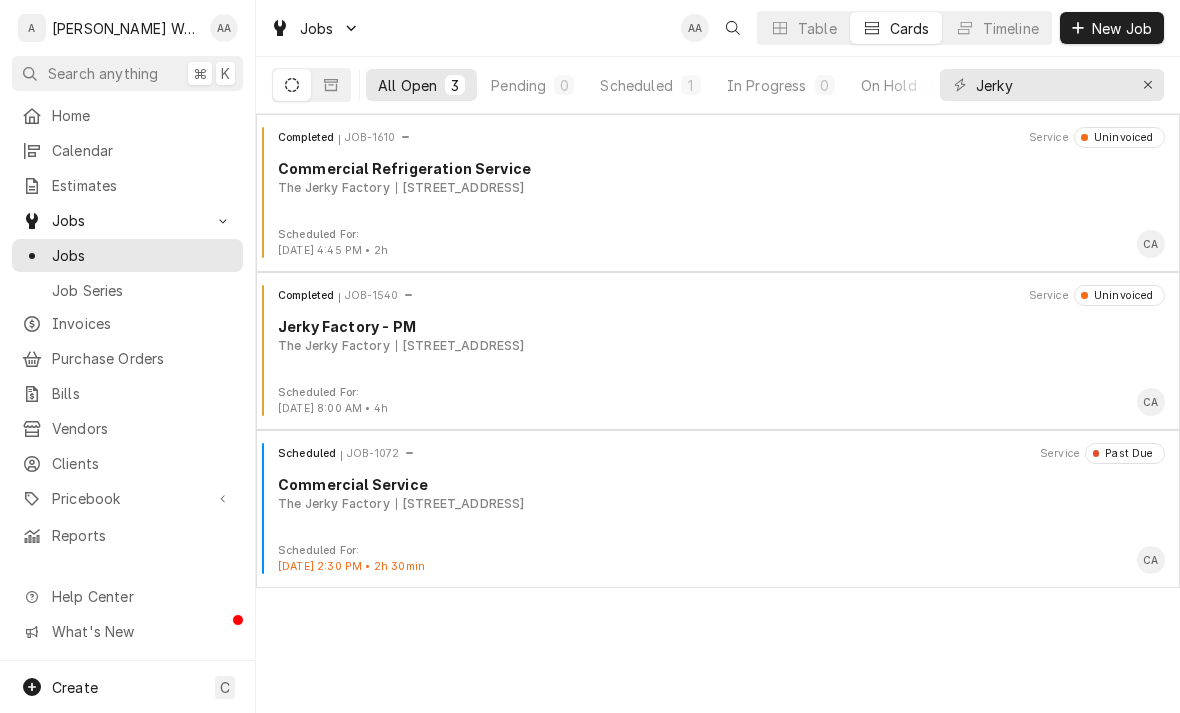 click on "Completed JOB-1540 Service Uninvoiced Jerky Factory - PM The Jerky Factory [STREET_ADDRESS]" at bounding box center [718, 335] 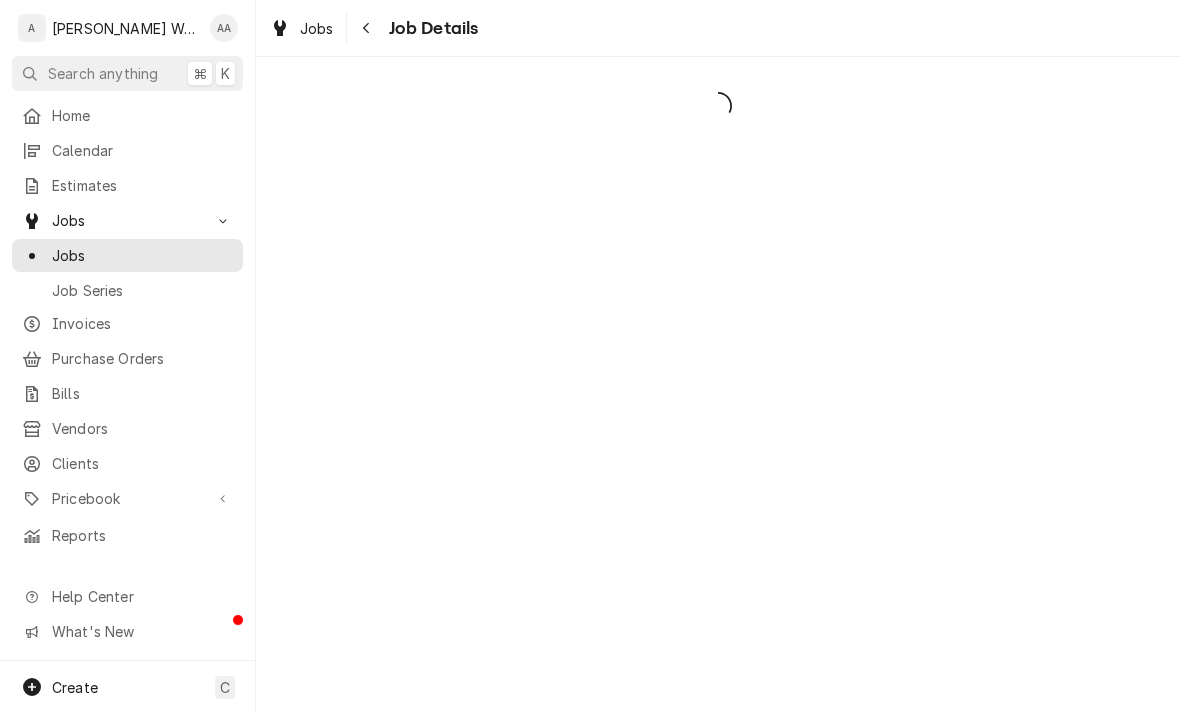 scroll, scrollTop: 0, scrollLeft: 0, axis: both 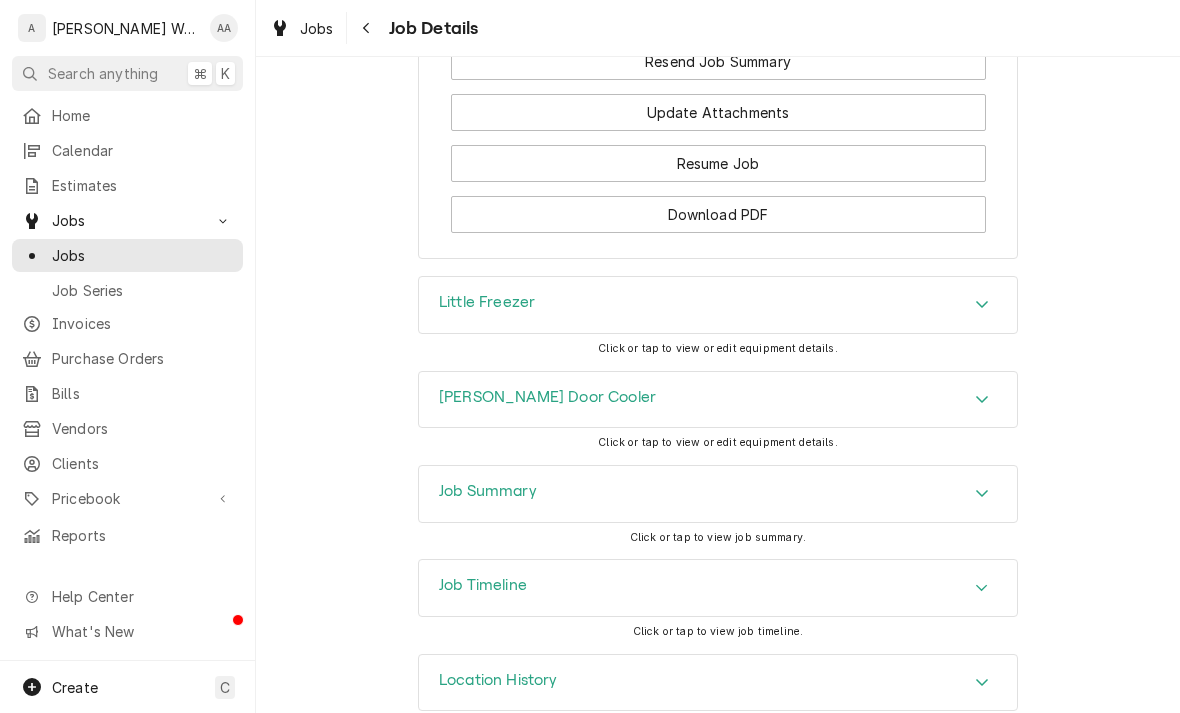 click on "Job Summary" at bounding box center (488, 491) 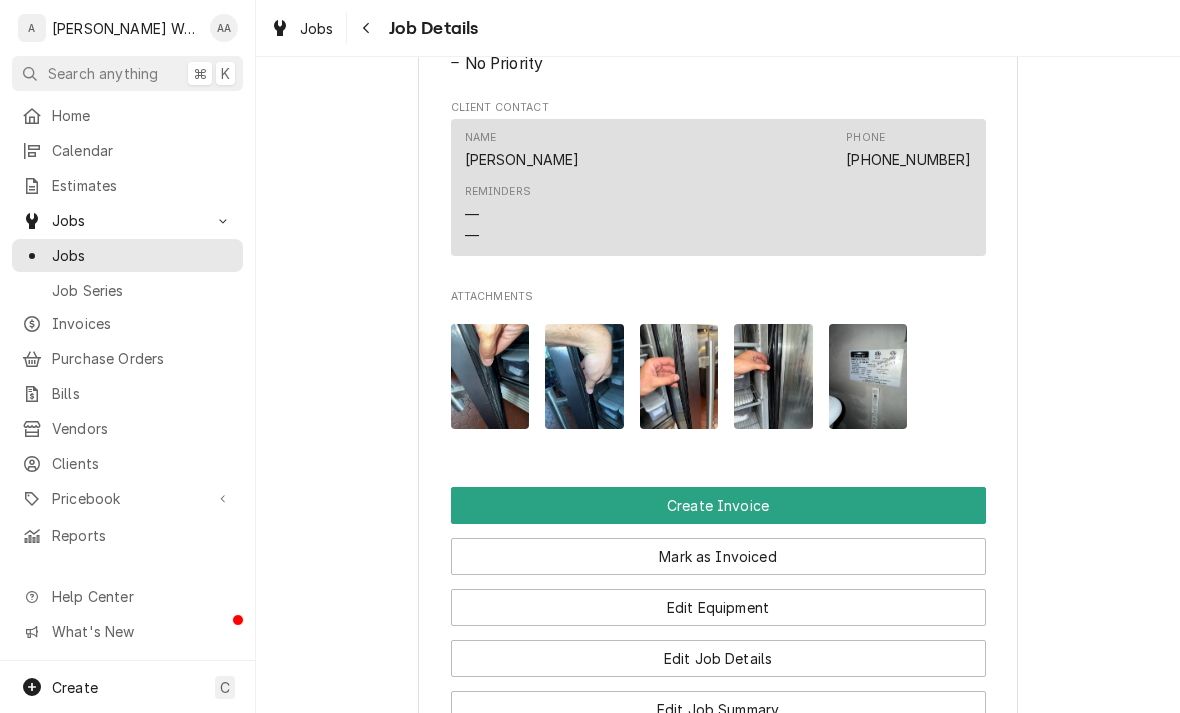 scroll, scrollTop: 1096, scrollLeft: 0, axis: vertical 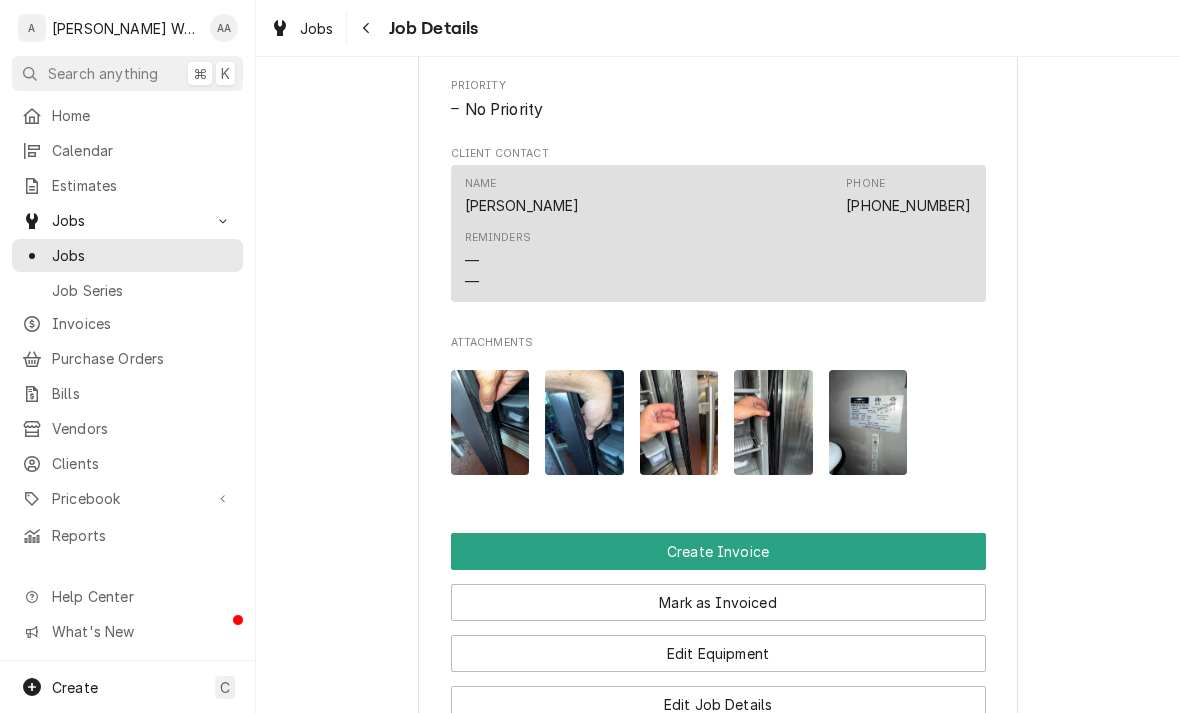 click at bounding box center (773, 422) 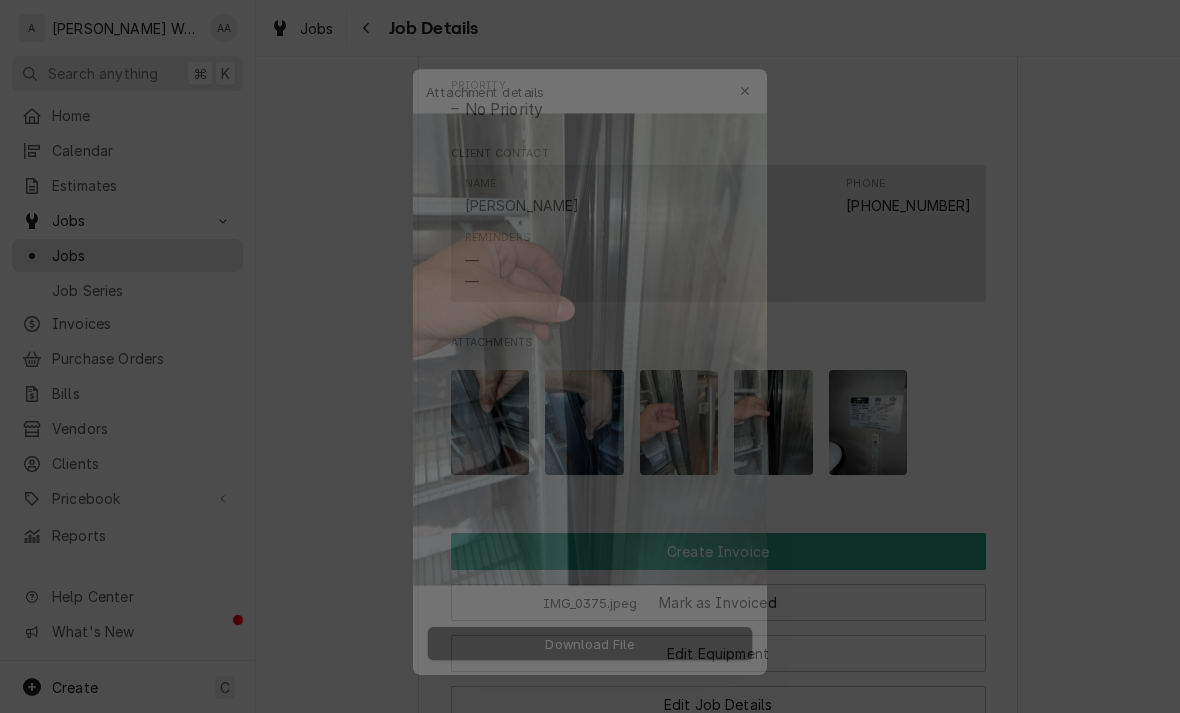 click at bounding box center (758, 52) 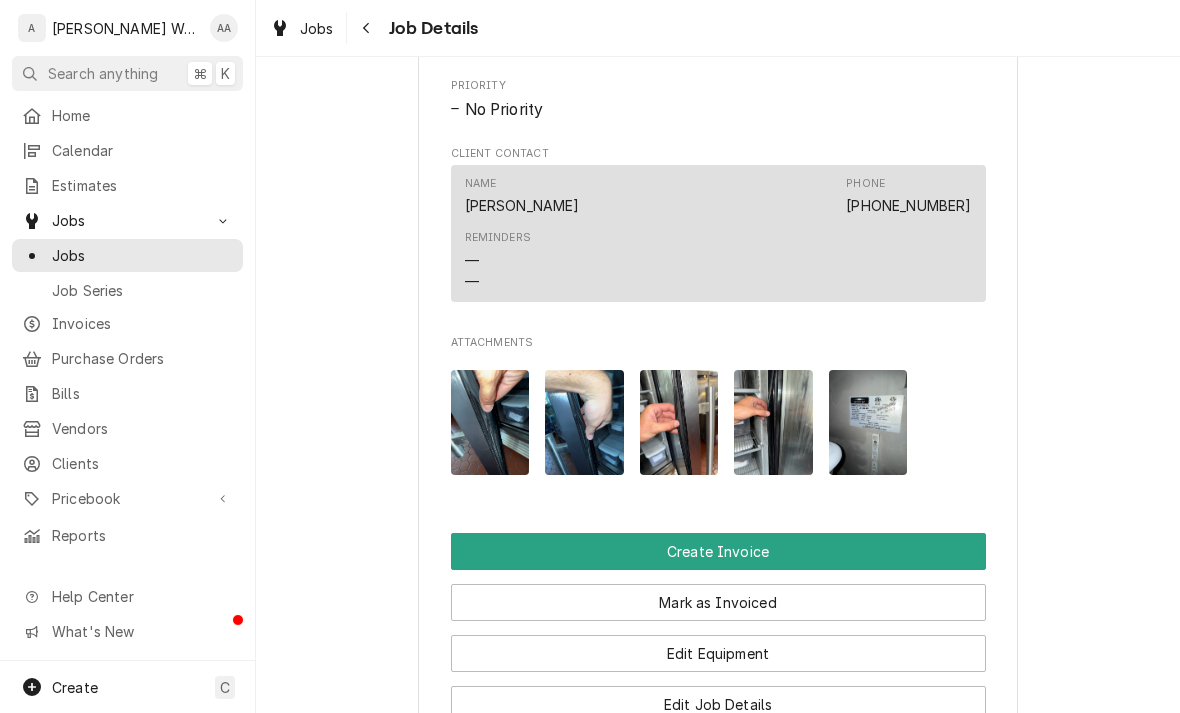 click at bounding box center [490, 422] 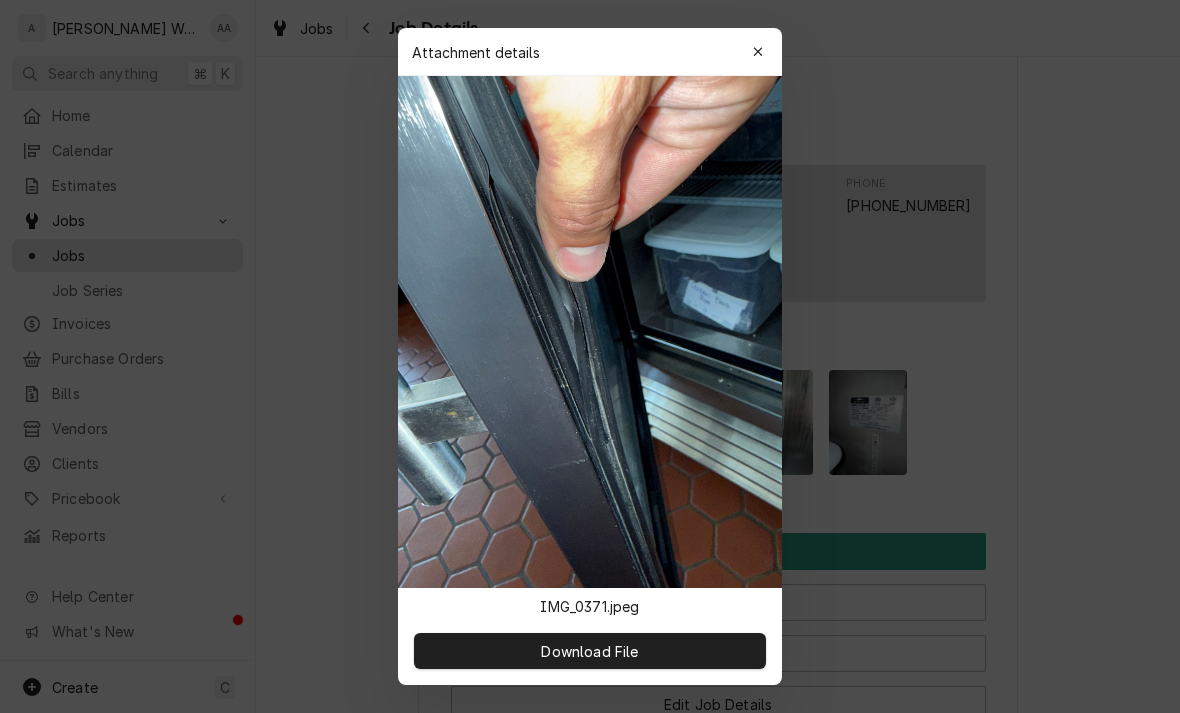 click 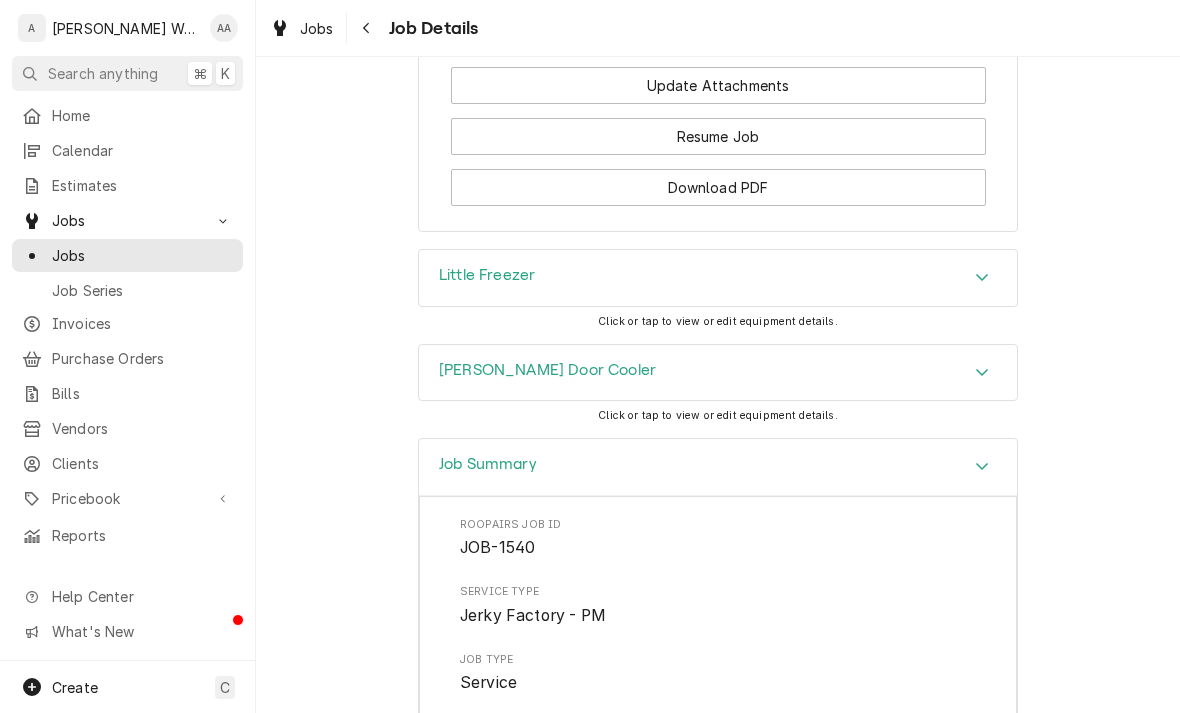 scroll, scrollTop: 1880, scrollLeft: 0, axis: vertical 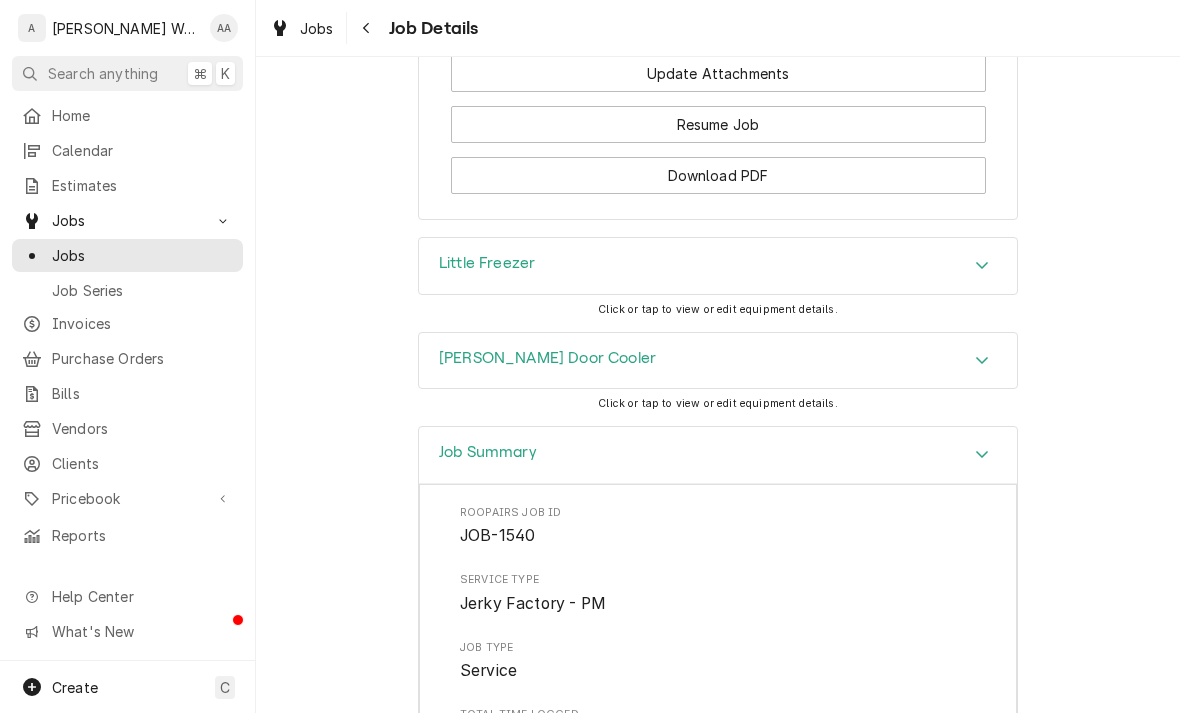 click on "RH Glass Door Cooler" at bounding box center [718, 361] 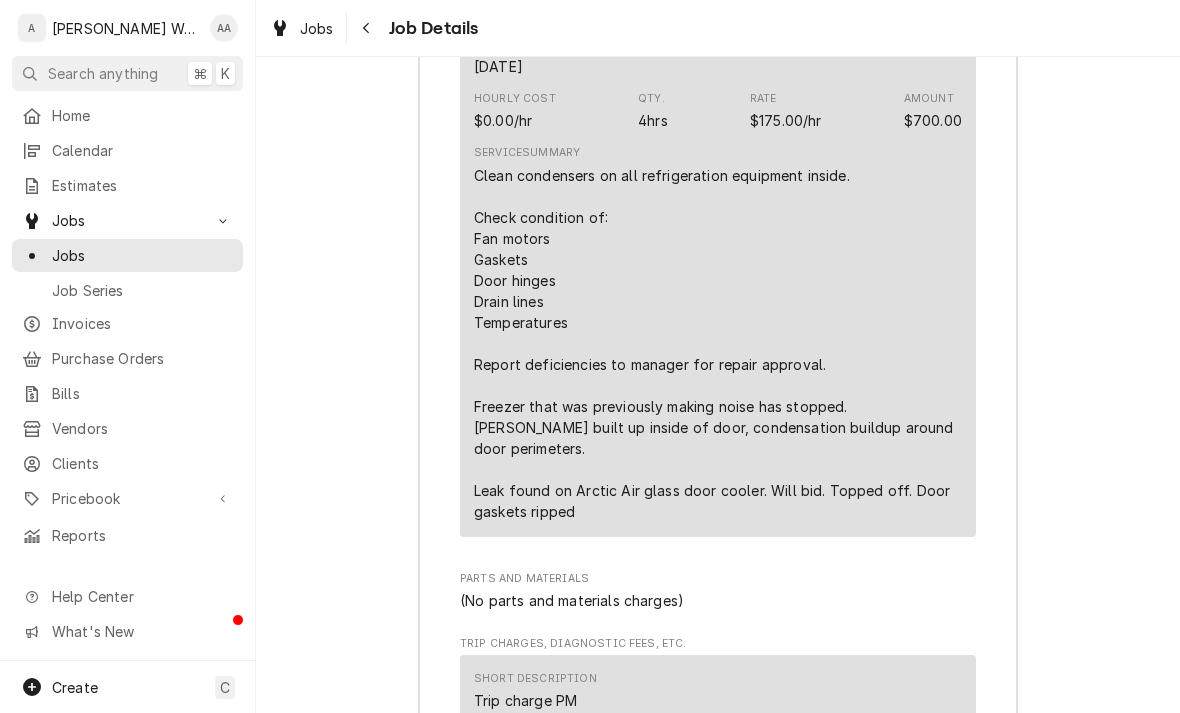 scroll, scrollTop: 3311, scrollLeft: 0, axis: vertical 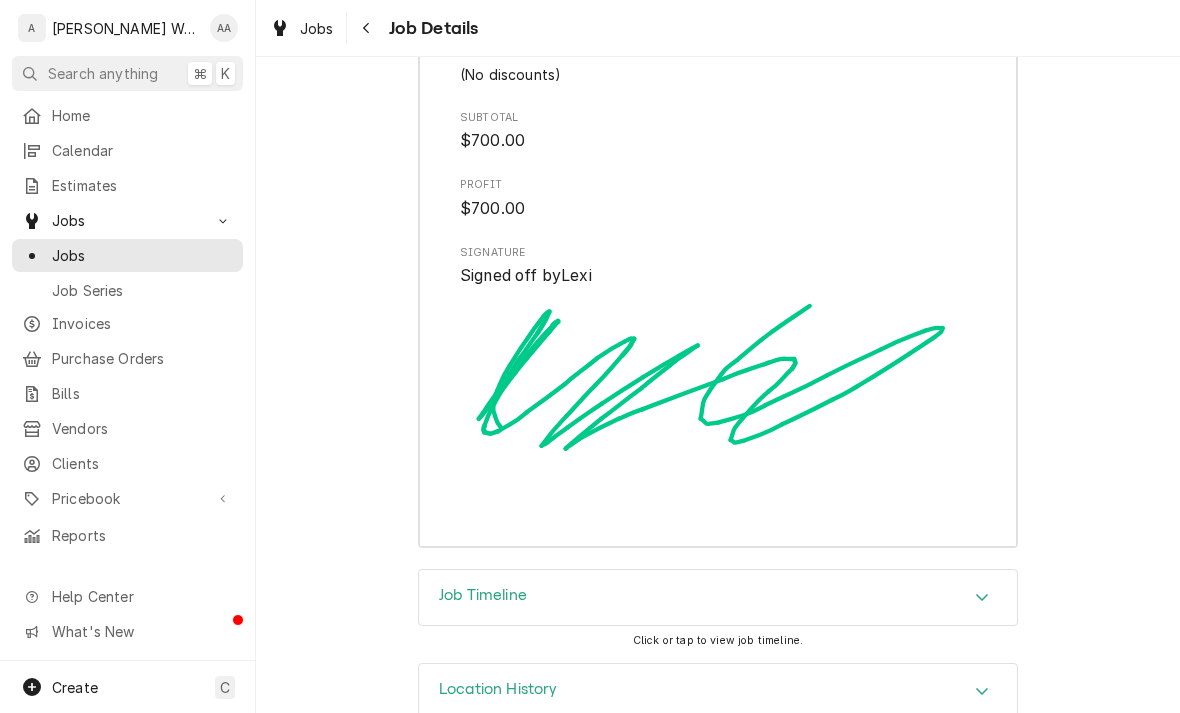 click on "Job Timeline" at bounding box center (483, 595) 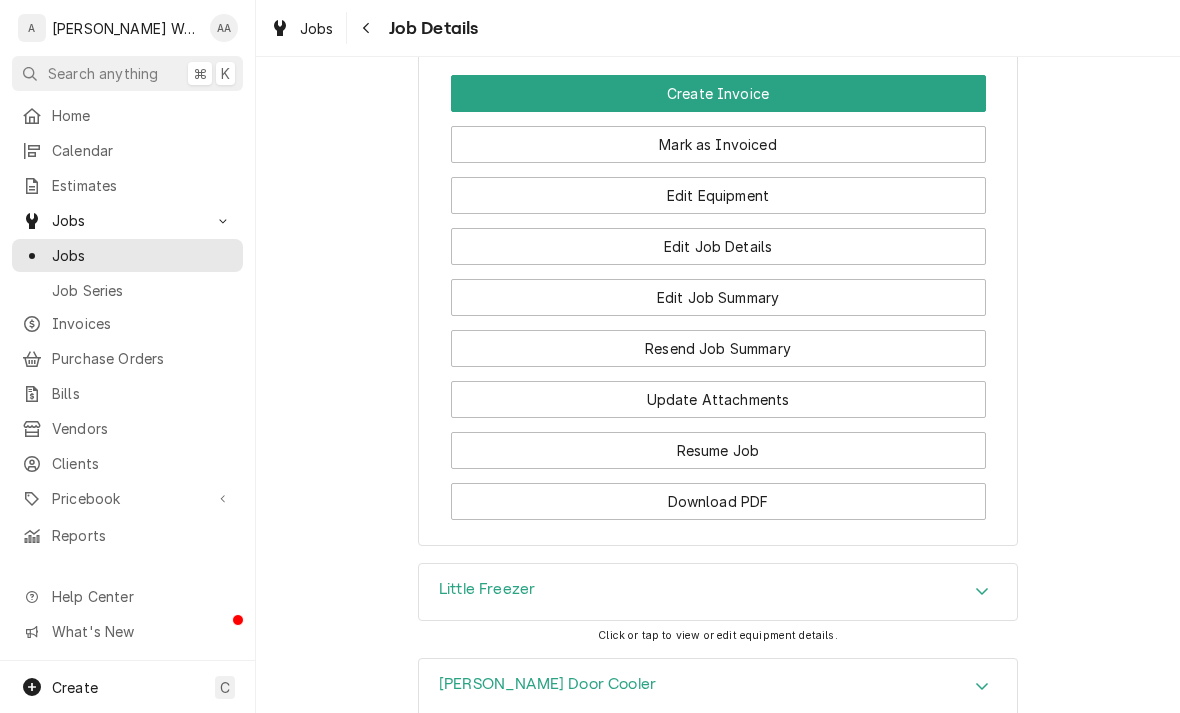 scroll, scrollTop: 1378, scrollLeft: 0, axis: vertical 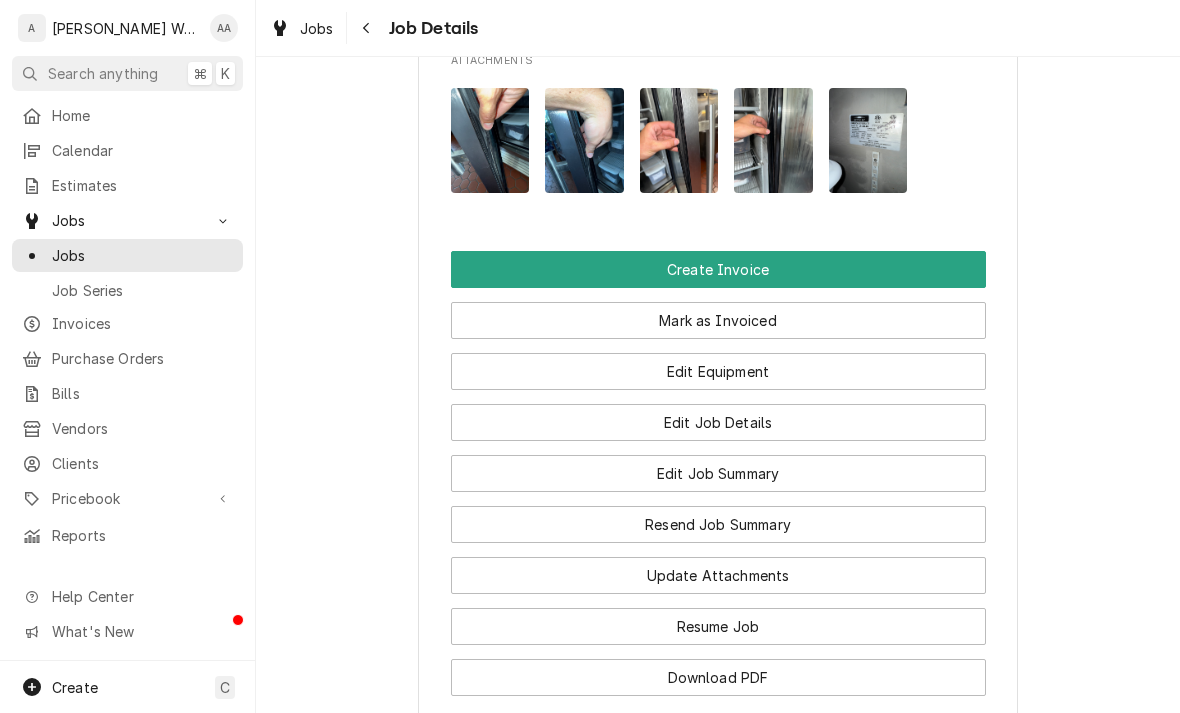 click on "Create Invoice" at bounding box center (718, 269) 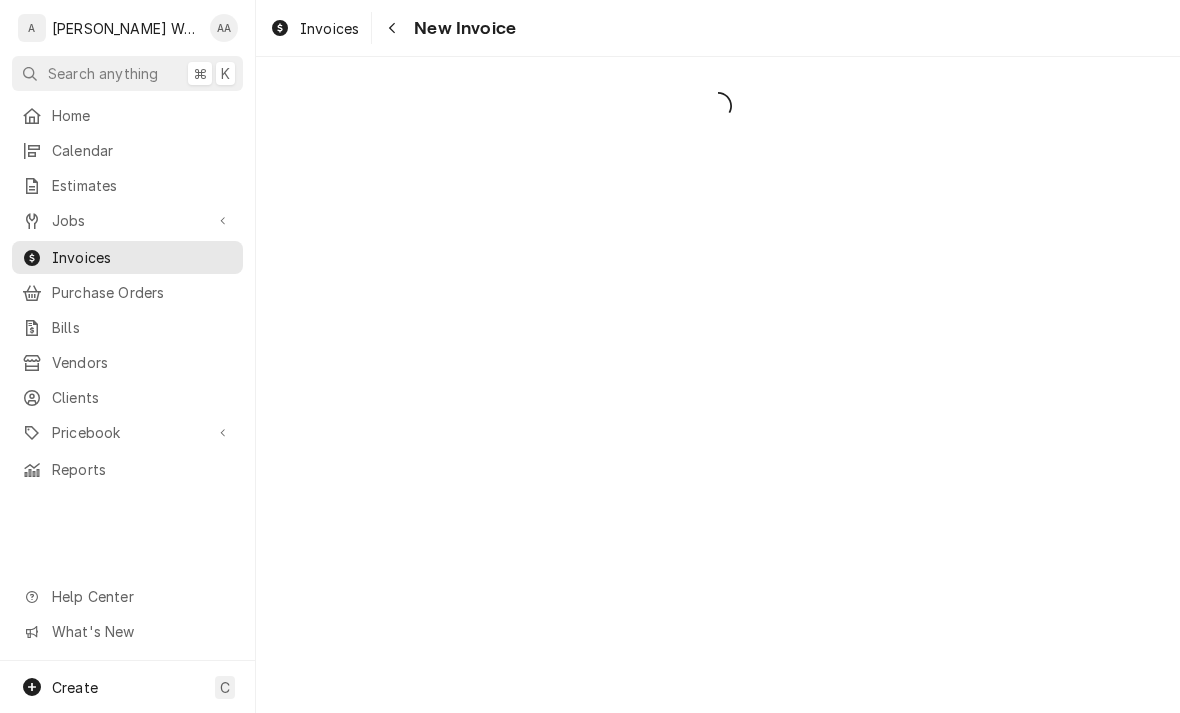 scroll, scrollTop: 0, scrollLeft: 0, axis: both 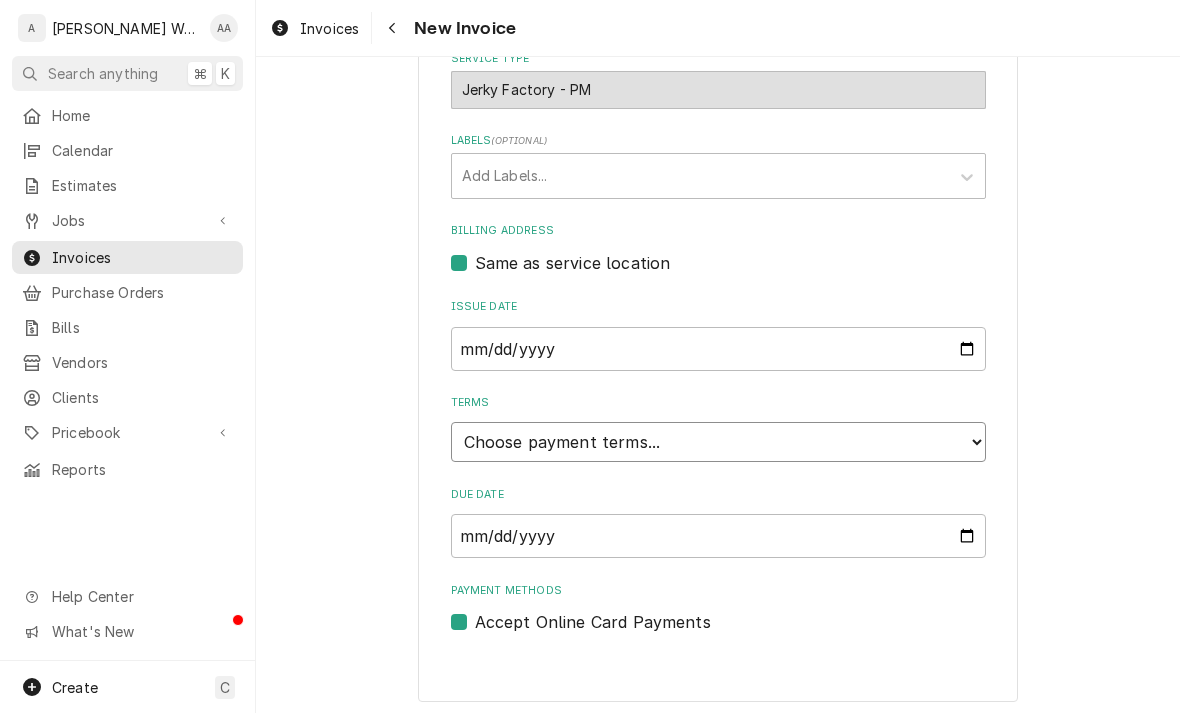 click on "Choose payment terms... Same Day Net 7 Net 14 Net 21 Net 30 Net 45 Net 60 Net 90" at bounding box center (718, 442) 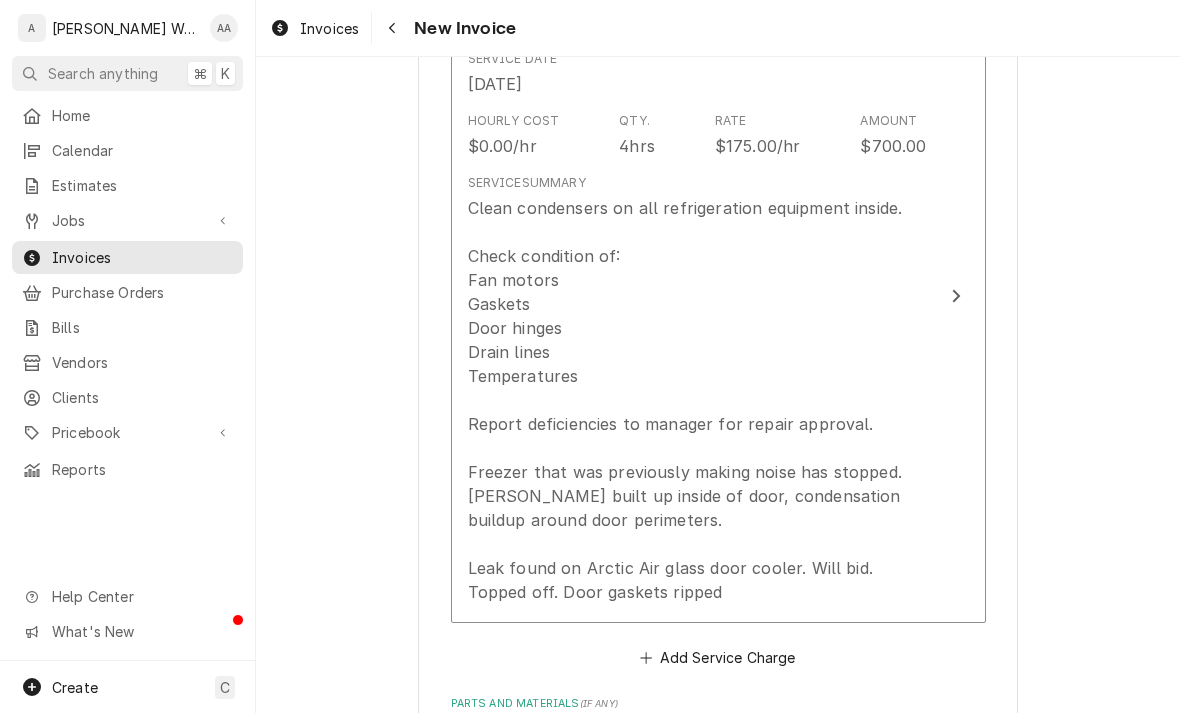 click on "Clean condensers on all refrigeration equipment inside.
Check condition of:
Fan motors
Gaskets
Door hinges
Drain lines
Temperatures
Report deficiencies to manager for repair approval.
Freezer that was previously making noise has stopped. [PERSON_NAME] built up inside of door, condensation buildup around door perimeters.
Leak found on Arctic Air glass door cooler. Will bid. Topped off. Door gaskets ripped" at bounding box center [697, 400] 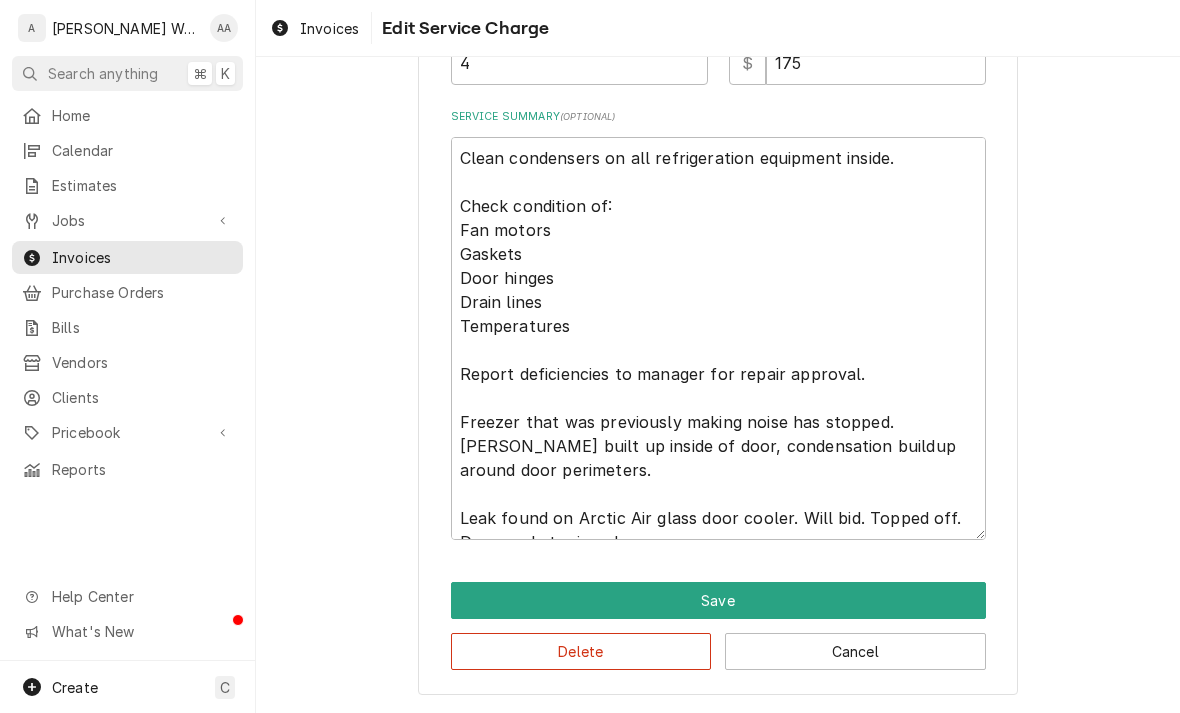 scroll, scrollTop: 260, scrollLeft: 0, axis: vertical 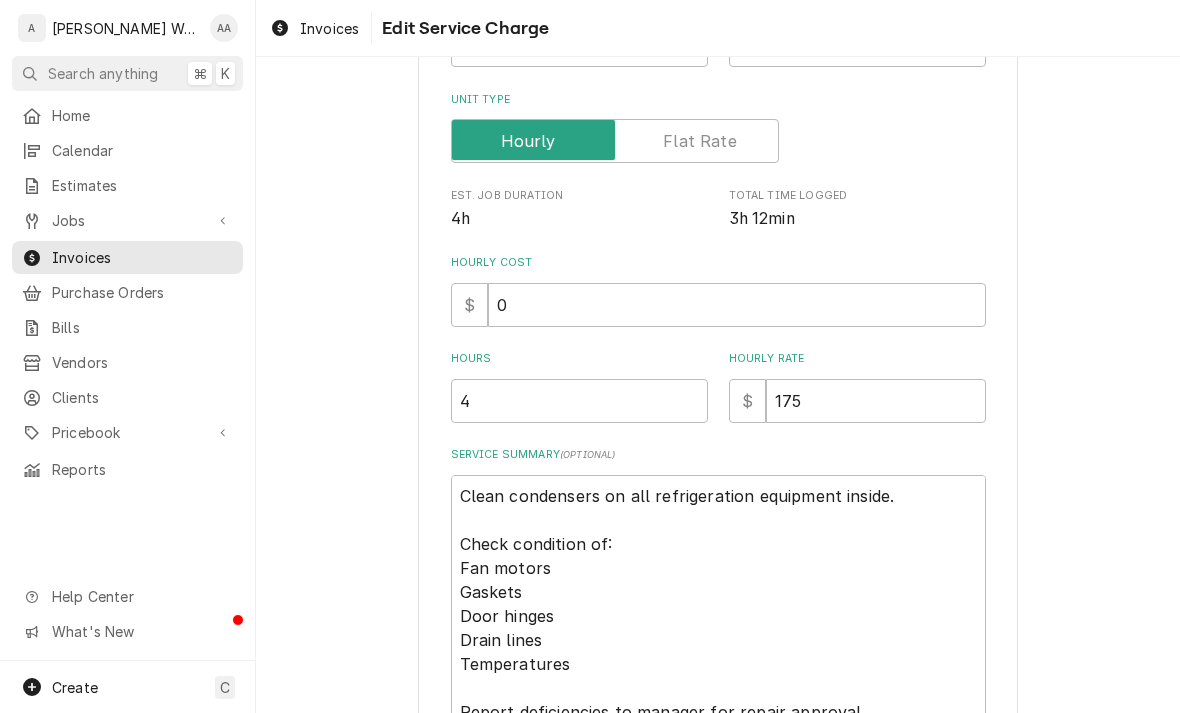type on "x" 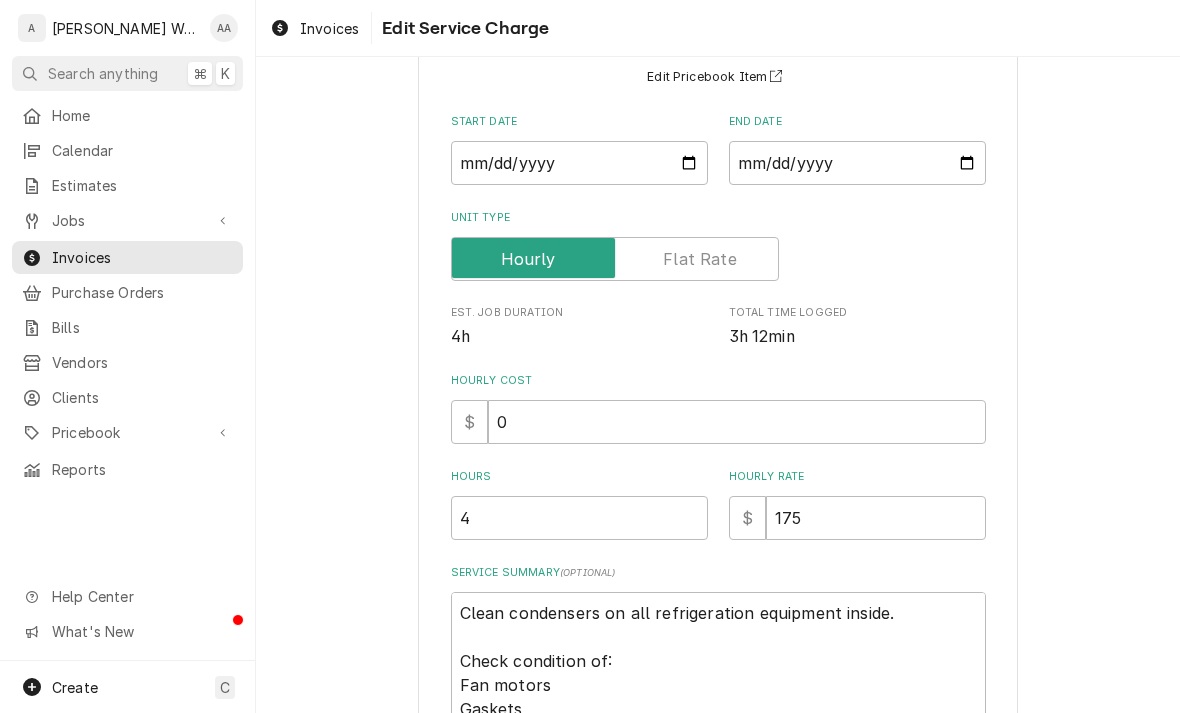 scroll, scrollTop: 181, scrollLeft: 0, axis: vertical 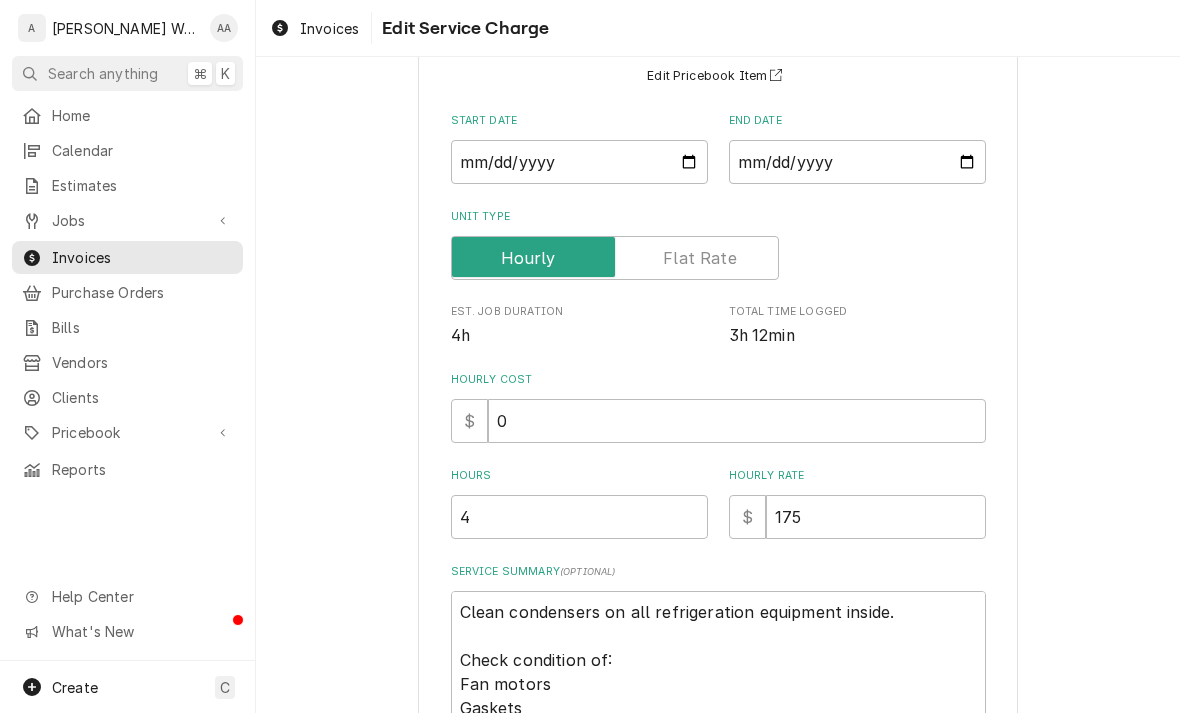 click at bounding box center [615, 258] 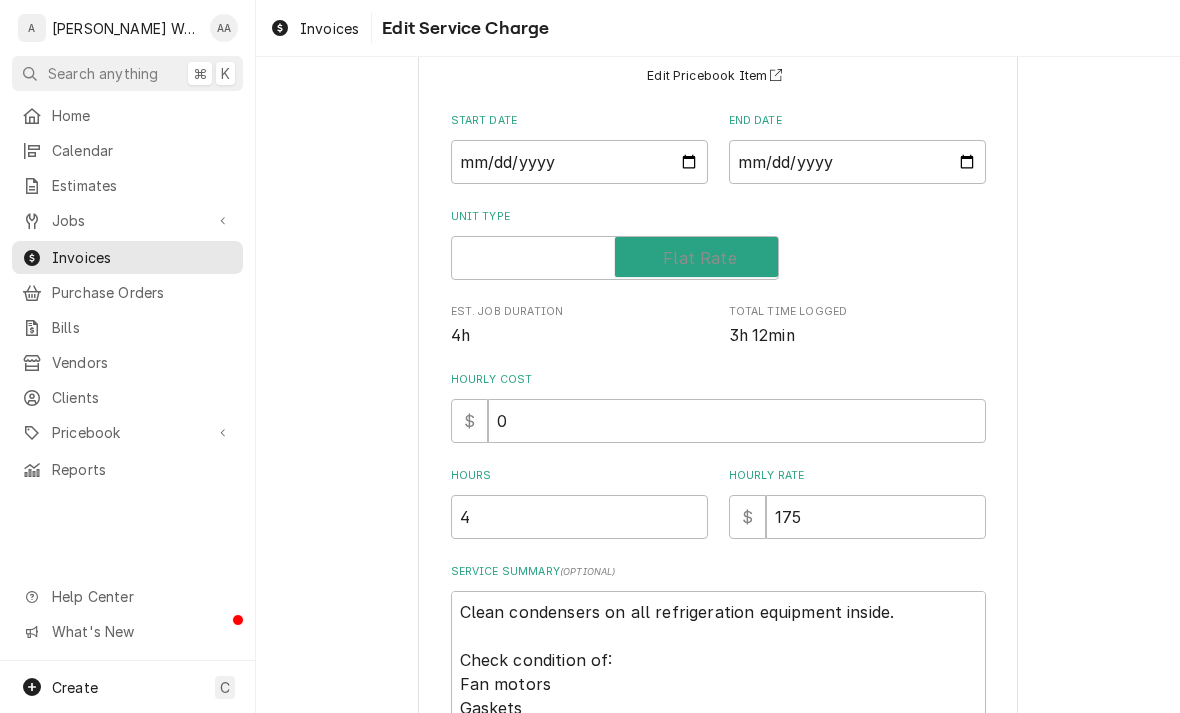 checkbox on "true" 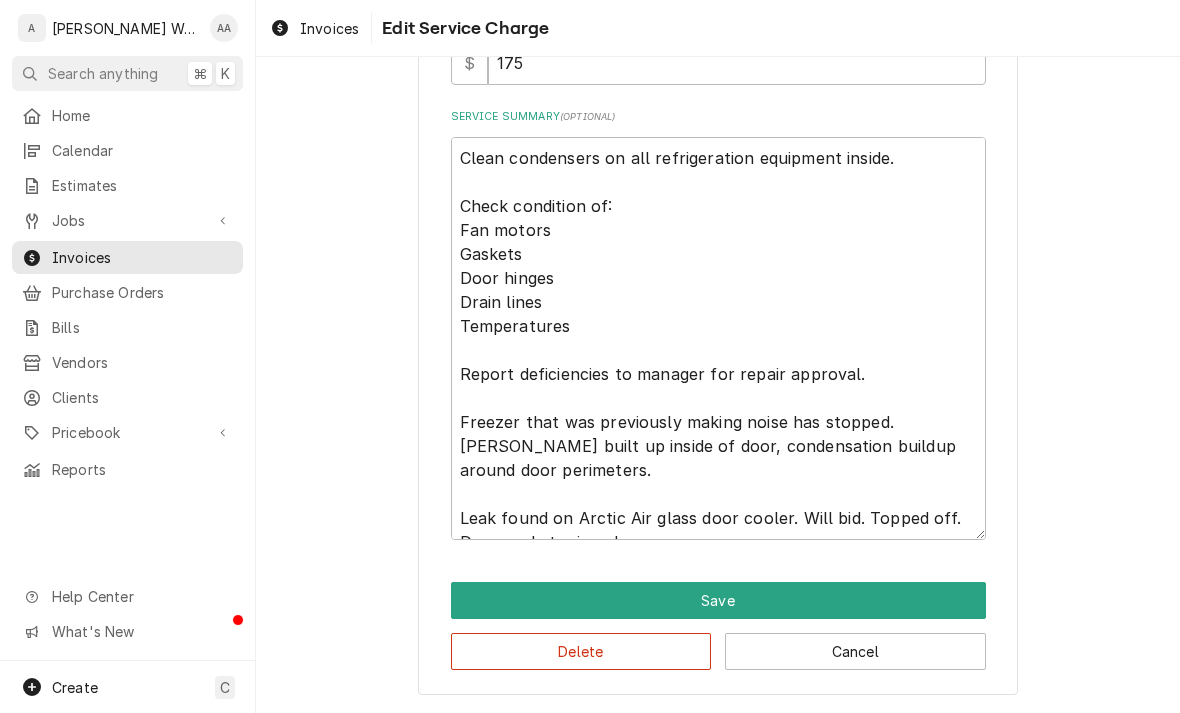 scroll, scrollTop: 568, scrollLeft: 0, axis: vertical 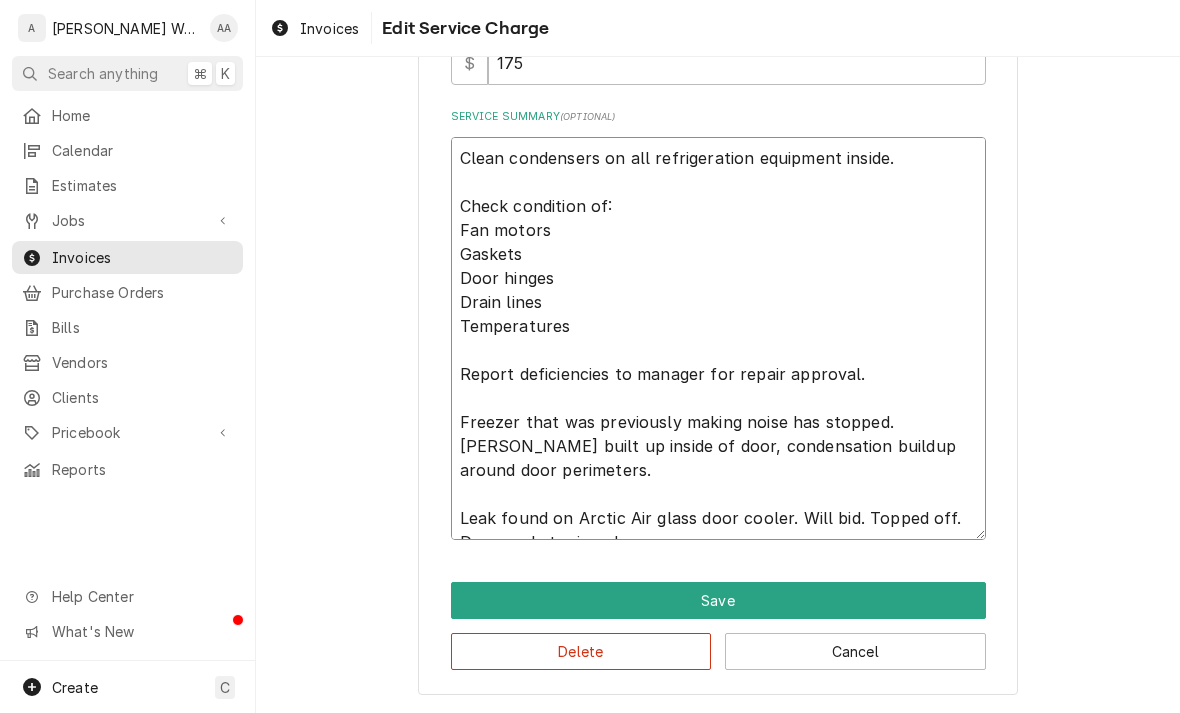 click on "Clean condensers on all refrigeration equipment inside.
Check condition of:
Fan motors
Gaskets
Door hinges
Drain lines
Temperatures
Report deficiencies to manager for repair approval.
Freezer that was previously making noise has stopped. Ice built up inside of door, condensation buildup around door perimeters.
Leak found on Arctic Air glass door cooler. Will bid. Topped off. Door gaskets ripped" at bounding box center (718, 338) 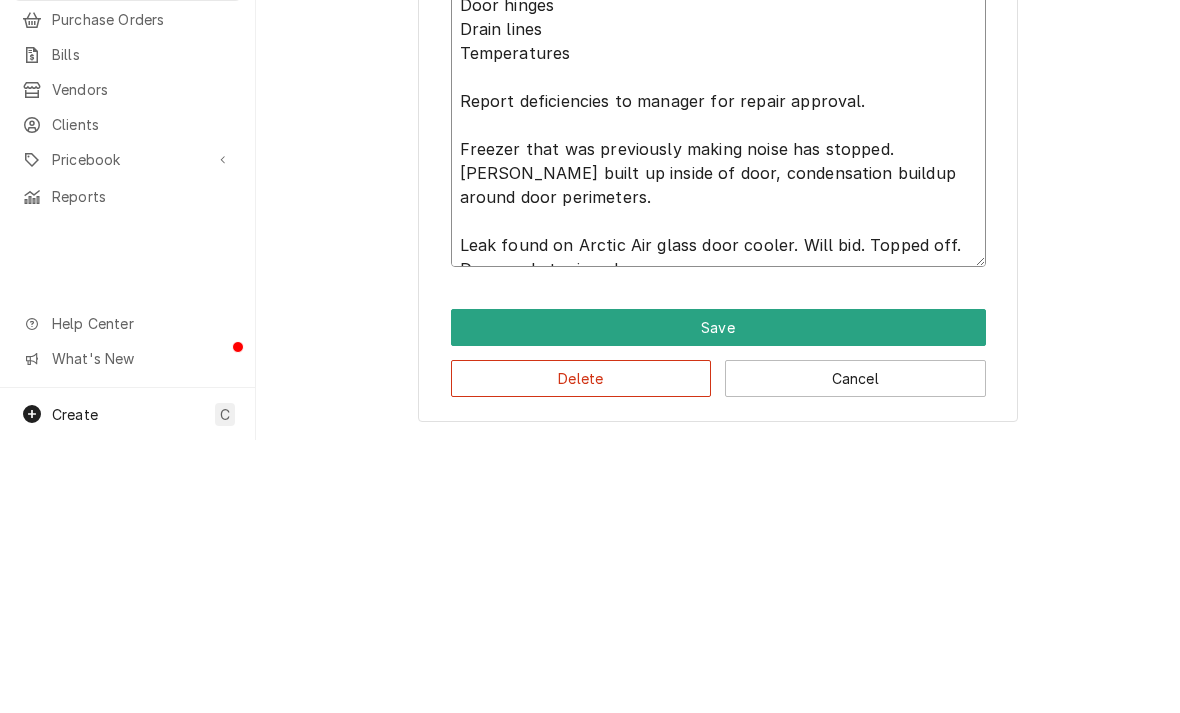 click on "Clean condensers on all refrigeration equipment inside.
Check condition of:
Fan motors
Gaskets
Door hinges
Drain lines
Temperatures
Report deficiencies to manager for repair approval.
Freezer that was previously making noise has stopped. Ice built up inside of door, condensation buildup around door perimeters.
Leak found on Arctic Air glass door cooler. Will bid. Topped off. Door gaskets ripped" at bounding box center (718, 338) 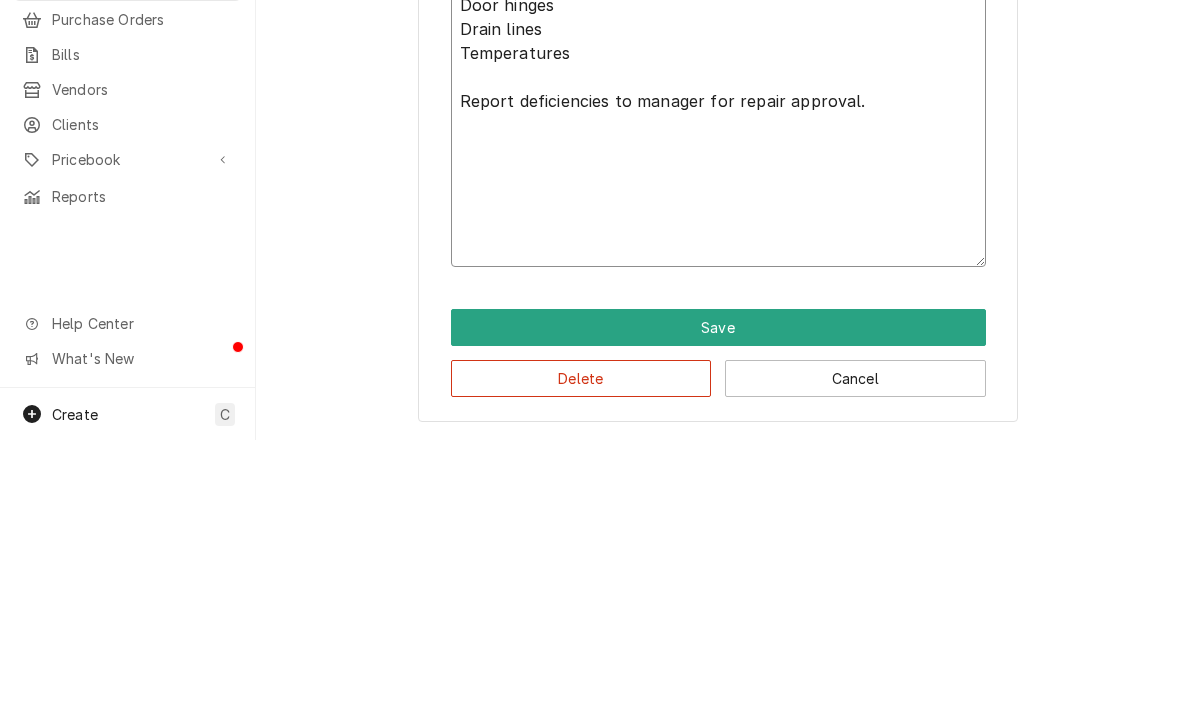 scroll, scrollTop: 424, scrollLeft: 0, axis: vertical 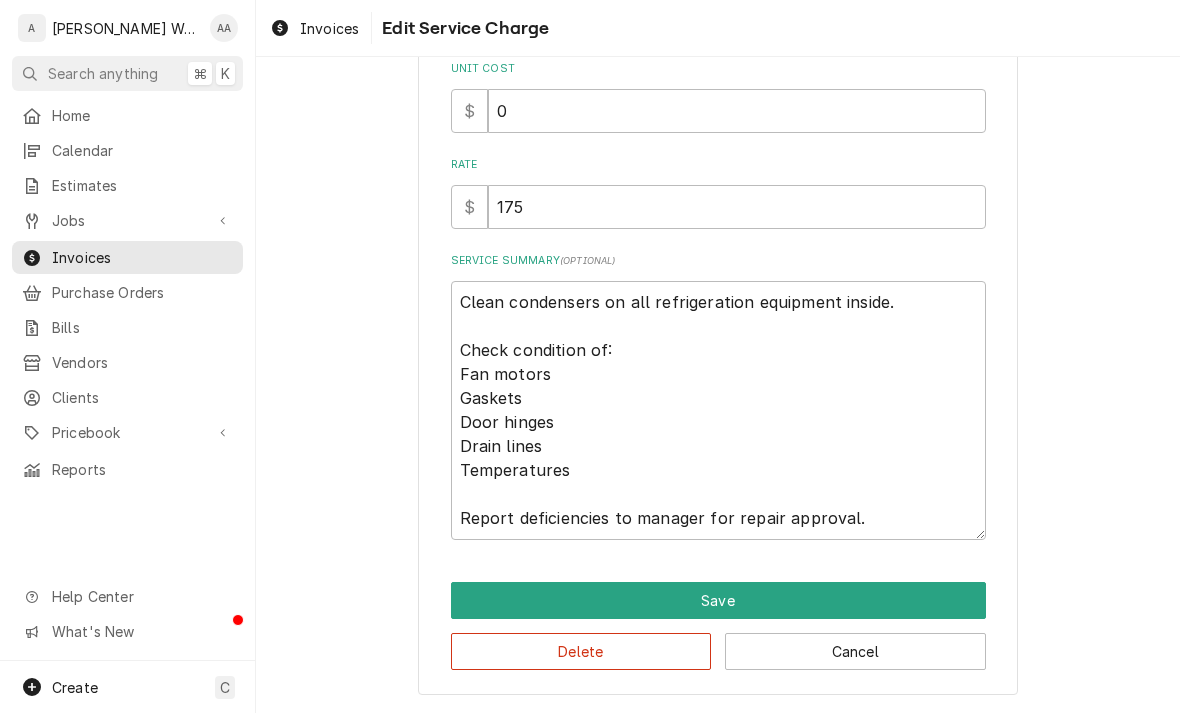 click on "Save" at bounding box center [718, 600] 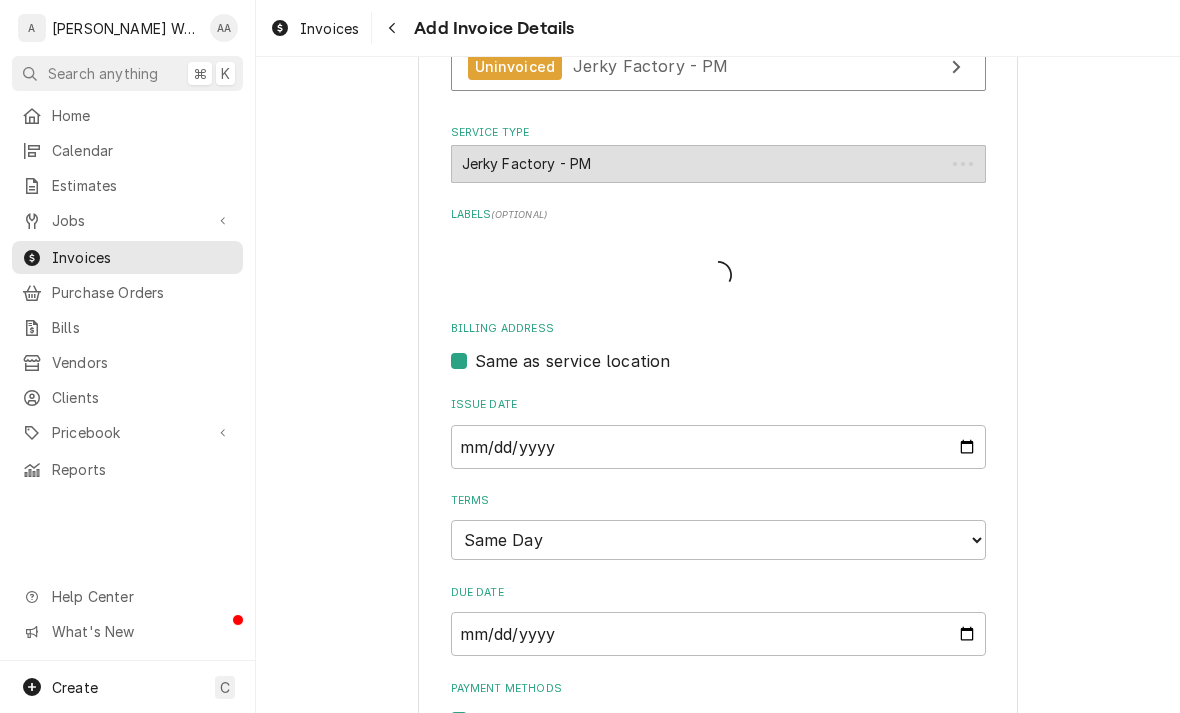 scroll, scrollTop: 1277, scrollLeft: 0, axis: vertical 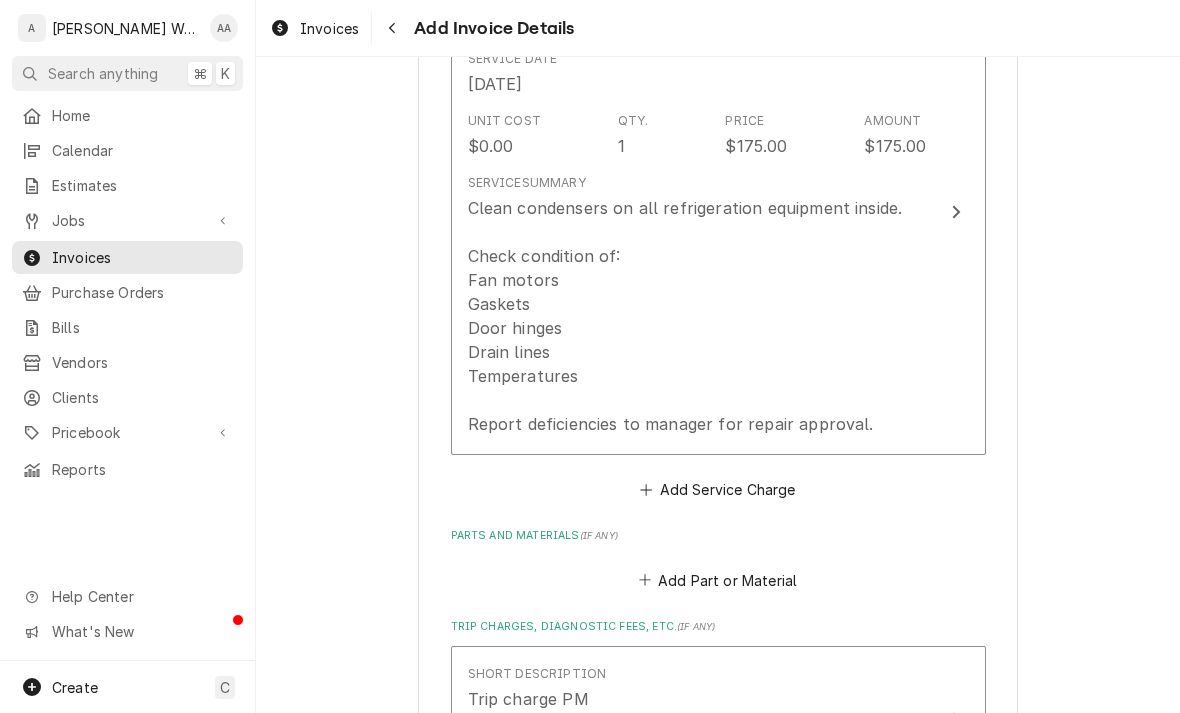 click on "Add Service Charge" at bounding box center [718, 490] 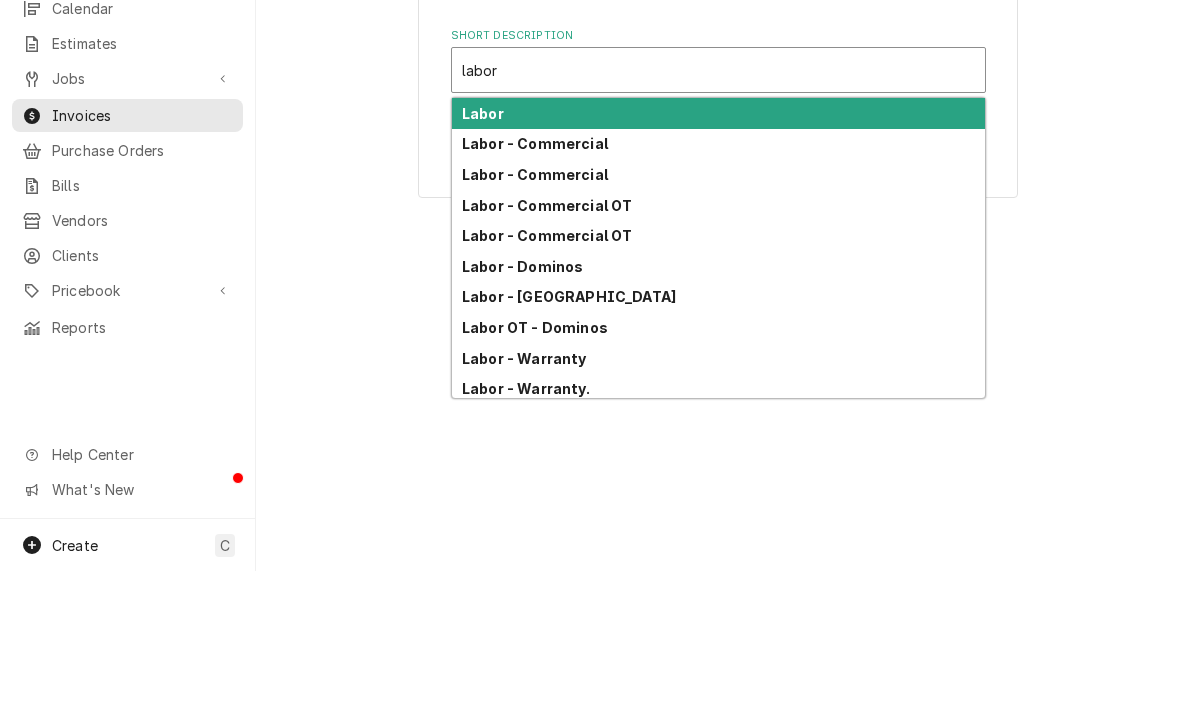 click on "Labor - Commercial" at bounding box center (535, 285) 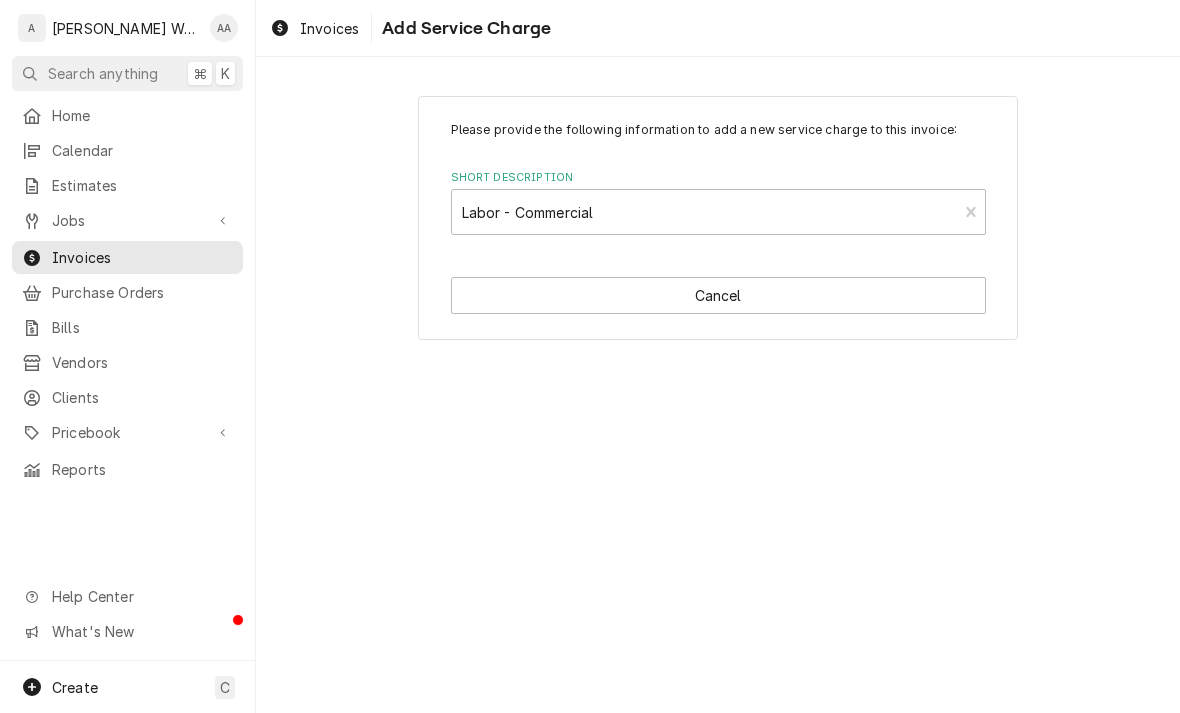 type on "x" 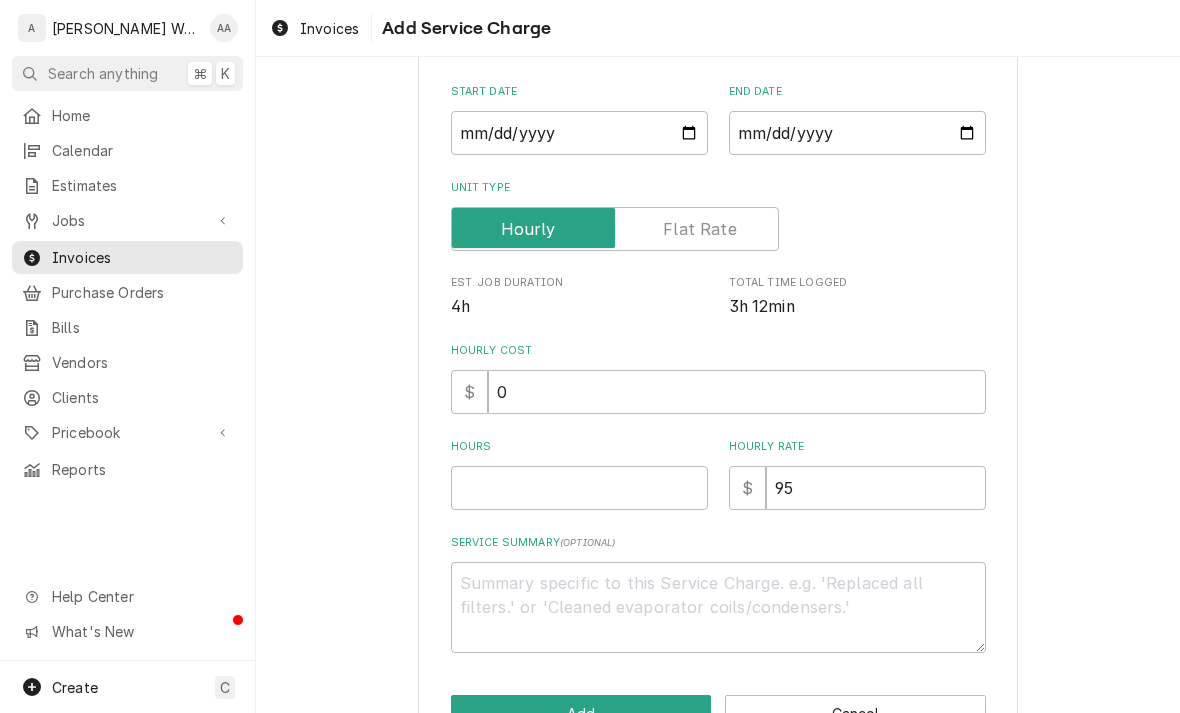 scroll, scrollTop: 206, scrollLeft: 0, axis: vertical 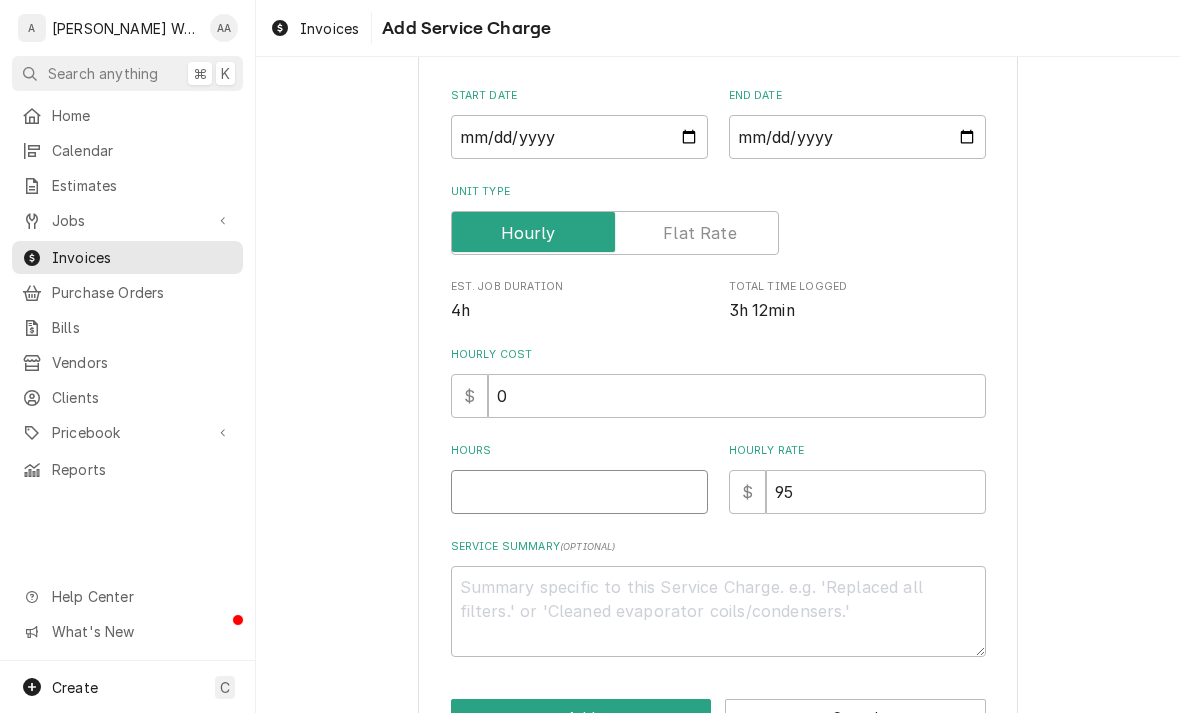 click on "Hours" at bounding box center [579, 492] 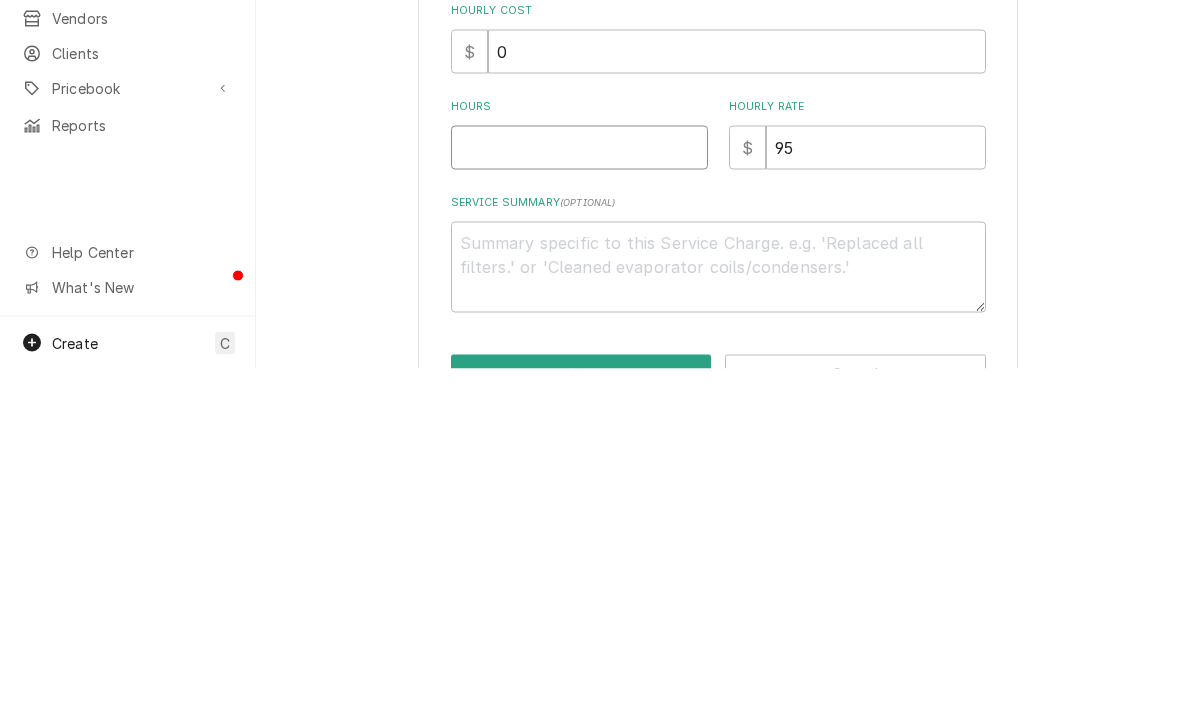 type on "1" 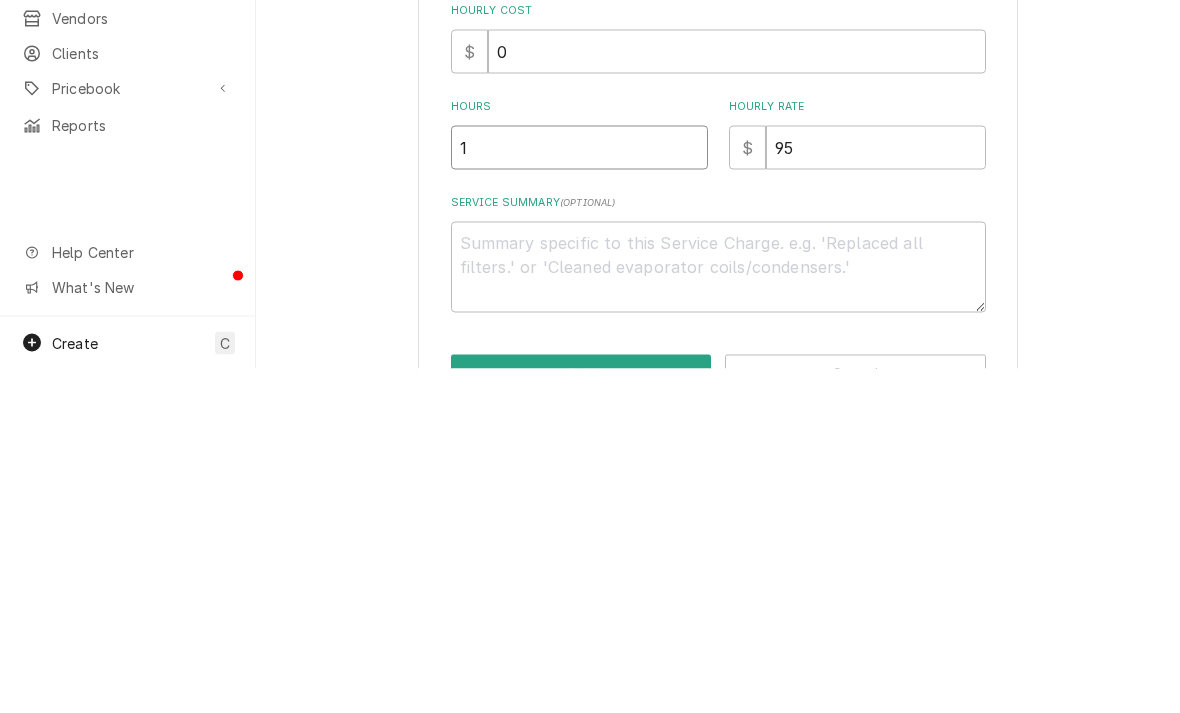 type on "x" 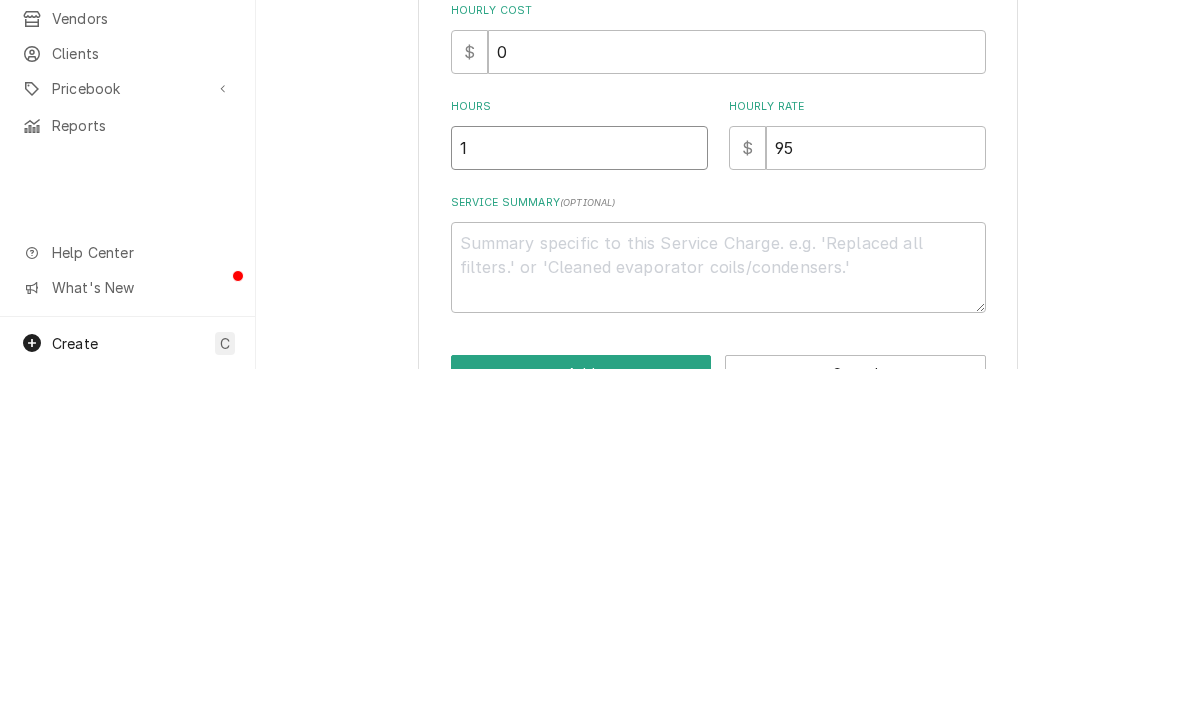 type on "1.5" 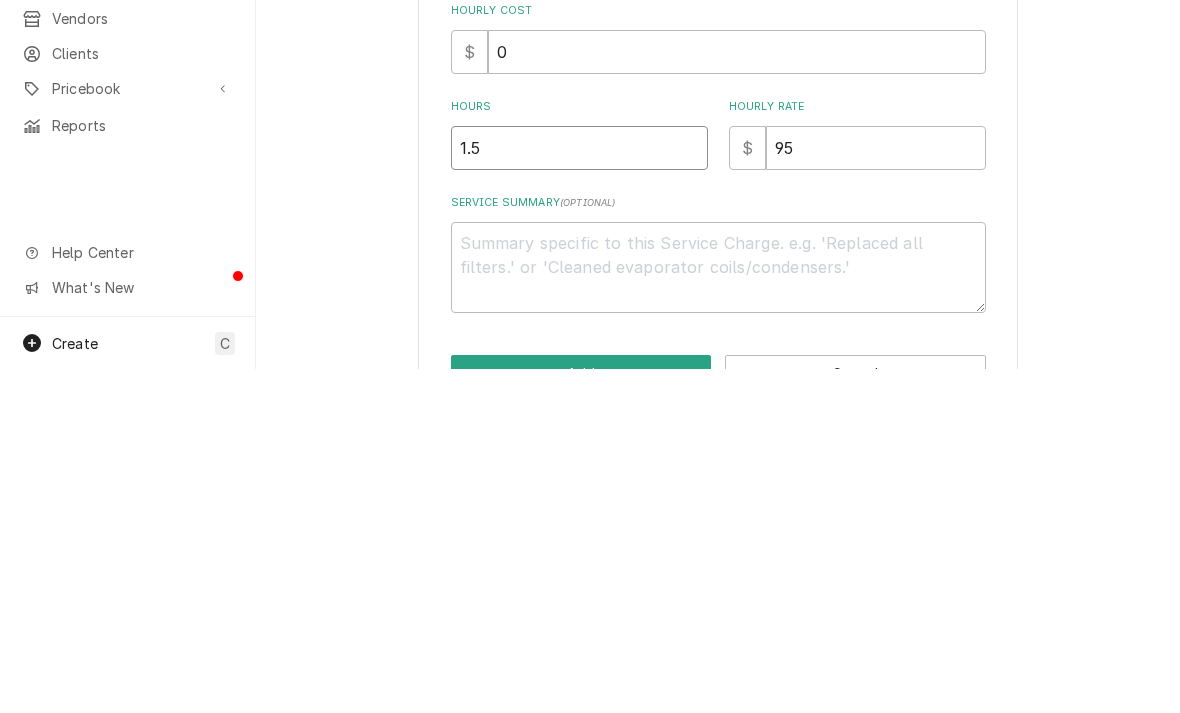 type on "1.5" 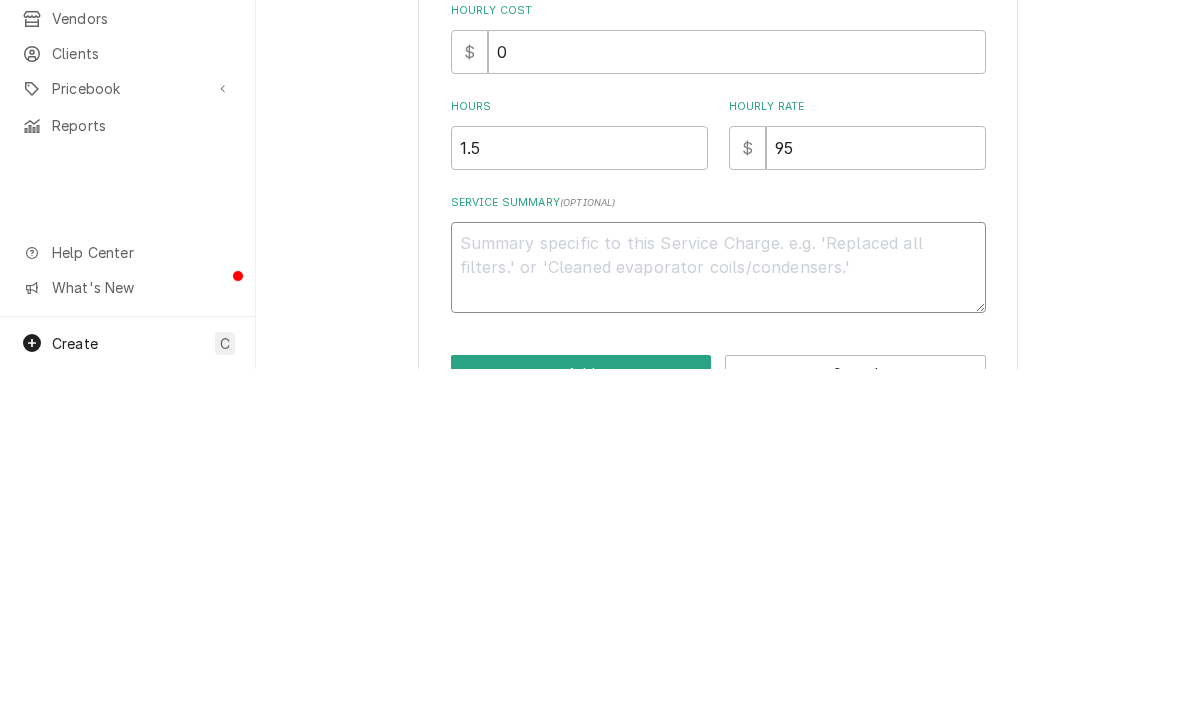 click on "Service Summary  ( optional )" at bounding box center (718, 611) 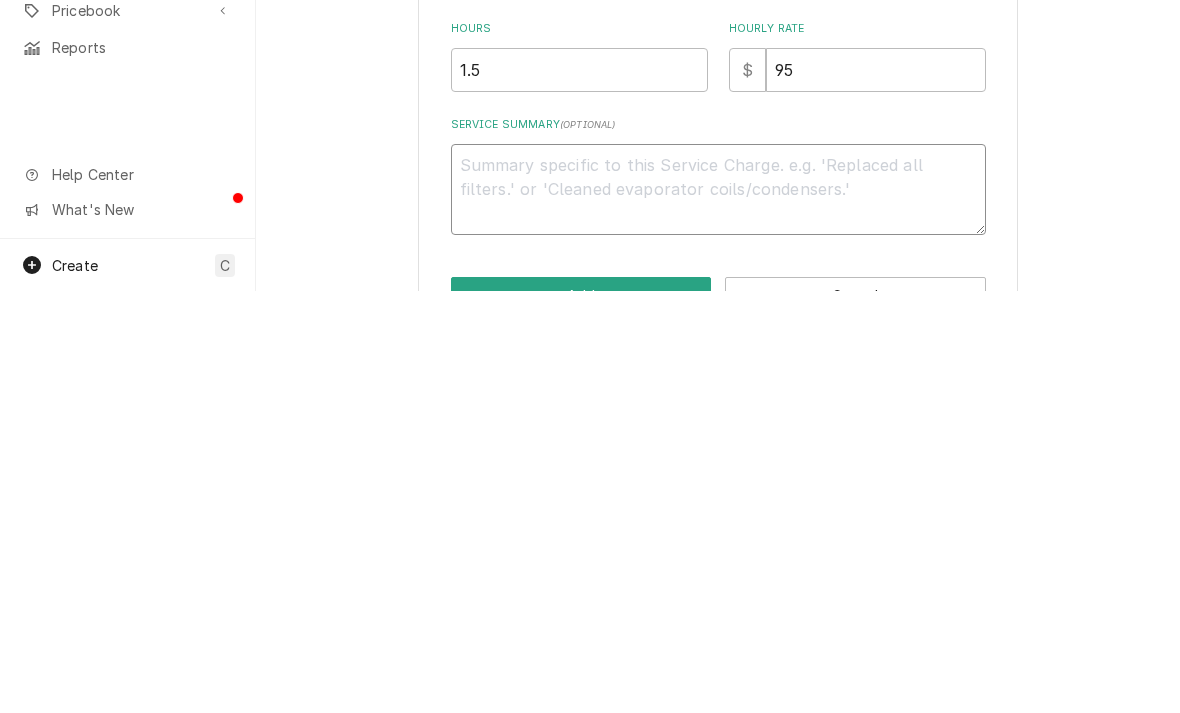 click on "Service Summary  ( optional )" at bounding box center (718, 611) 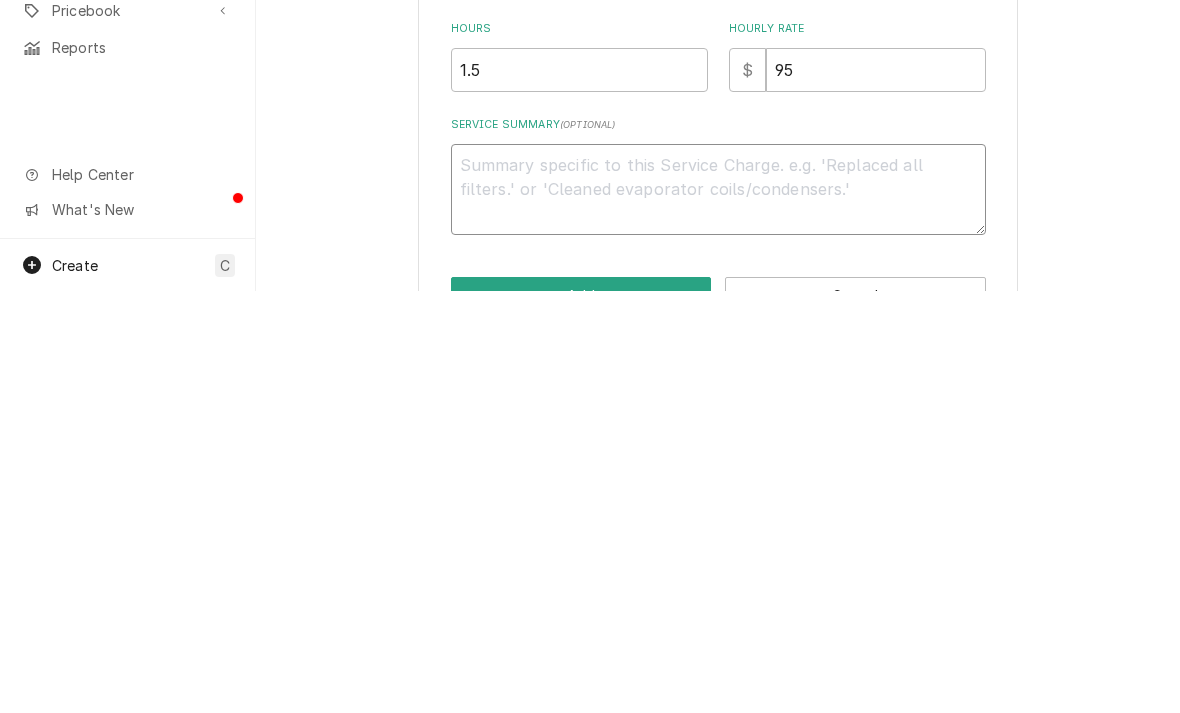 paste on "Freezer that was previously making noise has stopped. Ice built up inside of door, condensation buildup around door perimeters.
Leak found on Arctic Air glass door cooler. Will bid. Topped off. Door gaskets ripped" 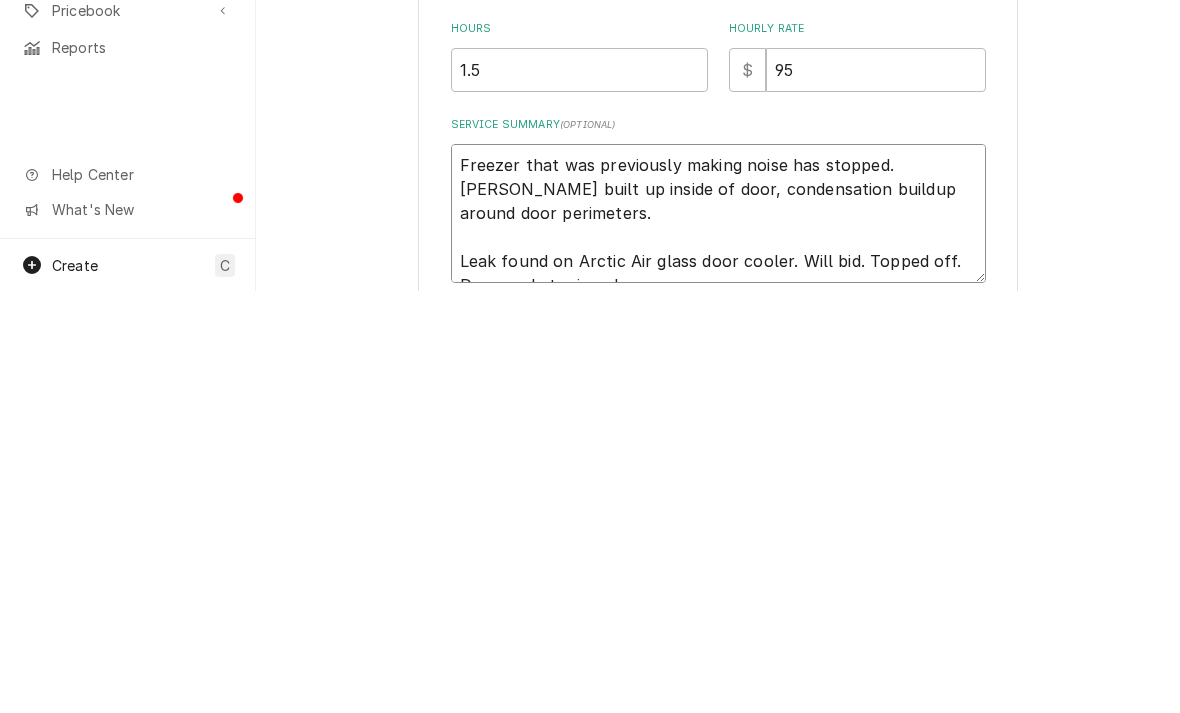 type on "x" 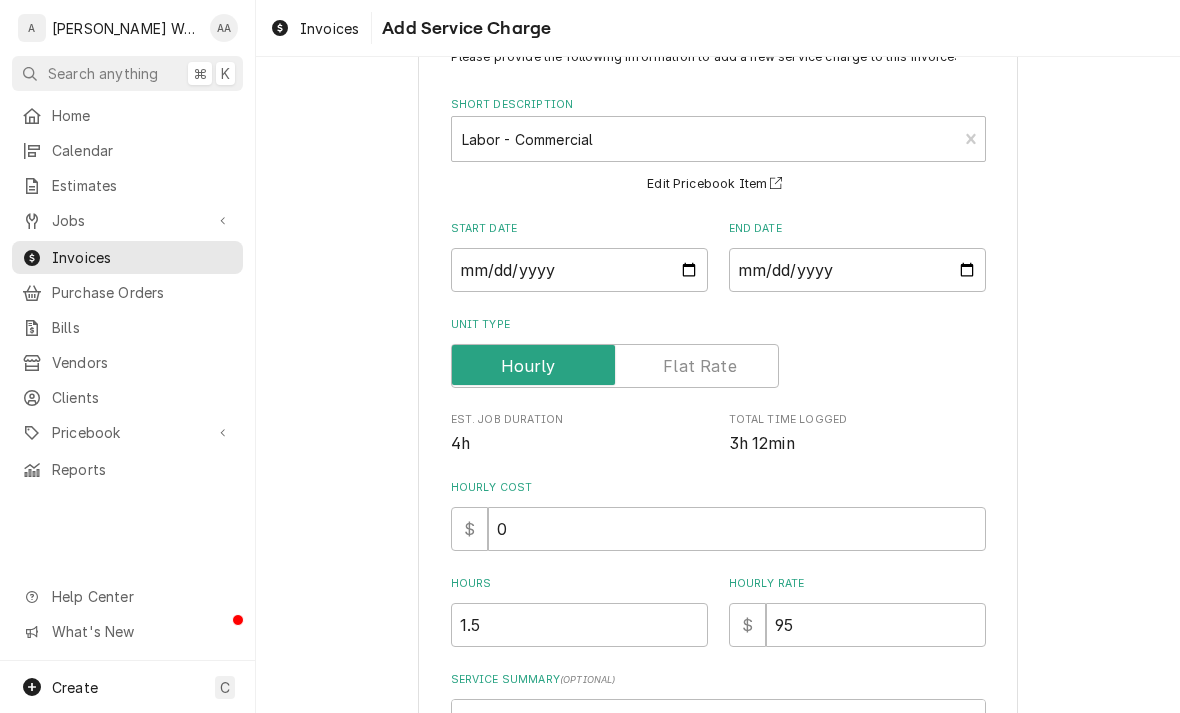 scroll, scrollTop: 76, scrollLeft: 0, axis: vertical 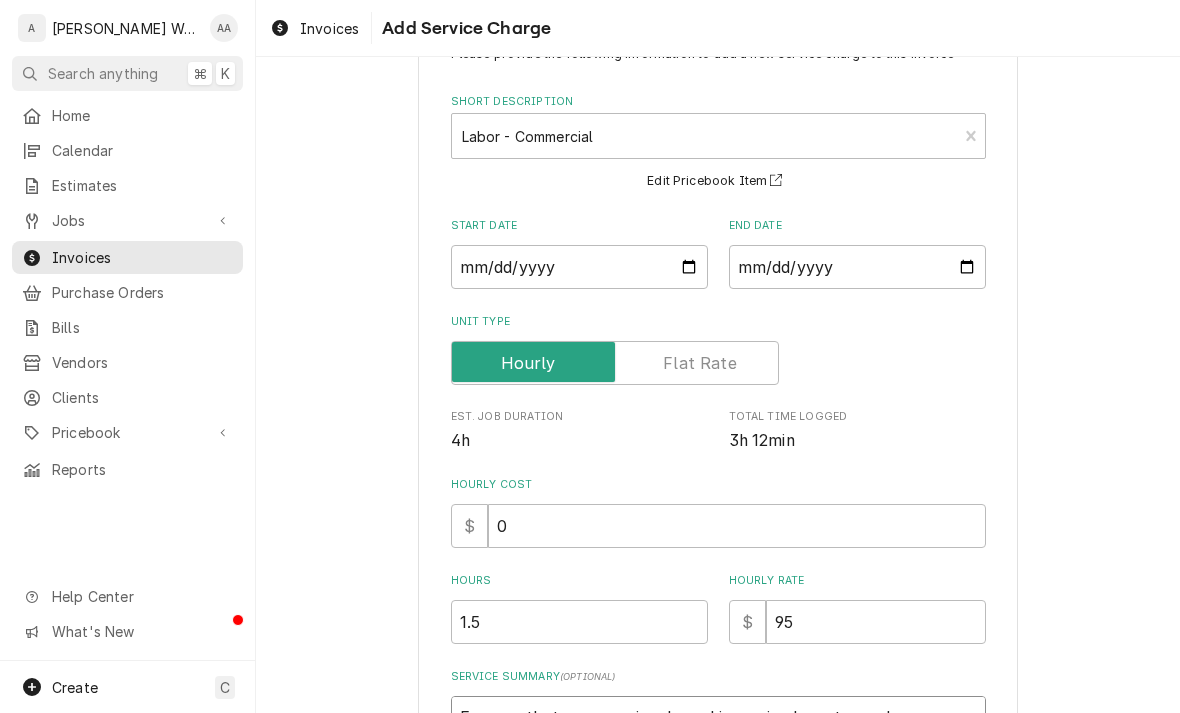 type on "Freezer that was previously making noise has stopped. Ice built up inside of door, condensation buildup around door perimeters.
Leak found on Arctic Air glass door cooler. Will bid. Topped off. Door gaskets ripped" 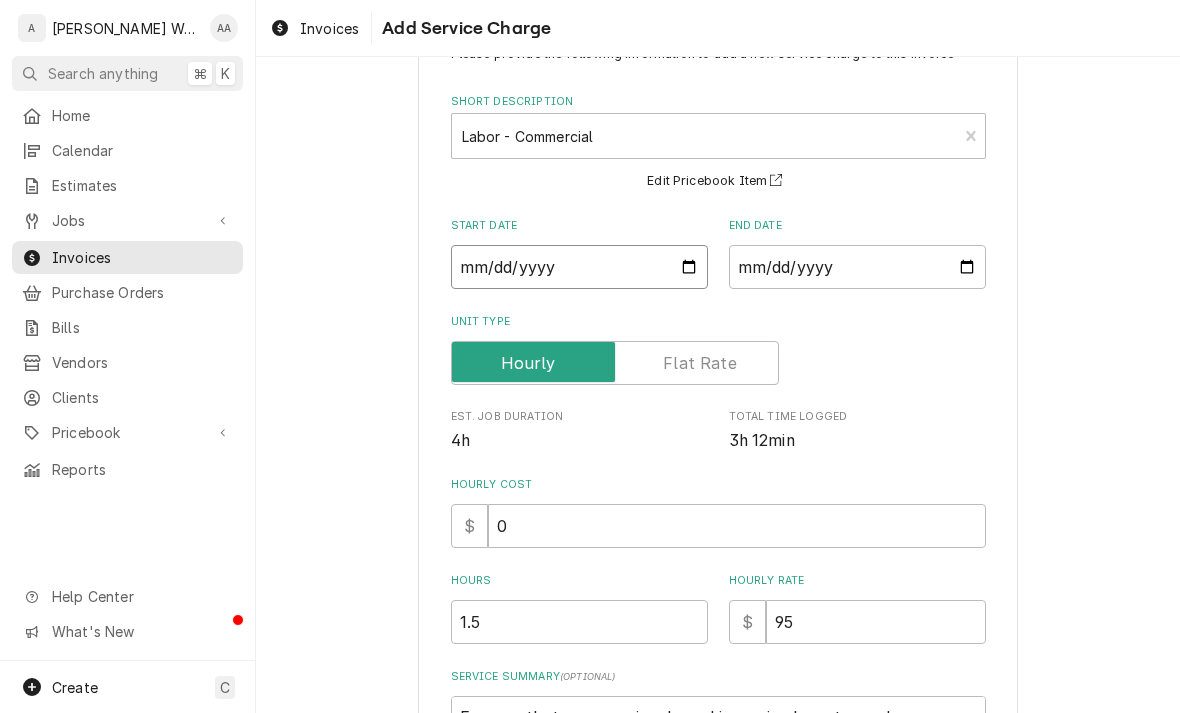 click on "Start Date" at bounding box center [579, 267] 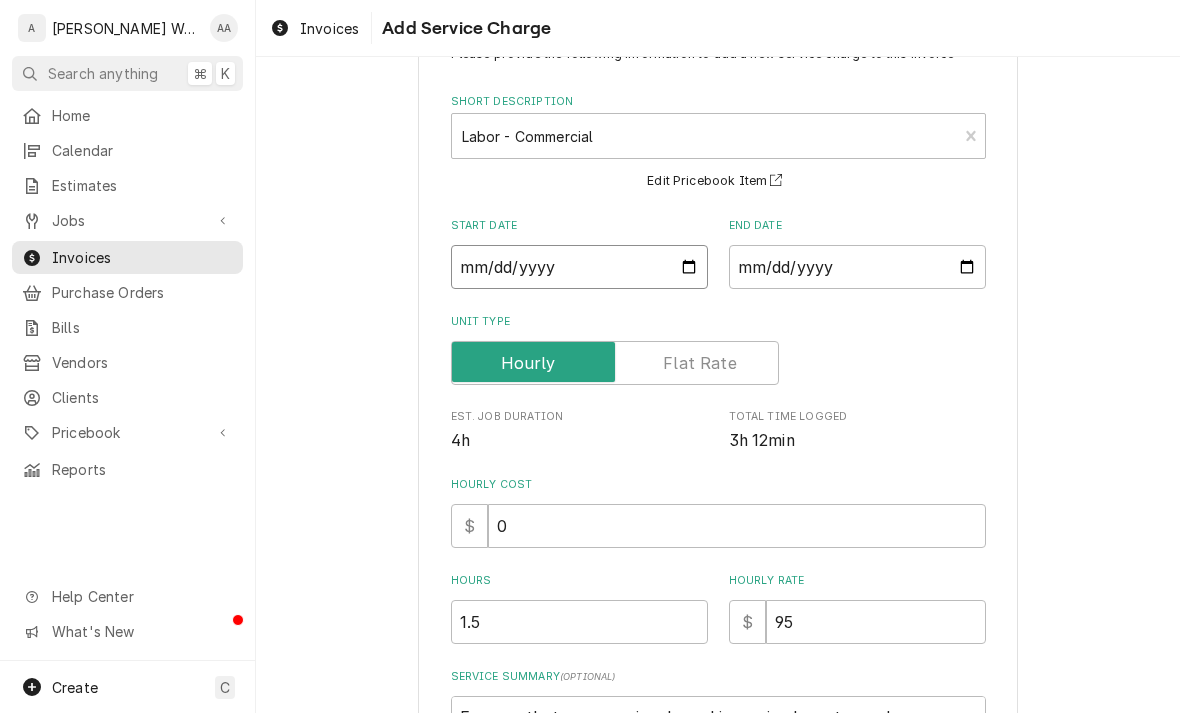 scroll, scrollTop: 84, scrollLeft: 0, axis: vertical 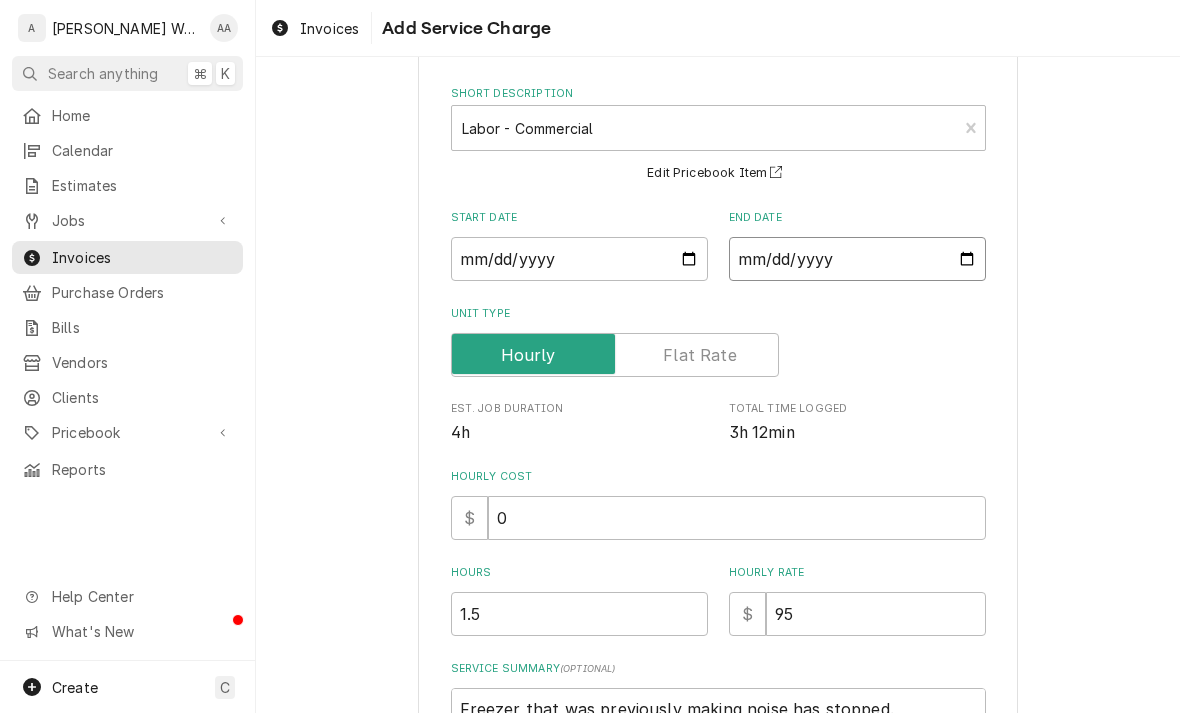 click on "End Date" at bounding box center [857, 259] 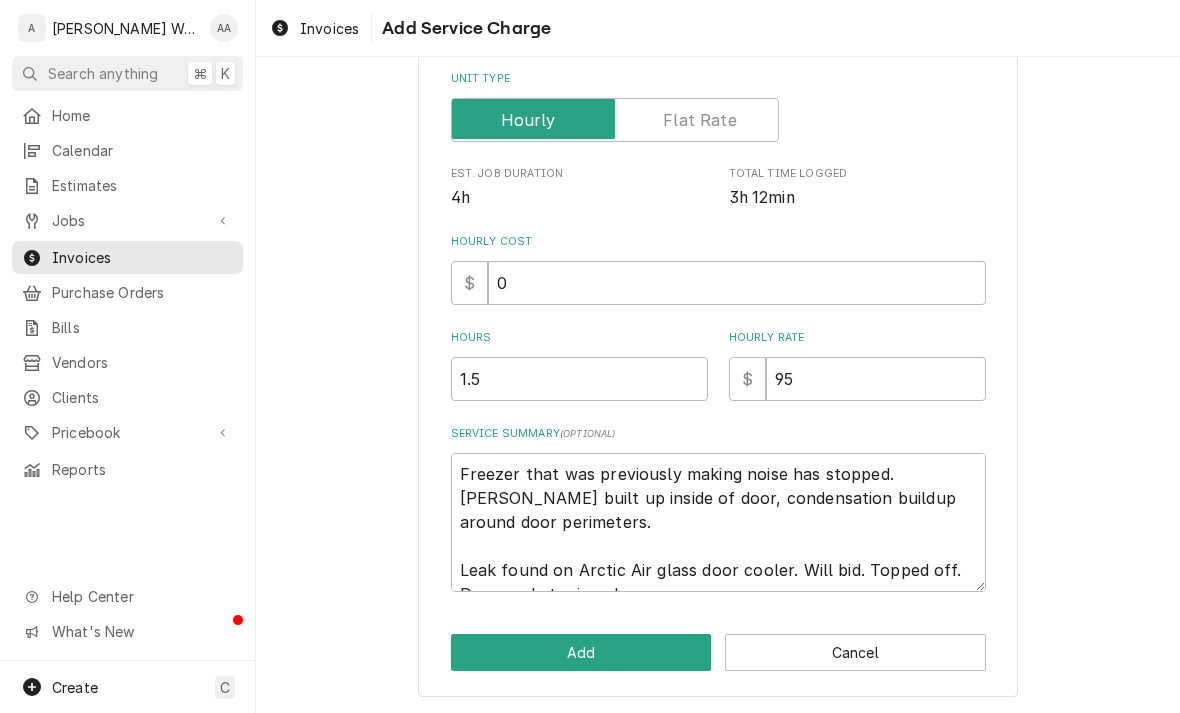 click on "Add" at bounding box center [581, 652] 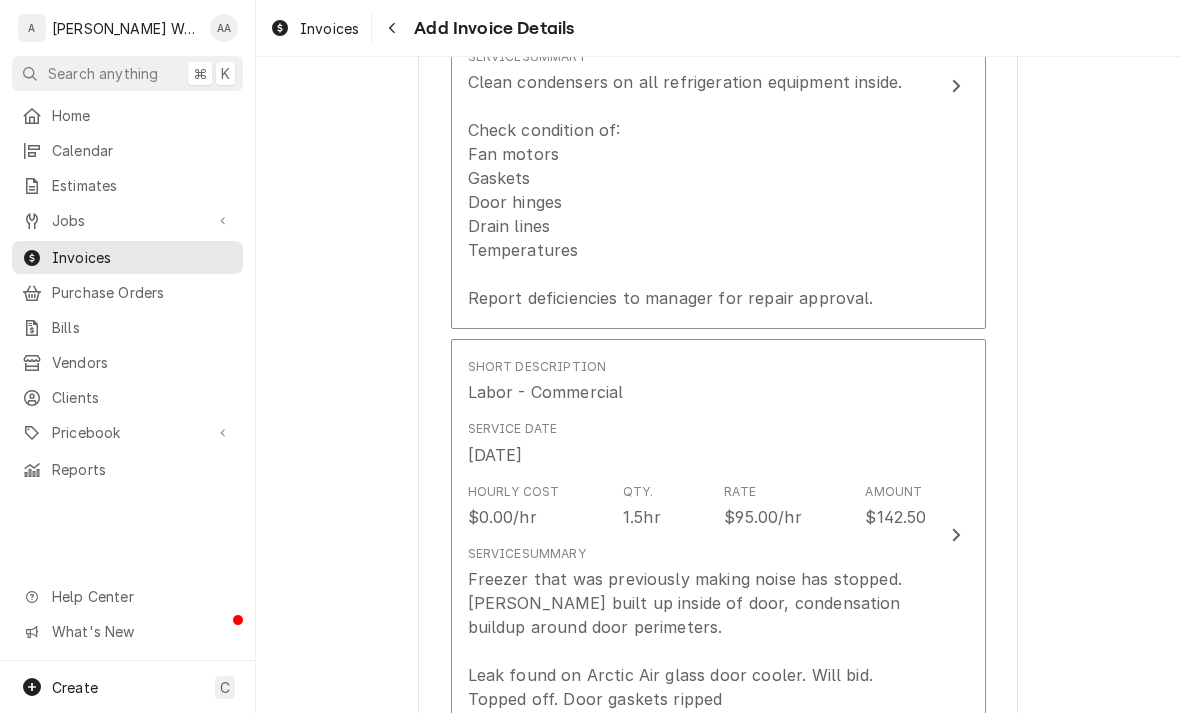 click on "Hourly Cost" at bounding box center [514, 492] 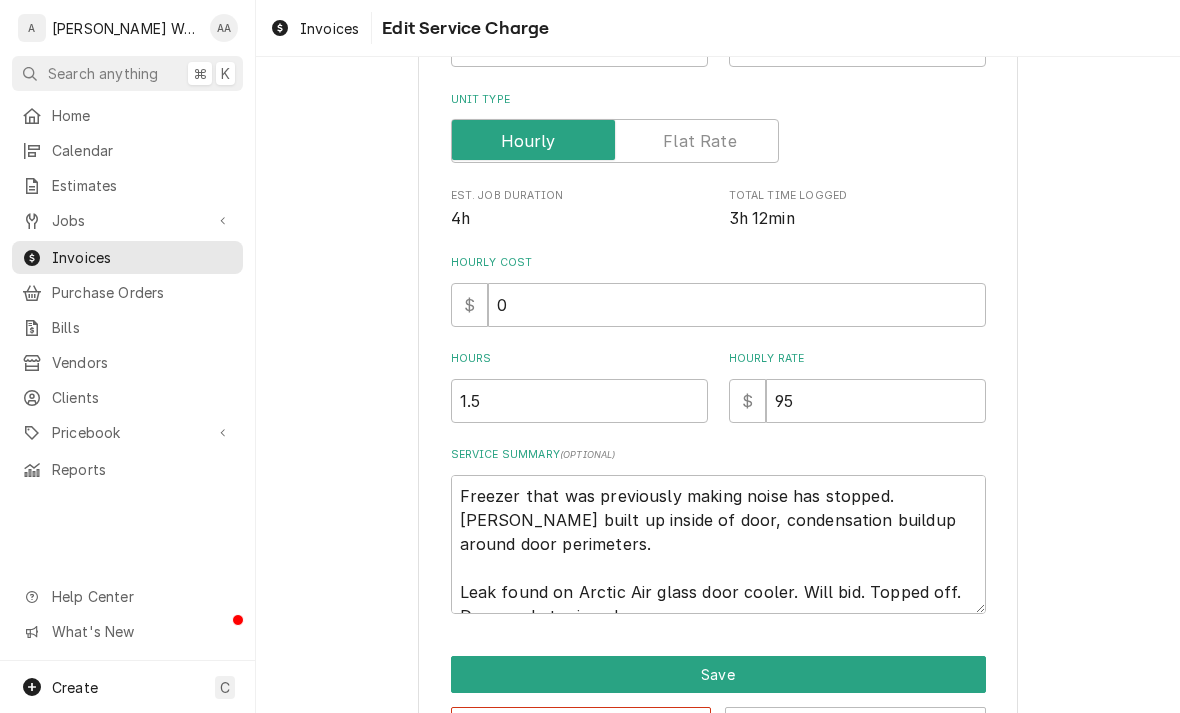 scroll, scrollTop: 0, scrollLeft: 0, axis: both 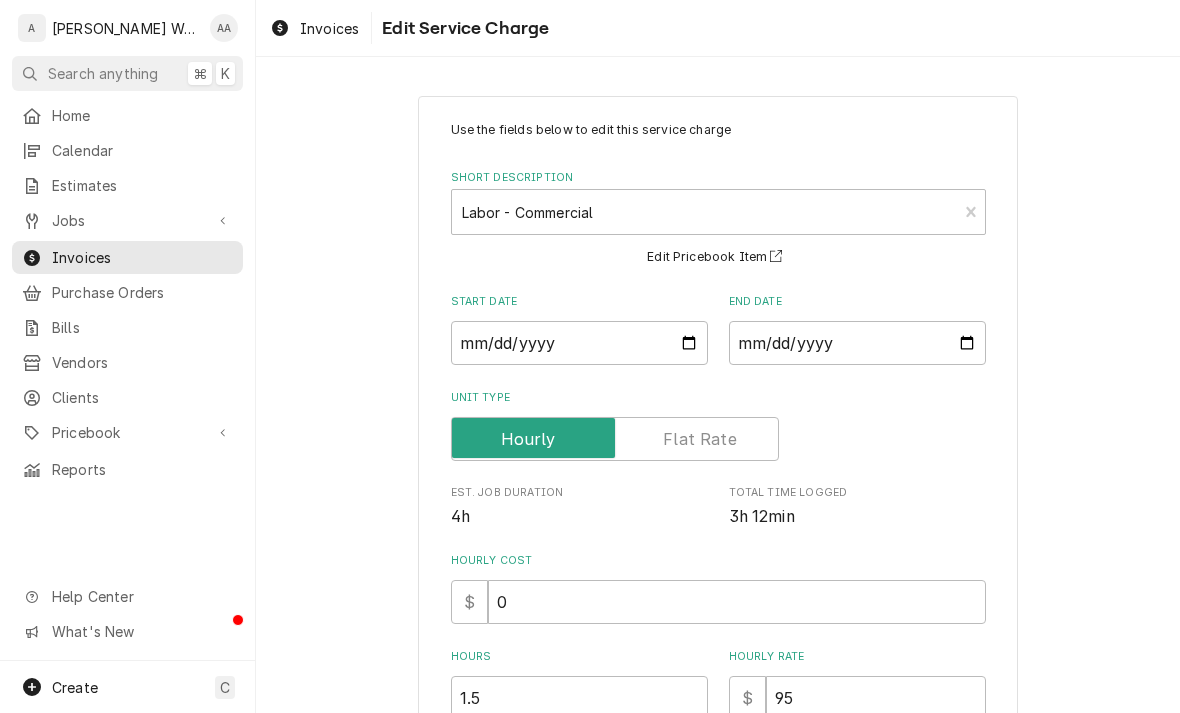 type on "x" 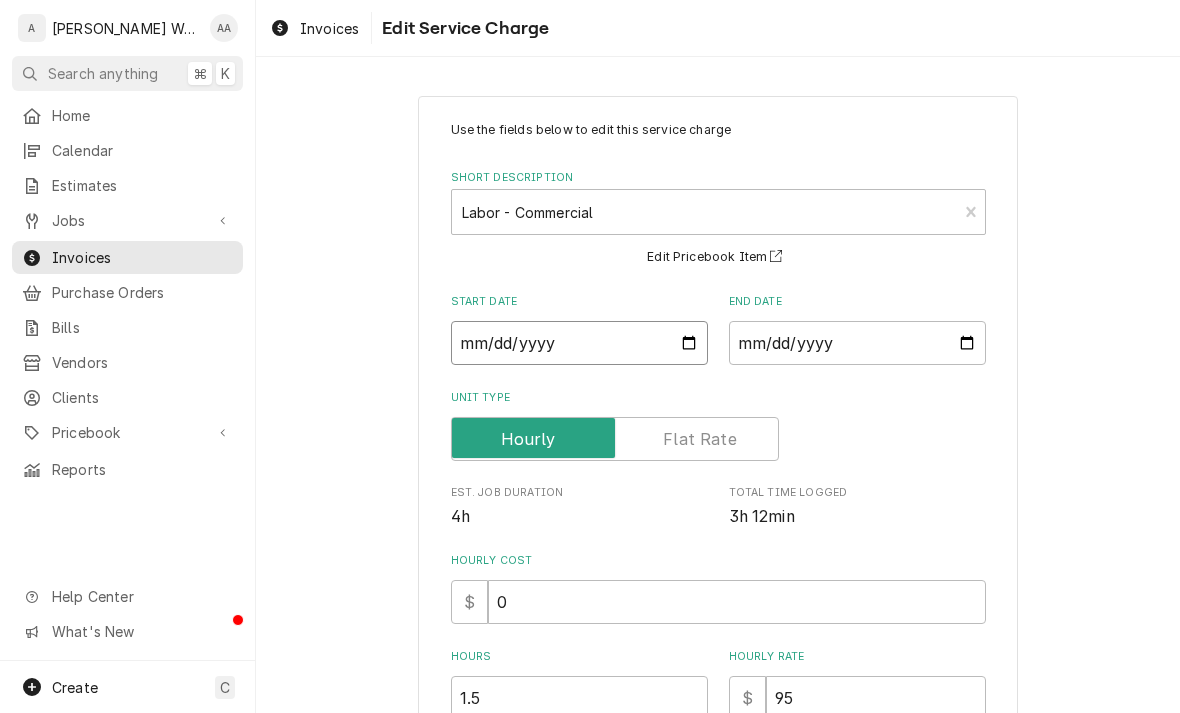click on "2025-07-17" at bounding box center (579, 343) 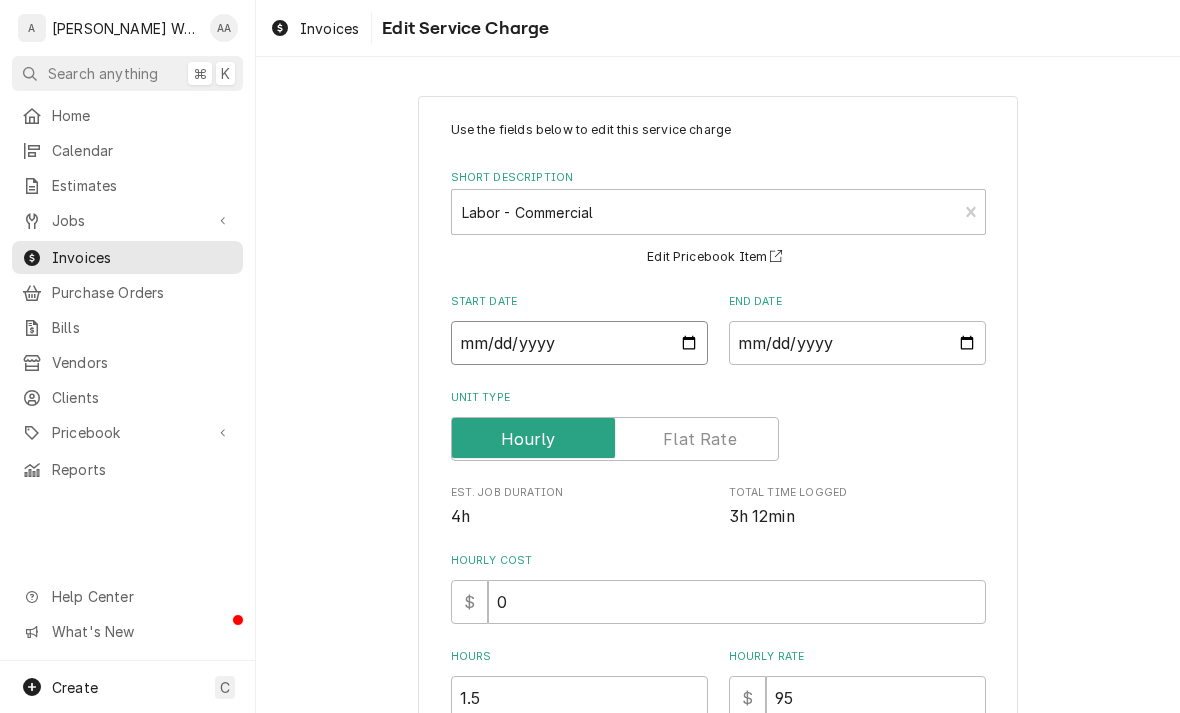 type on "2025-06-25" 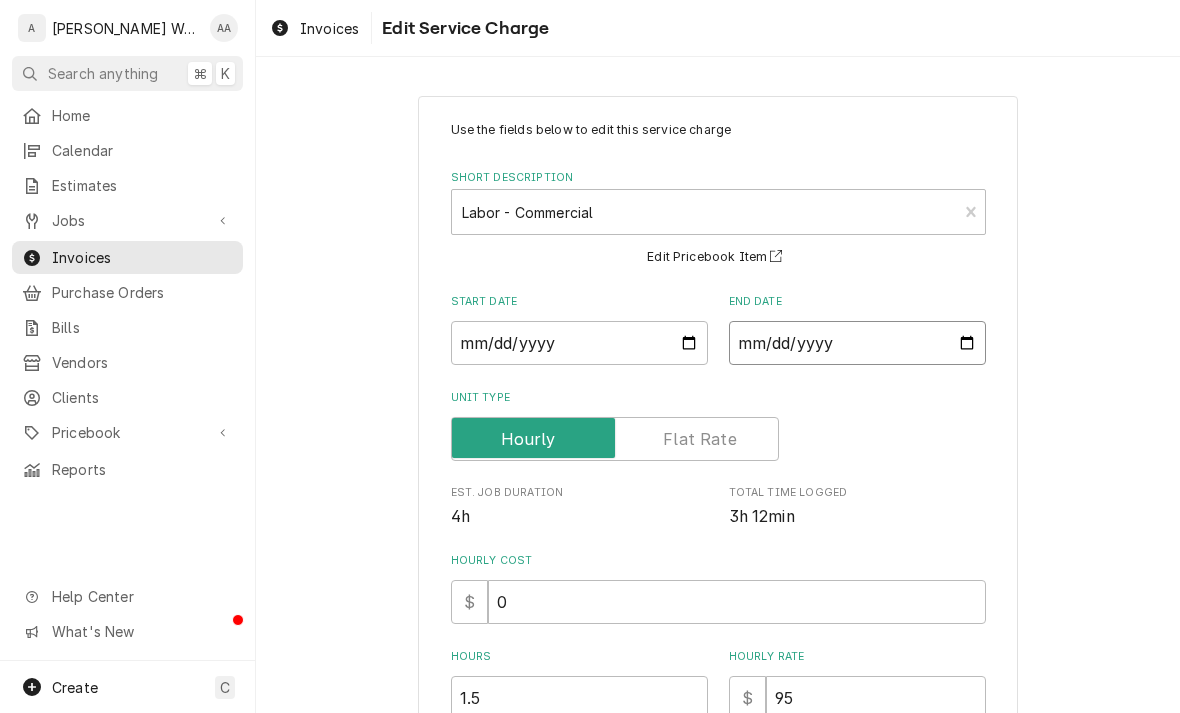 click on "2025-07-17" at bounding box center [857, 343] 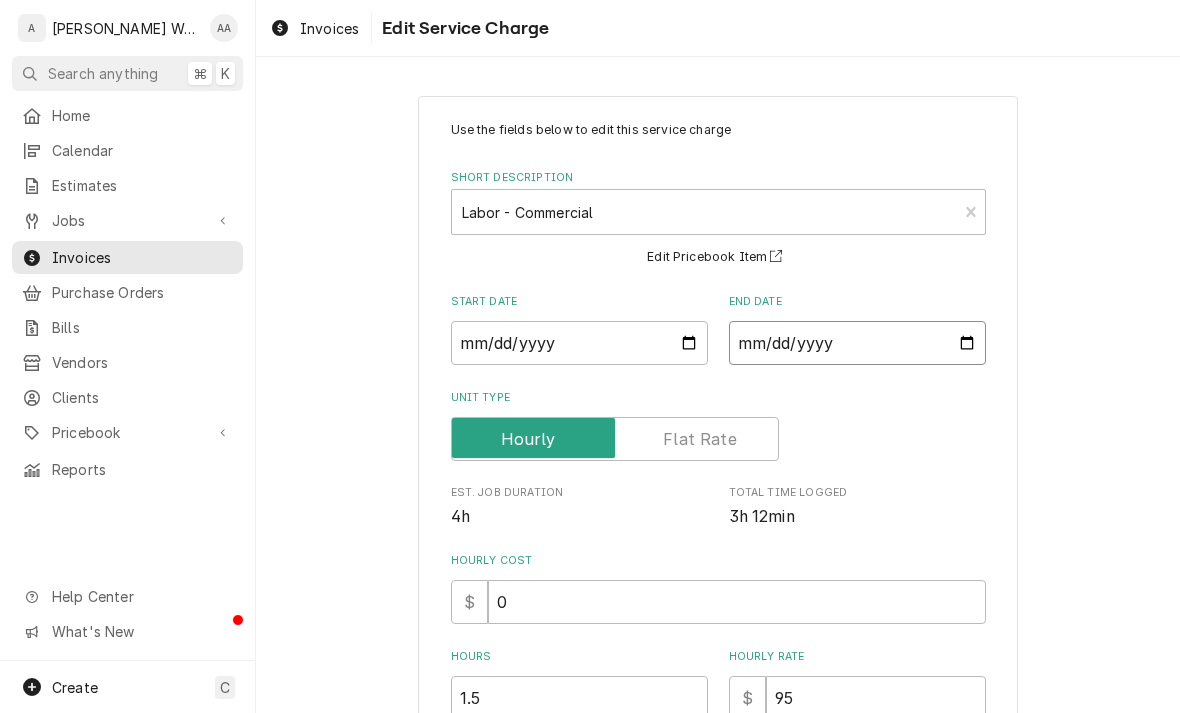 type on "2025-06-25" 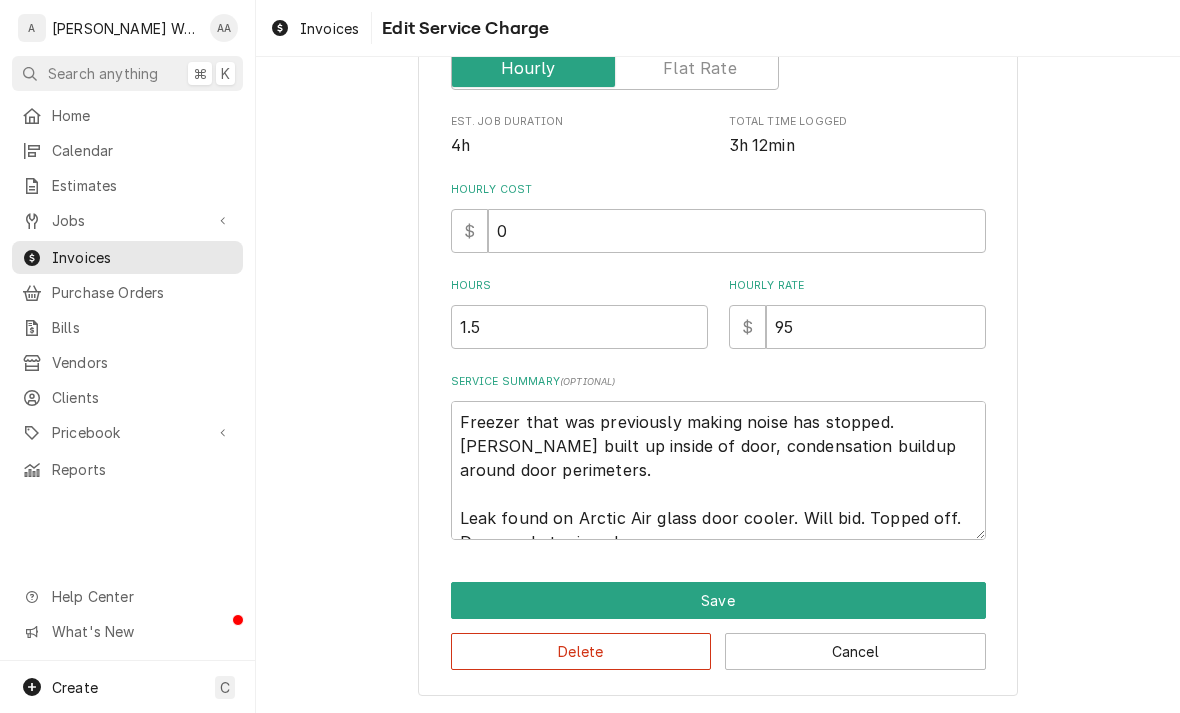 scroll, scrollTop: 371, scrollLeft: 0, axis: vertical 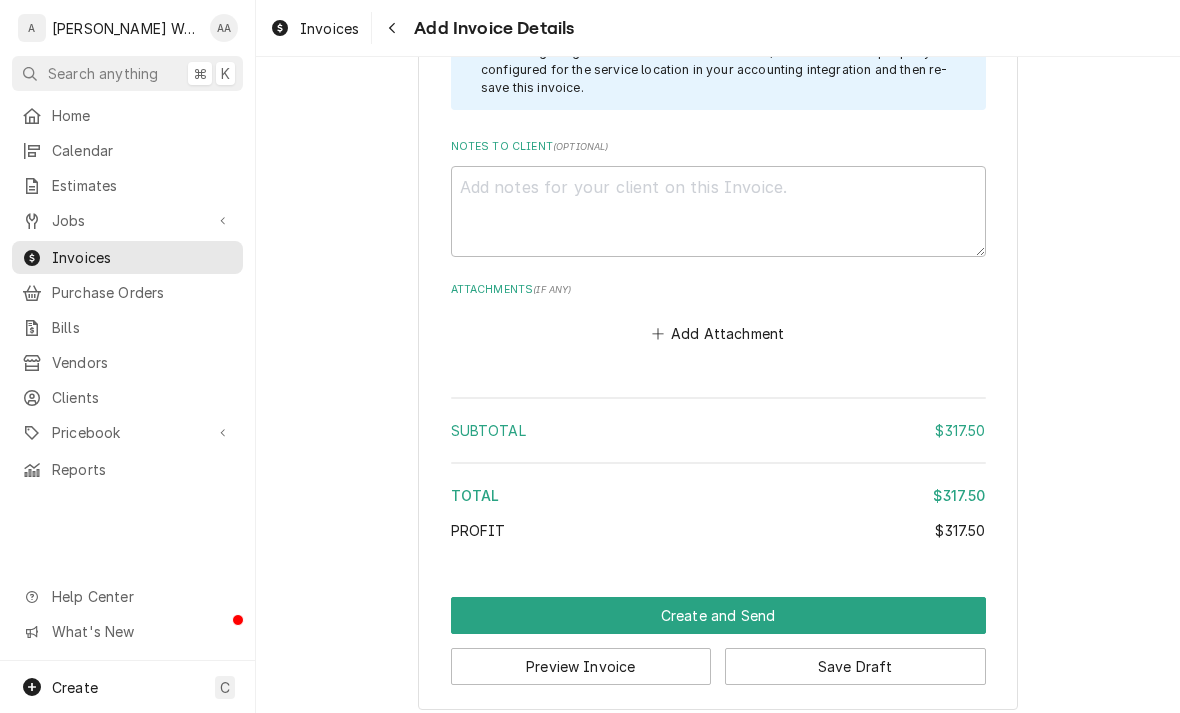 click on "Create and Send" at bounding box center [718, 615] 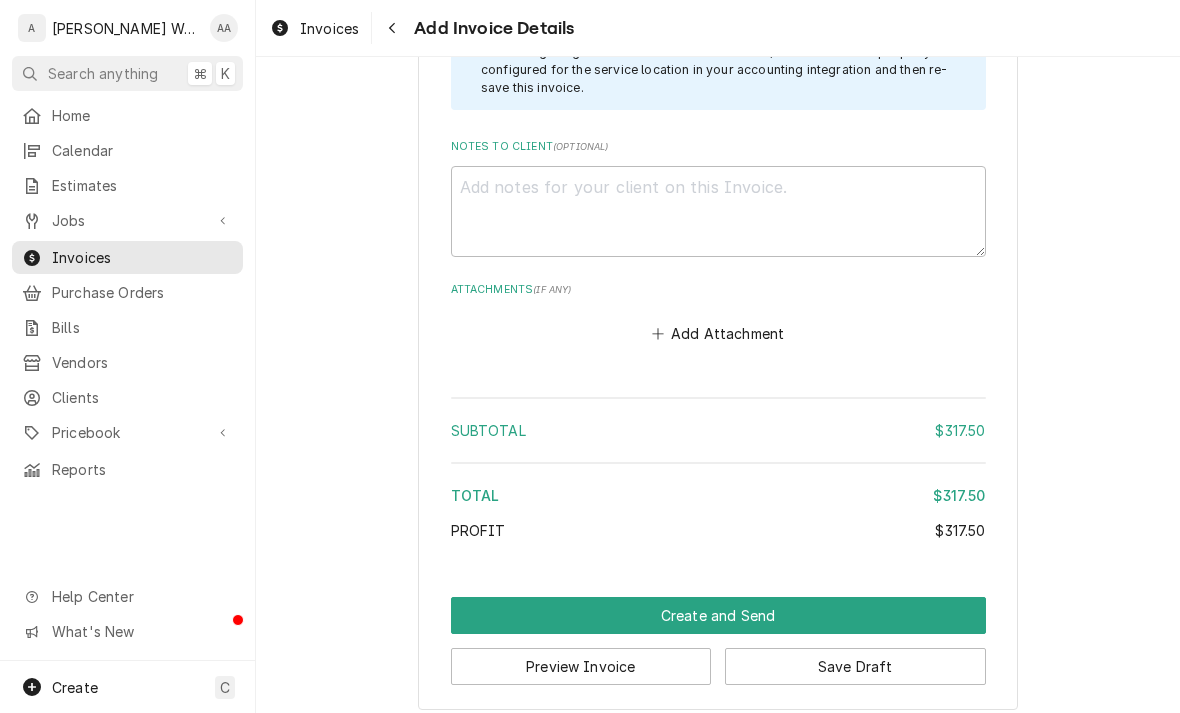 scroll, scrollTop: 2682, scrollLeft: 0, axis: vertical 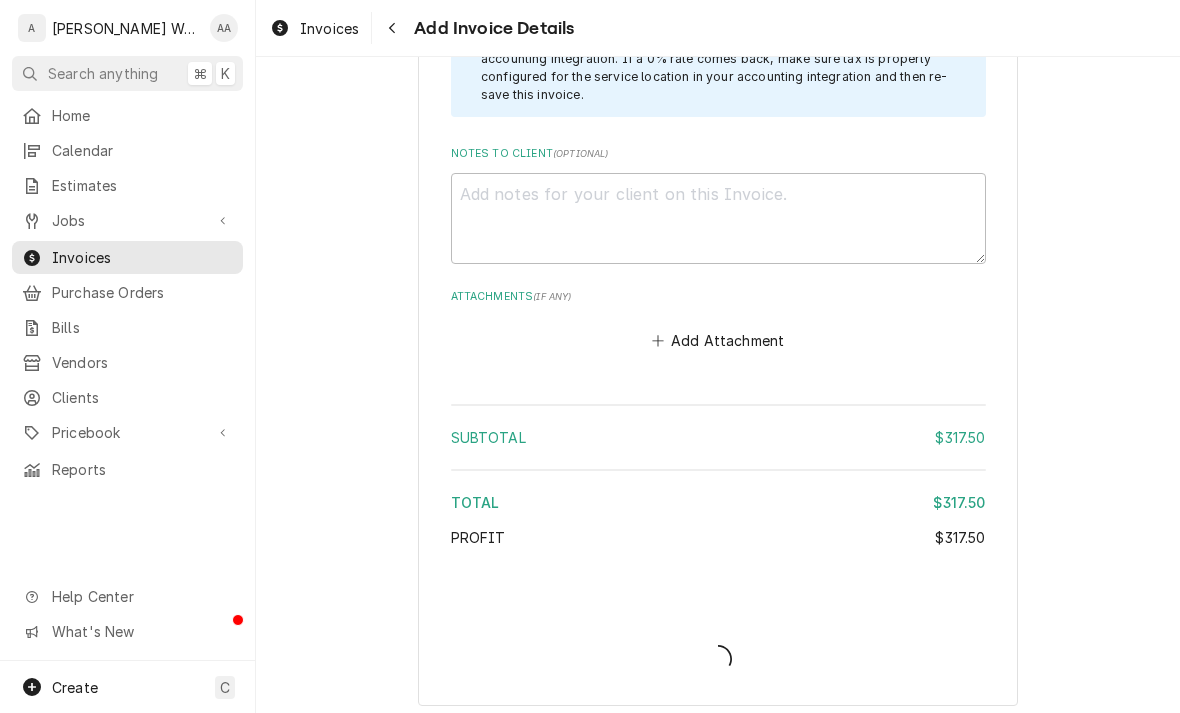 type on "x" 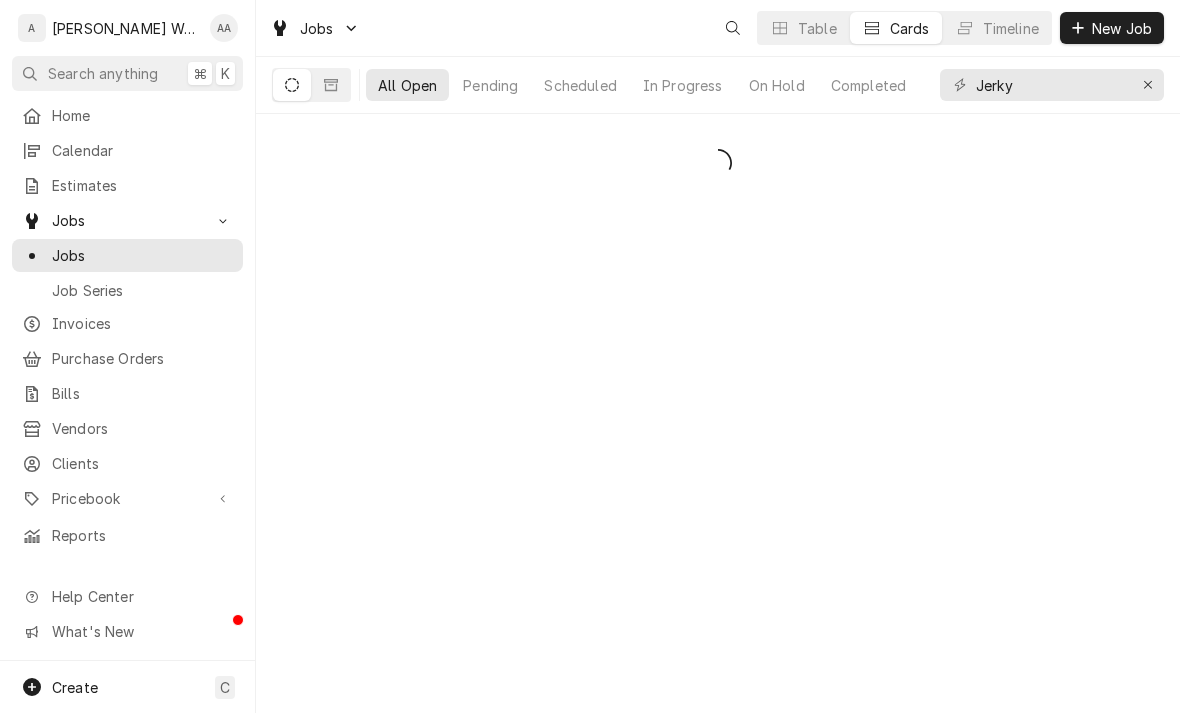 scroll, scrollTop: 0, scrollLeft: 0, axis: both 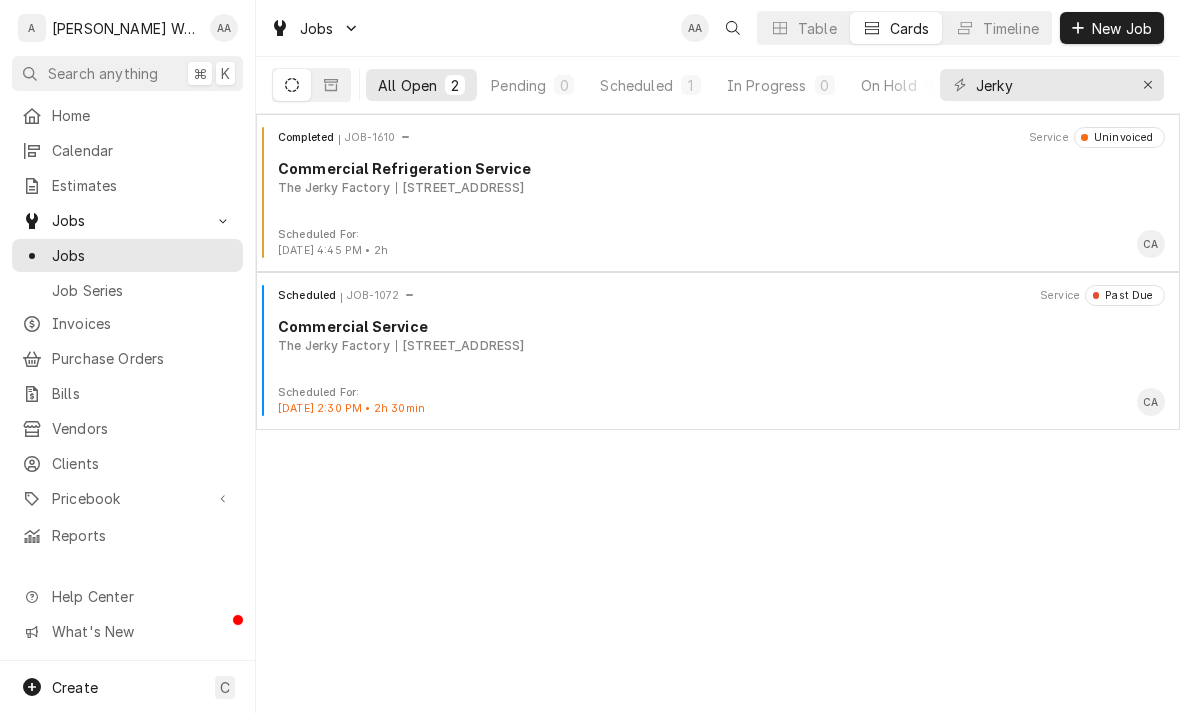 click on "Scheduled JOB-1072 Service Past Due Commercial Service The Jerky Factory [STREET_ADDRESS]" at bounding box center (718, 335) 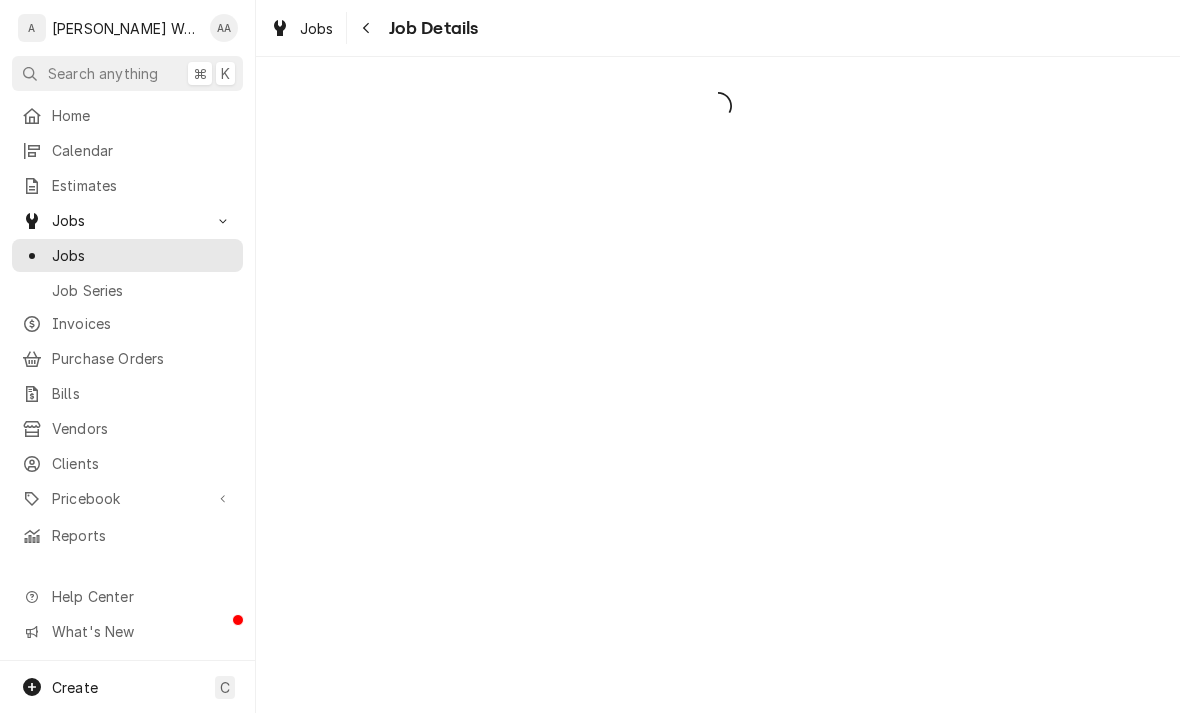 scroll, scrollTop: 0, scrollLeft: 0, axis: both 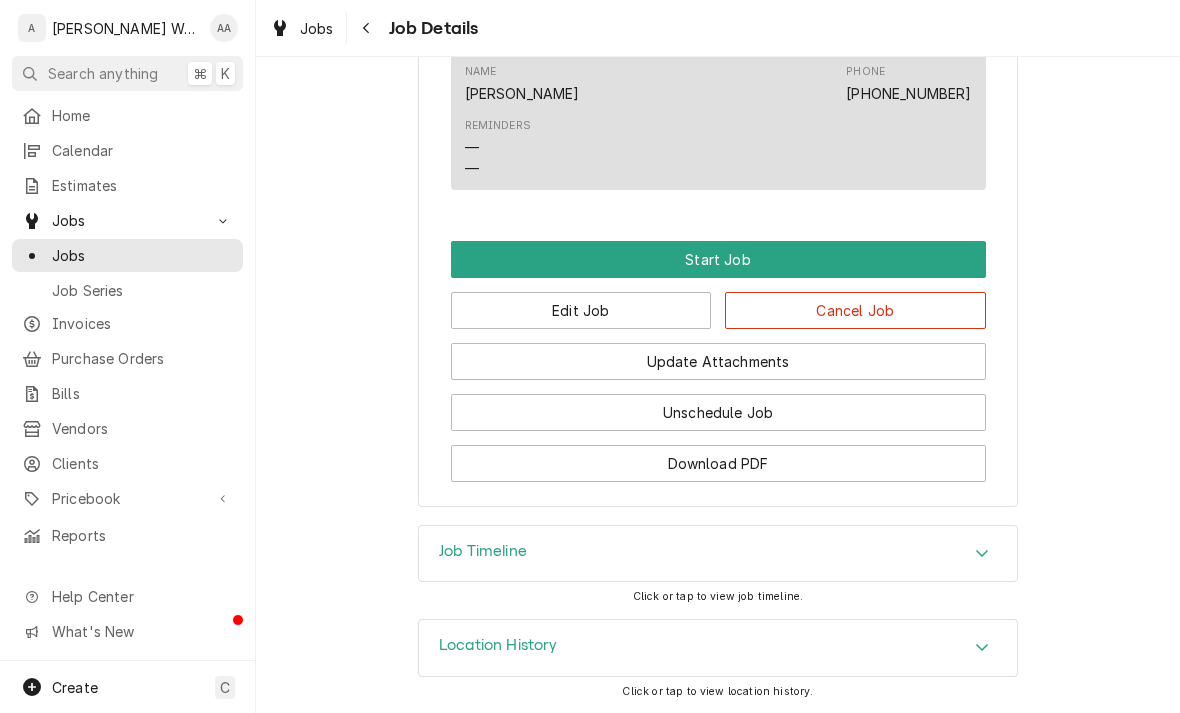 click on "Job Timeline" at bounding box center [483, 551] 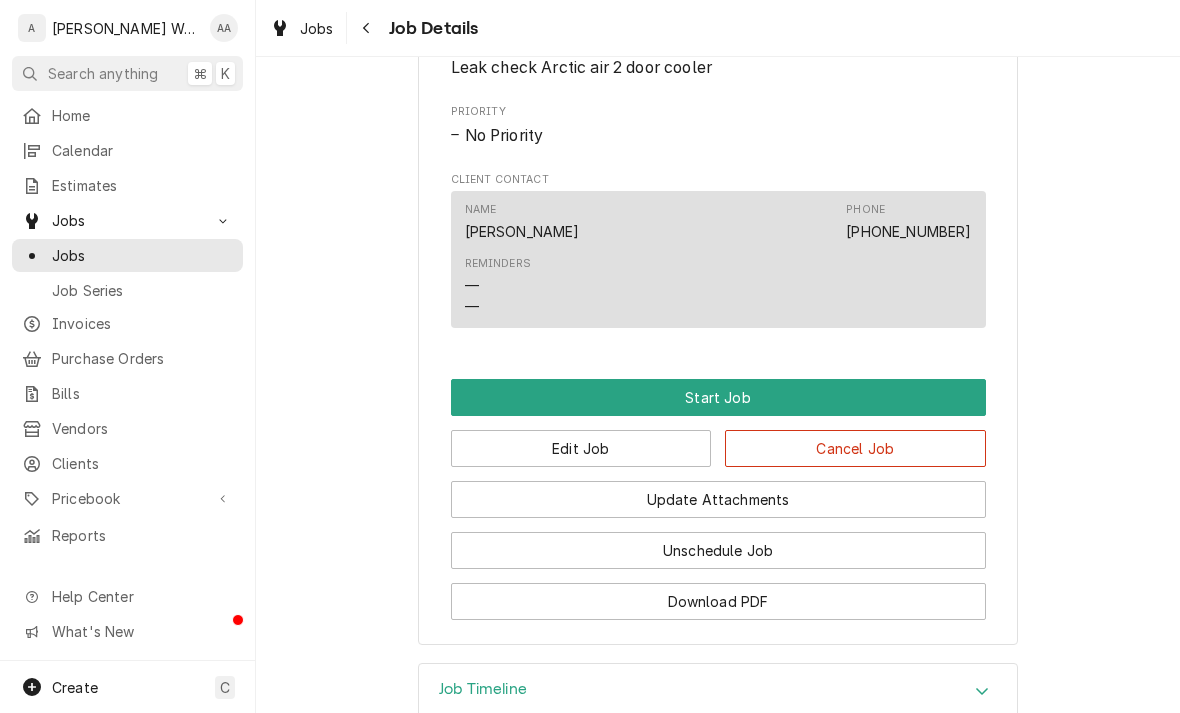 scroll, scrollTop: 904, scrollLeft: 0, axis: vertical 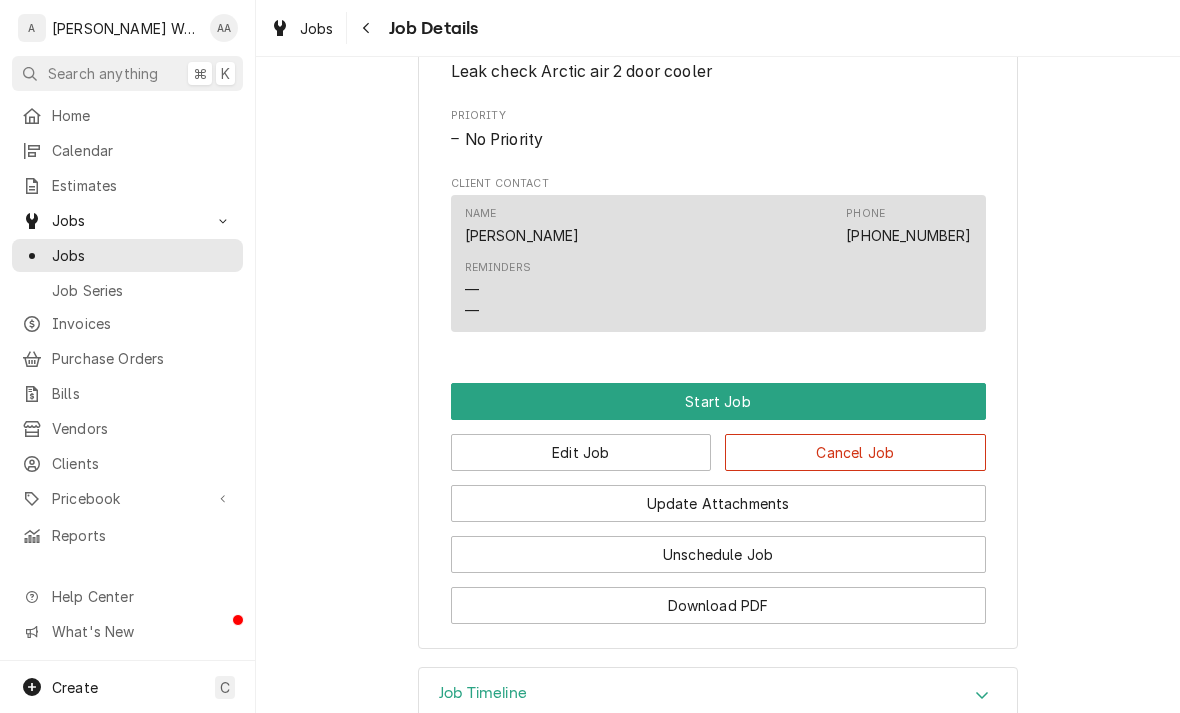 click on "Cancel Job" at bounding box center [855, 452] 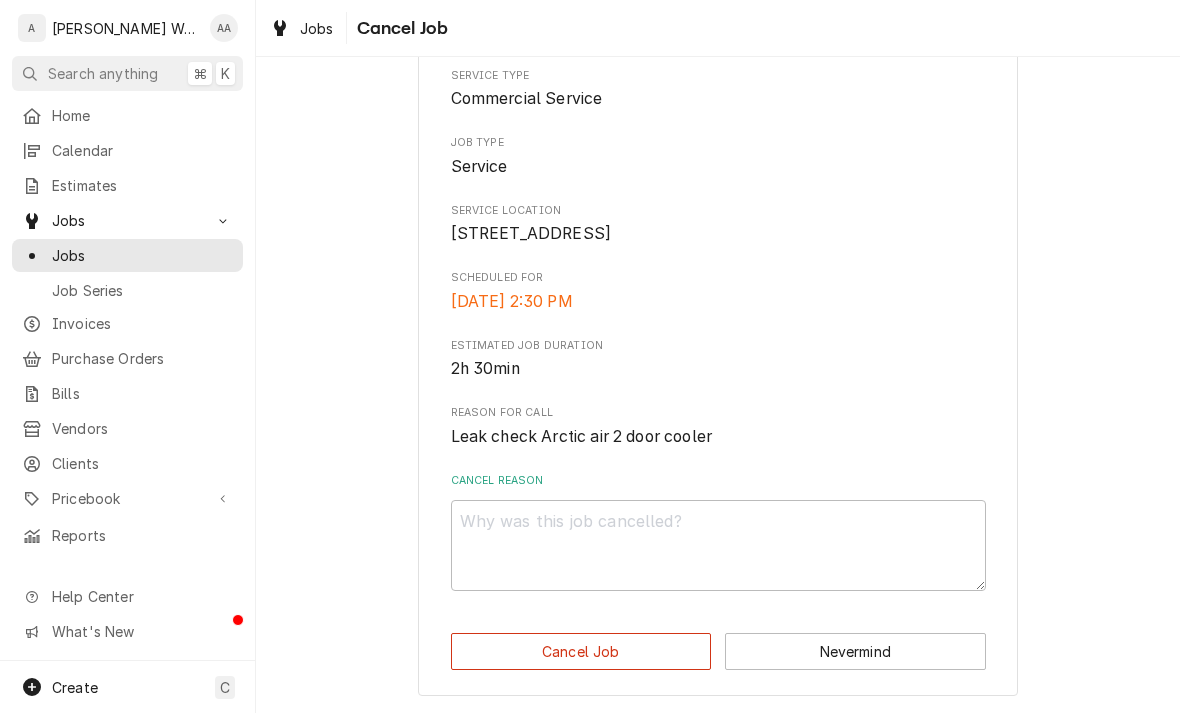 scroll, scrollTop: 184, scrollLeft: 0, axis: vertical 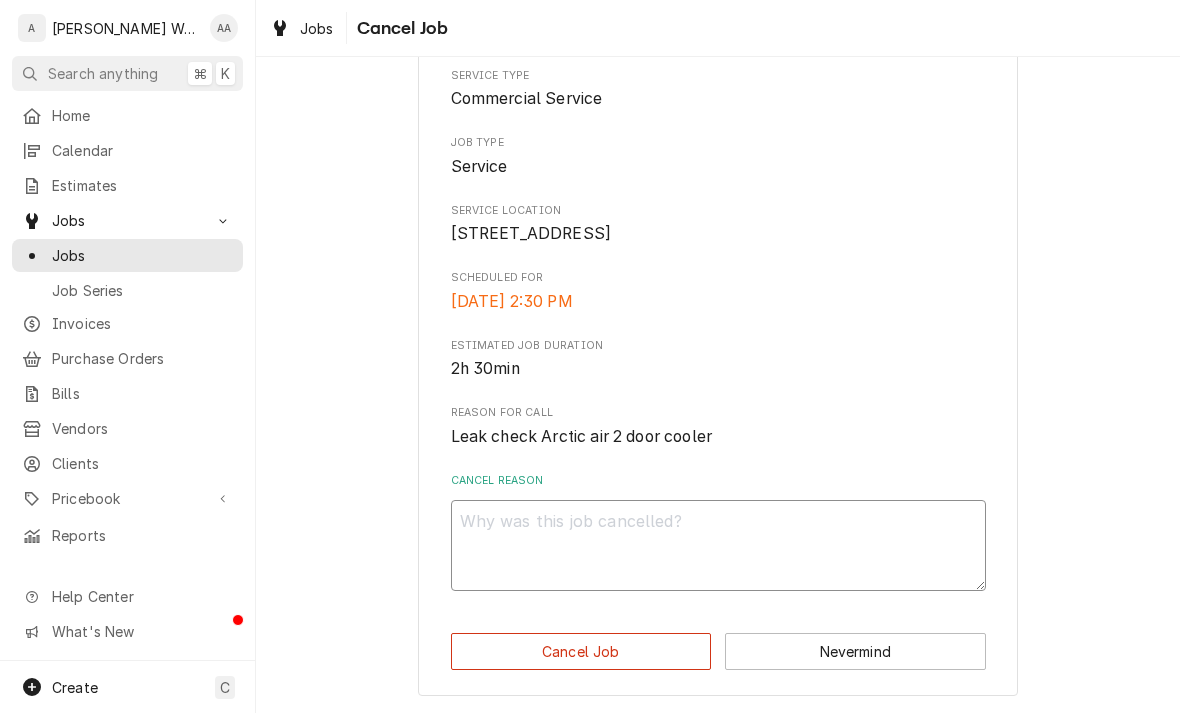 click on "Cancel Reason" at bounding box center (718, 545) 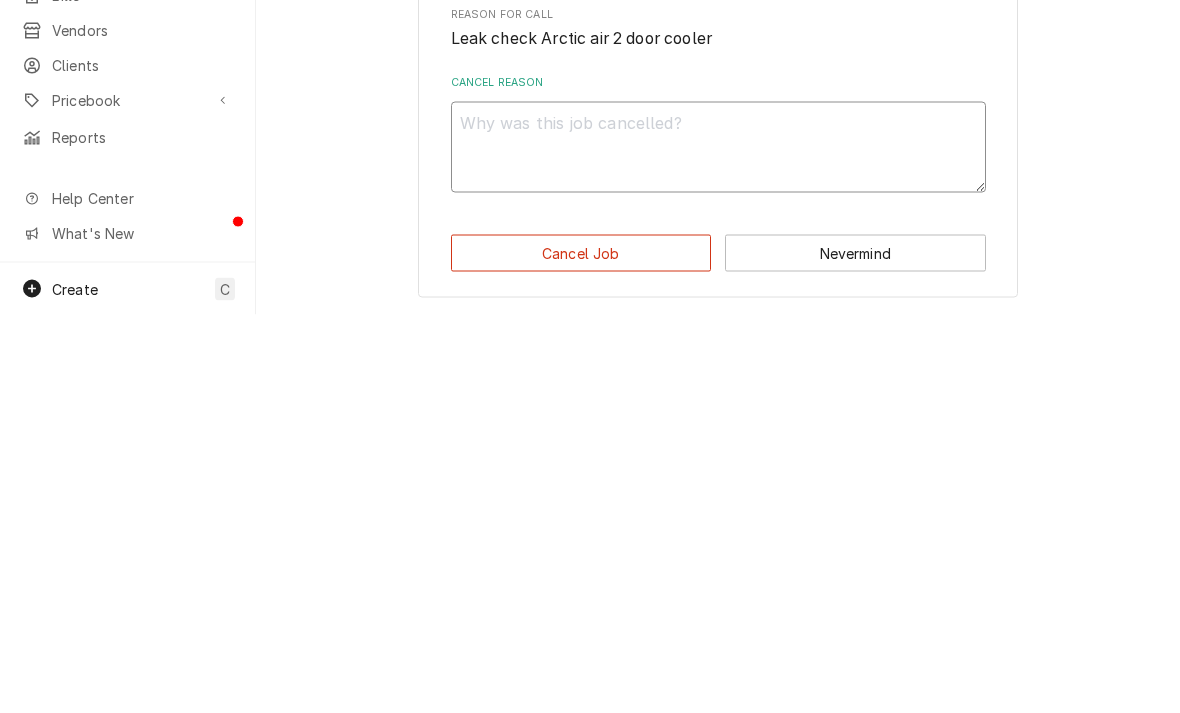 type on "x" 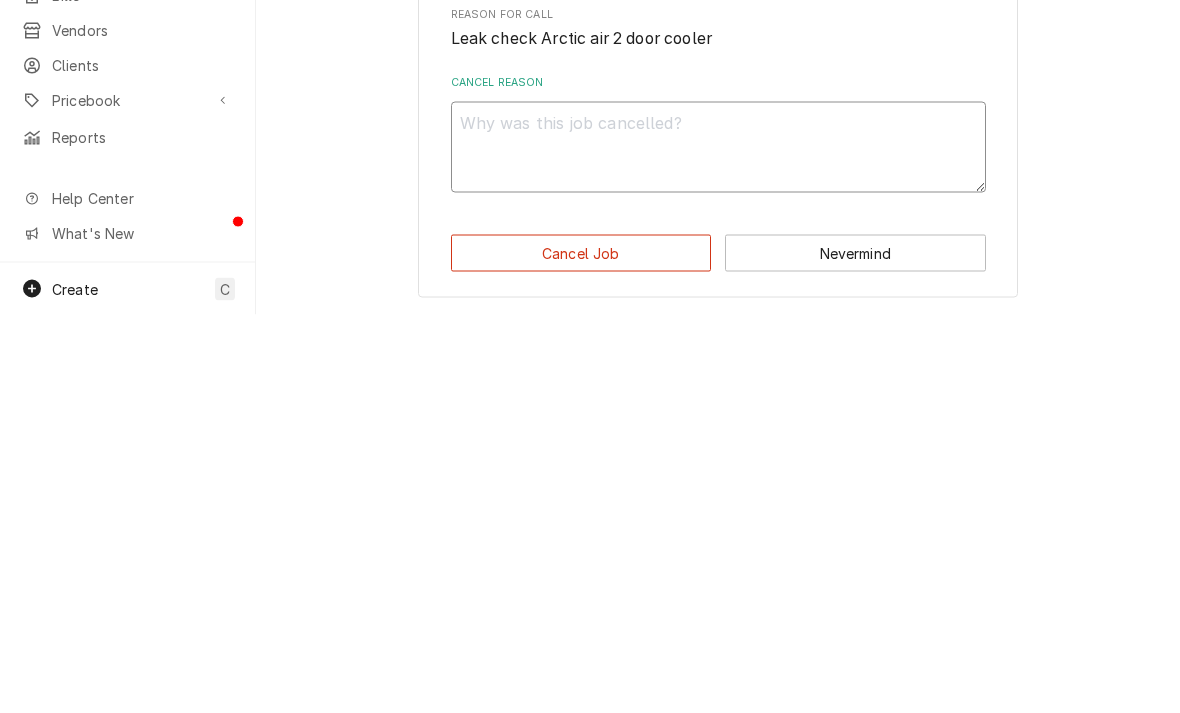 type on "V" 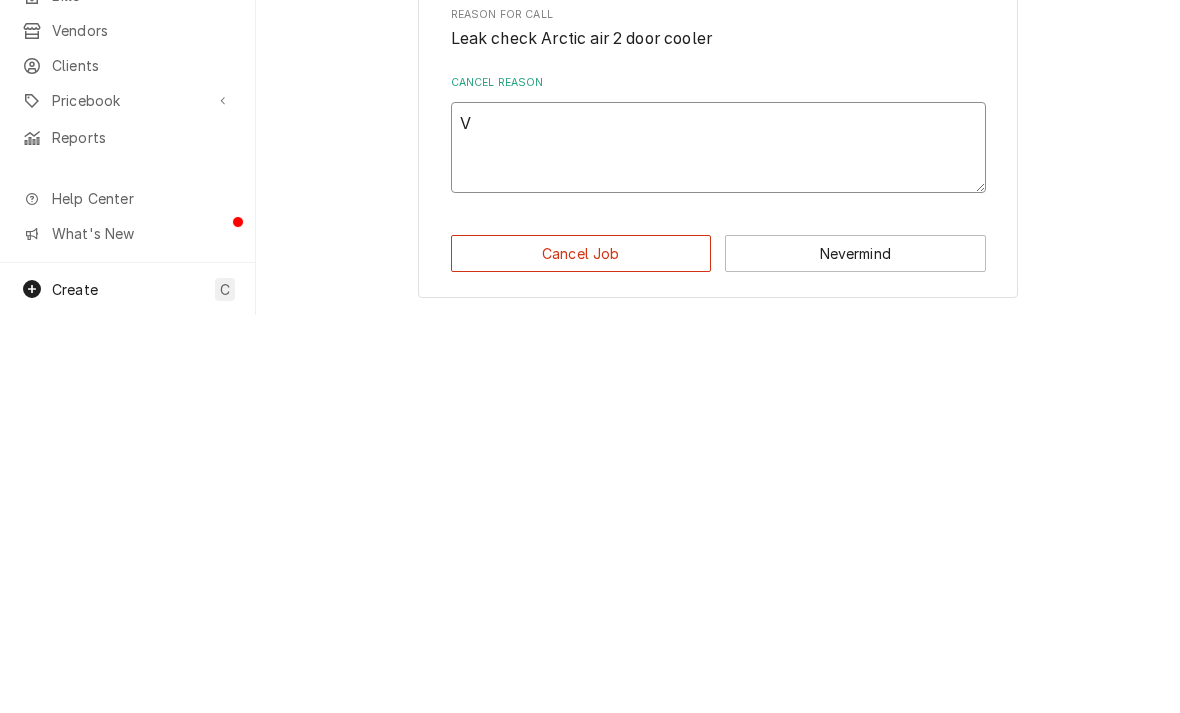 type on "x" 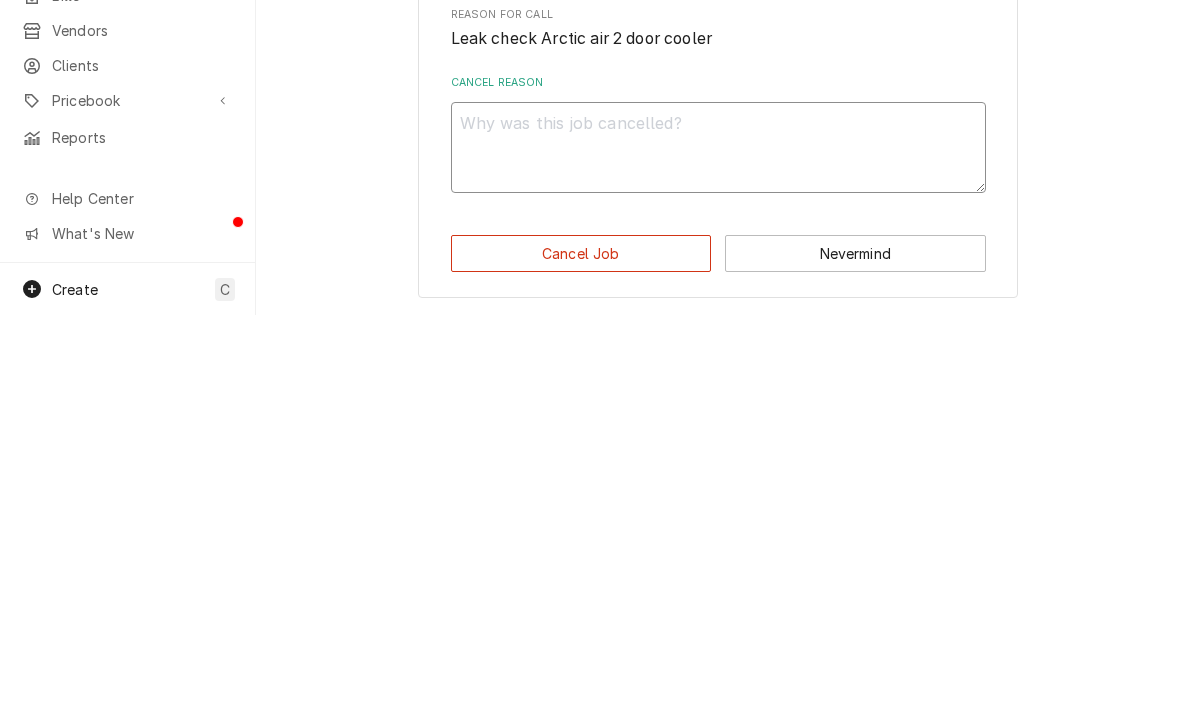 type on "x" 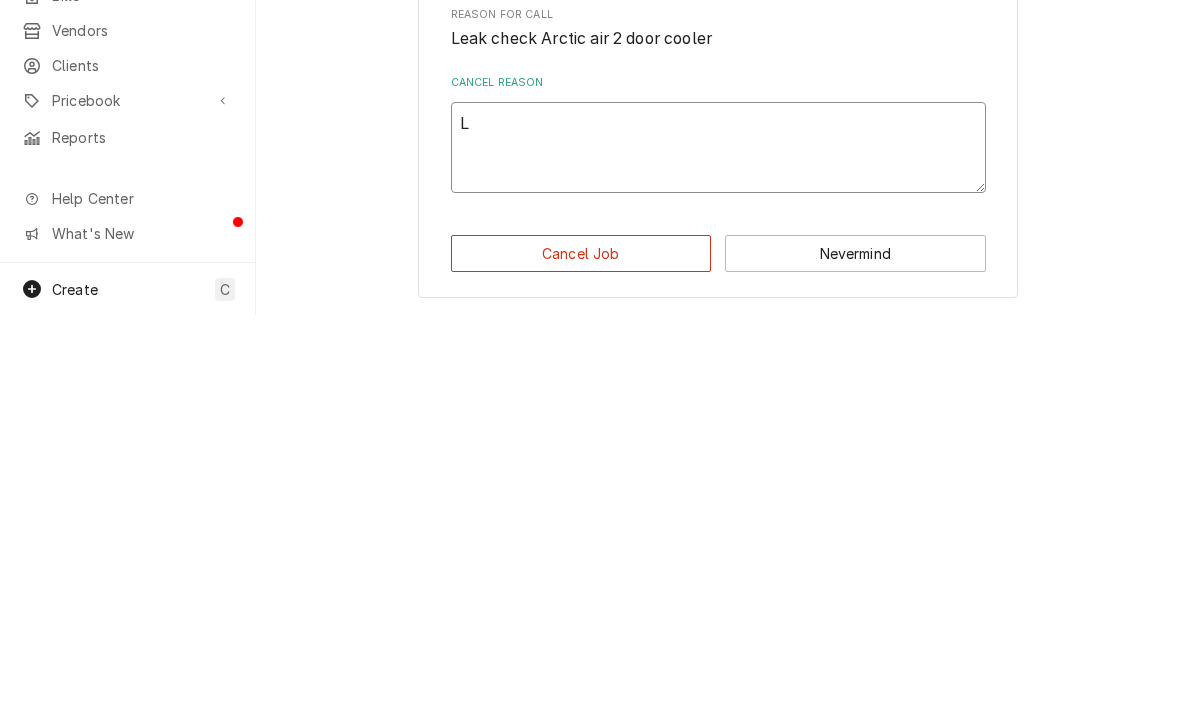 type on "Le" 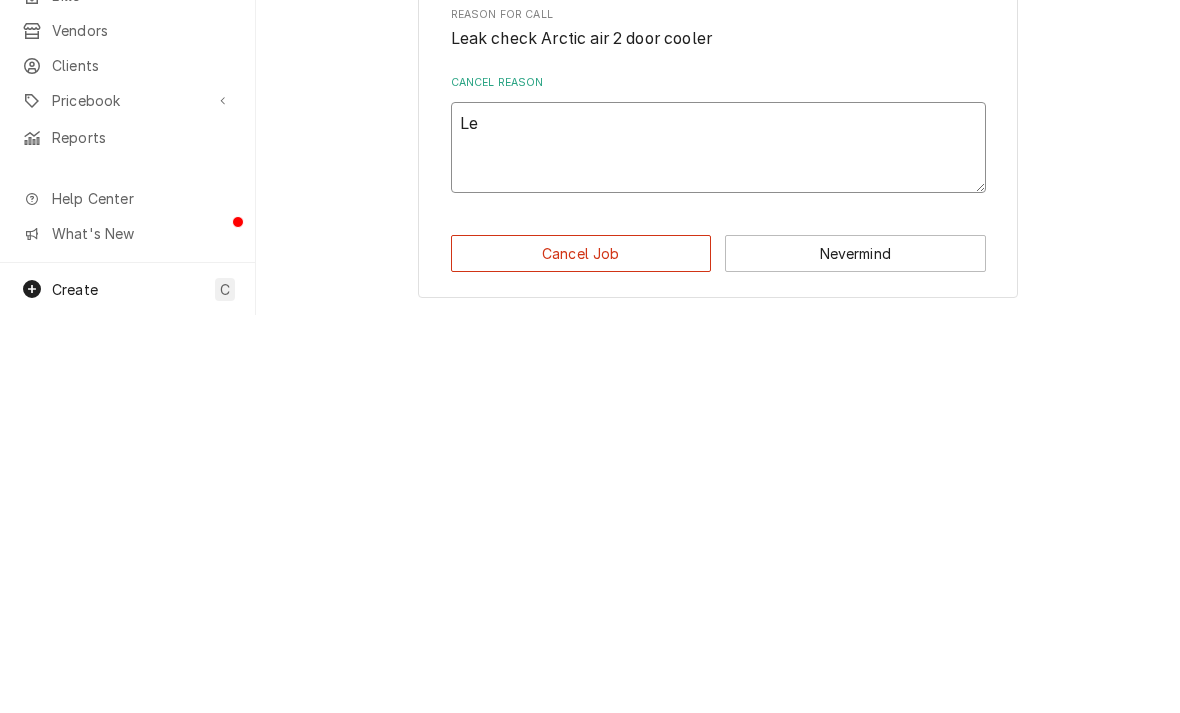 type on "x" 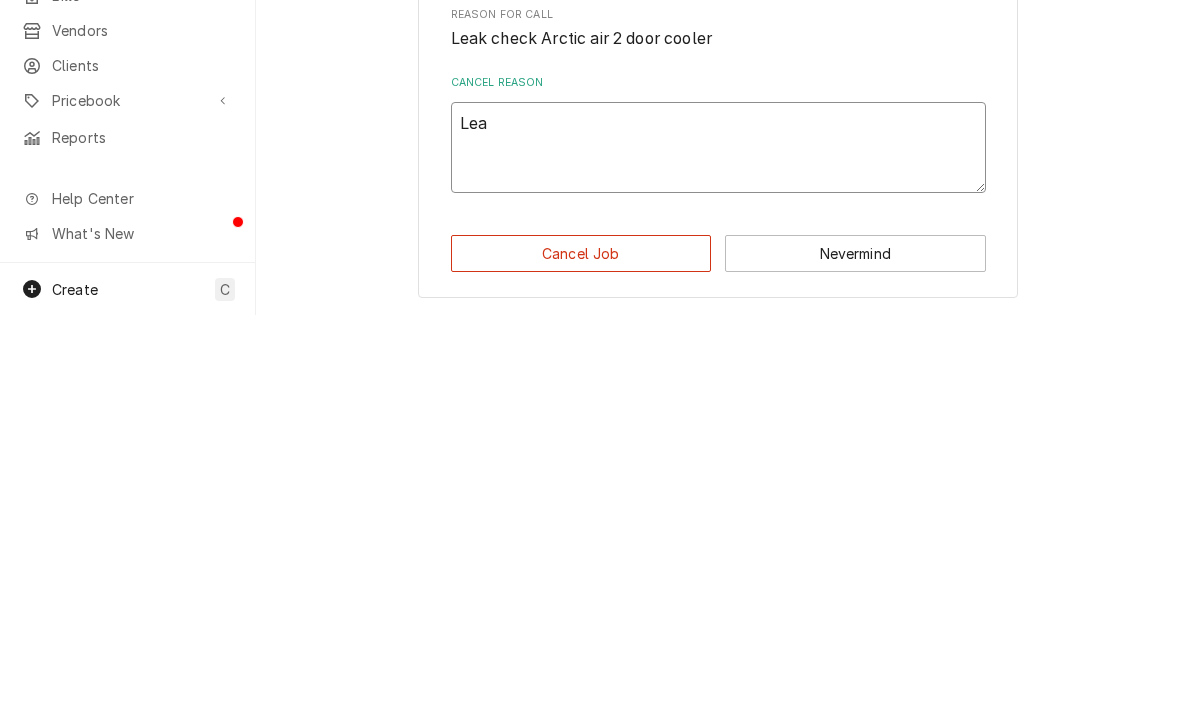 type on "x" 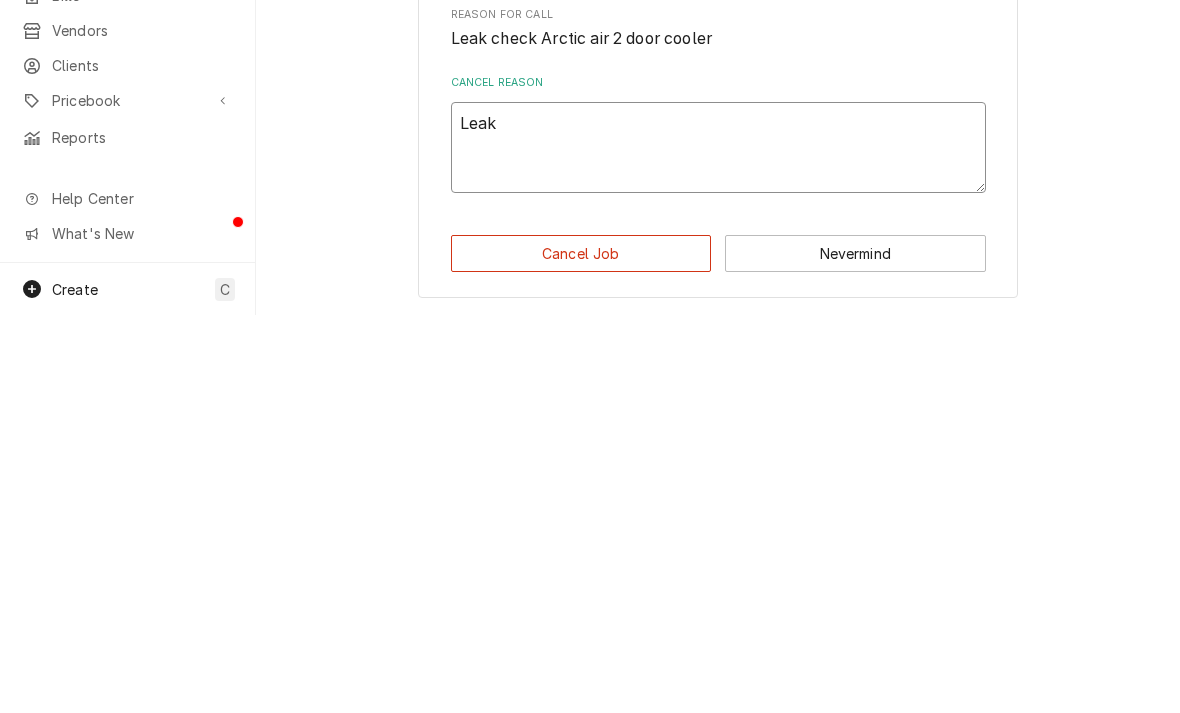 type on "x" 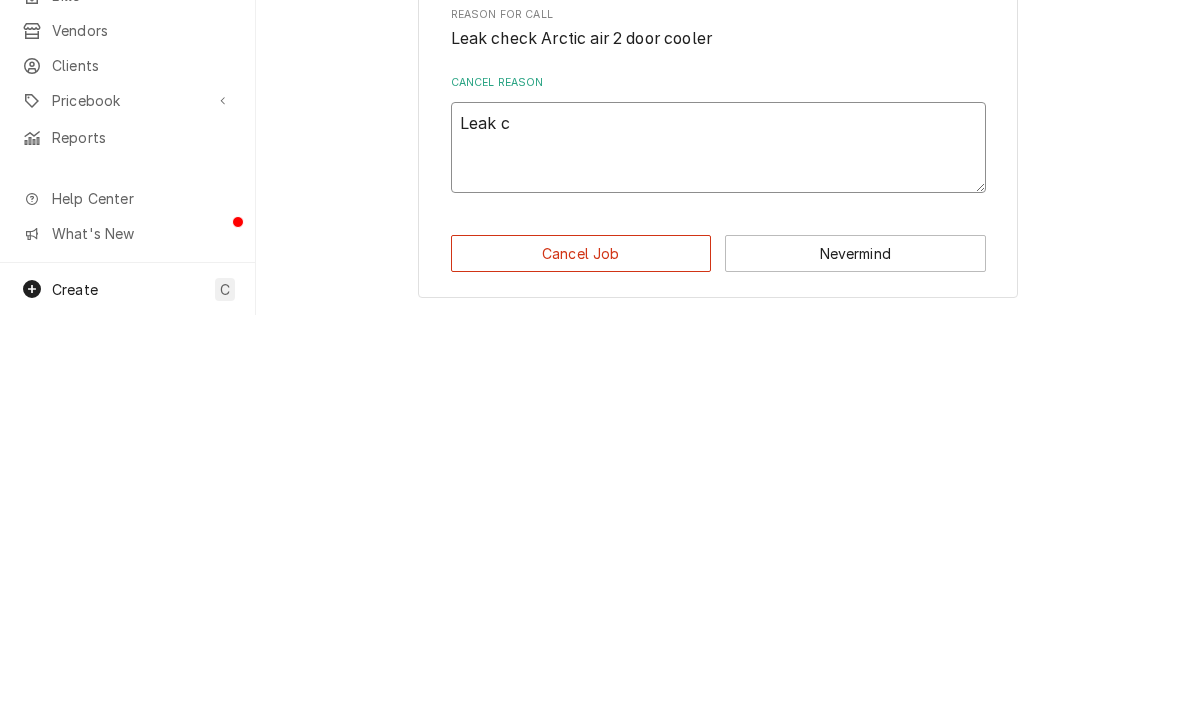type on "x" 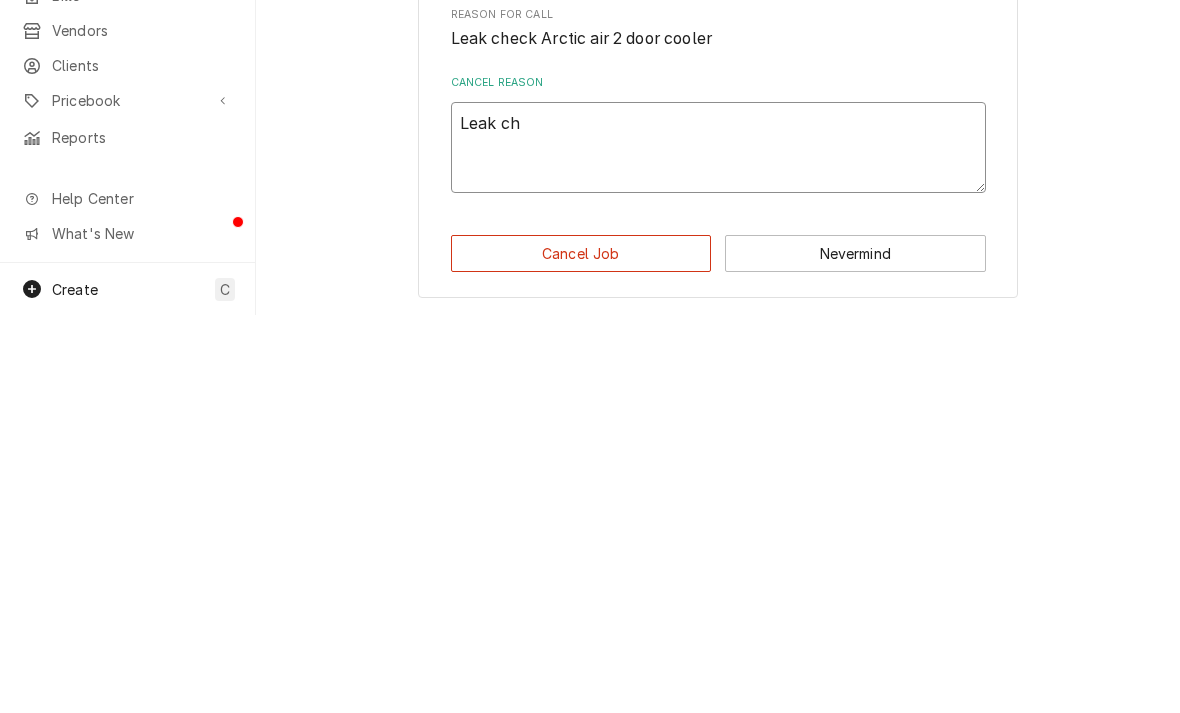 type on "x" 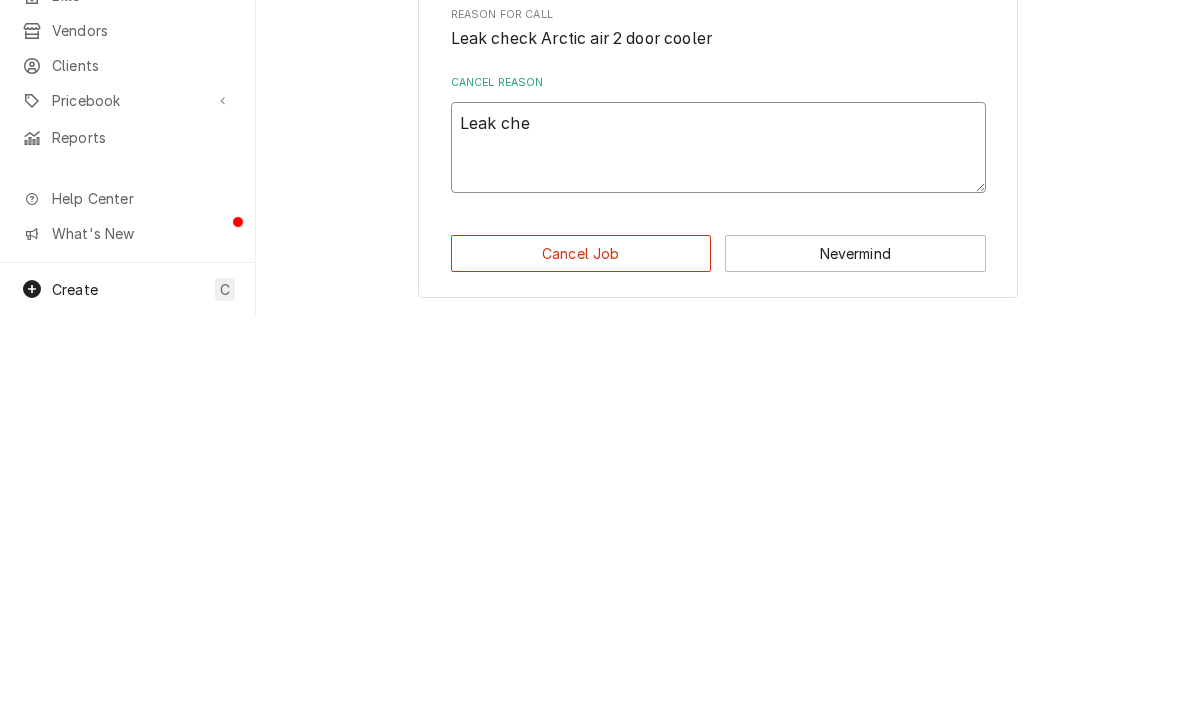 type on "x" 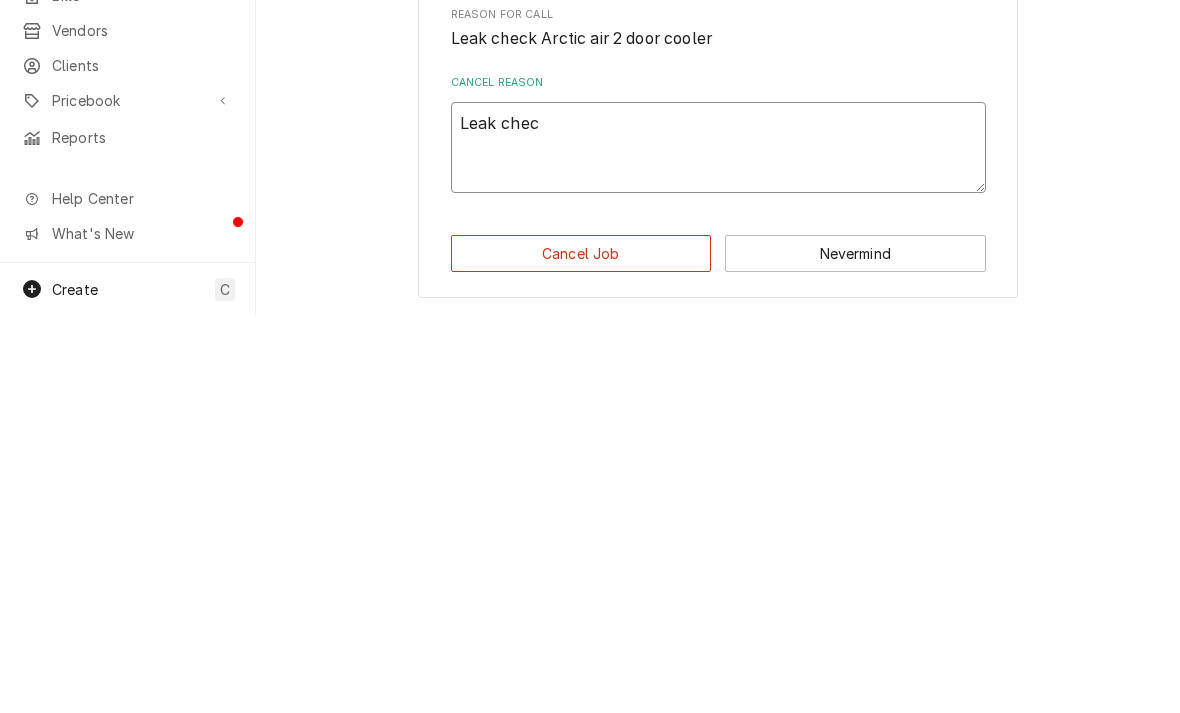 type on "x" 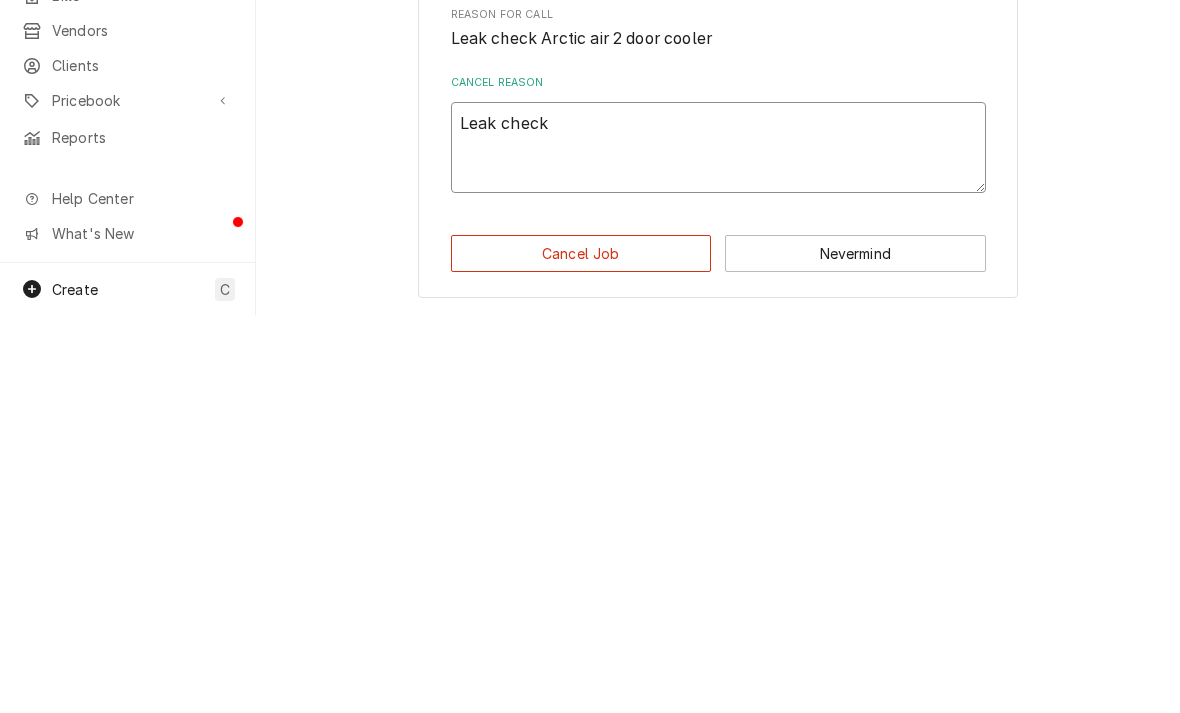 type on "x" 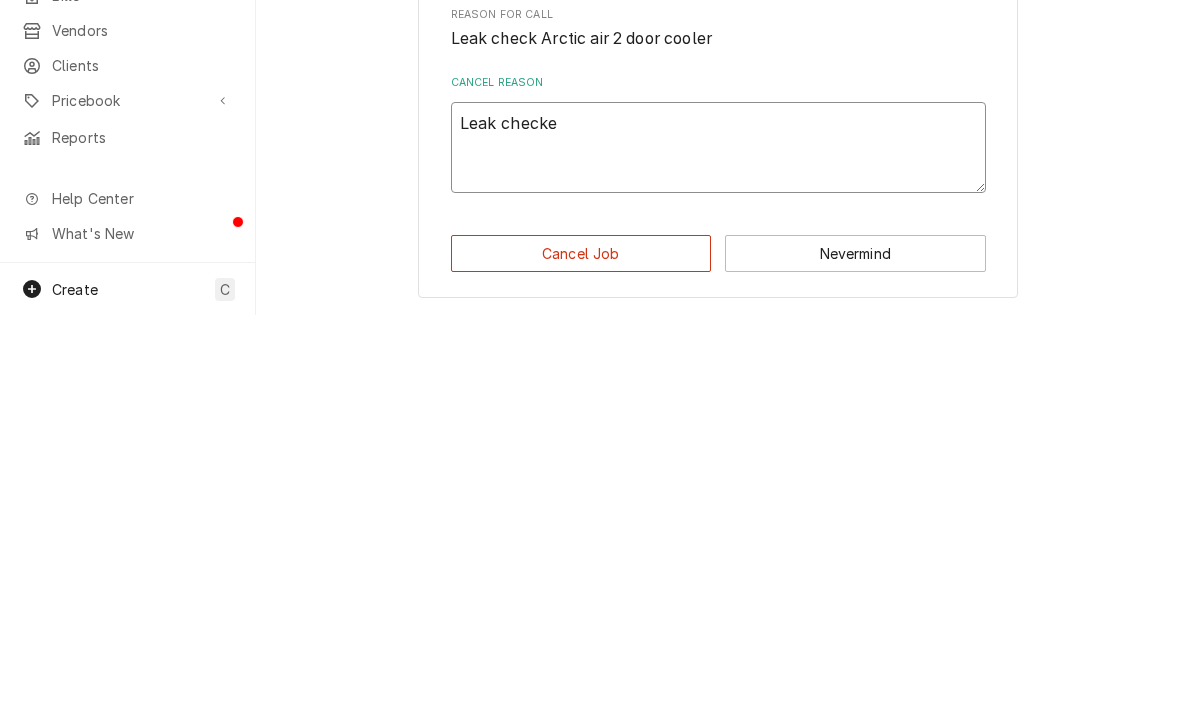 type on "x" 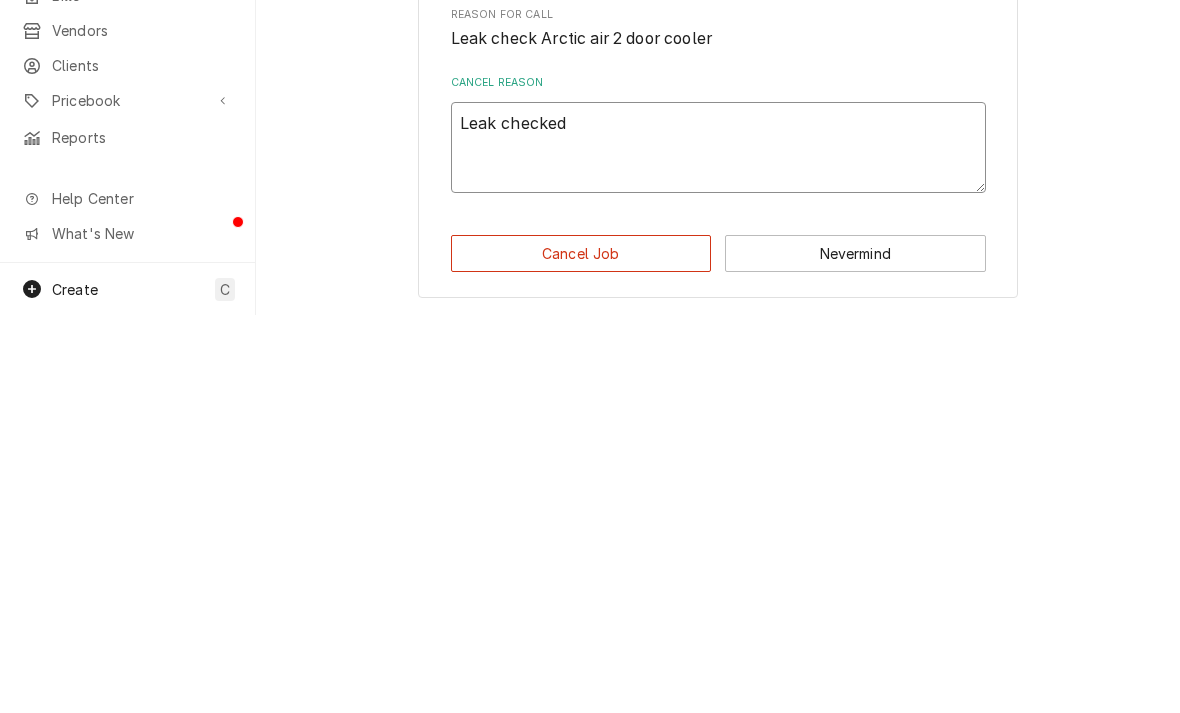 type on "Leak checked" 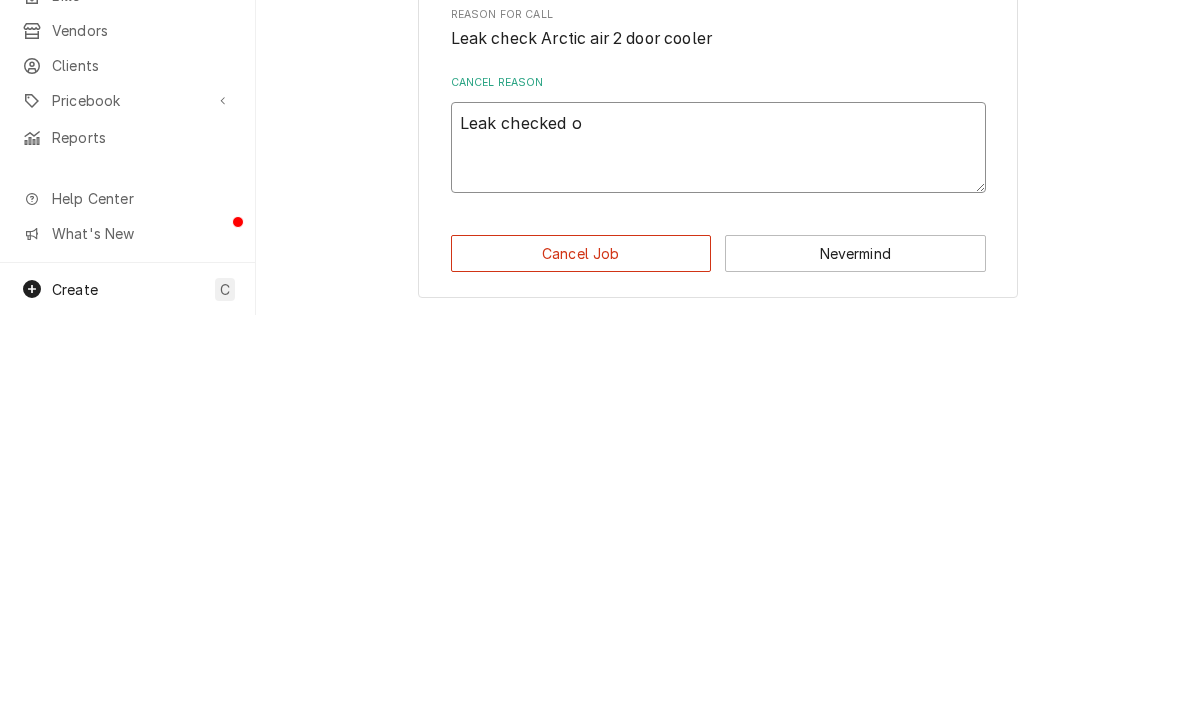 type on "x" 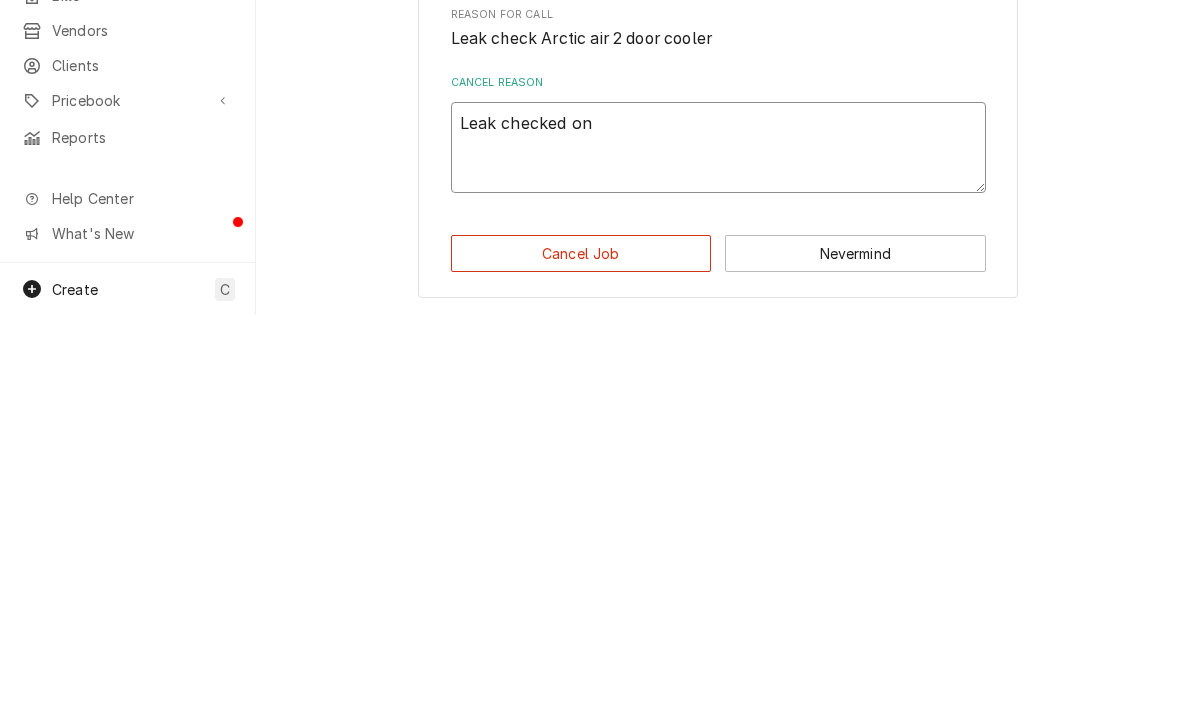 type on "x" 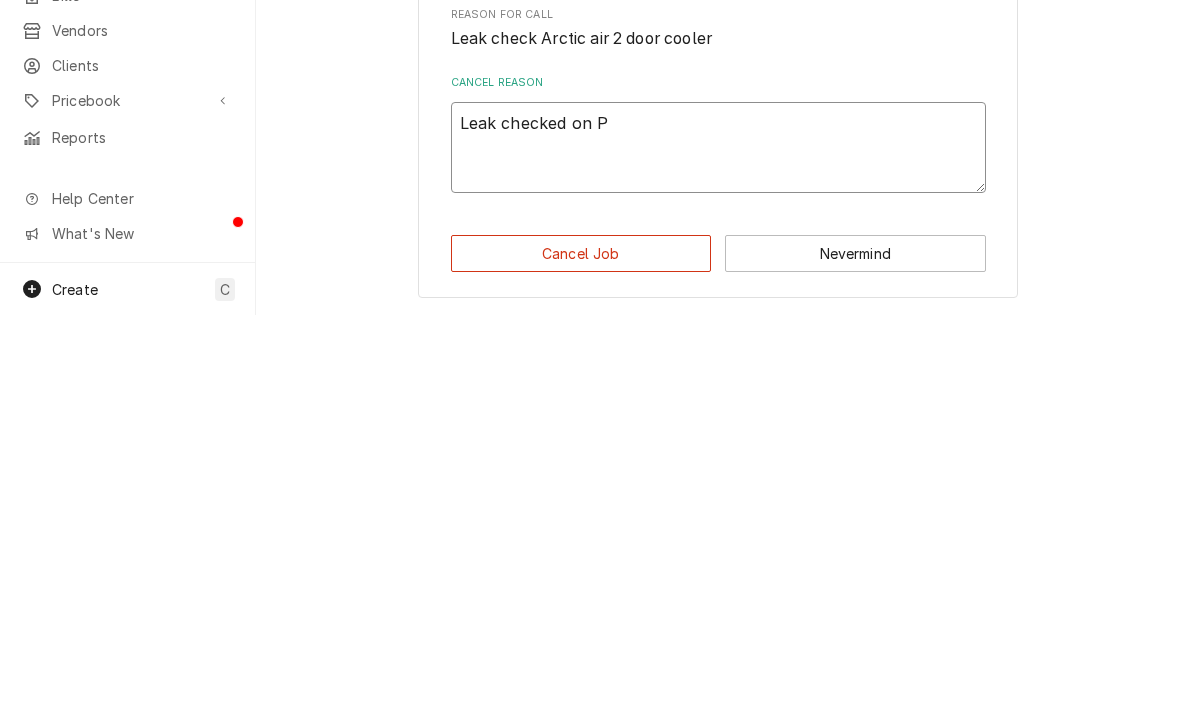 type on "x" 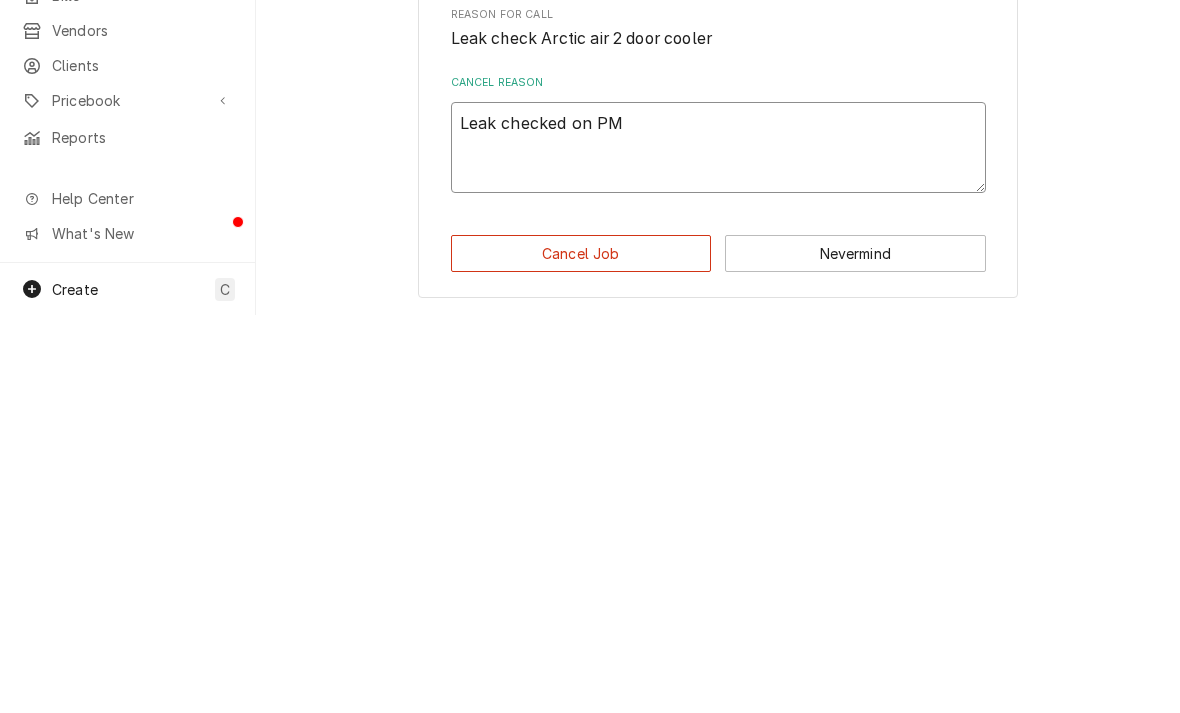 type on "x" 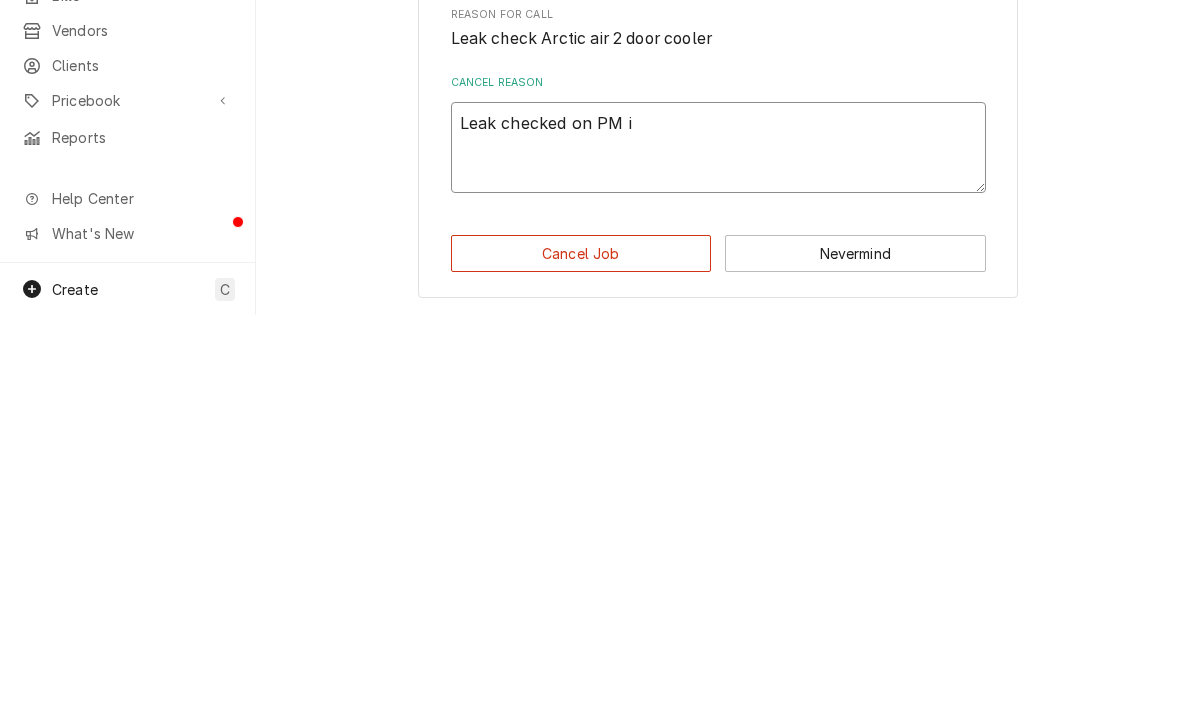 type on "x" 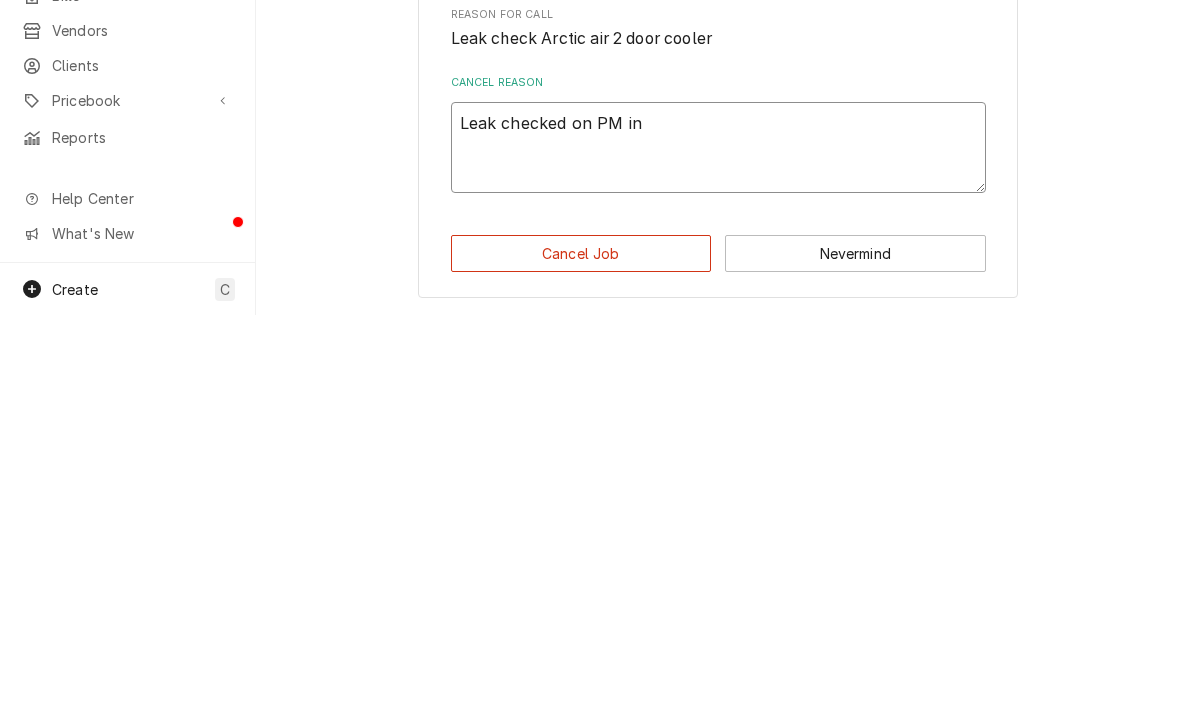 type on "x" 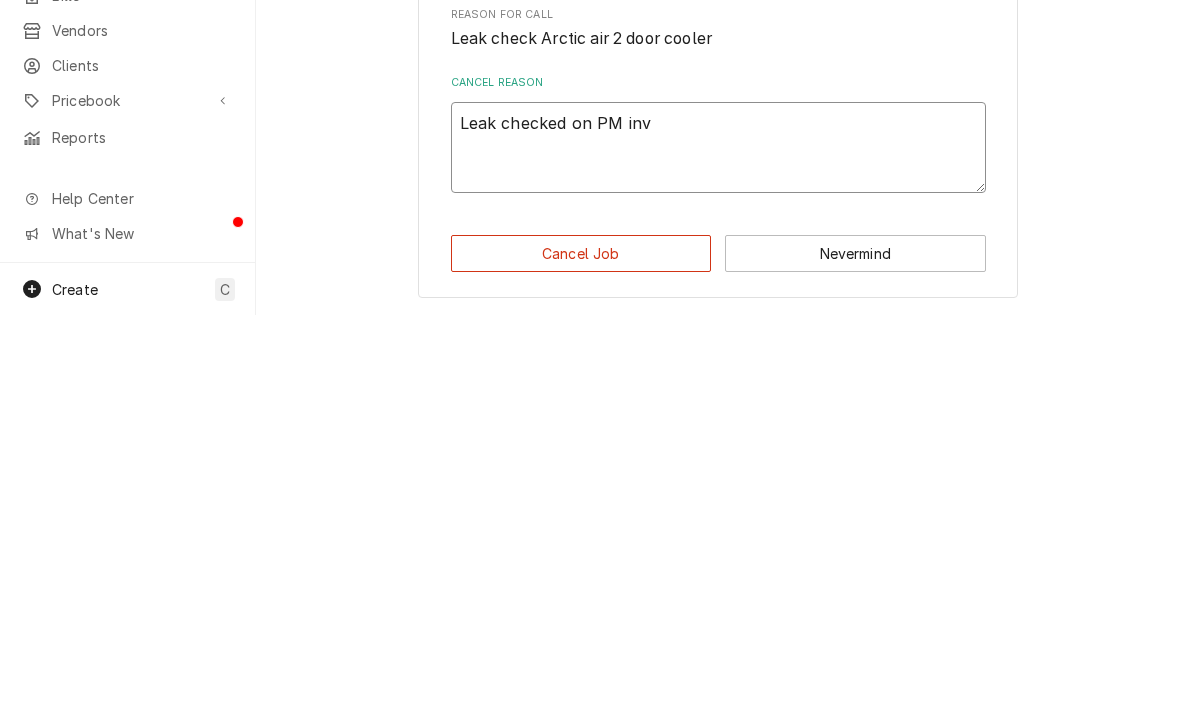 type on "x" 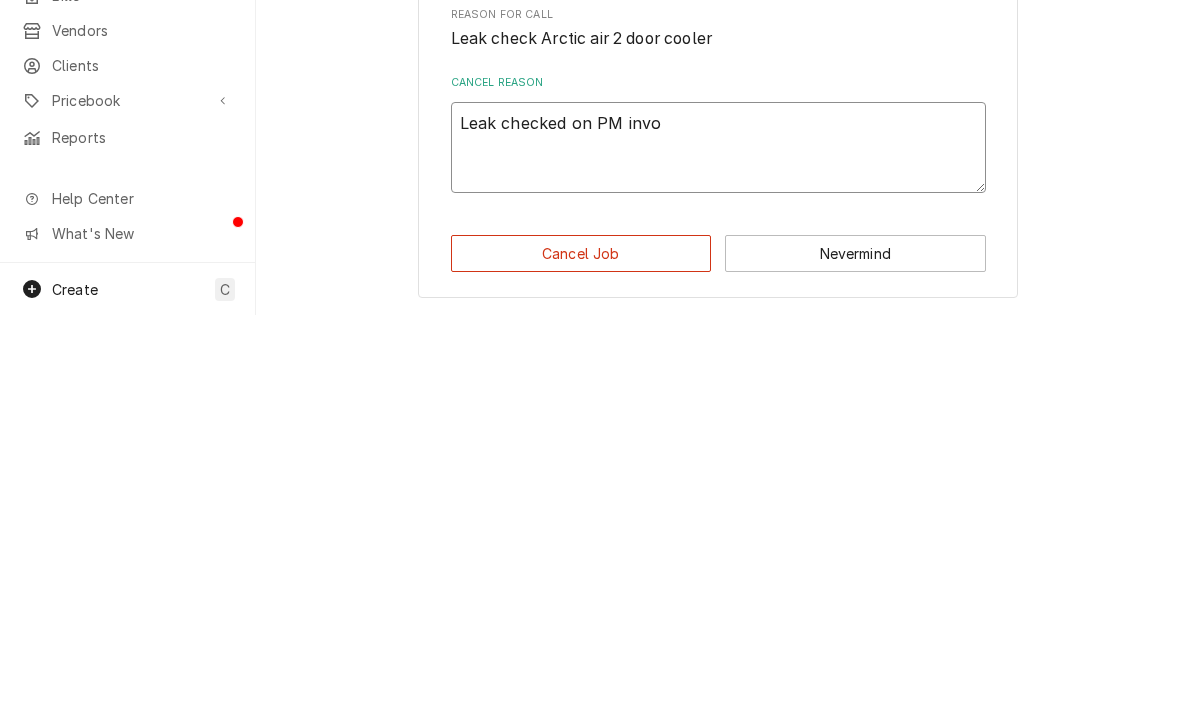 type on "x" 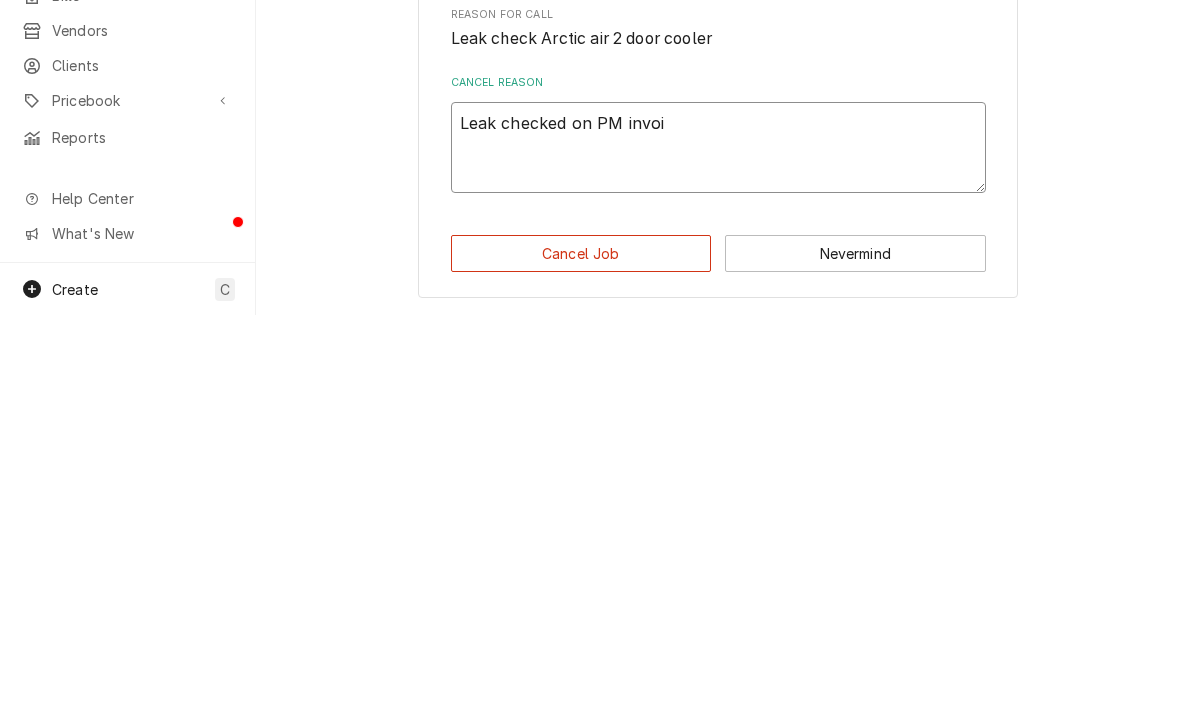 type on "x" 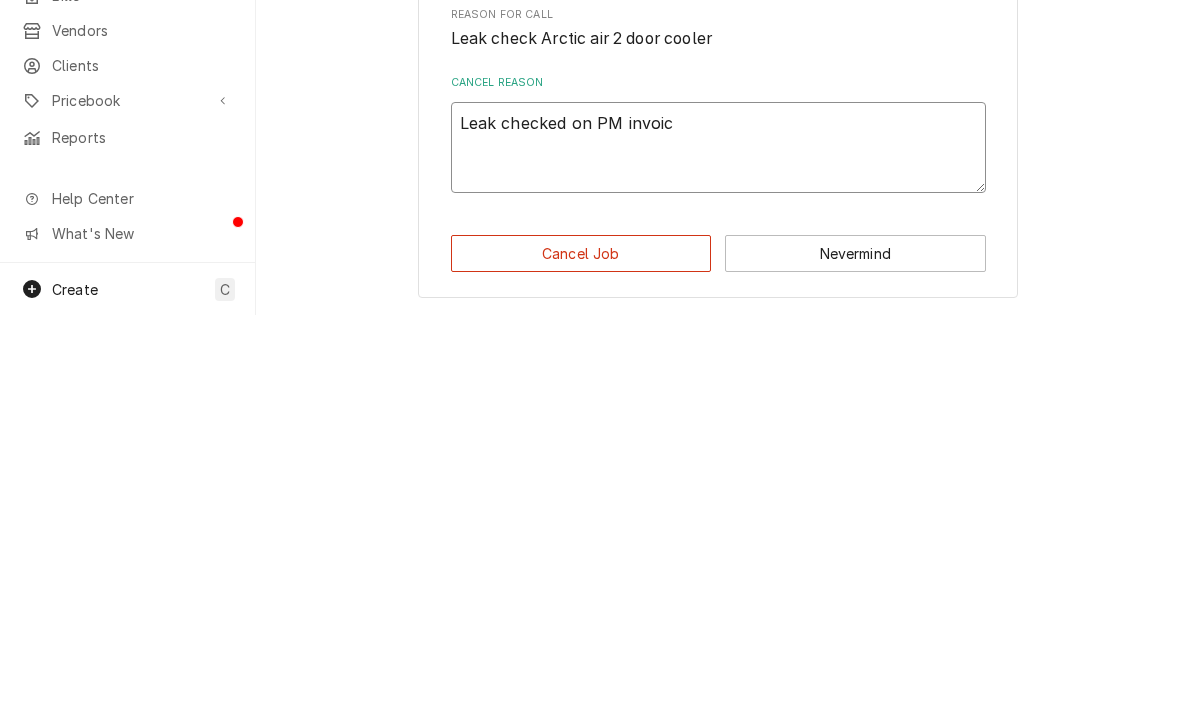 type on "x" 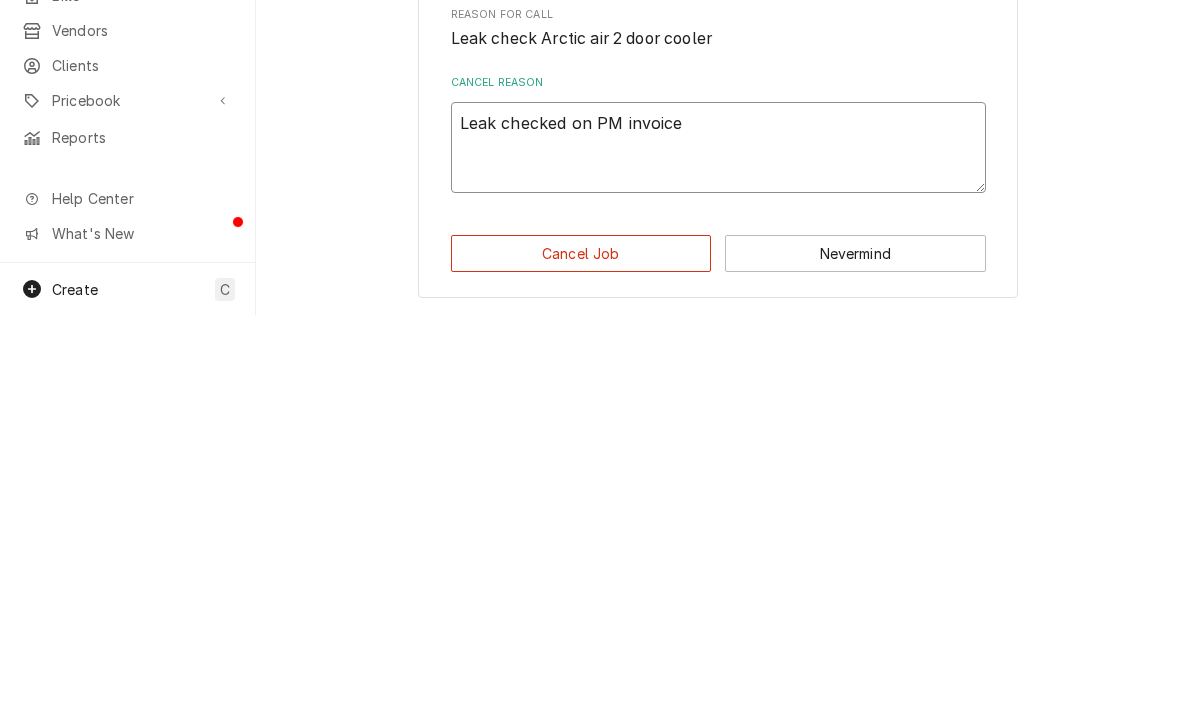type on "x" 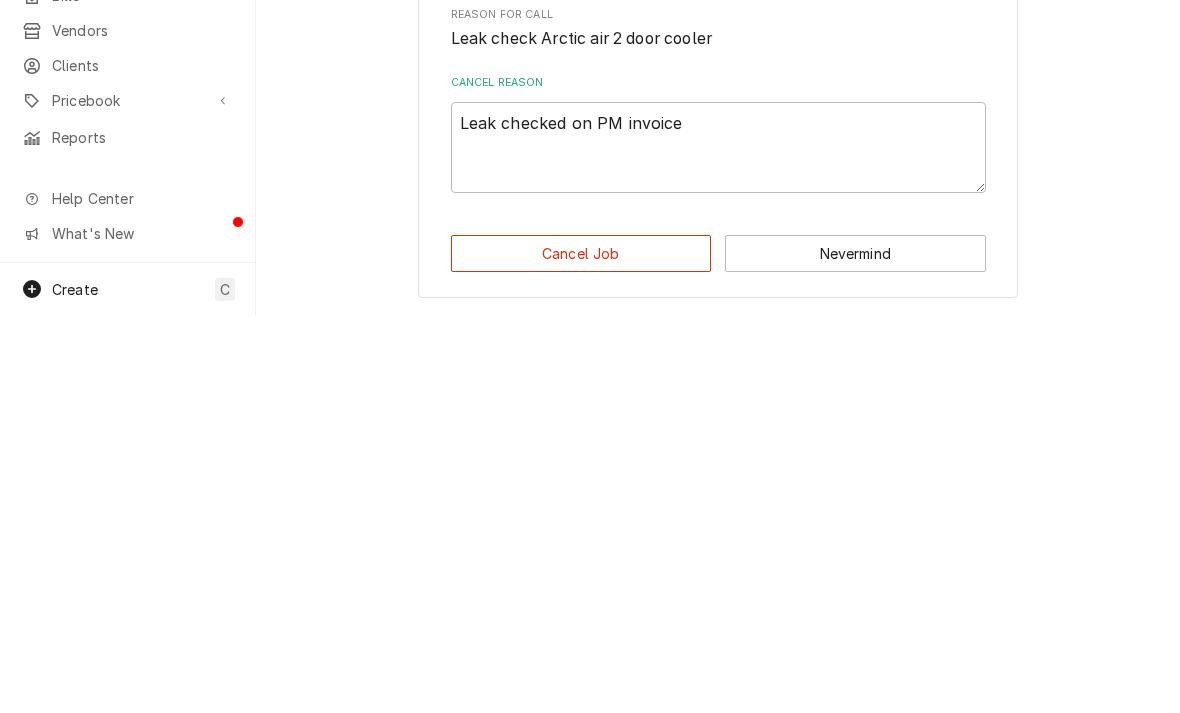 click on "Cancel Job" at bounding box center (581, 651) 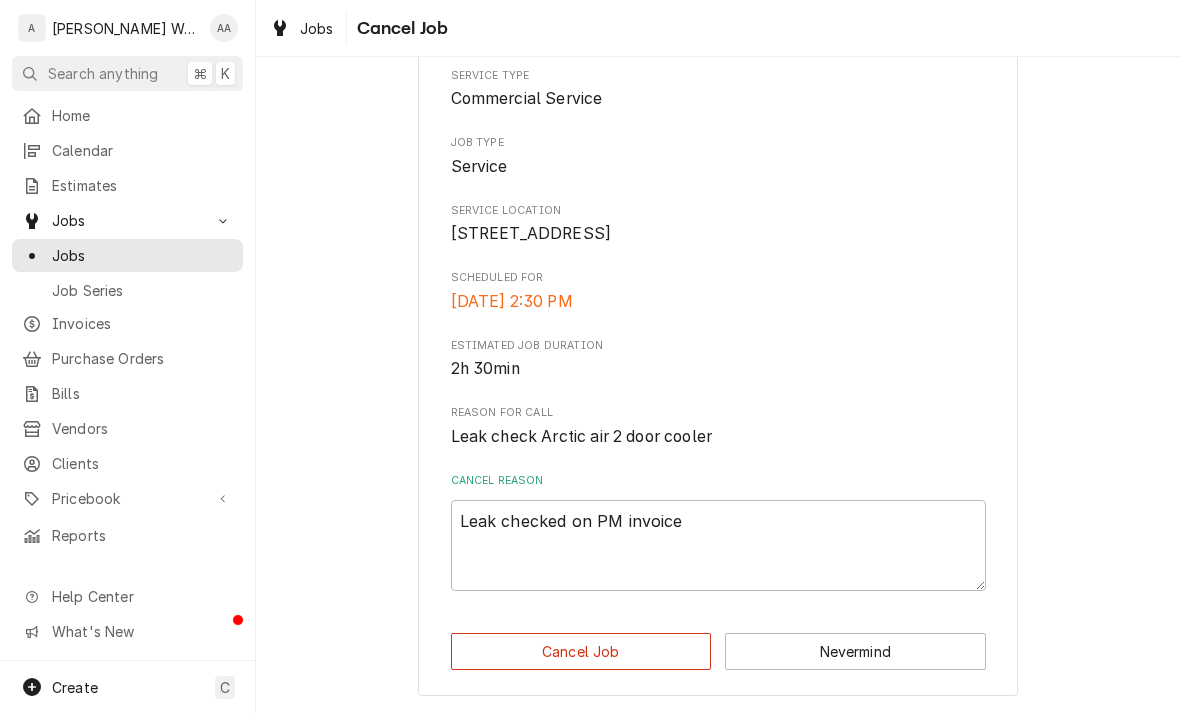 type on "x" 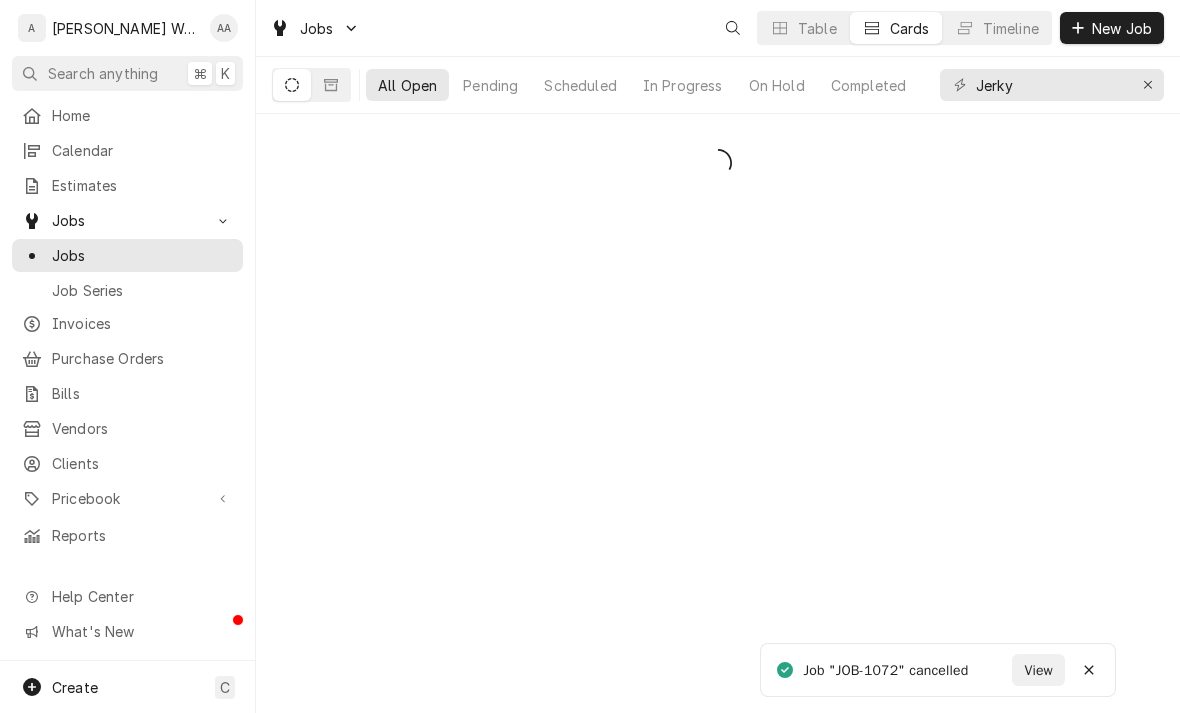 scroll, scrollTop: 0, scrollLeft: 0, axis: both 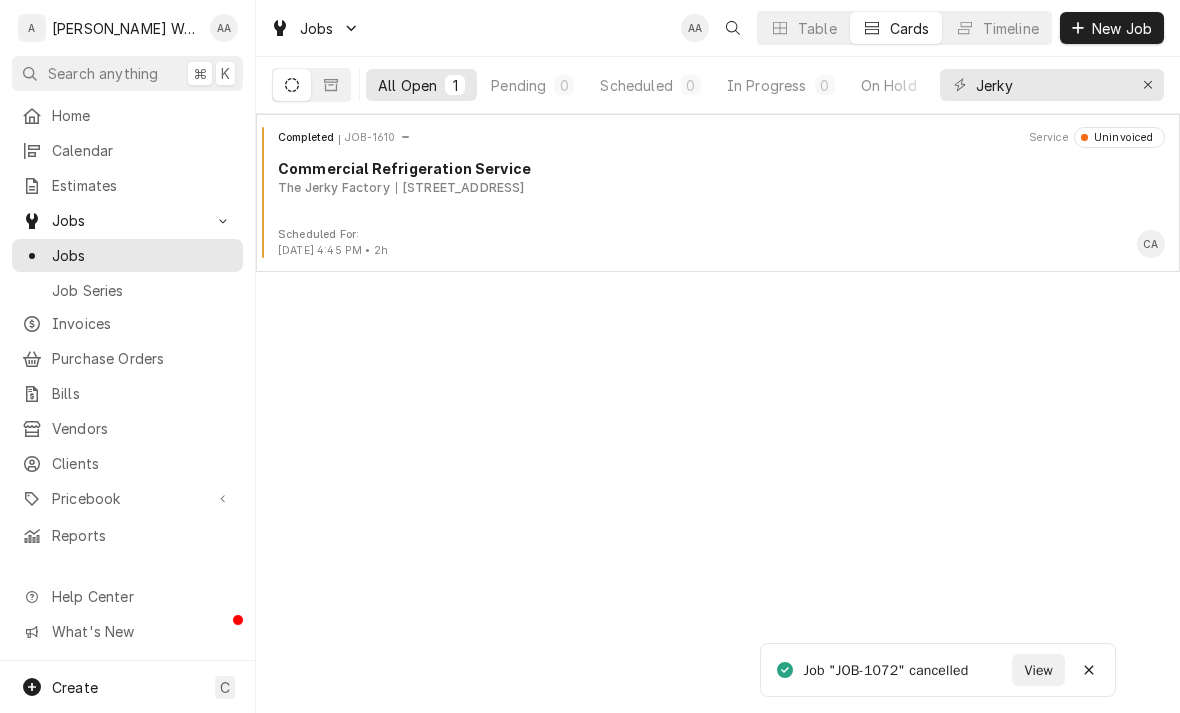 click on "Completed JOB-1610 Service Uninvoiced Commercial Refrigeration Service The Jerky Factory [STREET_ADDRESS]" at bounding box center (718, 177) 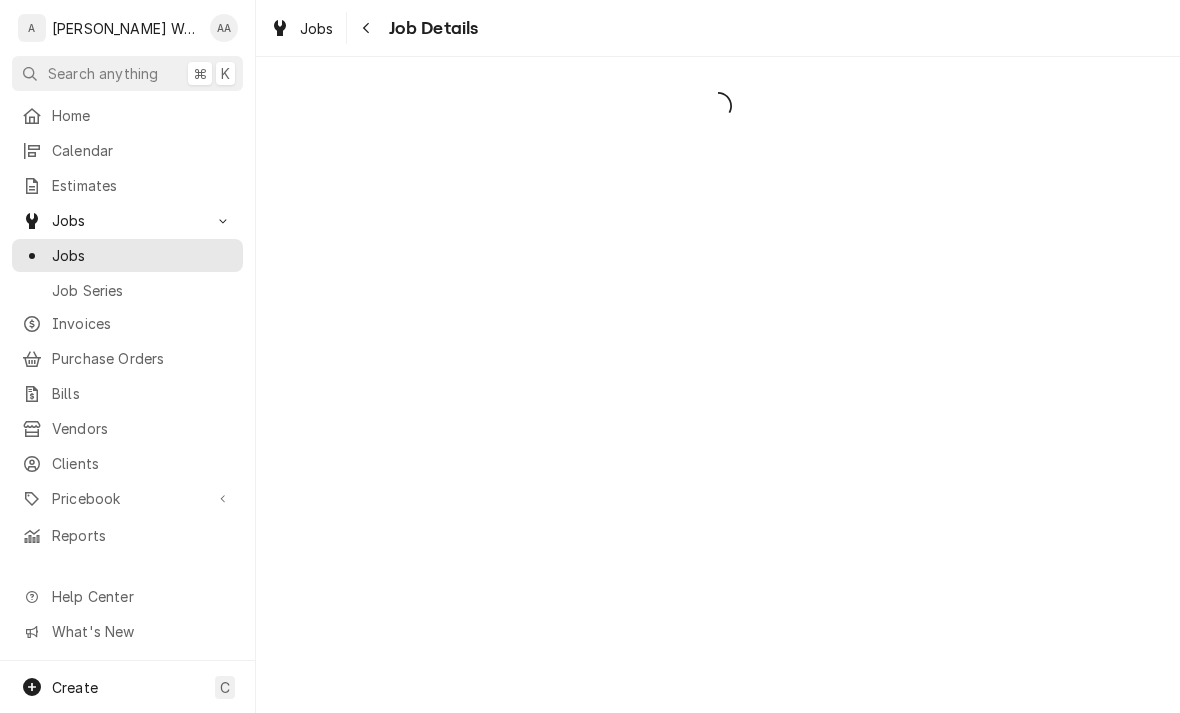 scroll, scrollTop: 0, scrollLeft: 0, axis: both 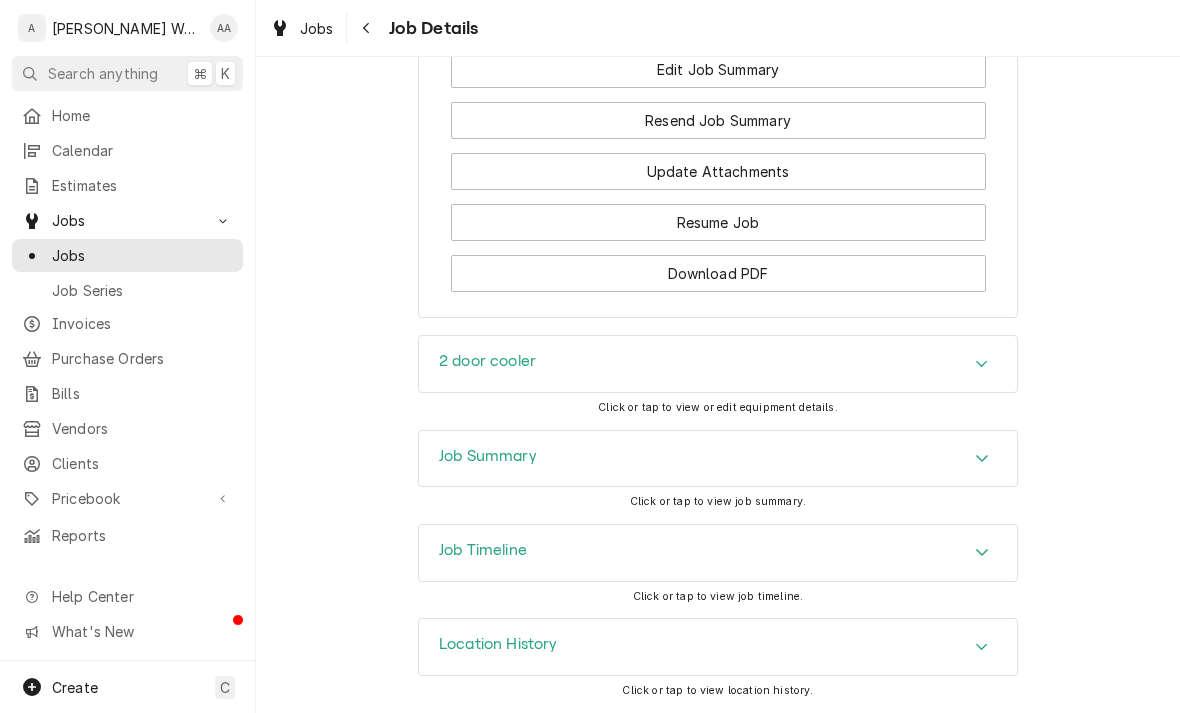 click on "Job Timeline" at bounding box center (483, 550) 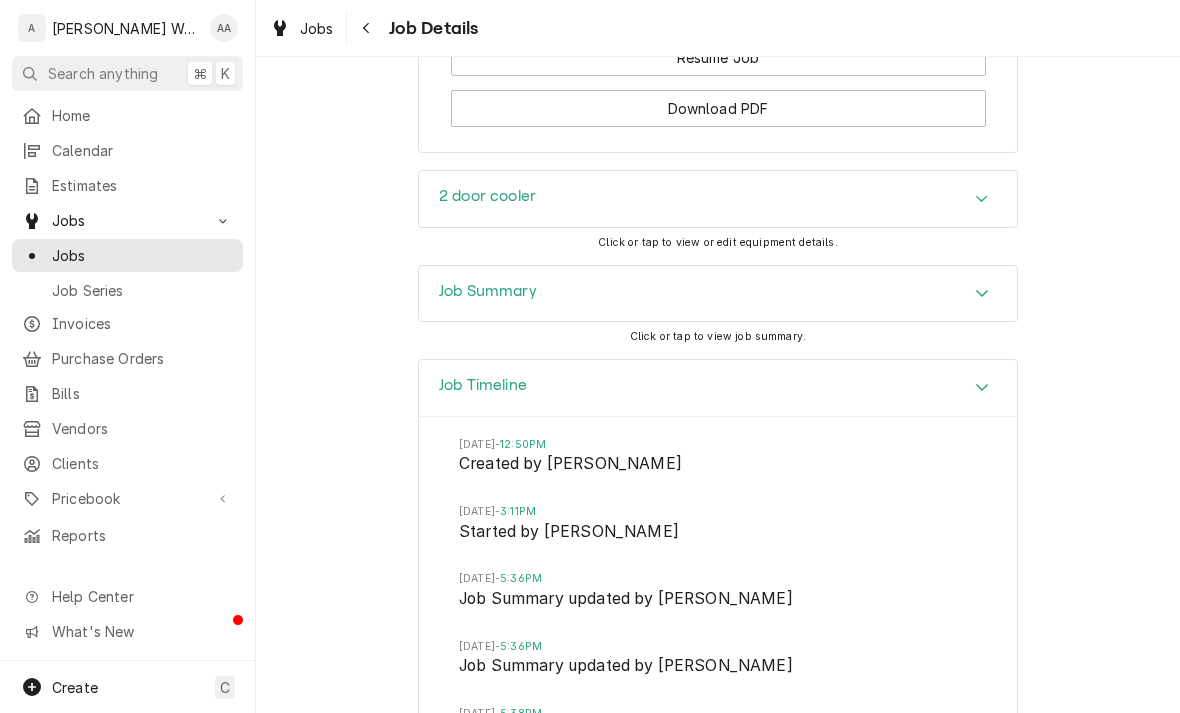 scroll, scrollTop: 1665, scrollLeft: 0, axis: vertical 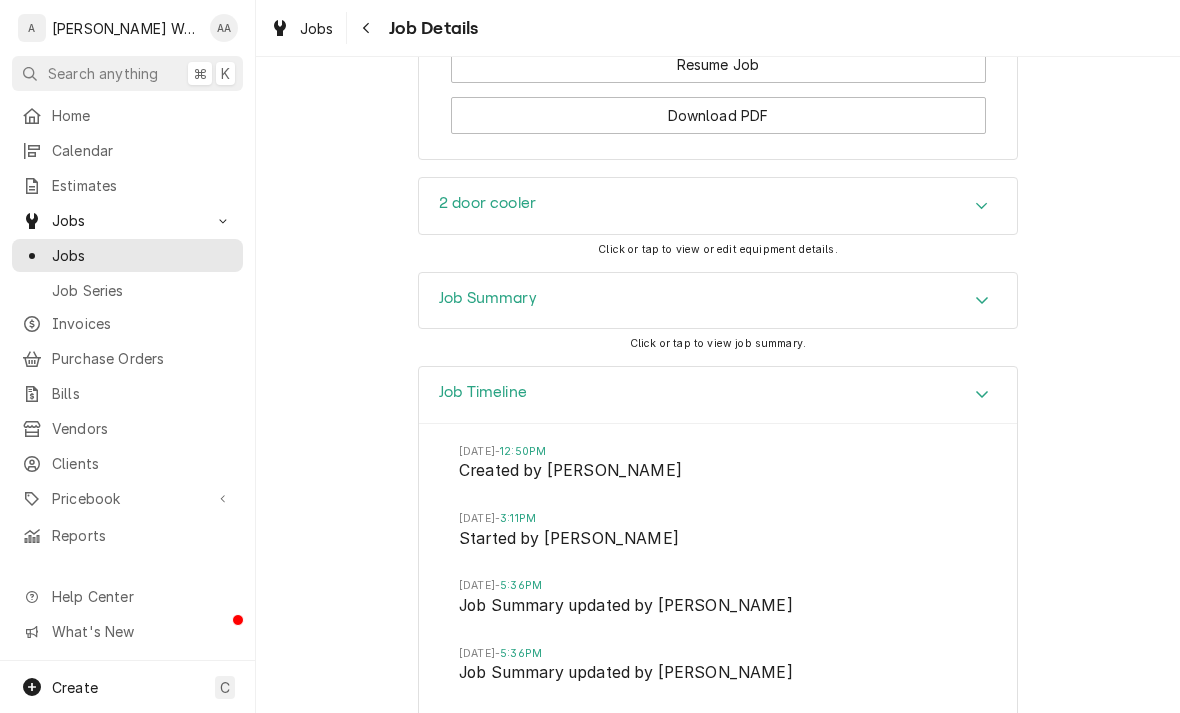 click on "Job Summary" at bounding box center (488, 298) 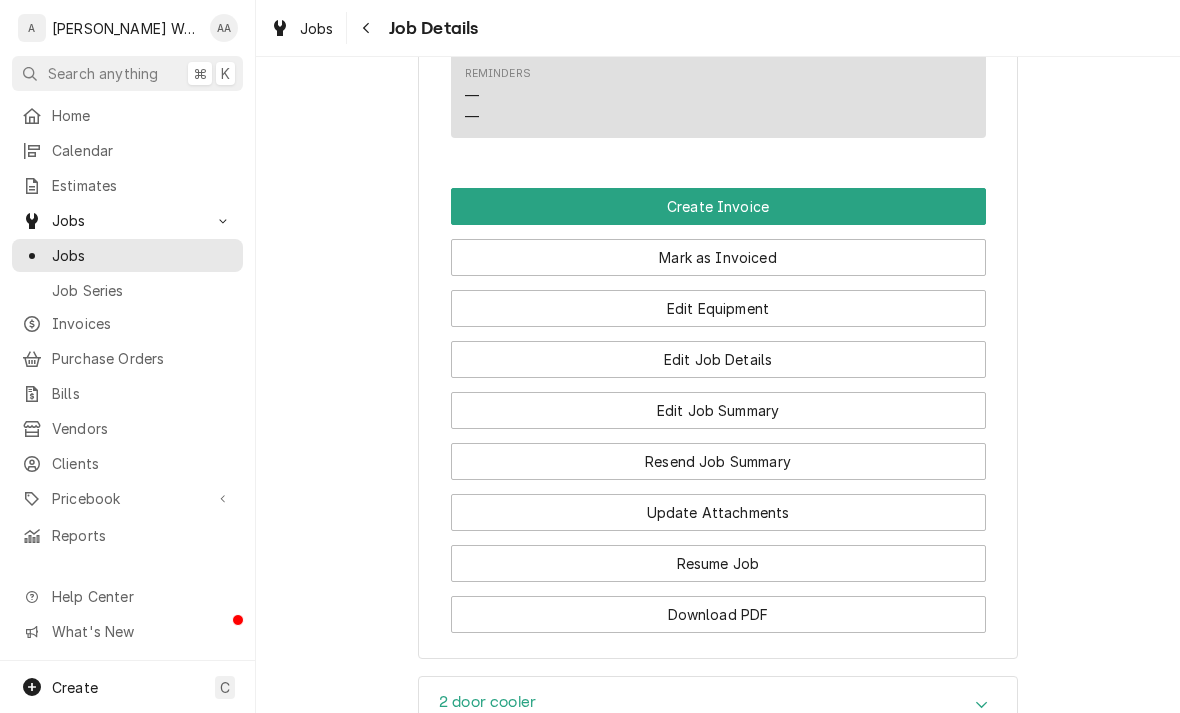 scroll, scrollTop: 1103, scrollLeft: 0, axis: vertical 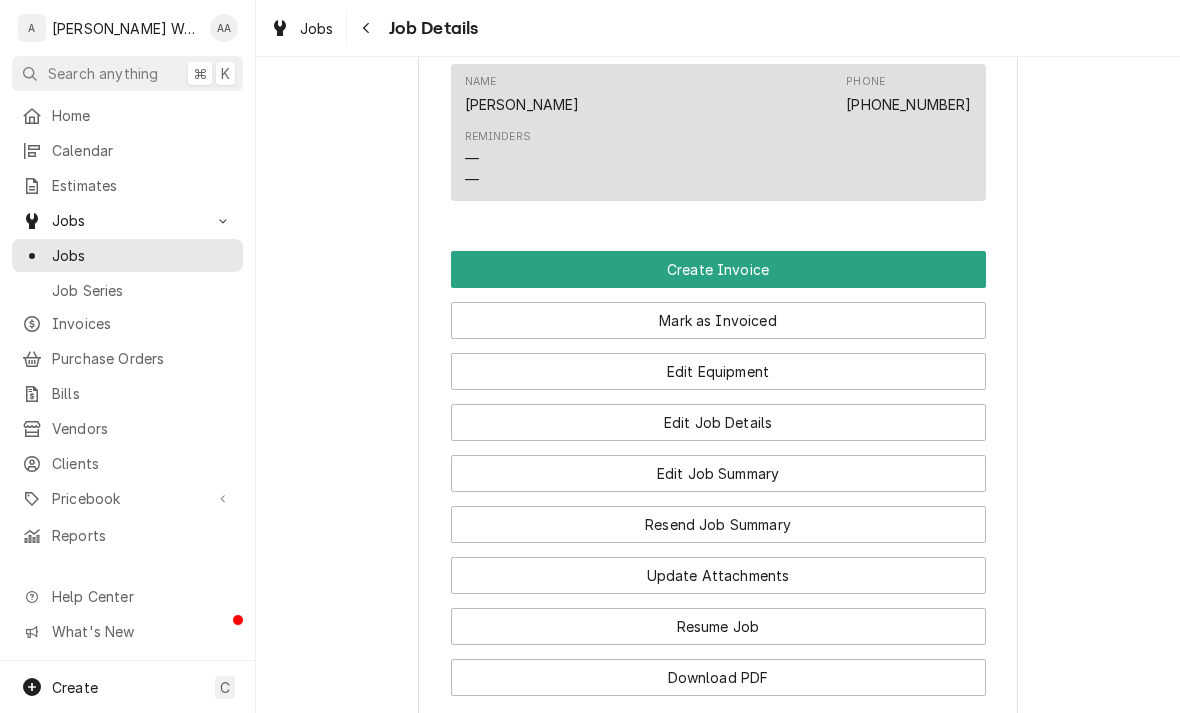 click on "Create Invoice" at bounding box center [718, 269] 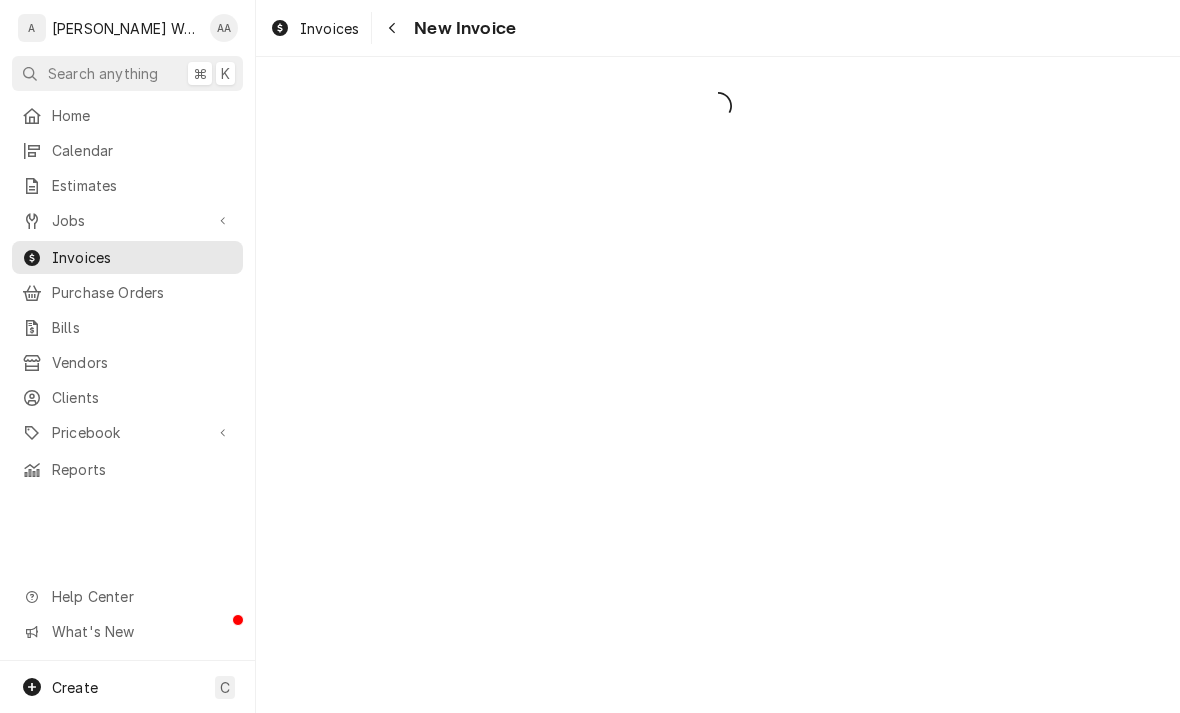 scroll, scrollTop: 0, scrollLeft: 0, axis: both 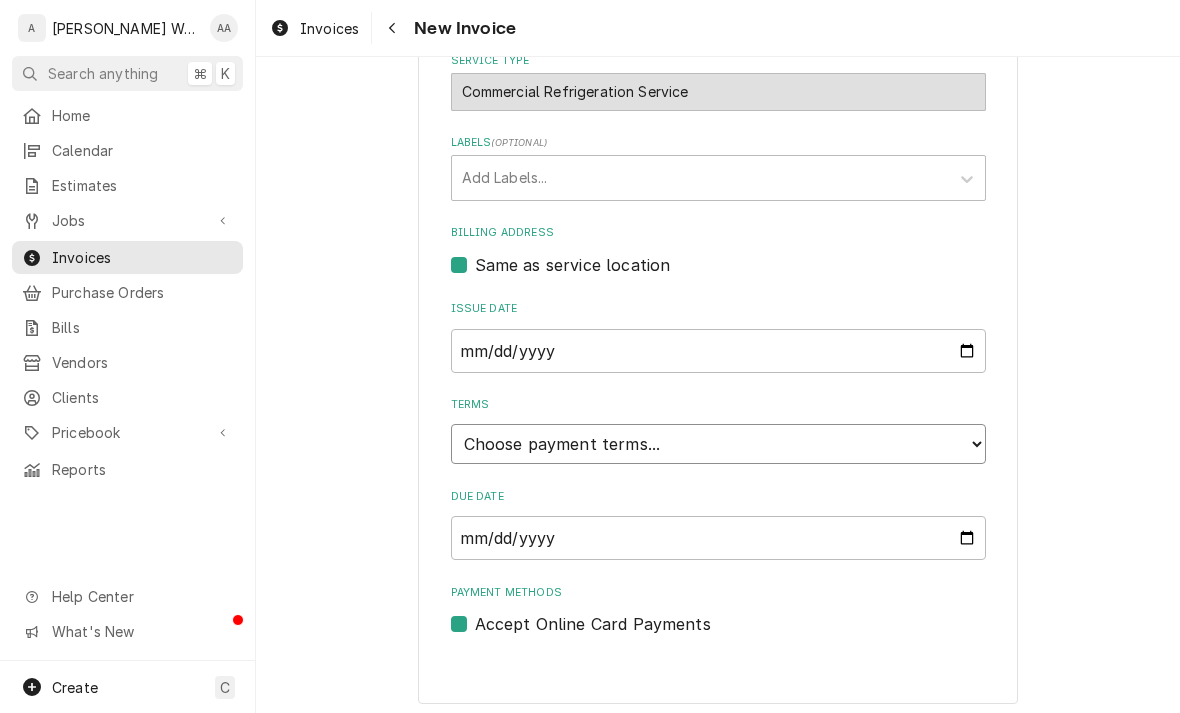 click on "Choose payment terms... Same Day Net 7 Net 14 Net 21 Net 30 Net 45 Net 60 Net 90" at bounding box center (718, 444) 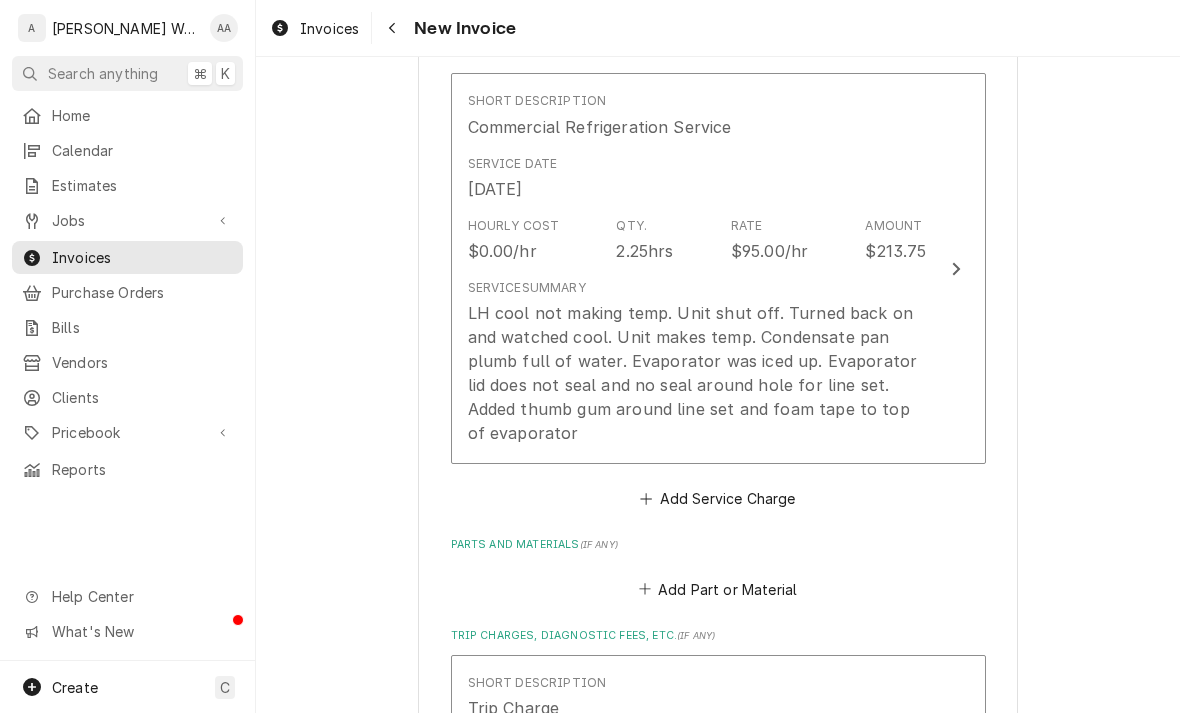 click on "LH cool not making temp. Unit shut off. Turned back on and watched cool. Unit makes temp. Condensate pan plumb full of water. Evaporator was iced up. Evaporator lid does not seal and no seal around hole for line set. Added thumb gum around line set and foam tape to top of evaporator" at bounding box center [697, 373] 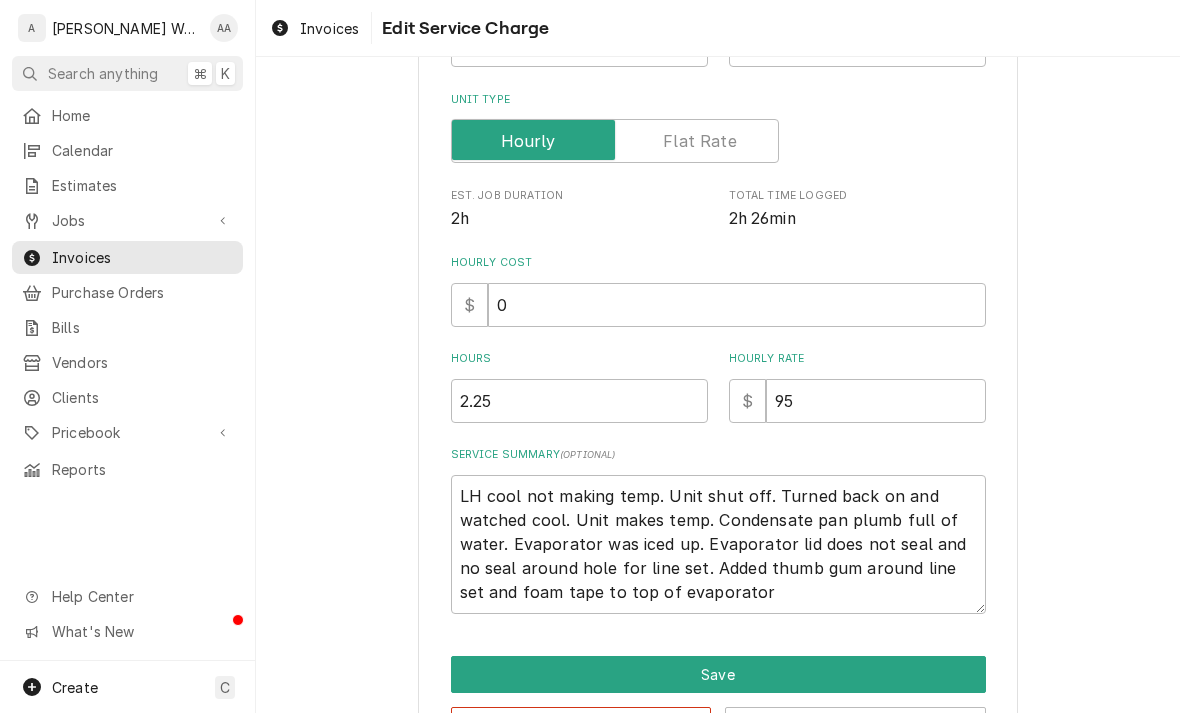 type on "x" 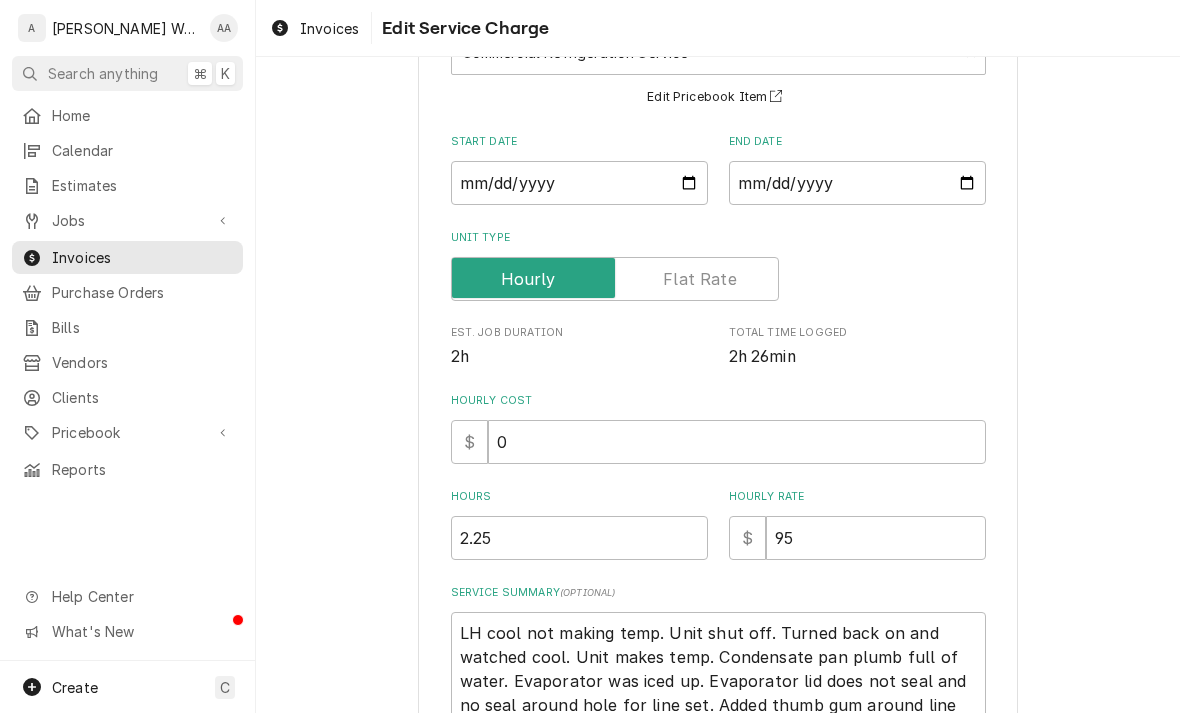 scroll, scrollTop: 216, scrollLeft: 0, axis: vertical 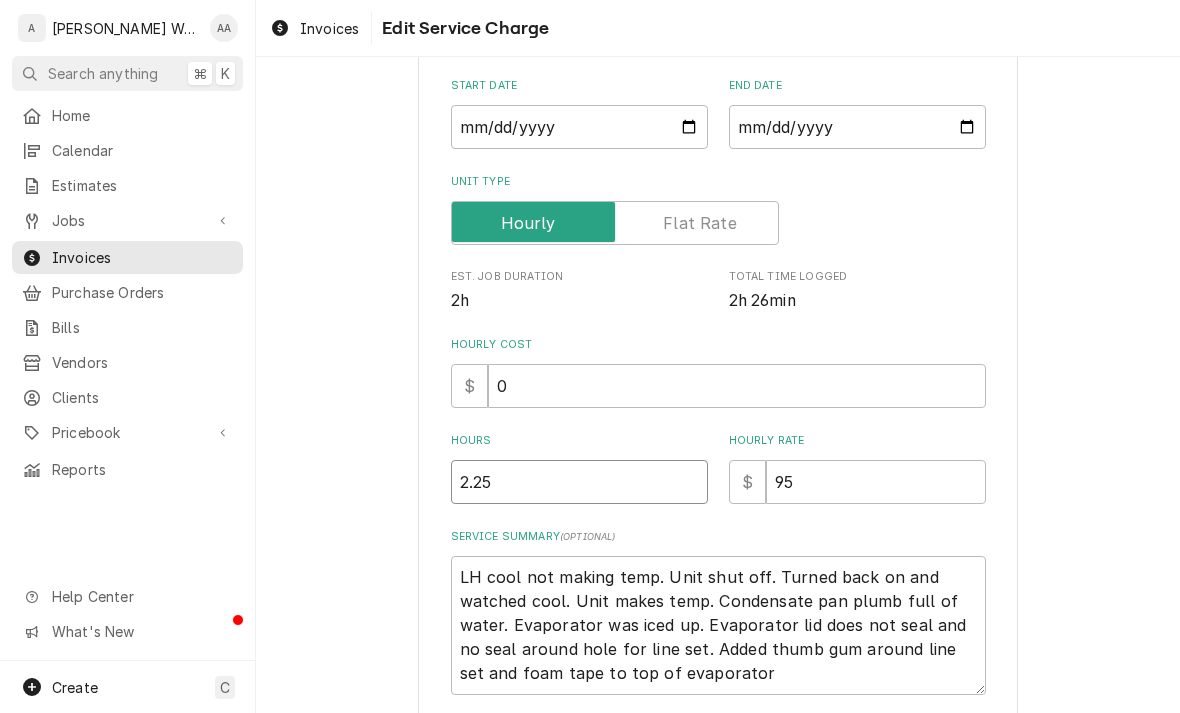 click on "2.25" at bounding box center (579, 482) 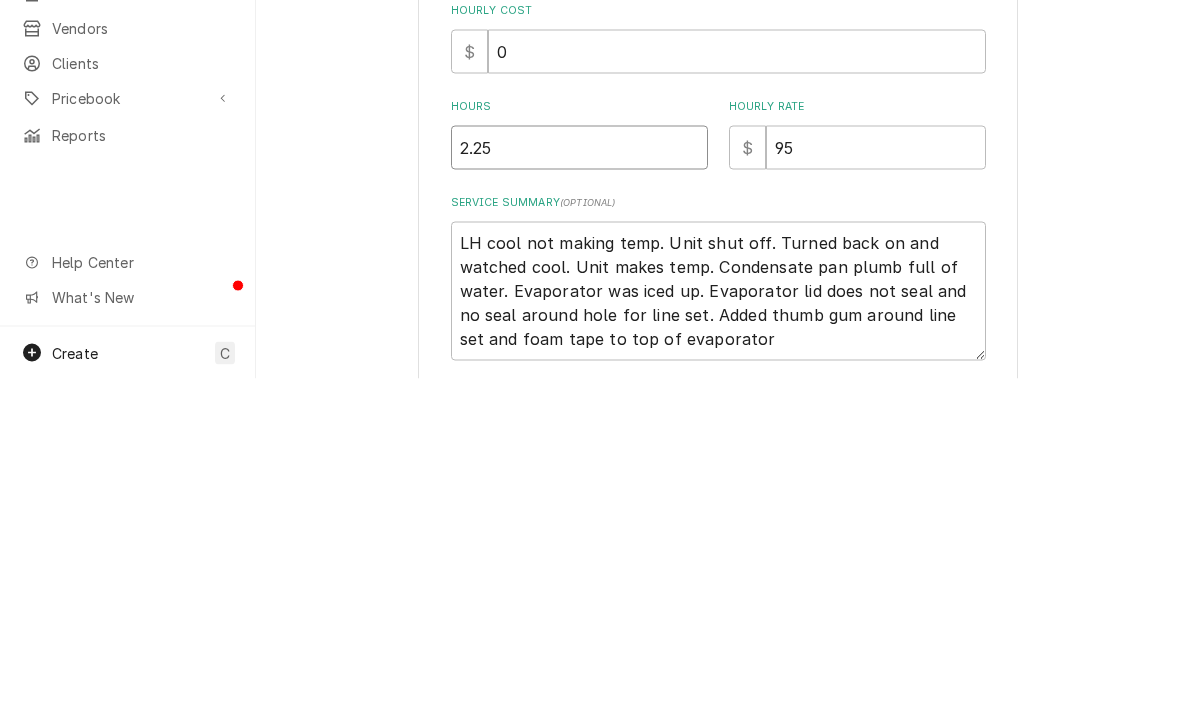 type on "2.2" 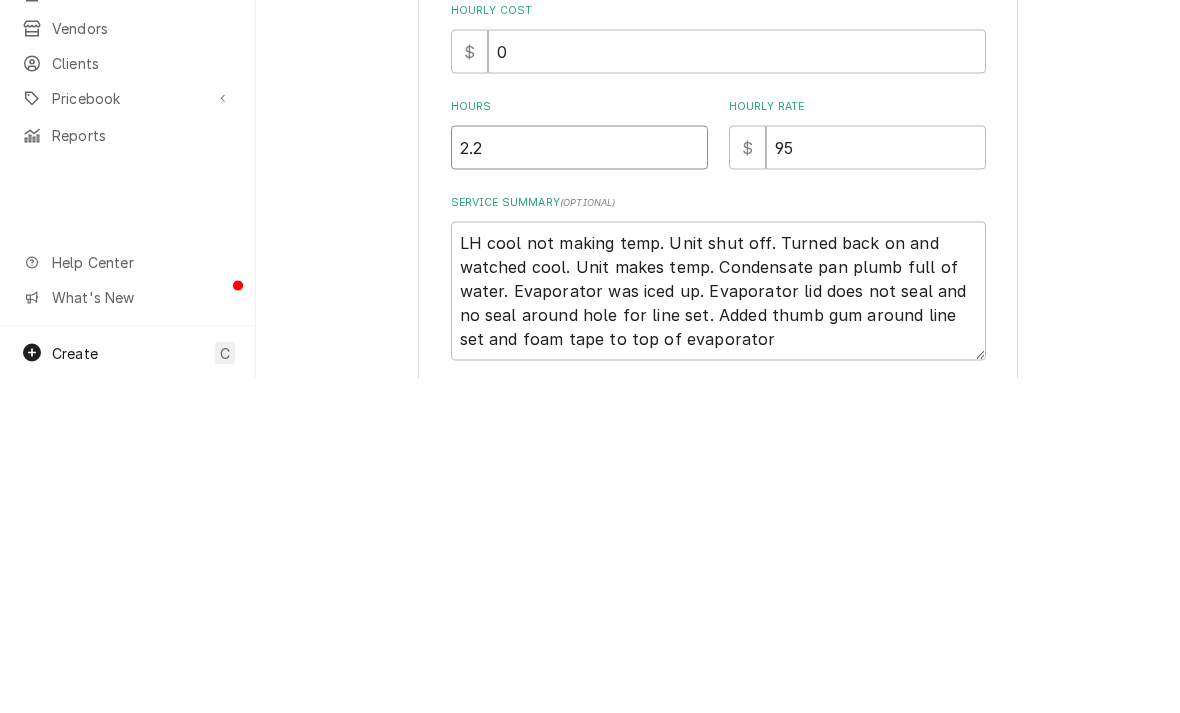 type on "x" 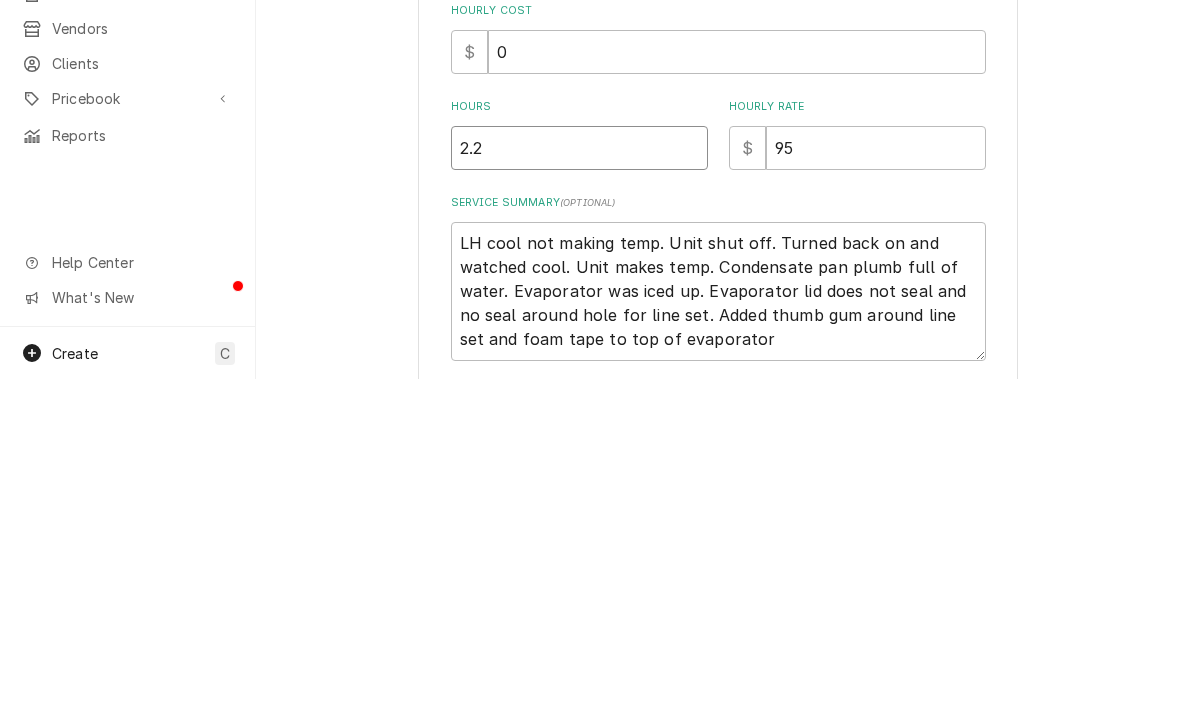 type on "2" 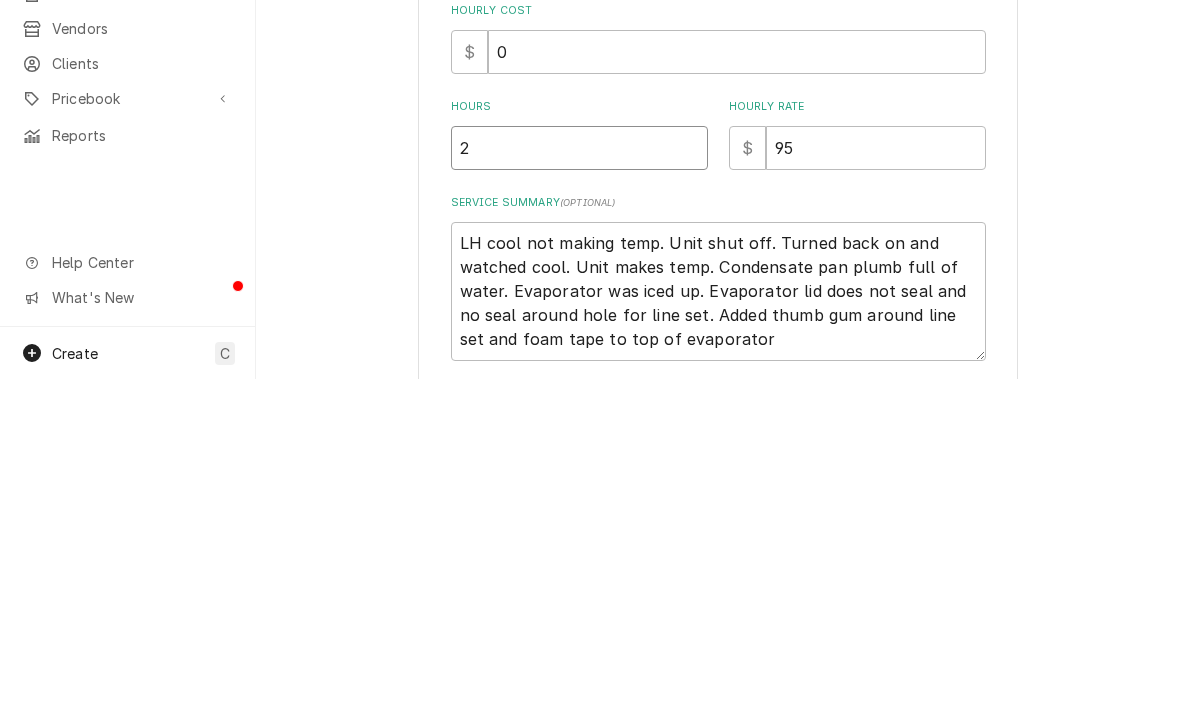type on "x" 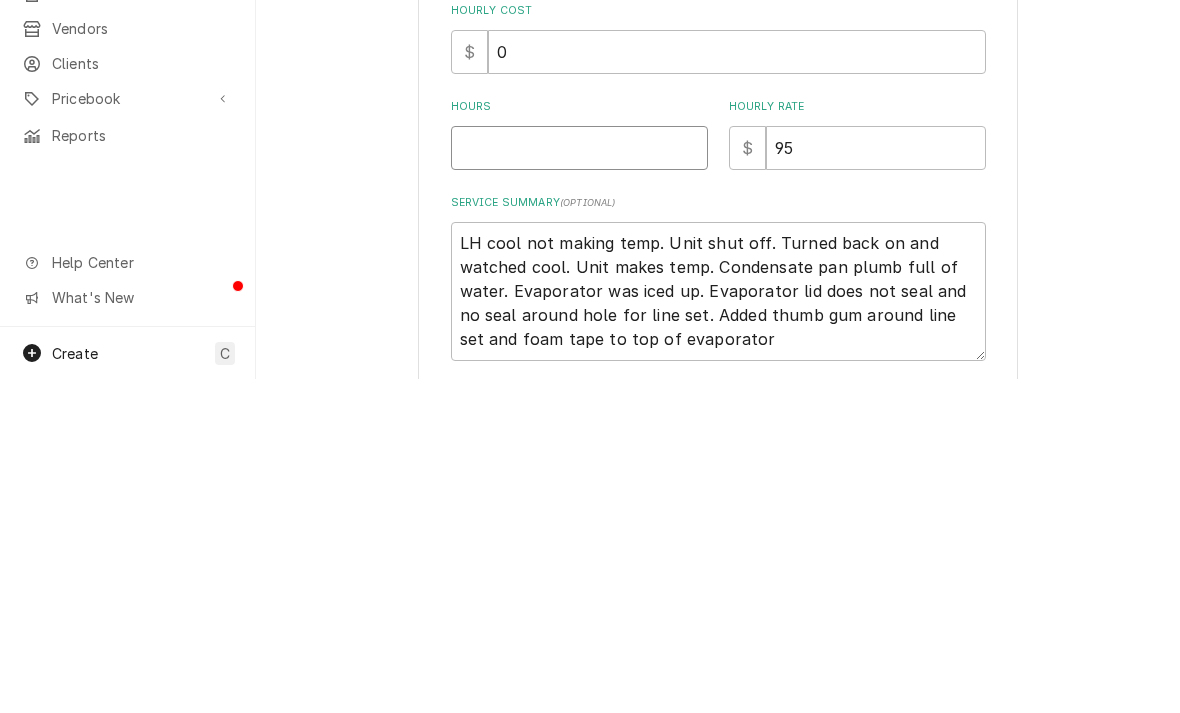 type on "x" 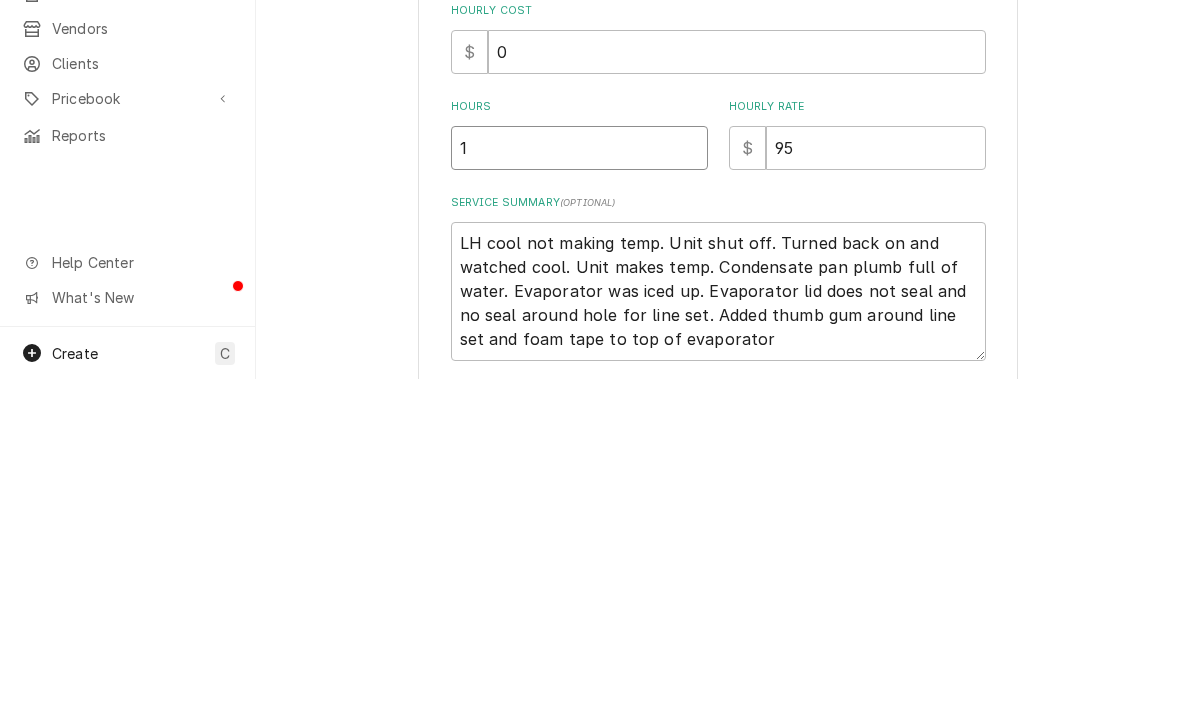 type on "x" 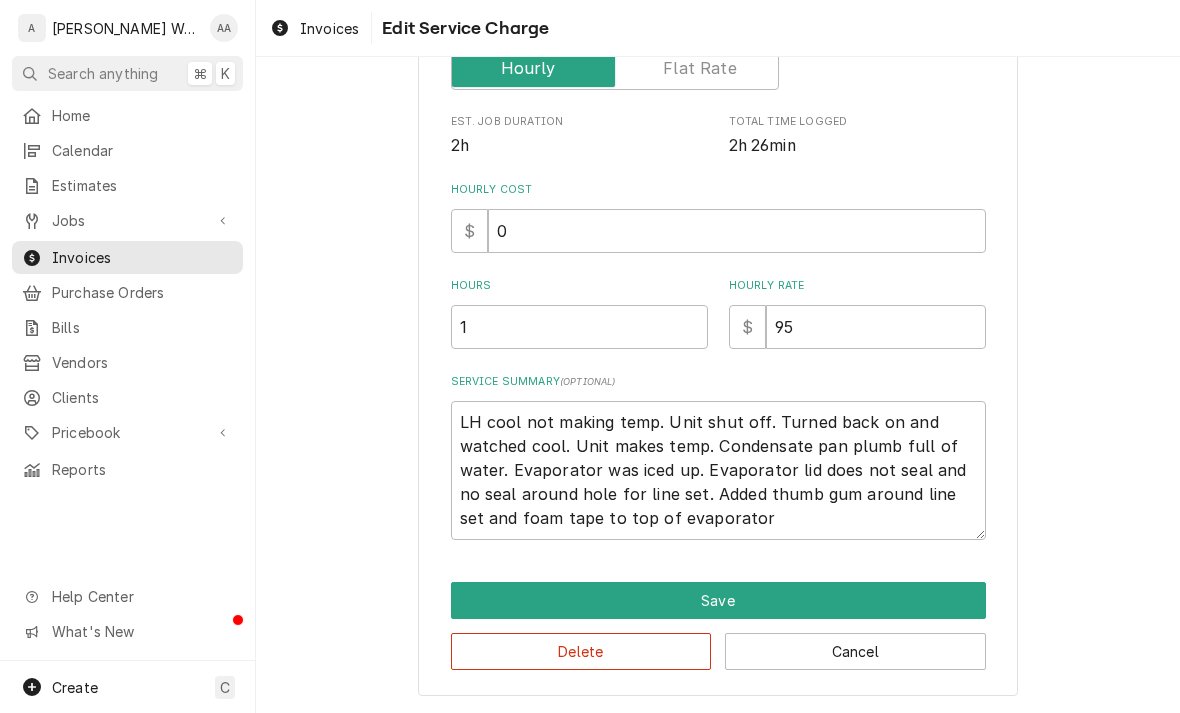 scroll, scrollTop: 371, scrollLeft: 0, axis: vertical 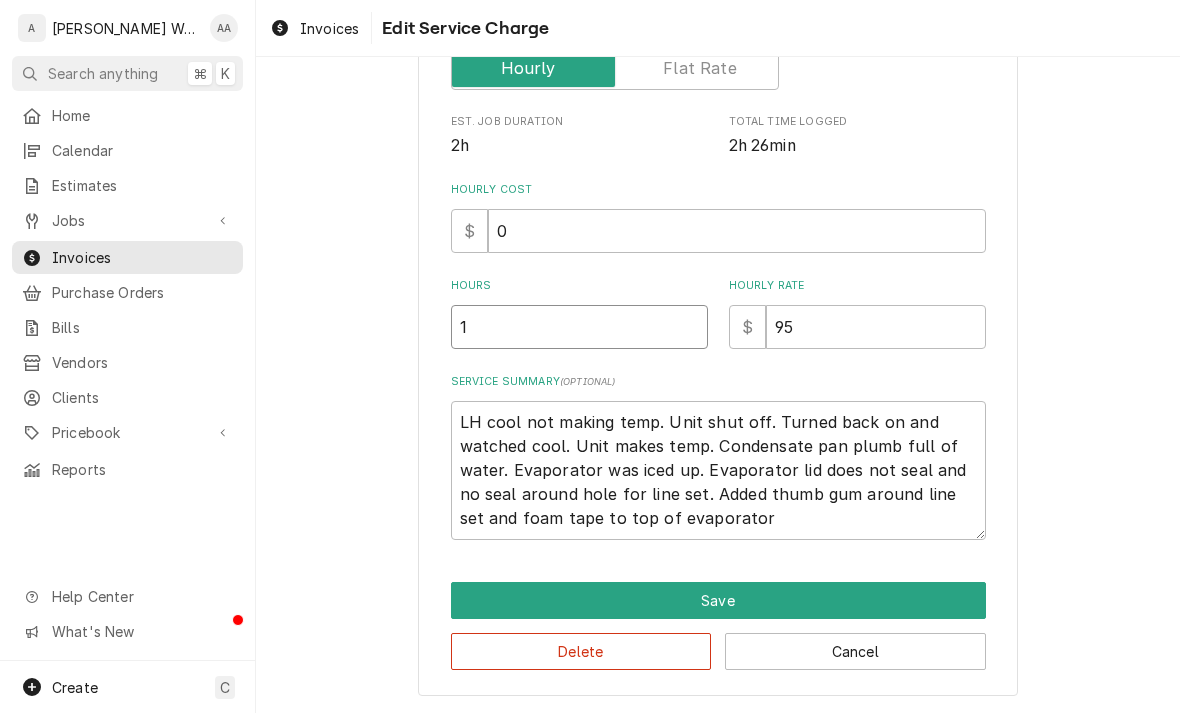 type on "1" 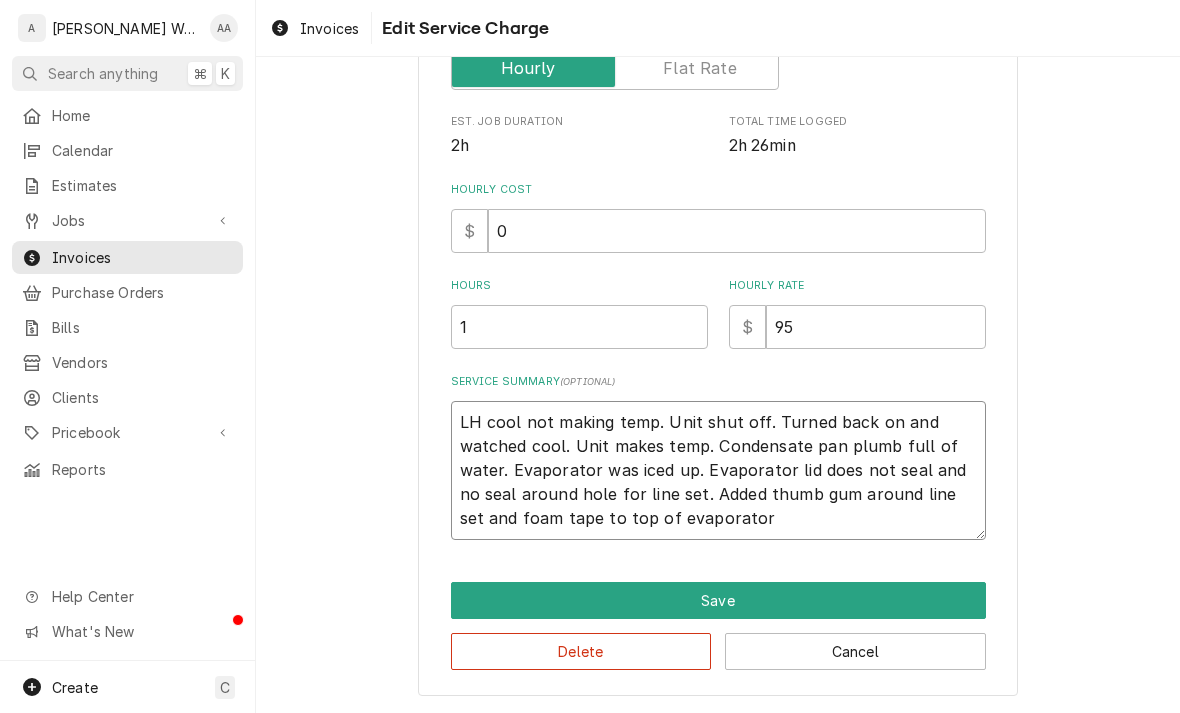 click on "LH cool not making temp. Unit shut off. Turned back on and watched cool. Unit makes temp. Condensate pan plumb full of water. Evaporator was iced up. Evaporator lid does not seal and no seal around hole for line set. Added thumb gum around line set and foam tape to top of evaporator" at bounding box center [718, 470] 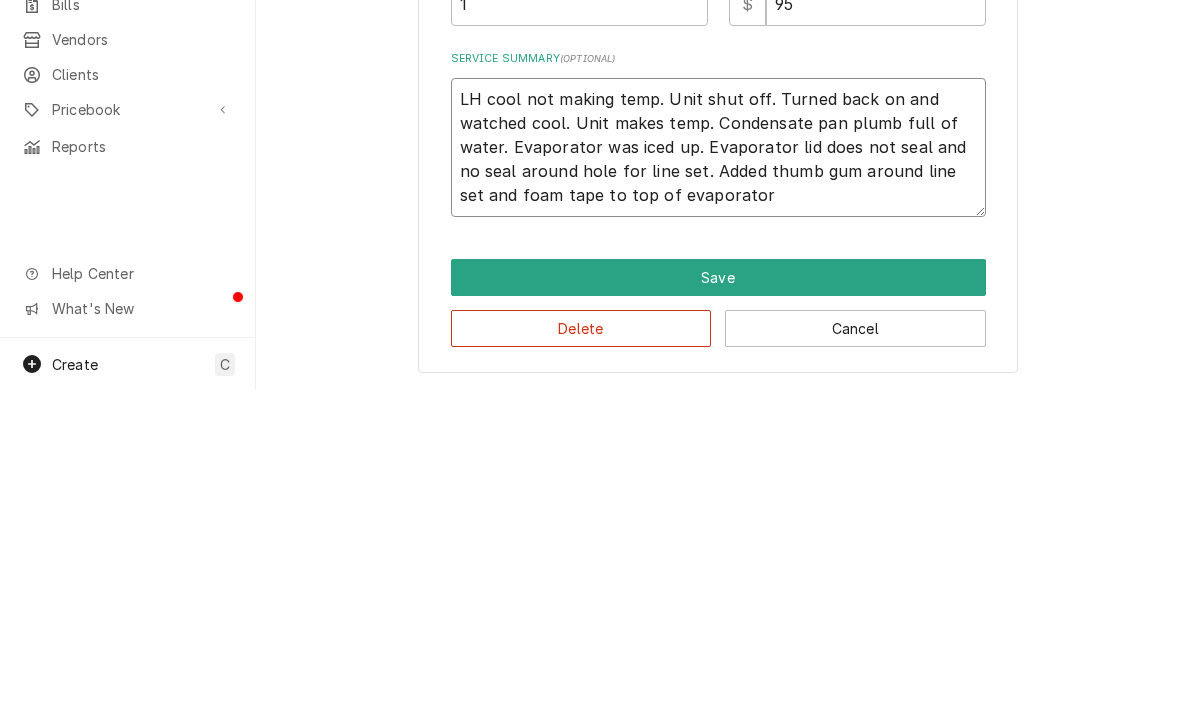 type on "x" 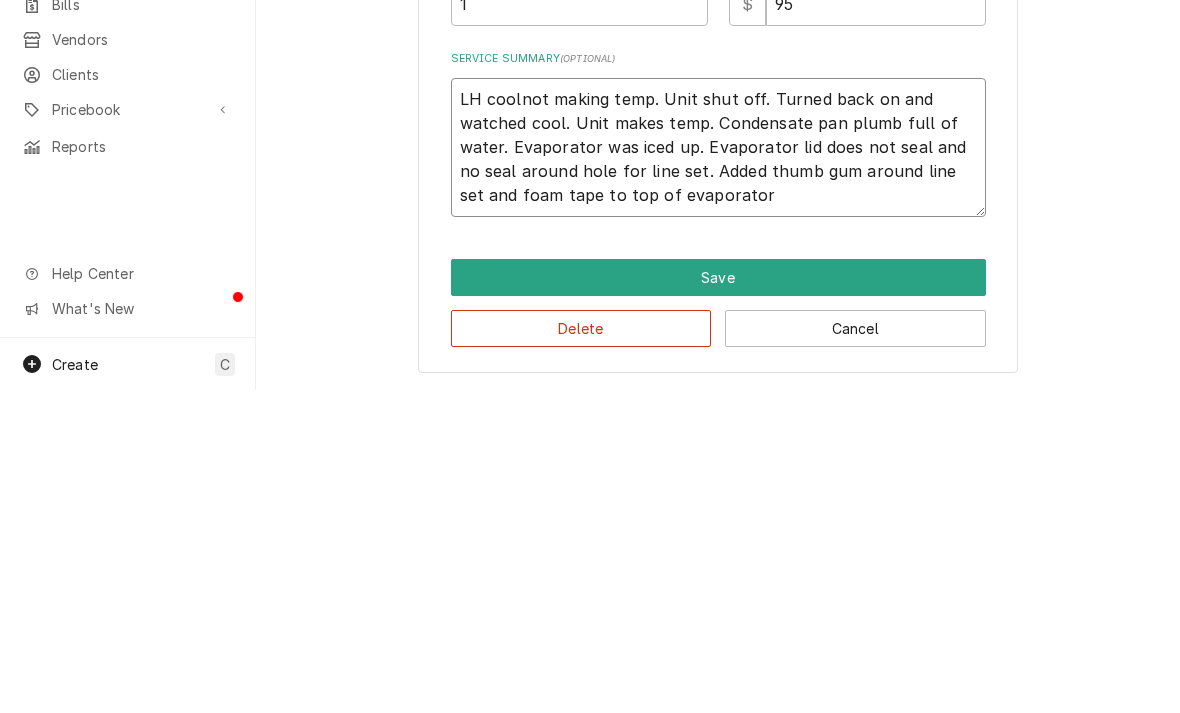 type on "LH coolenot making temp. Unit shut off. Turned back on and watched cool. Unit makes temp. Condensate pan plumb full of water. Evaporator was iced up. Evaporator lid does not seal and no seal around hole for line set. Added thumb gum around line set and foam tape to top of evaporator" 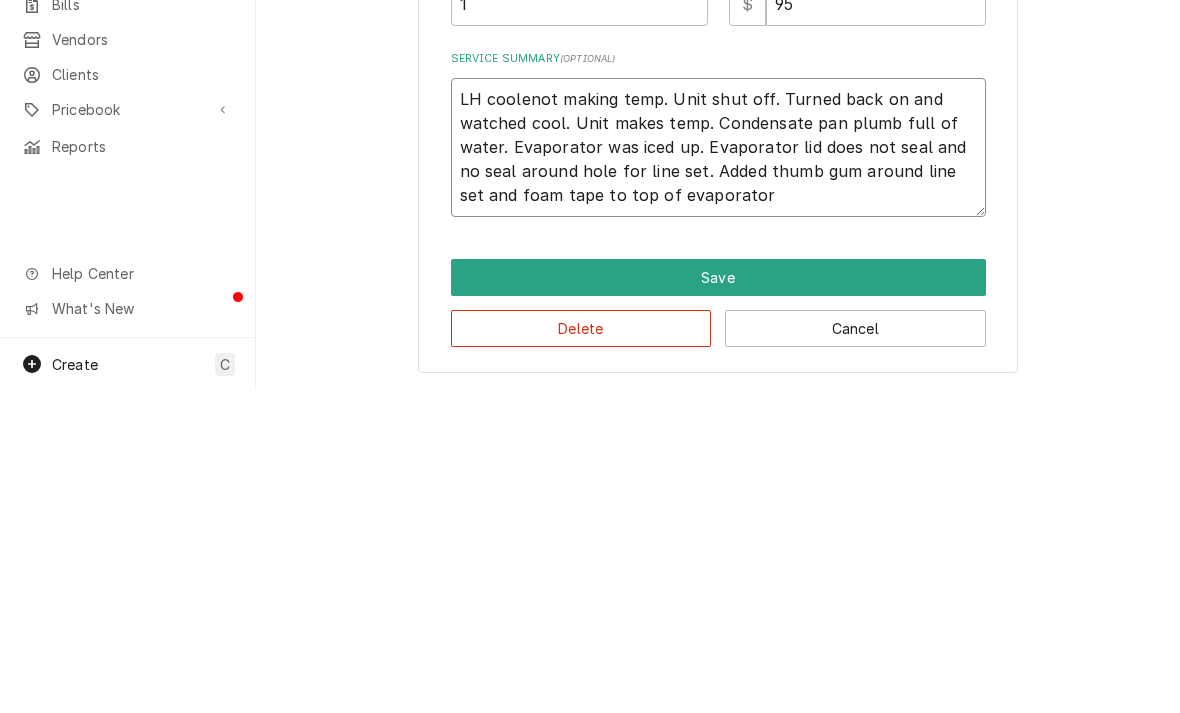 type on "x" 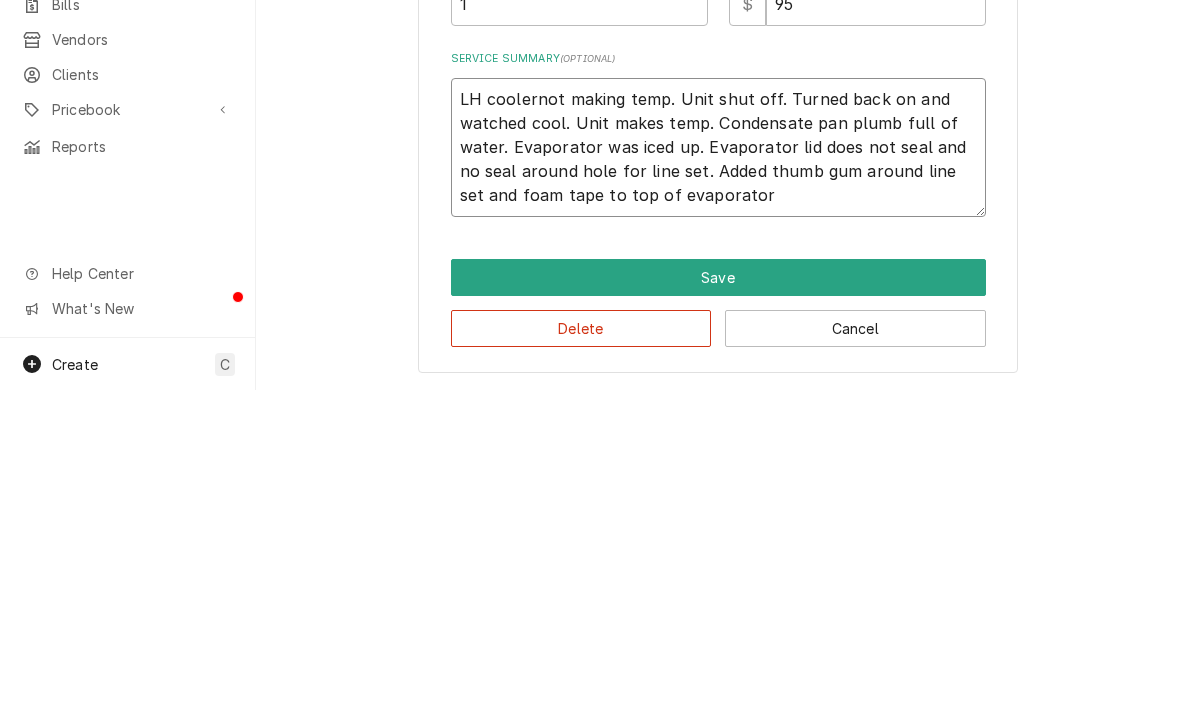 type on "x" 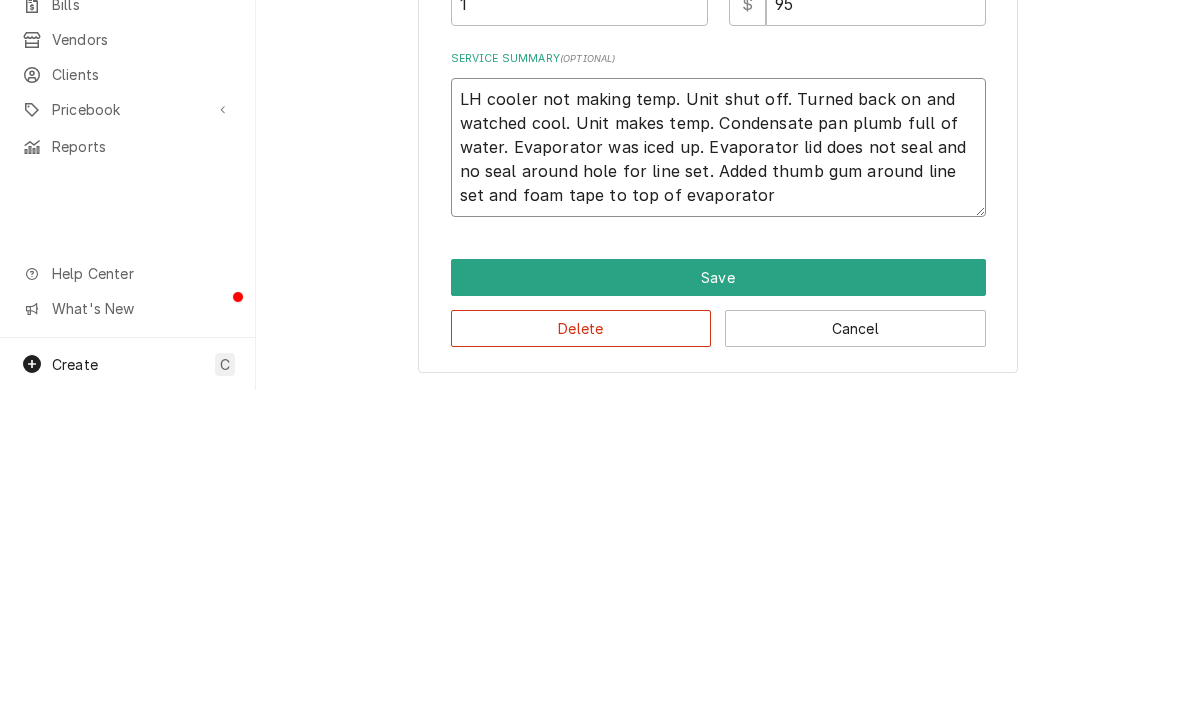 type on "x" 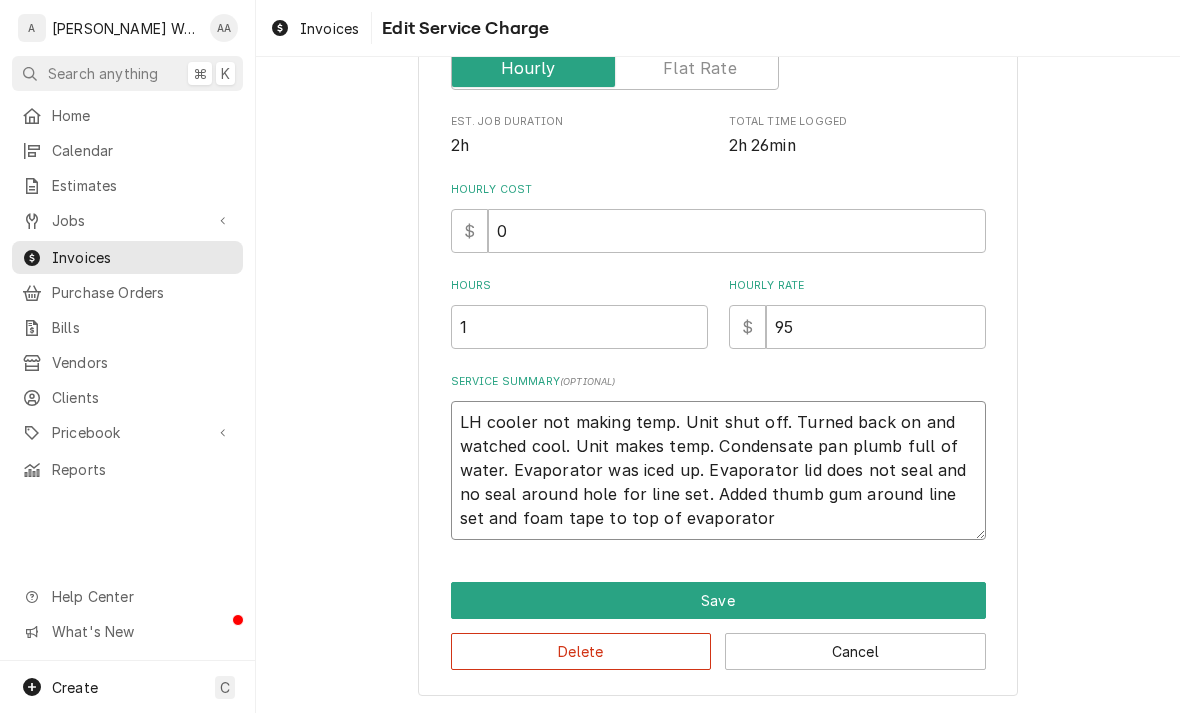 type on "LH cooler not making temp. Unit shut off. Turned back on and watched cool. Unit makes temp. Condensate pan plumb full of water. Evaporator was iced up. Evaporator lid does not seal and no seal around hole for line set. Added thumb gum around line set and foam tape to top of evaporator" 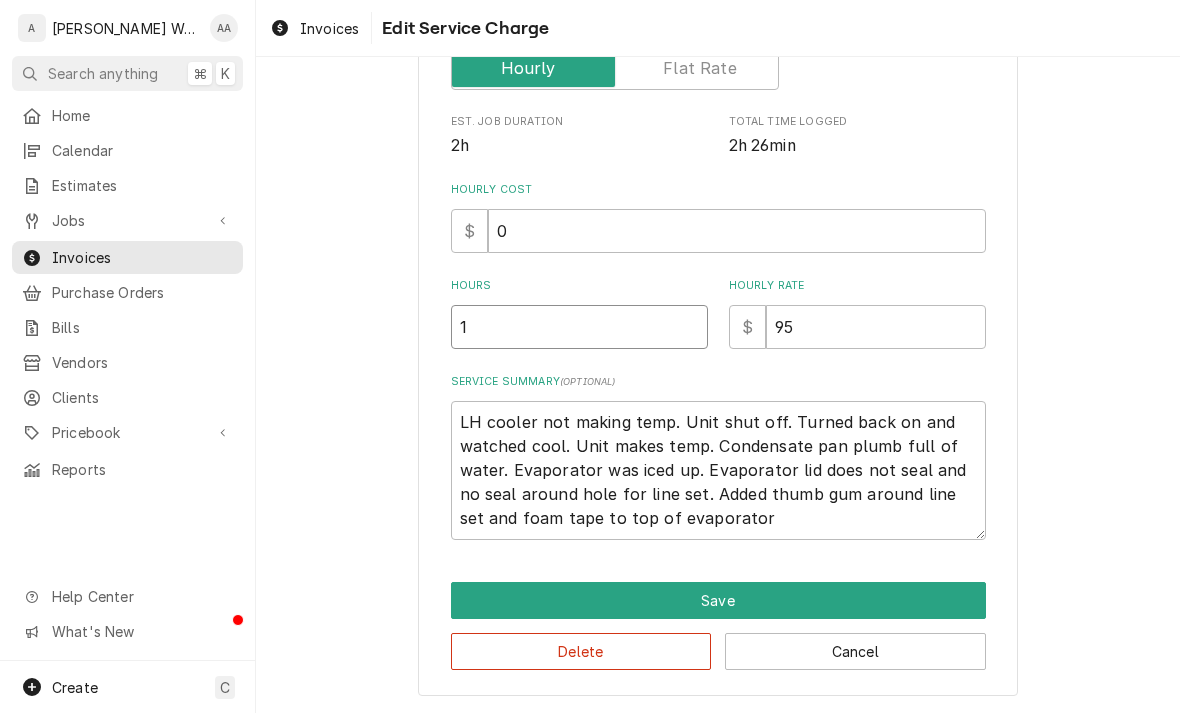 click on "1" at bounding box center [579, 327] 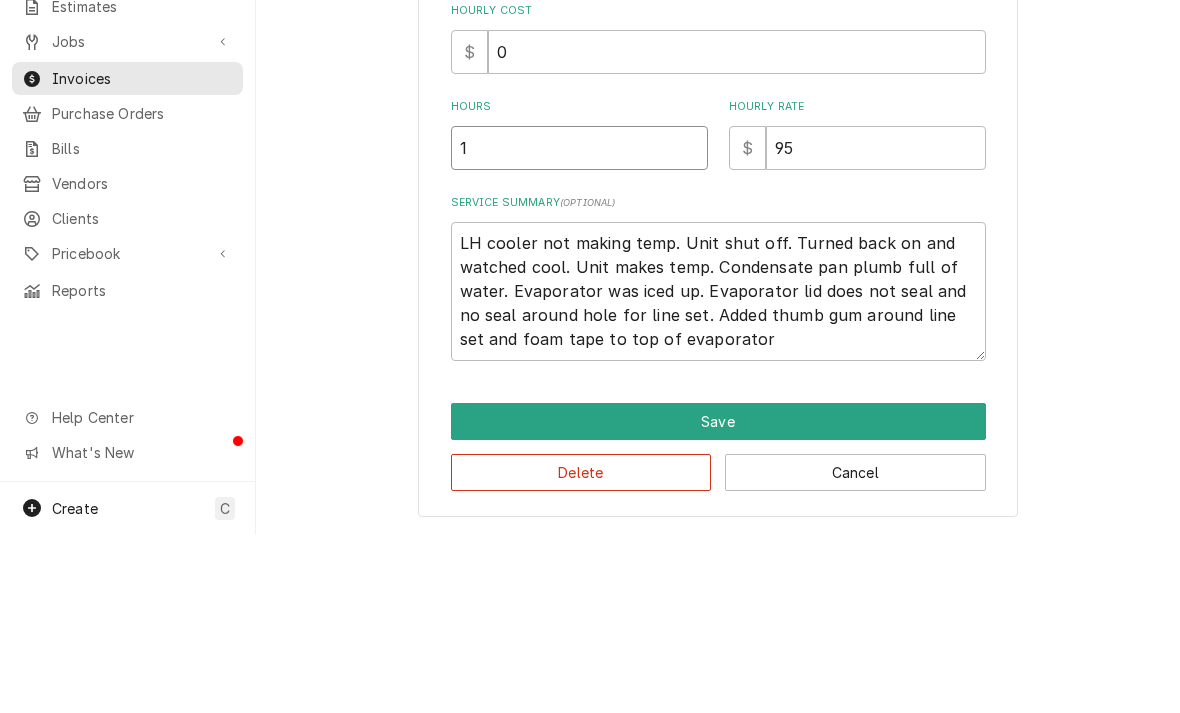 type on "1.5" 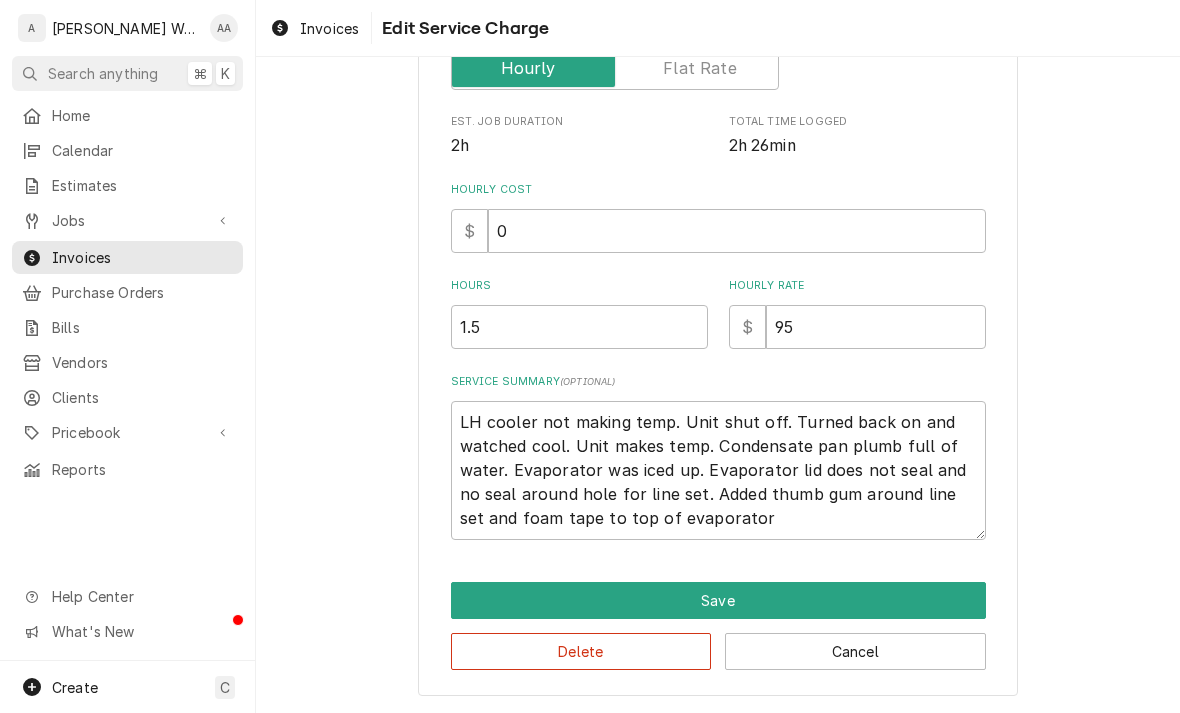 click on "Save" at bounding box center [718, 600] 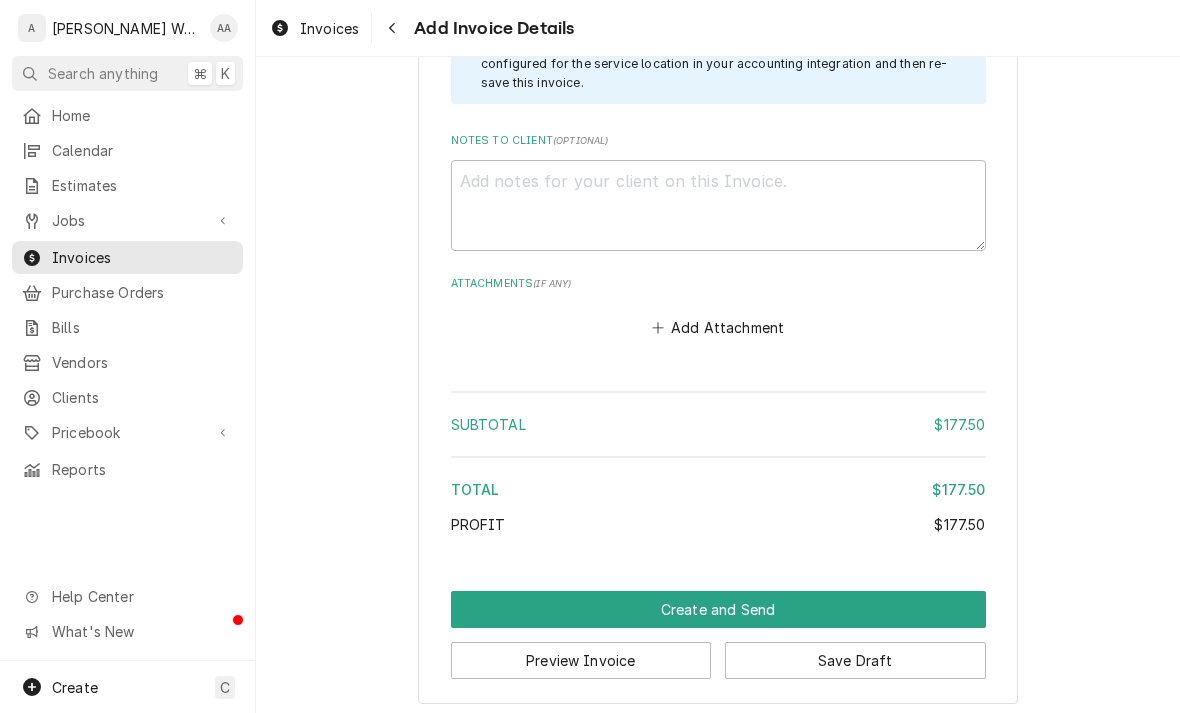 scroll, scrollTop: 2197, scrollLeft: 0, axis: vertical 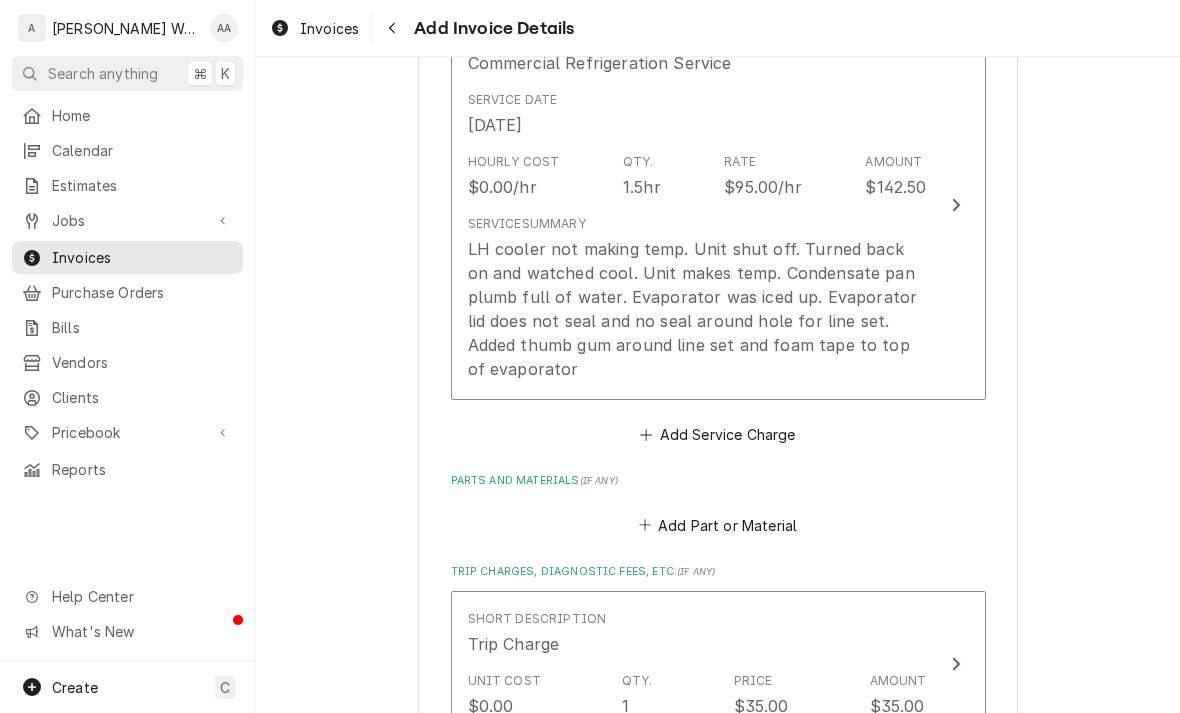click on "LH cooler not making temp. Unit shut off. Turned back on and watched cool. Unit makes temp. Condensate pan plumb full of water. Evaporator was iced up. Evaporator lid does not seal and no seal around hole for line set. Added thumb gum around line set and foam tape to top of evaporator" at bounding box center (697, 309) 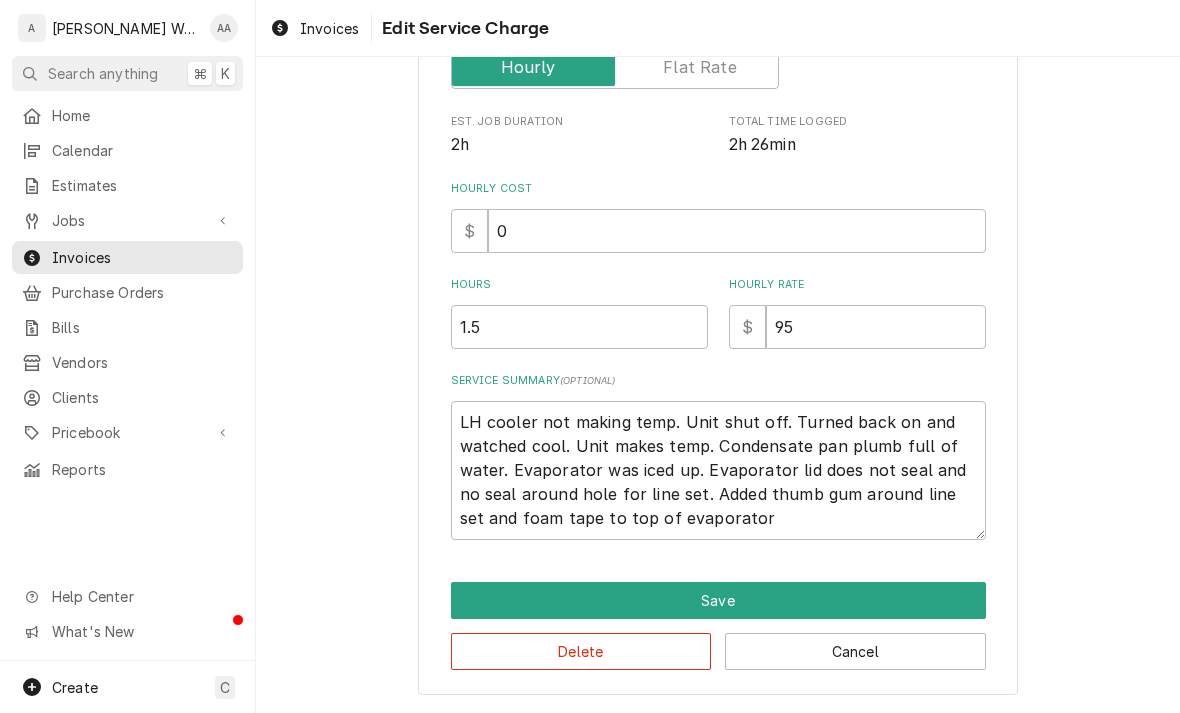 scroll, scrollTop: 260, scrollLeft: 0, axis: vertical 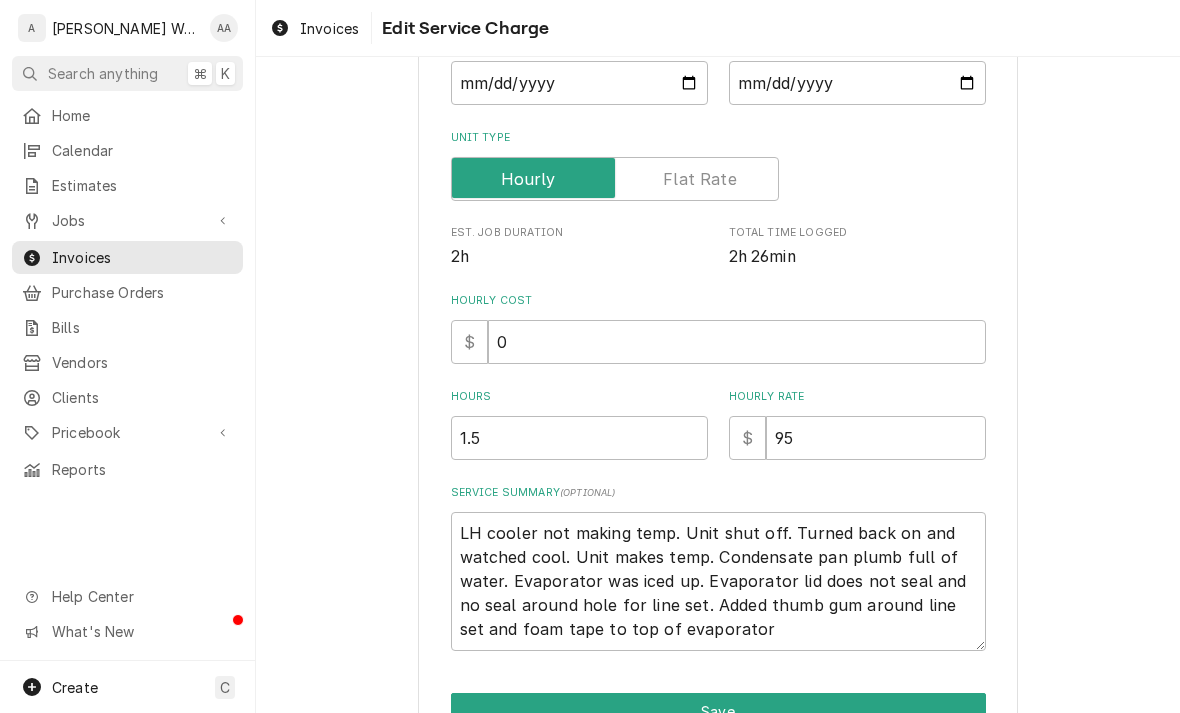 type on "x" 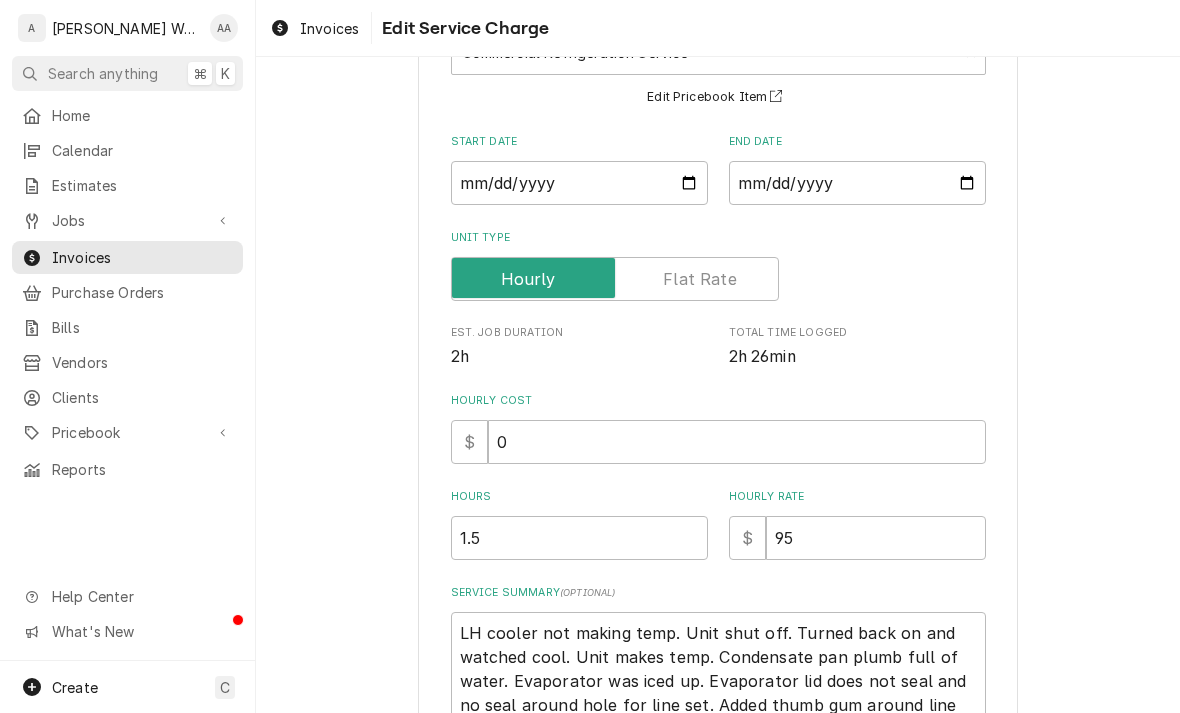 scroll, scrollTop: 158, scrollLeft: 0, axis: vertical 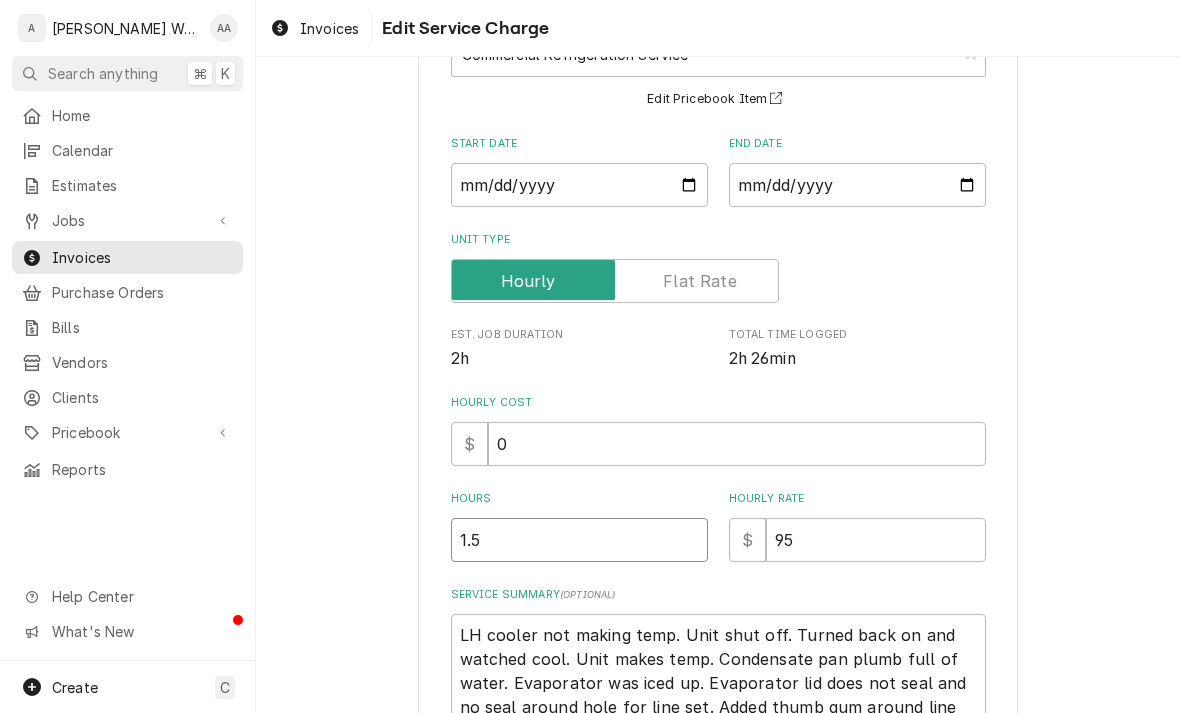 click on "1.5" at bounding box center (579, 540) 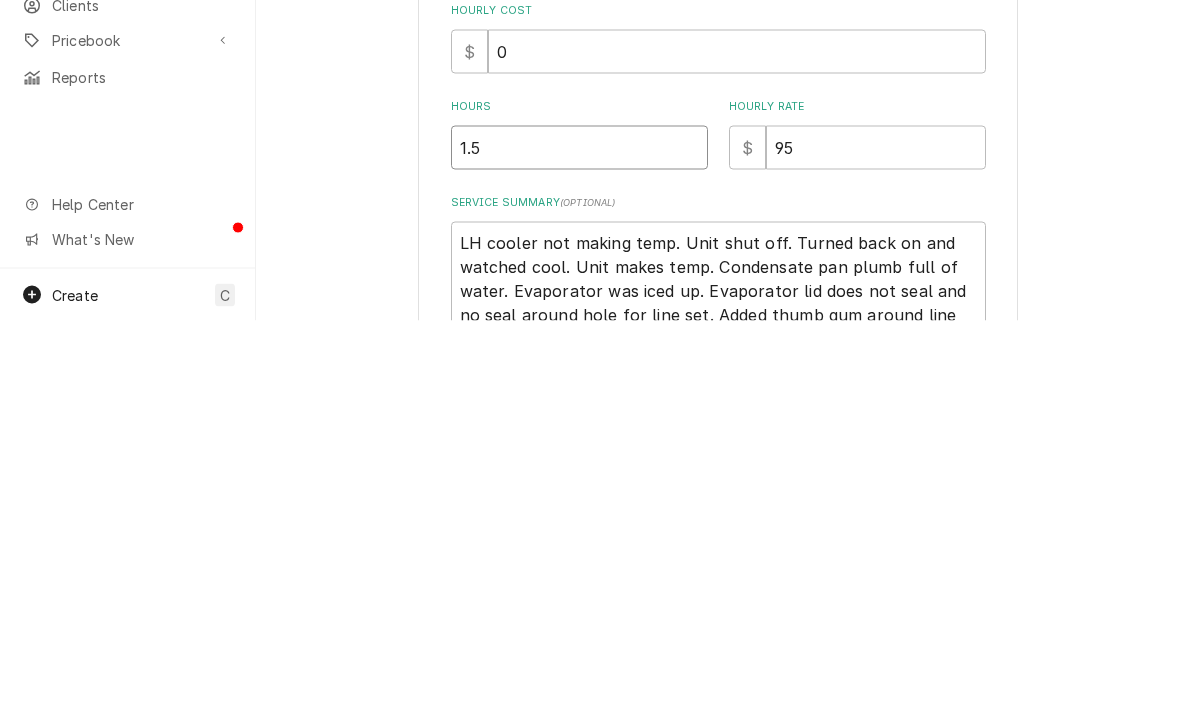 type on "1" 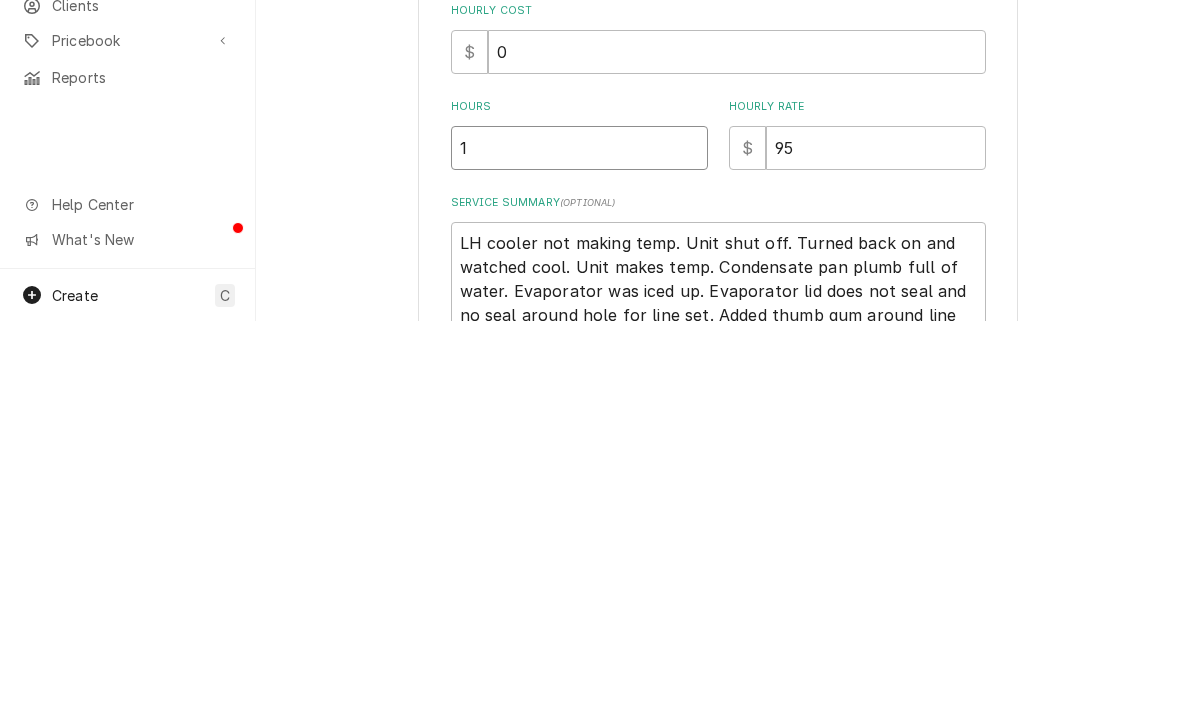 type on "1.2" 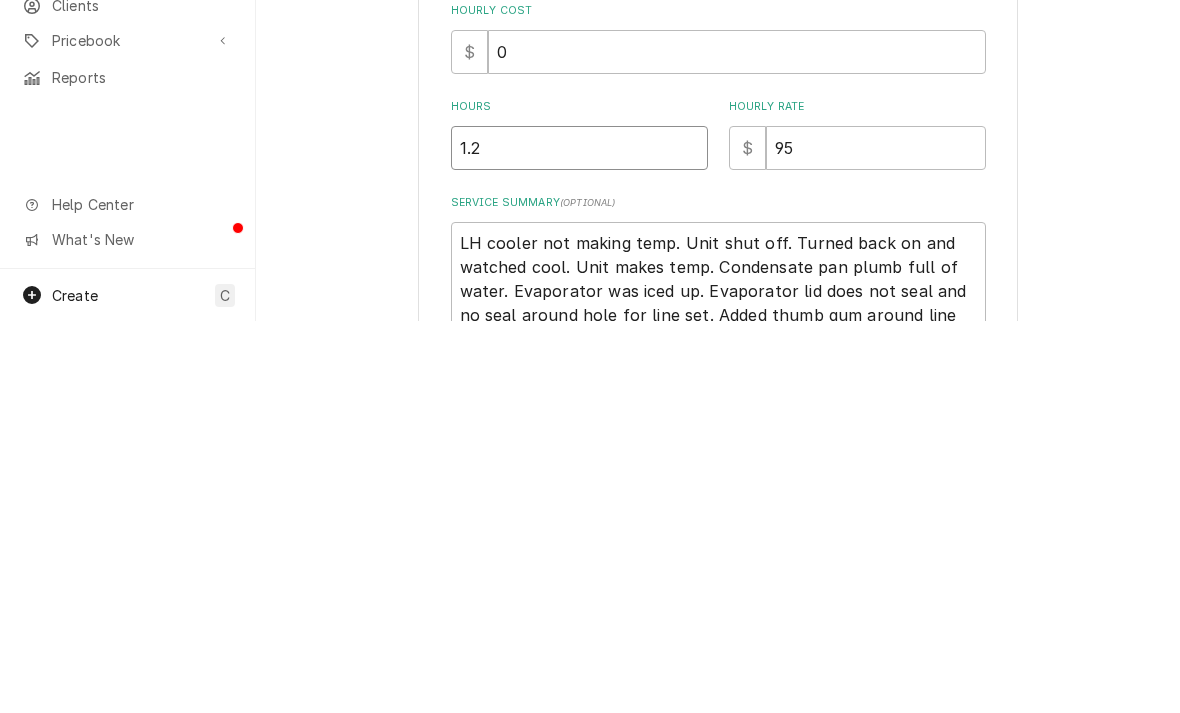 type on "x" 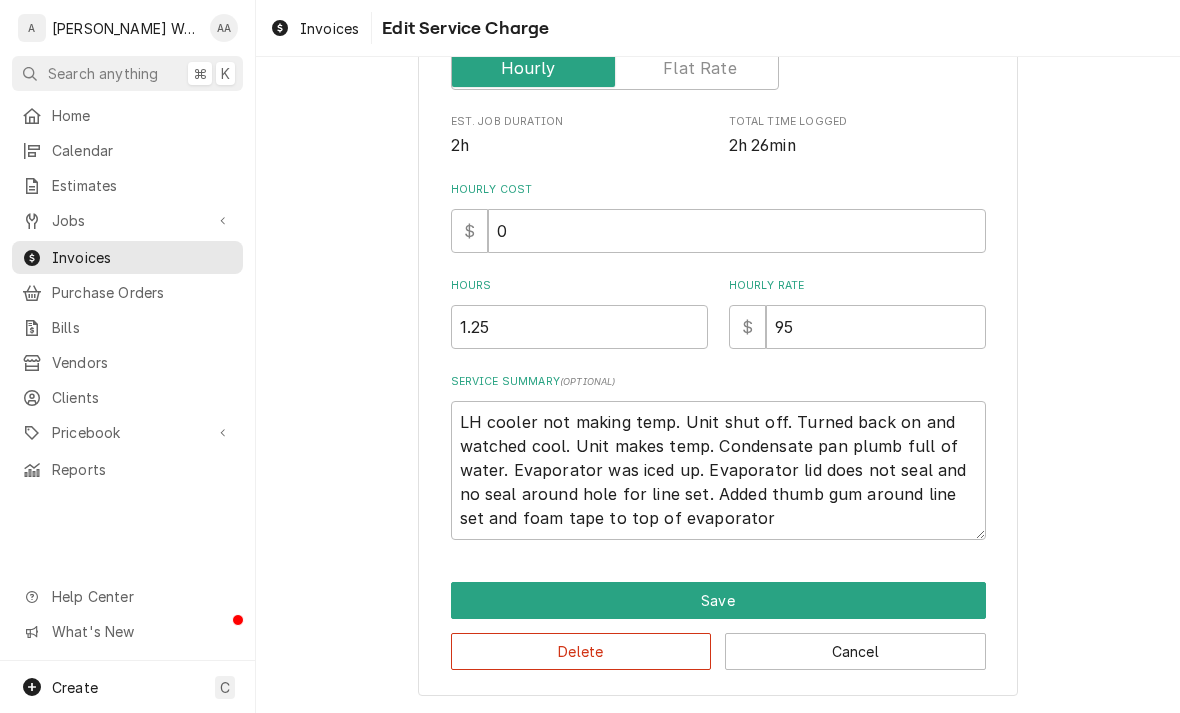 click on "Save" at bounding box center [718, 600] 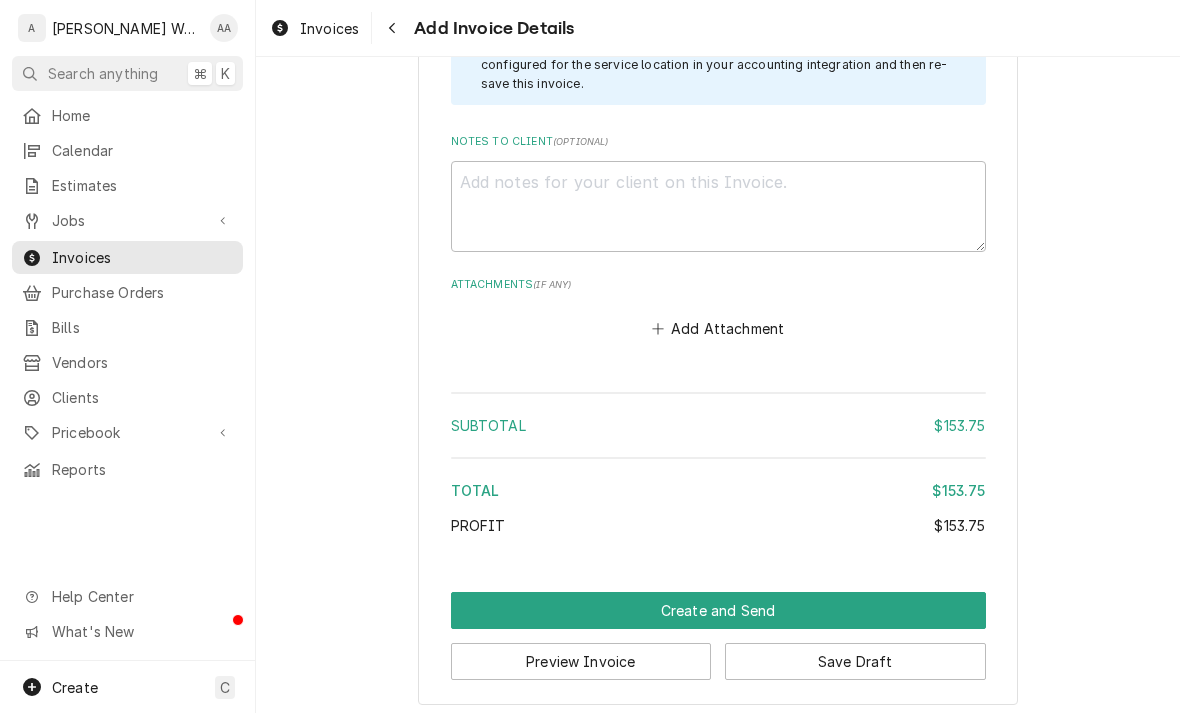 click on "Create and Send" at bounding box center (718, 610) 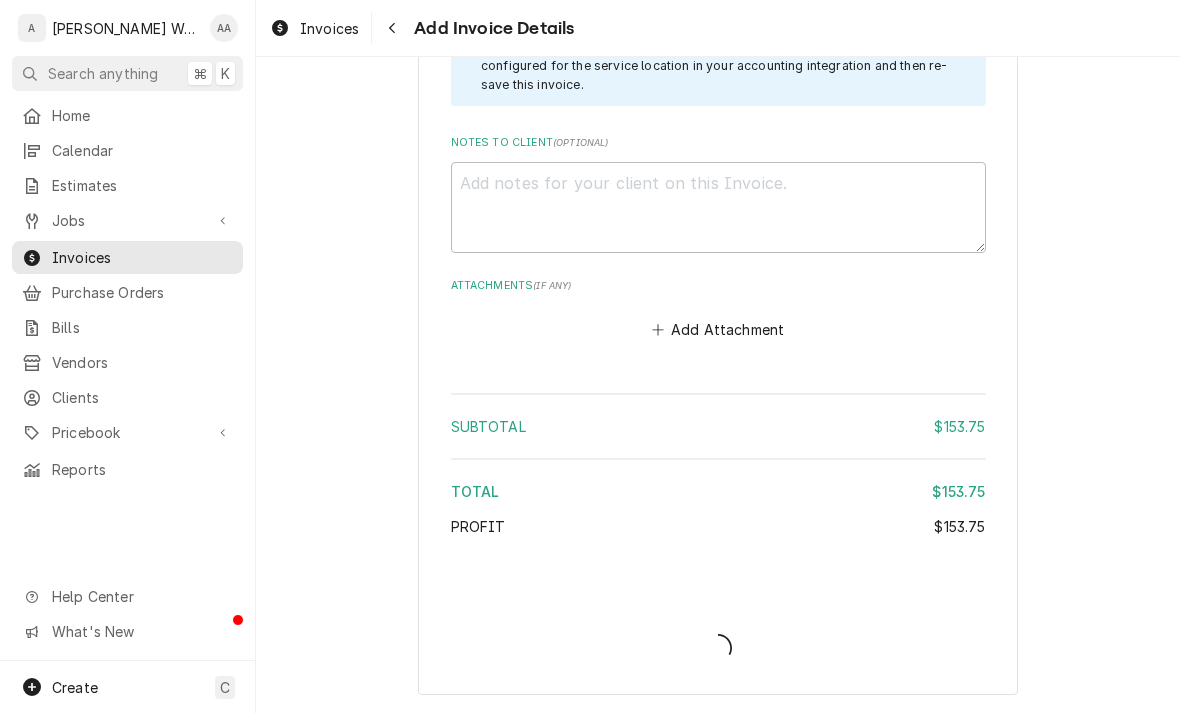 scroll, scrollTop: 2184, scrollLeft: 0, axis: vertical 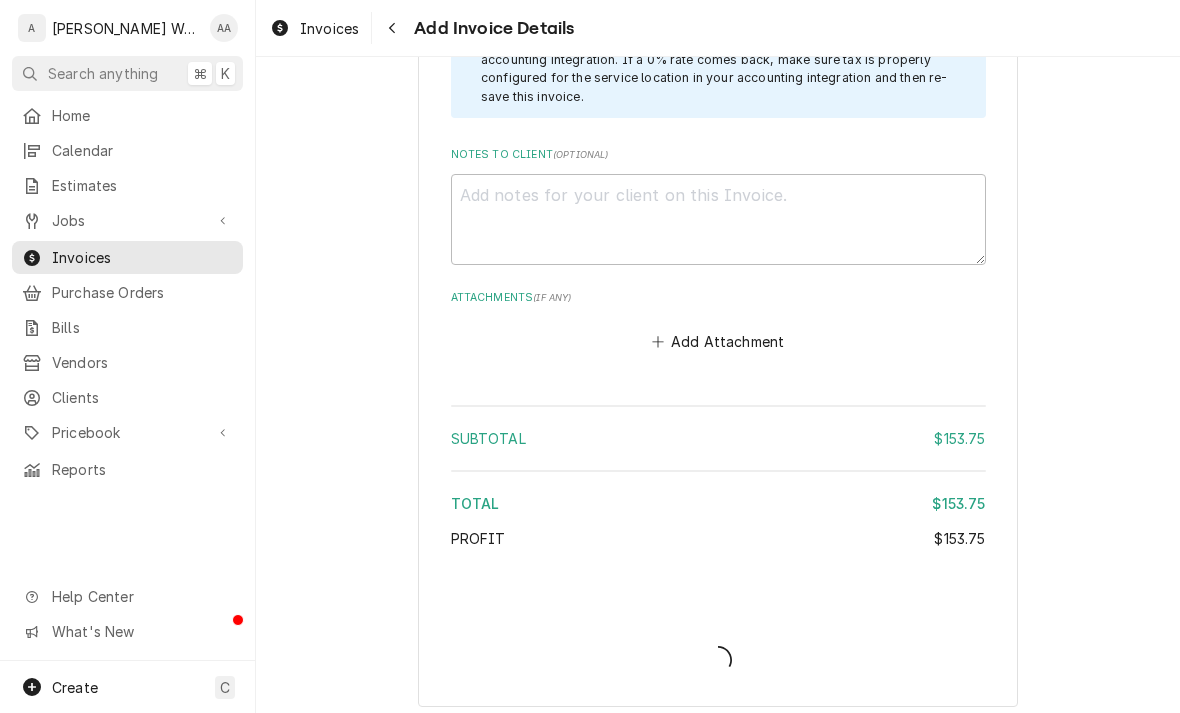 type on "x" 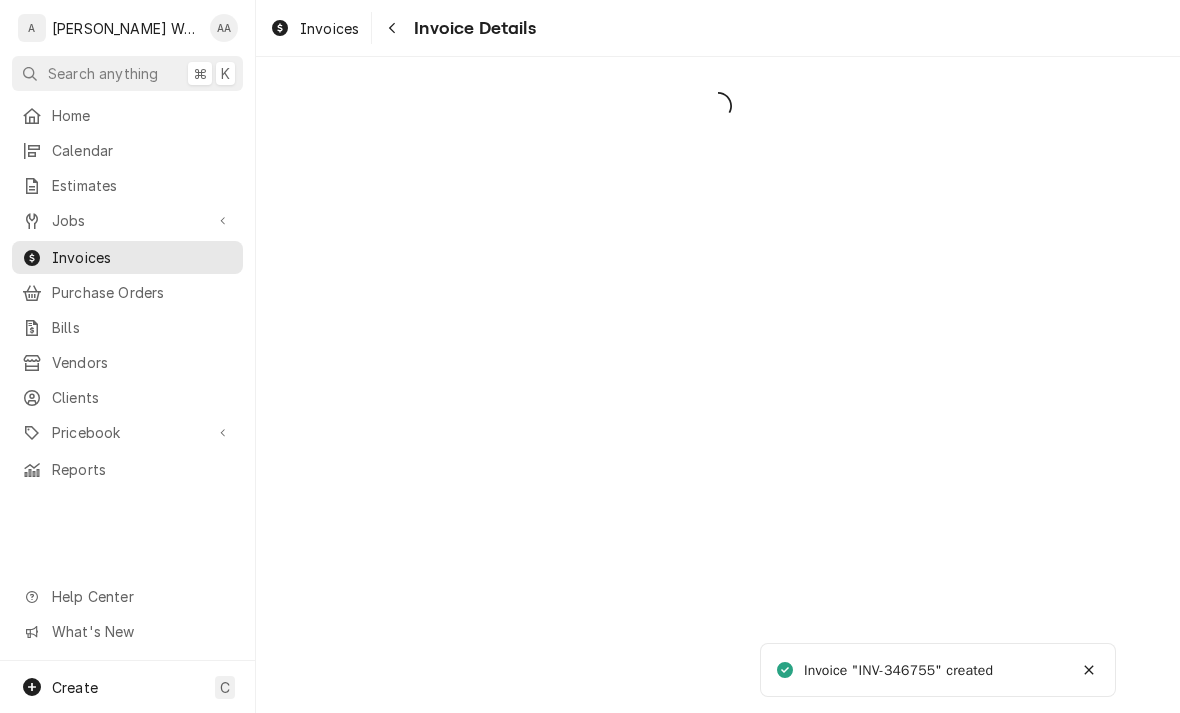 scroll, scrollTop: 0, scrollLeft: 0, axis: both 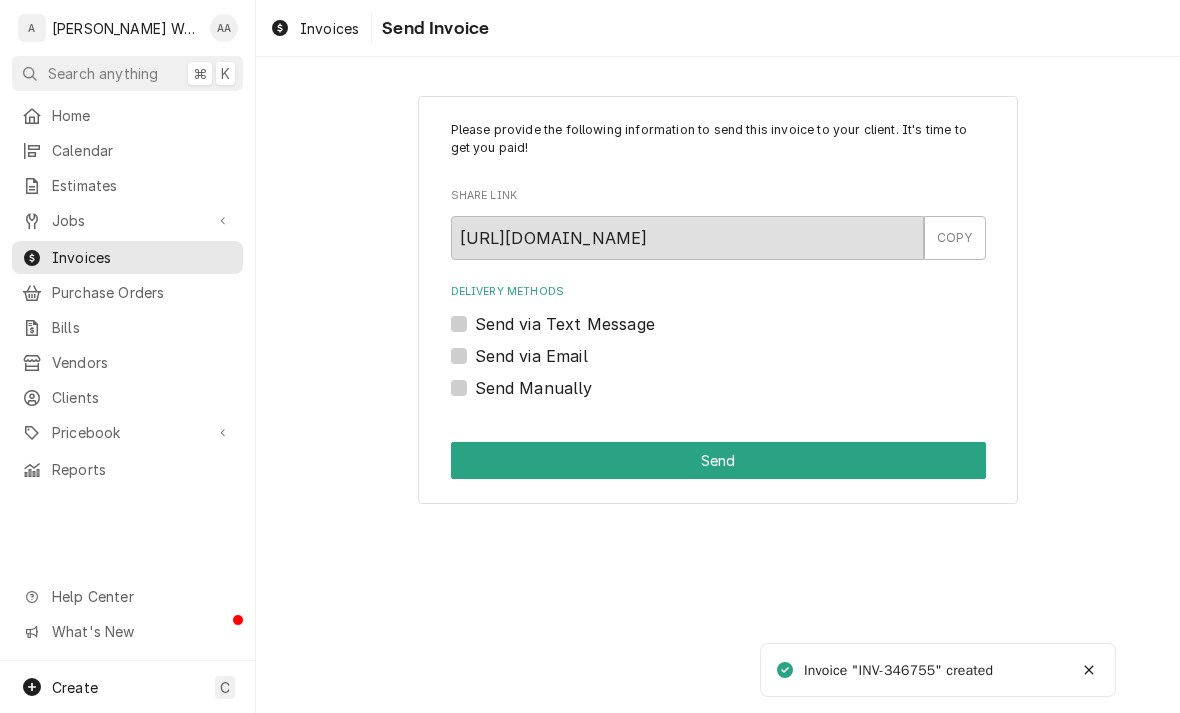click on "Send via Email" at bounding box center (531, 356) 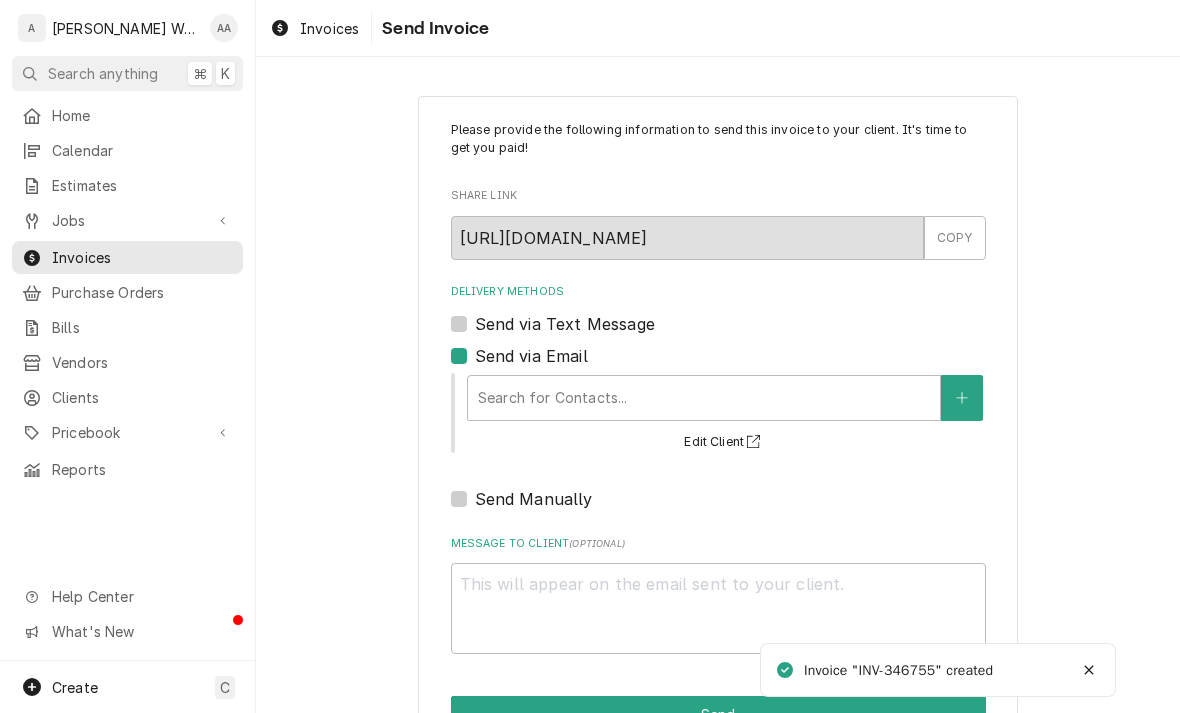 click on "Send via Email" at bounding box center [531, 356] 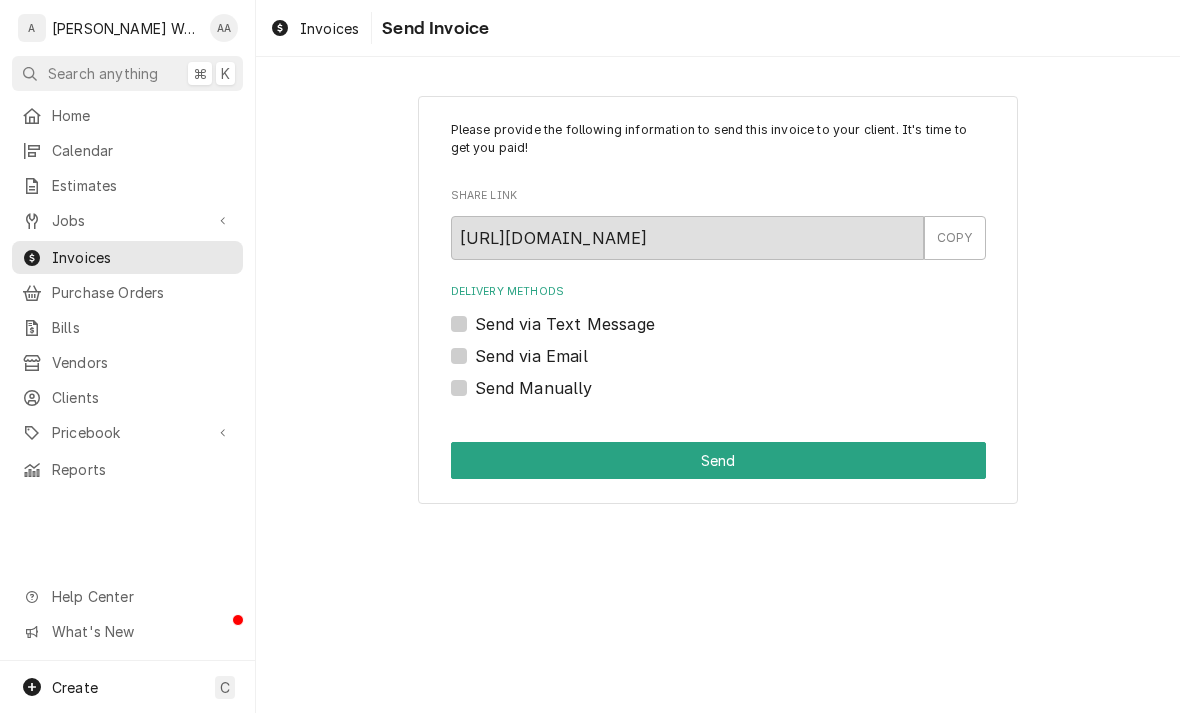 click on "Send Manually" at bounding box center [534, 388] 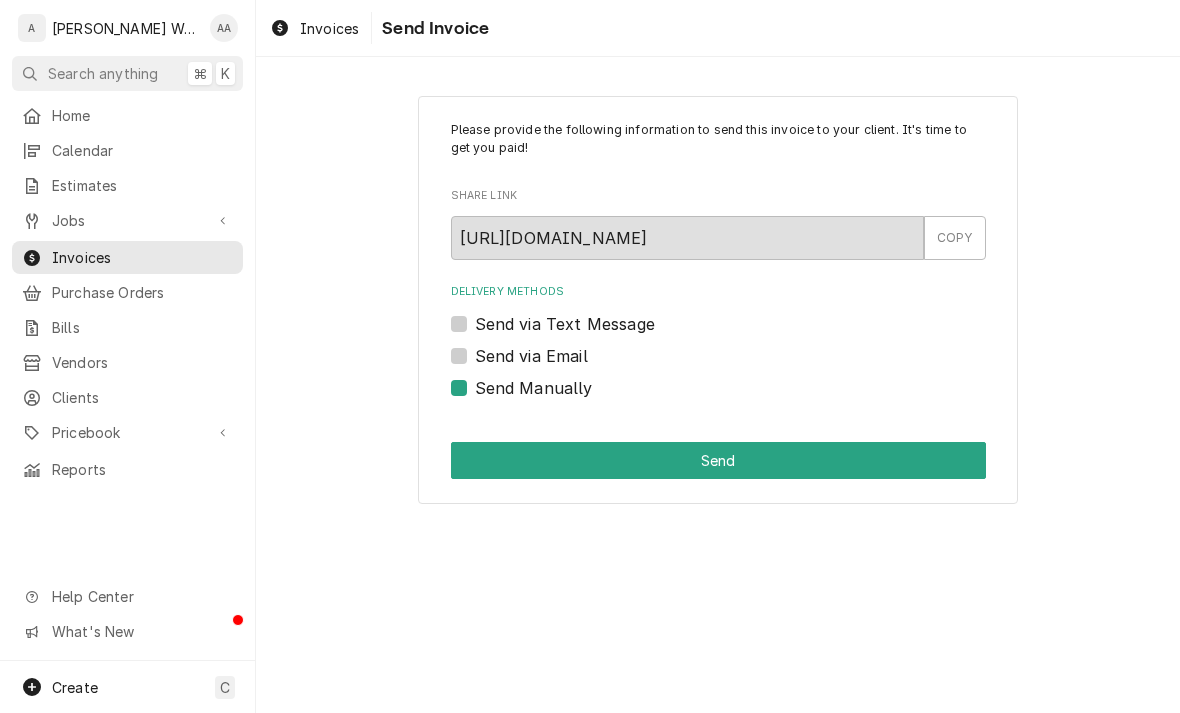 click on "Send" at bounding box center [718, 460] 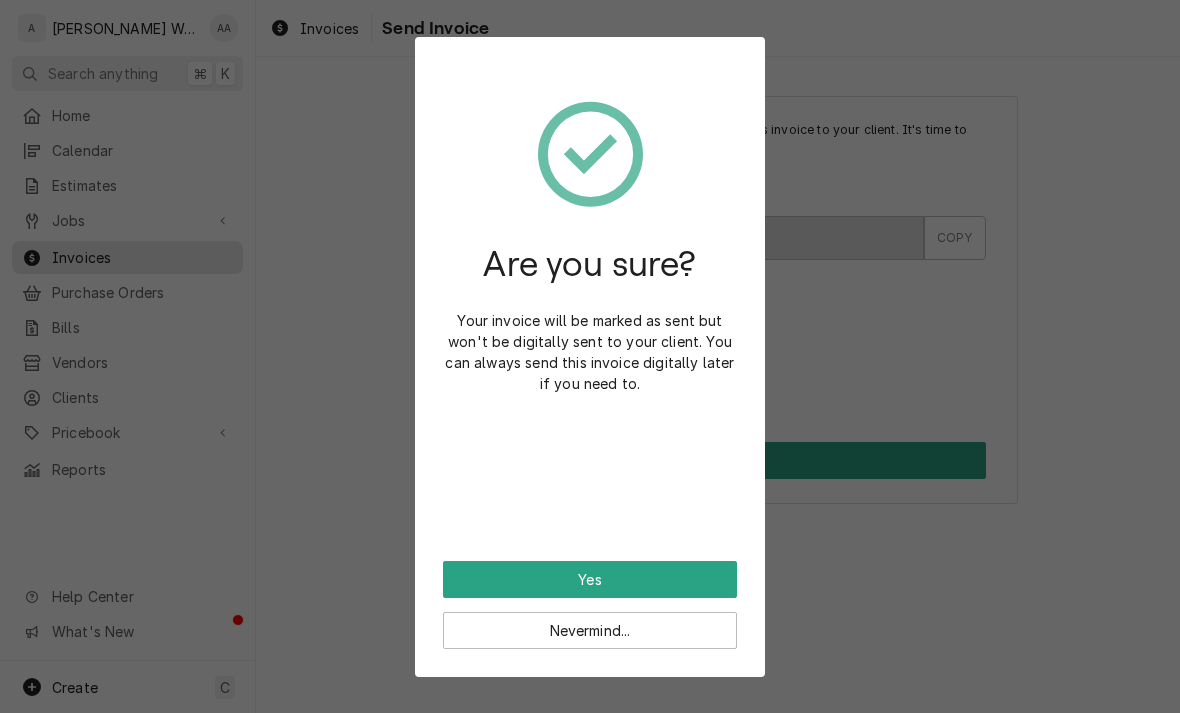 click on "Yes" at bounding box center (590, 579) 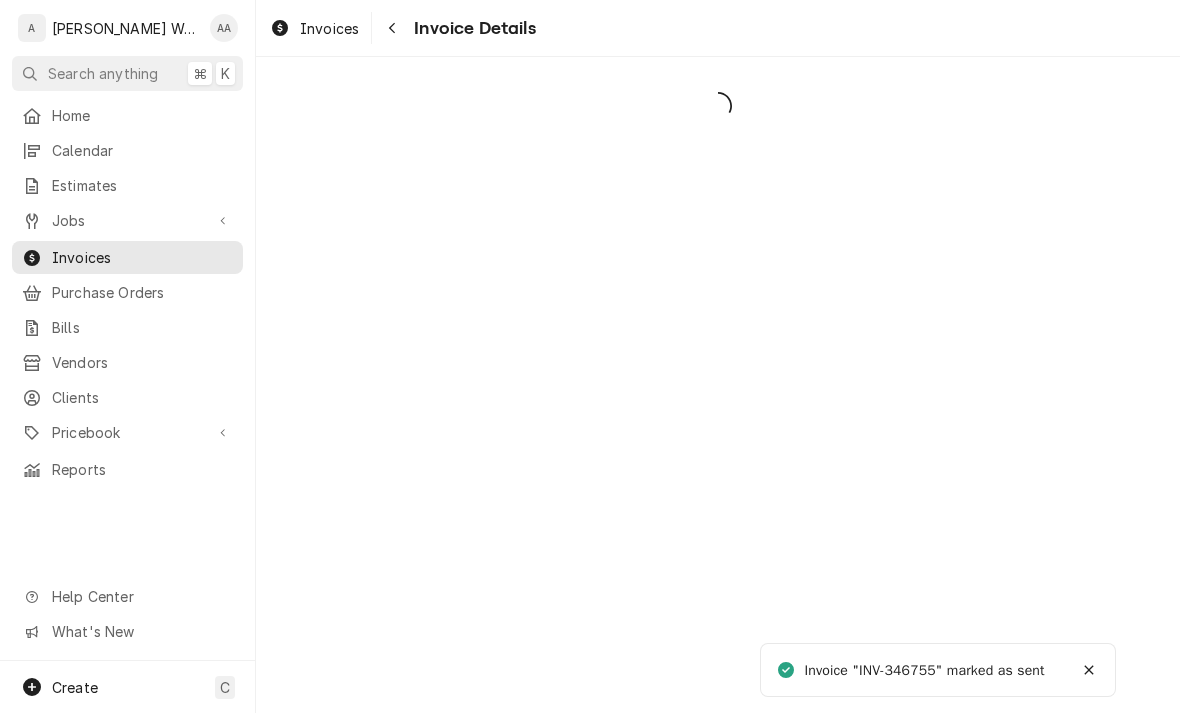 scroll, scrollTop: 0, scrollLeft: 0, axis: both 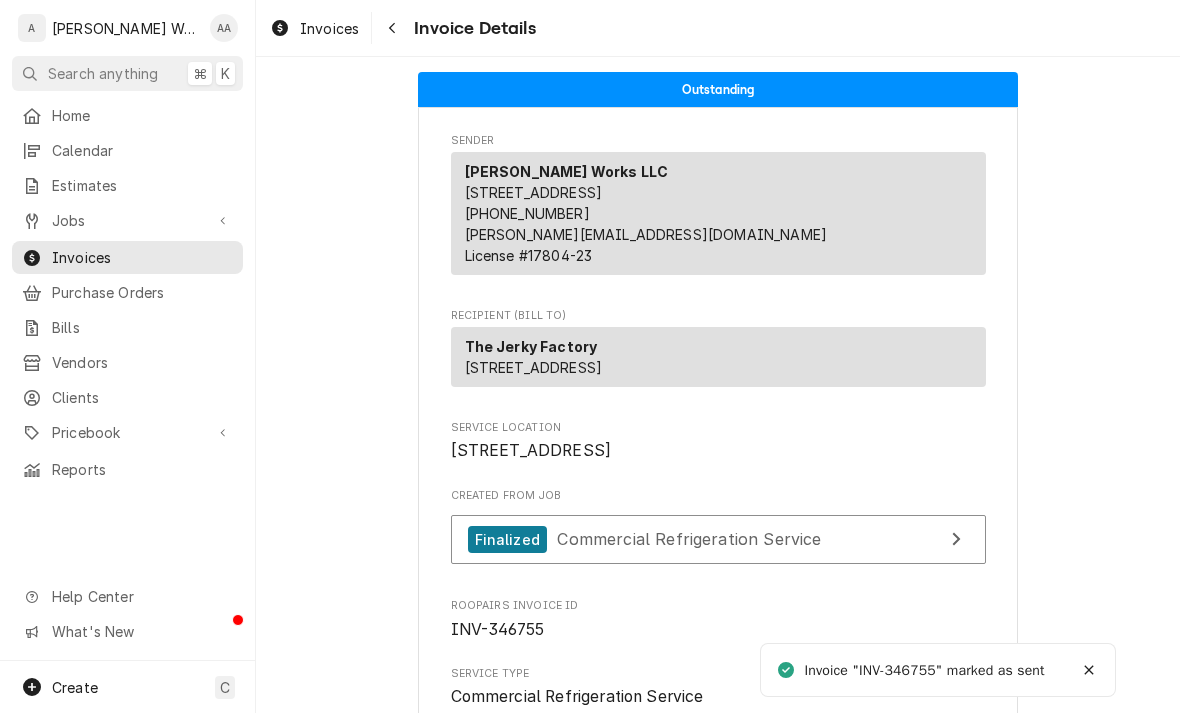 click on "Invoices" at bounding box center [142, 257] 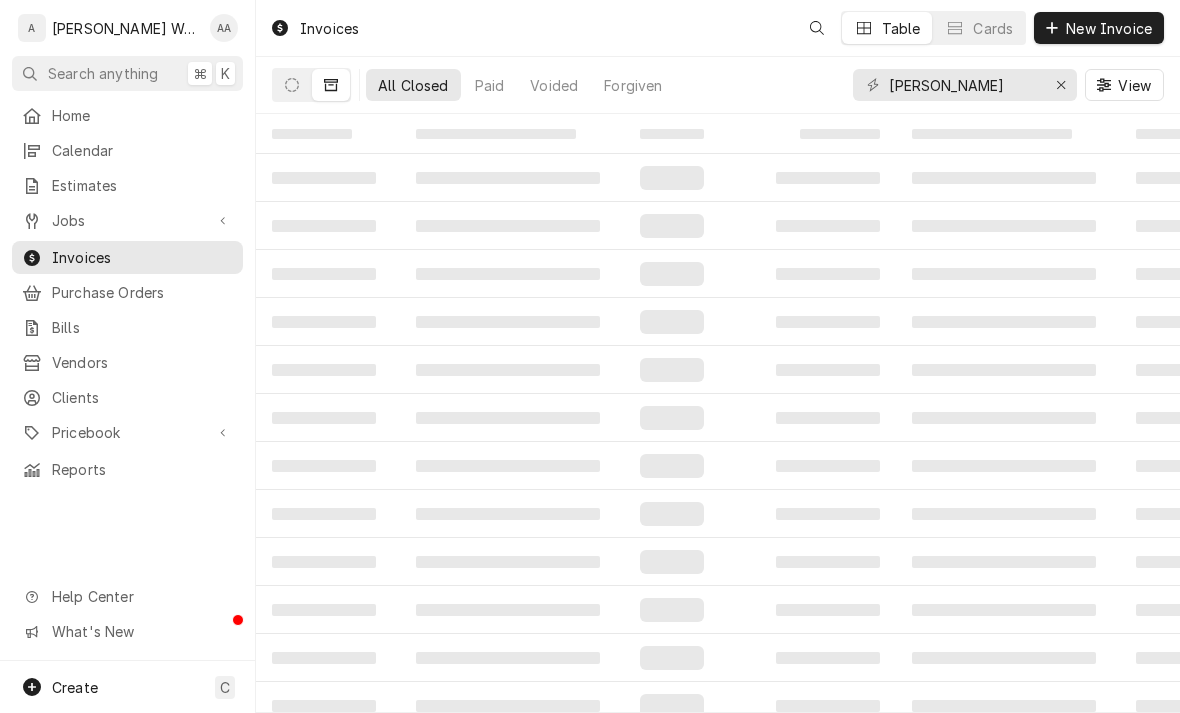 scroll, scrollTop: 0, scrollLeft: 0, axis: both 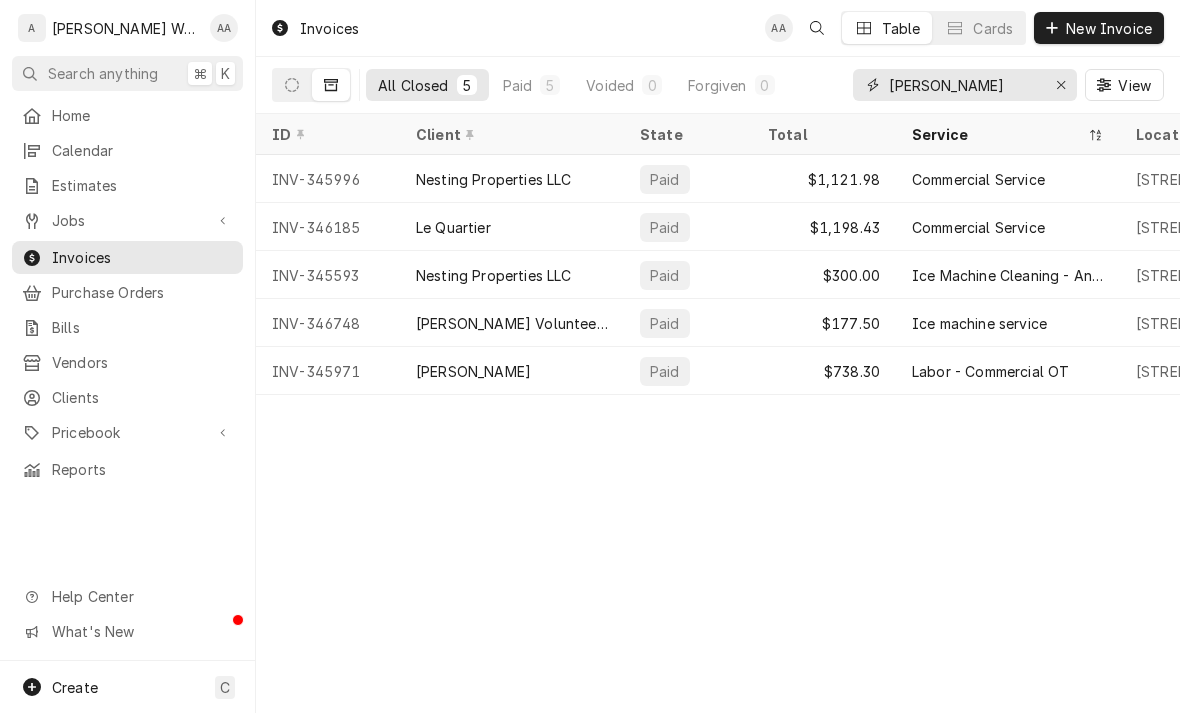 click at bounding box center [1061, 85] 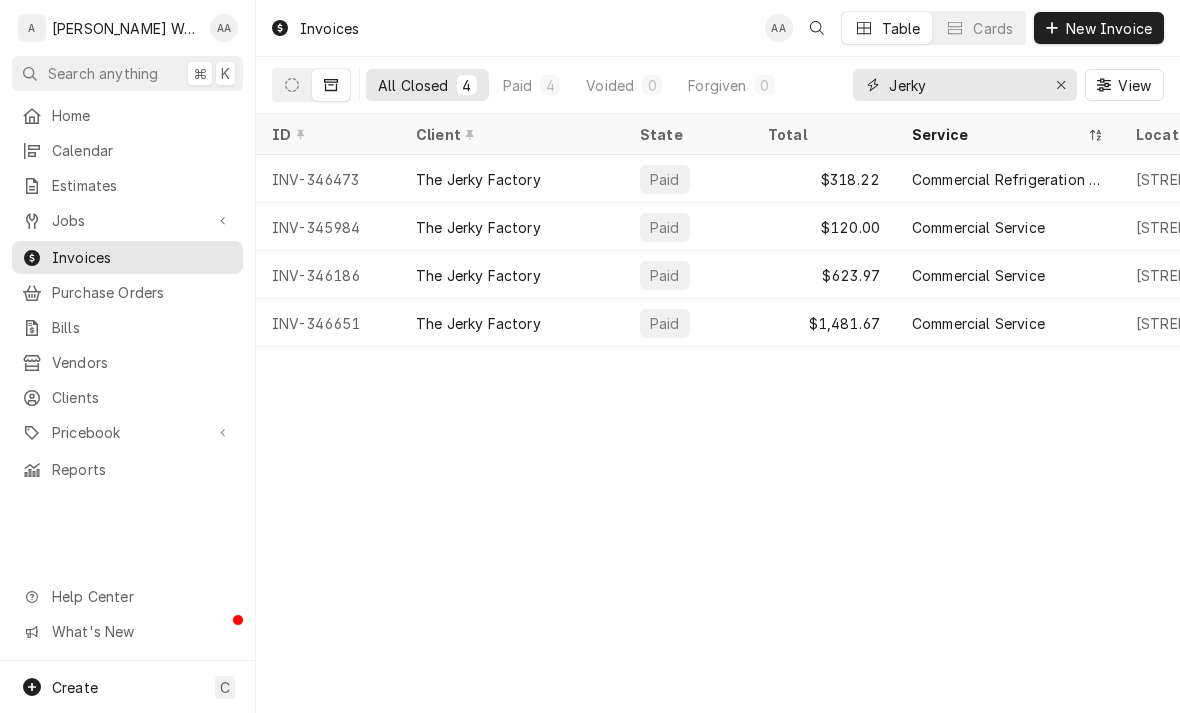 type on "Jerky" 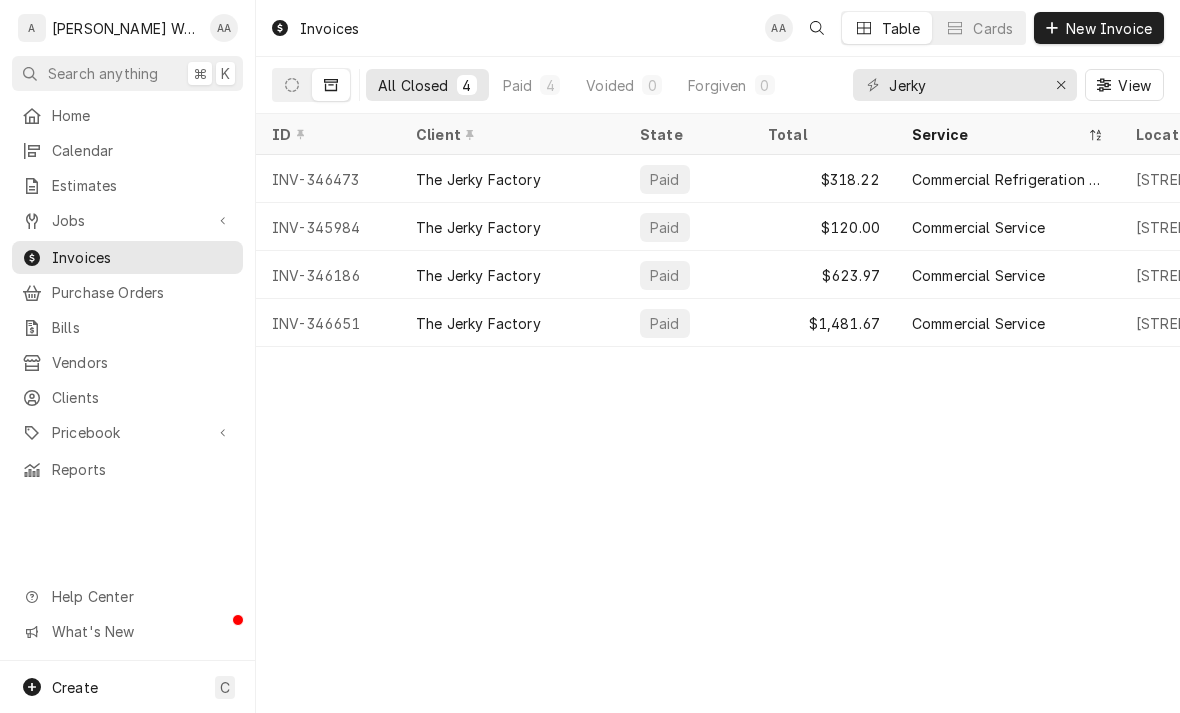 click 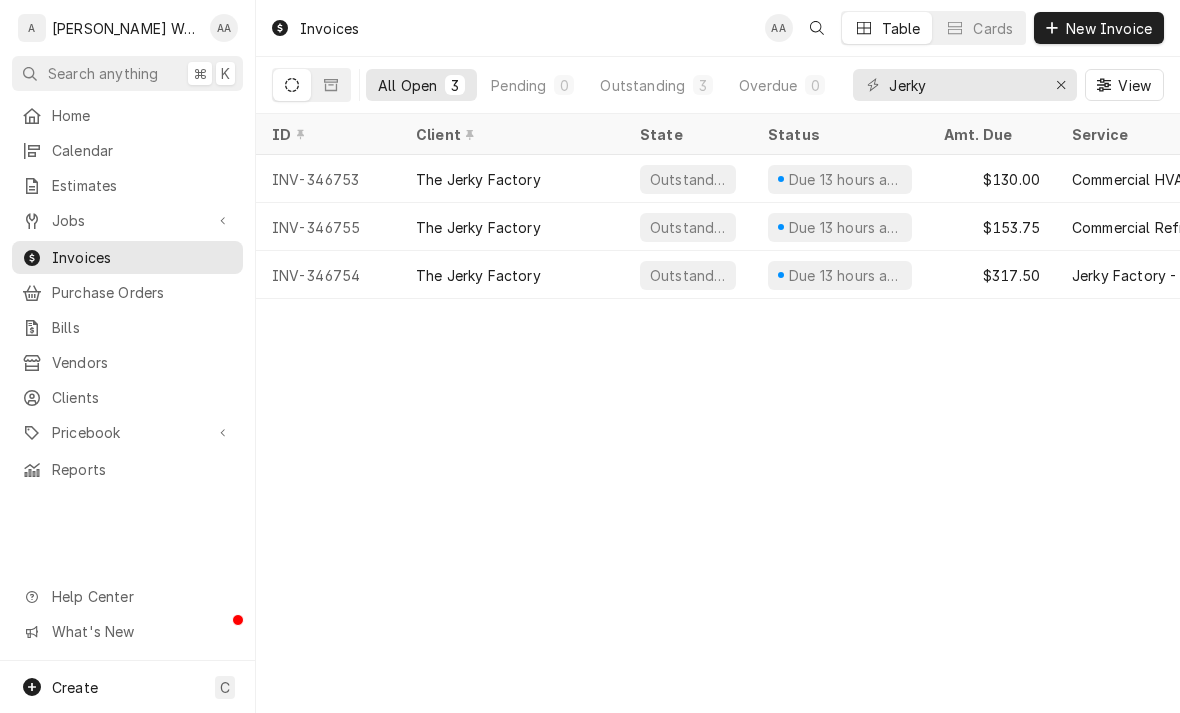 click on "The Jerky Factory" at bounding box center (512, 275) 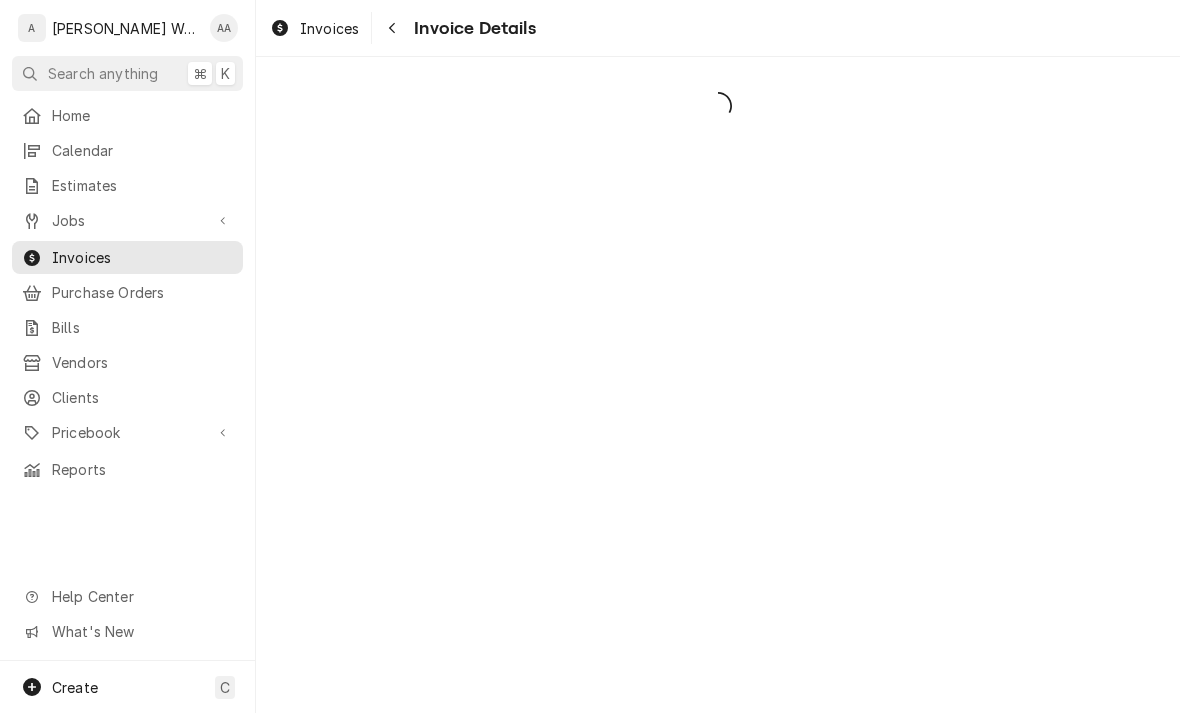 scroll, scrollTop: 0, scrollLeft: 0, axis: both 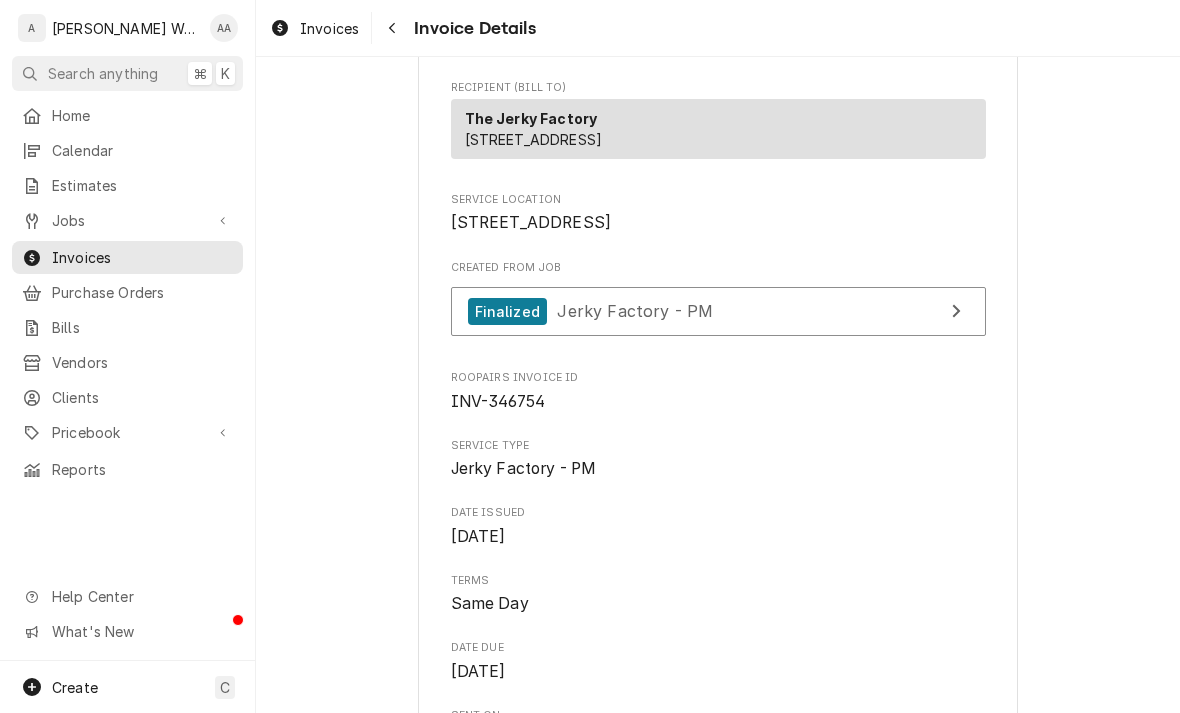 click on "Jerky Factory - PM" at bounding box center (635, 311) 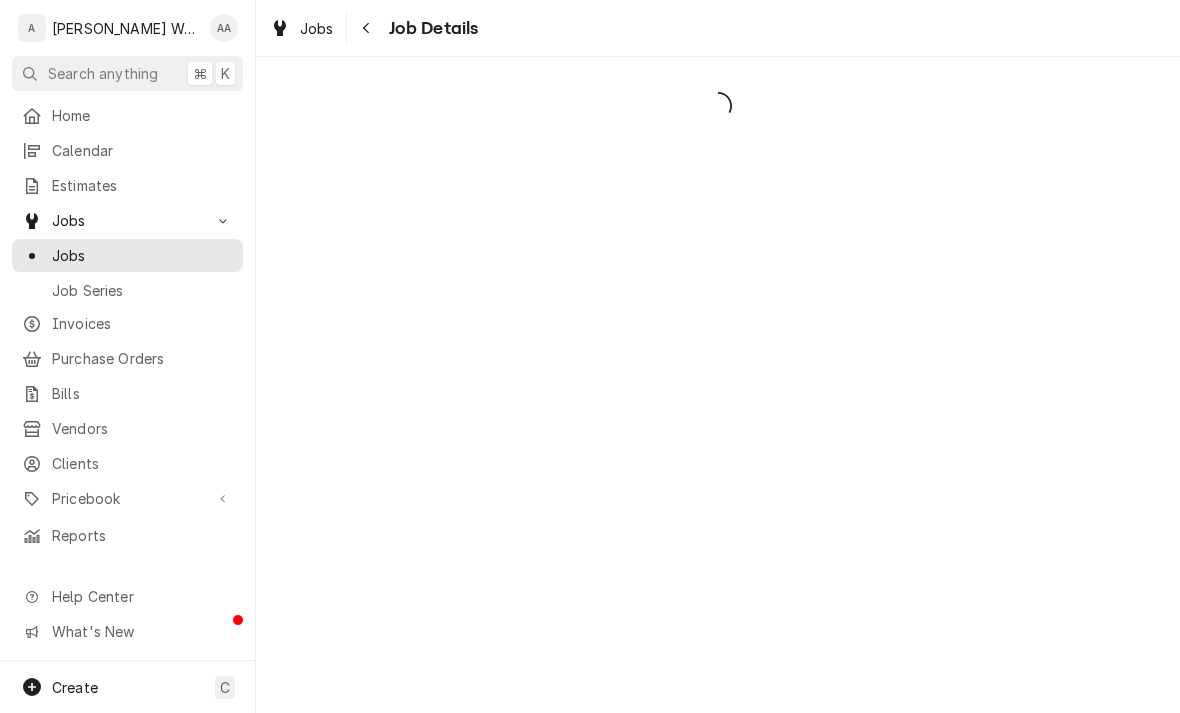 scroll, scrollTop: 0, scrollLeft: 0, axis: both 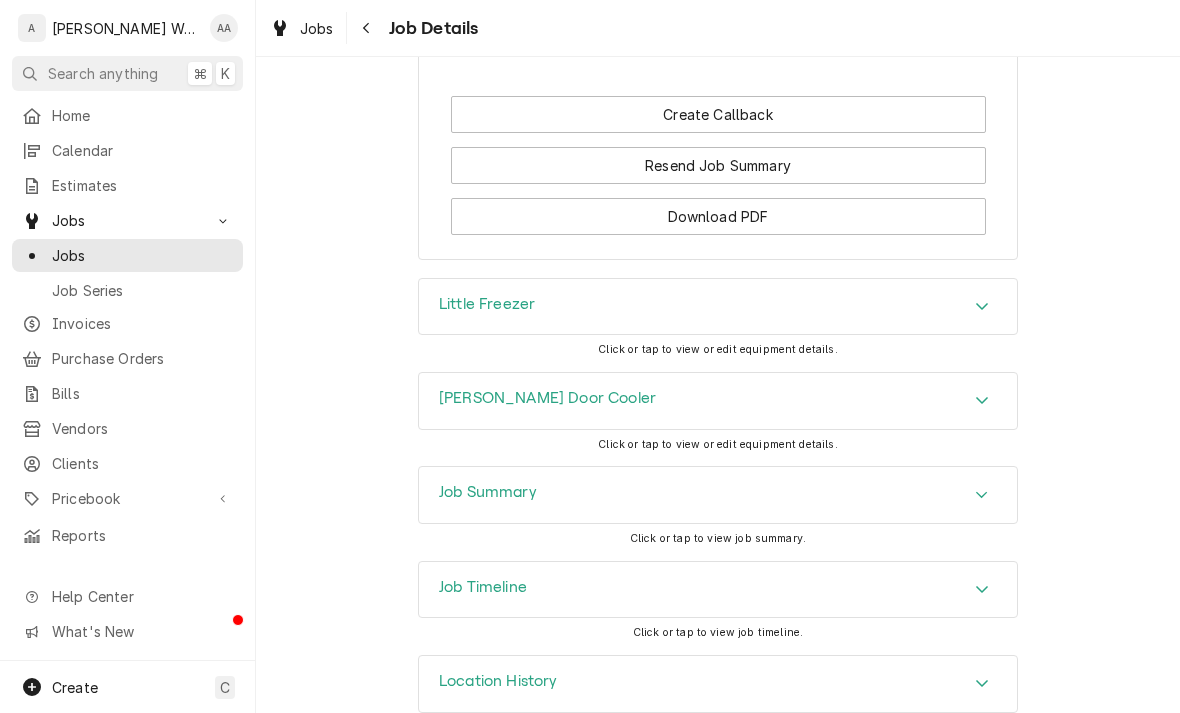 click on "Job Summary" at bounding box center (488, 492) 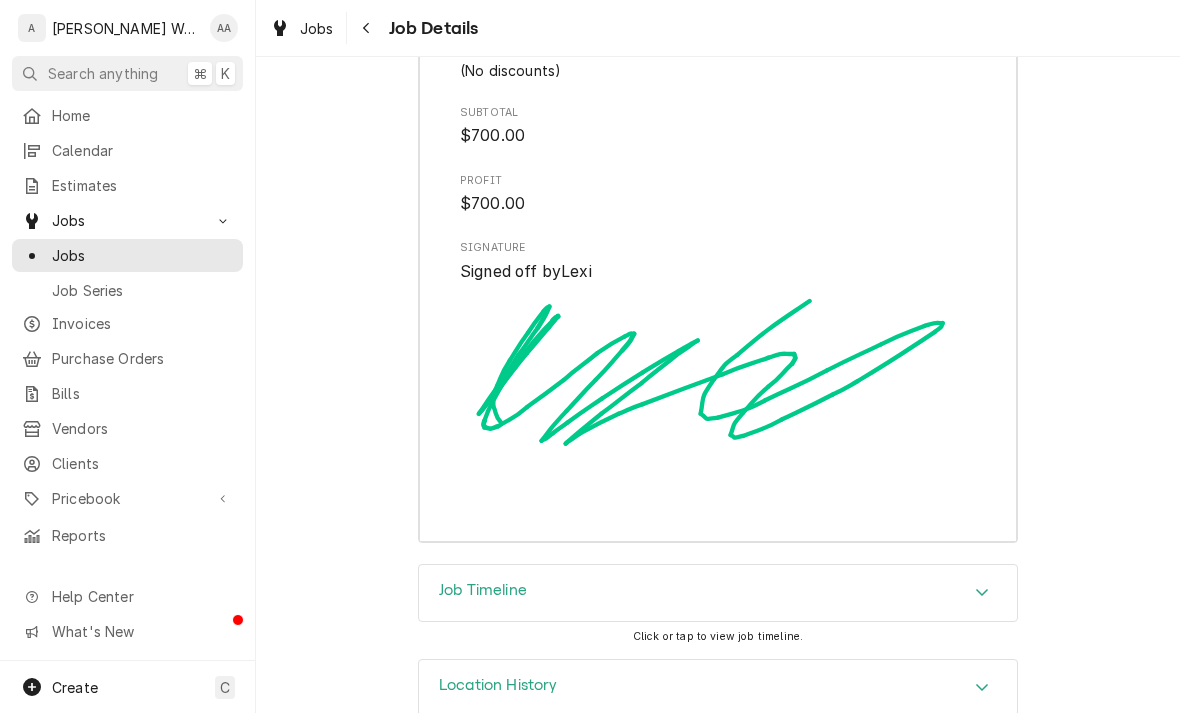 scroll, scrollTop: 3286, scrollLeft: 0, axis: vertical 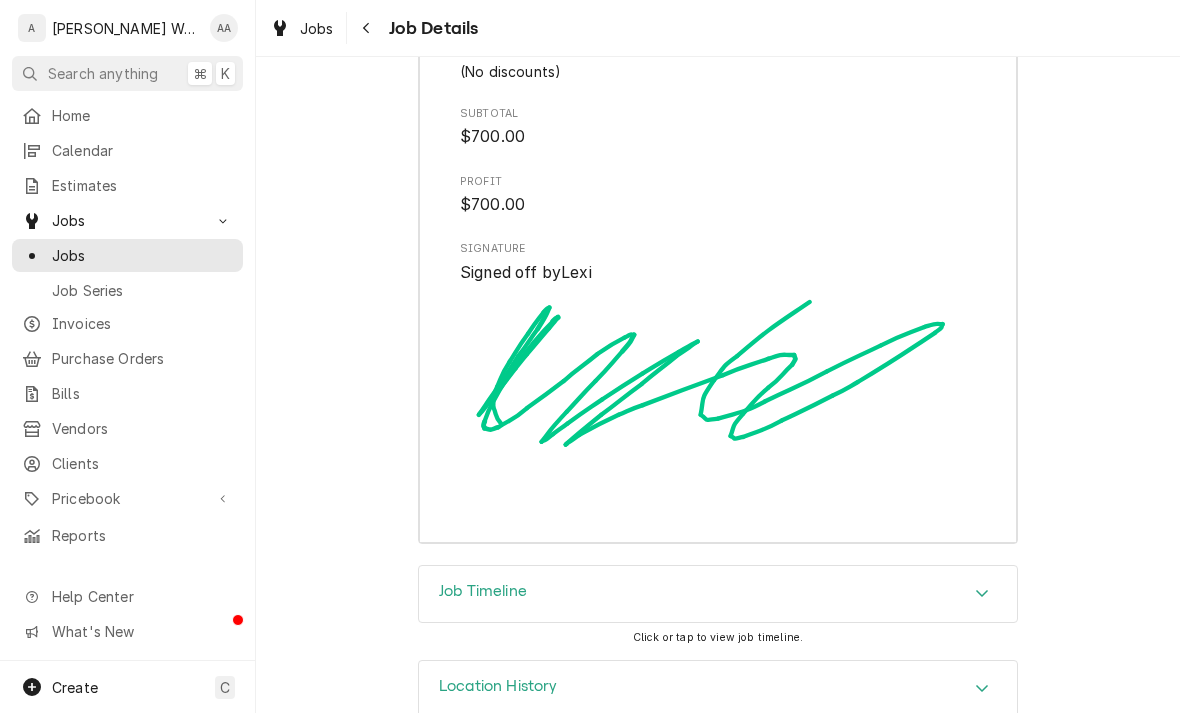 click on "Invoices" at bounding box center (142, 323) 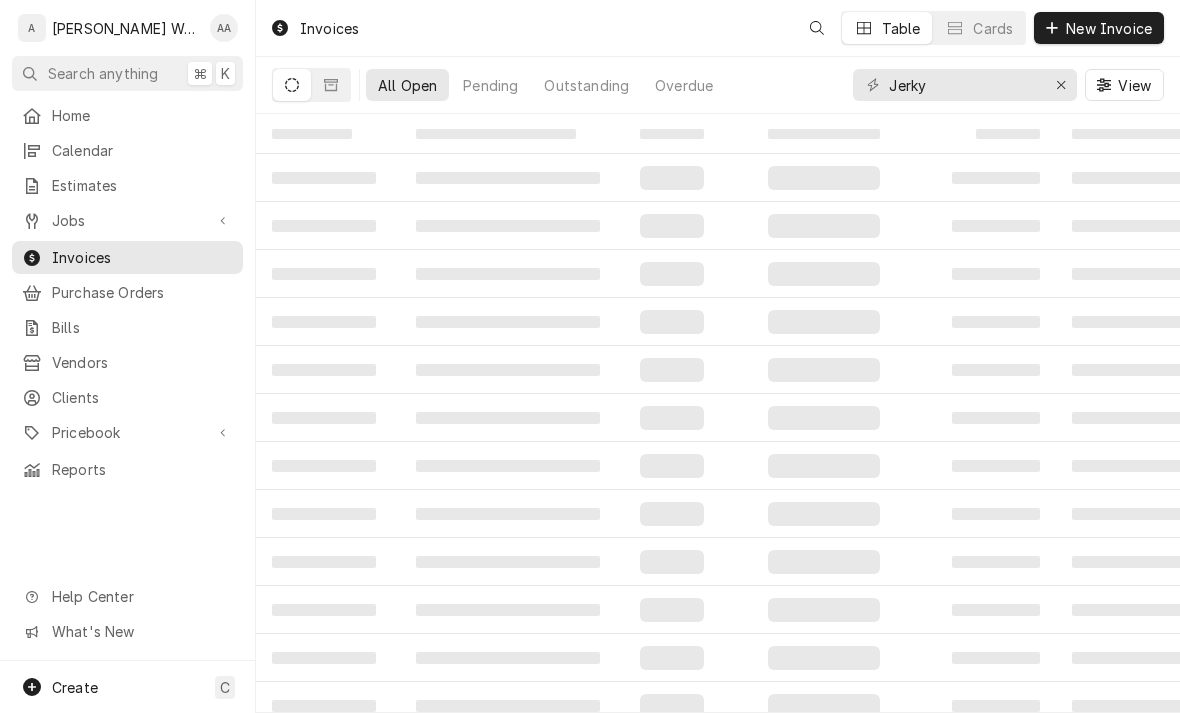 scroll, scrollTop: 0, scrollLeft: 0, axis: both 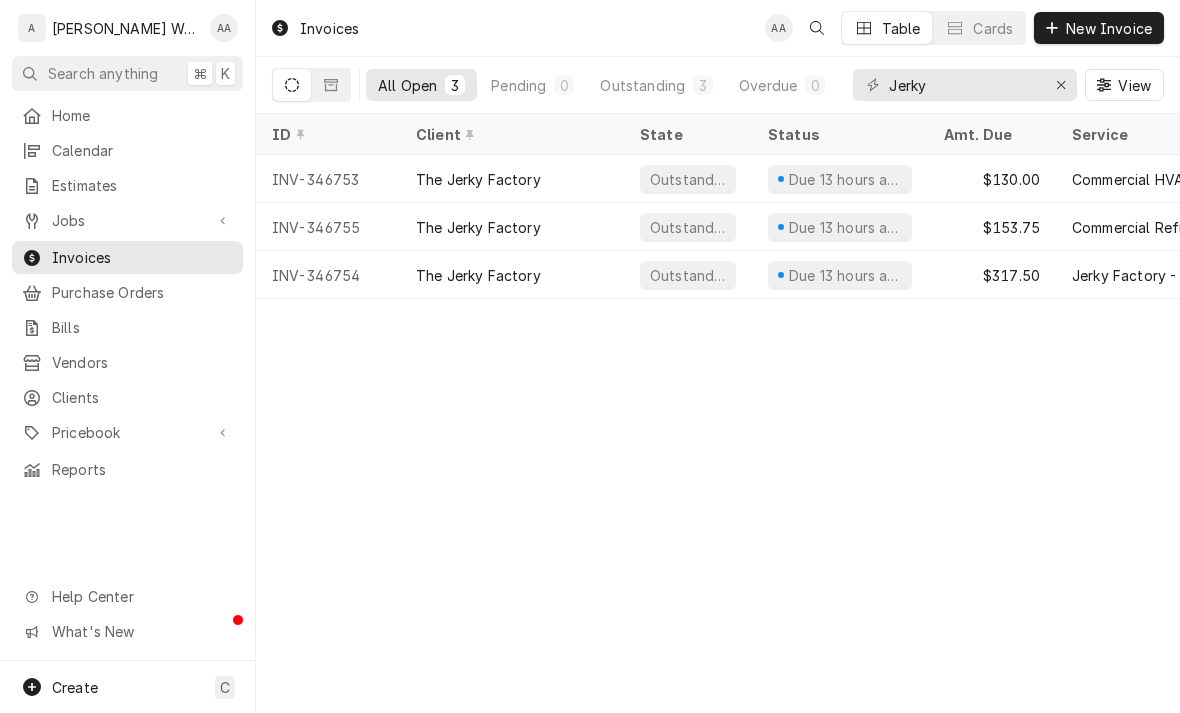 click on "Jobs" at bounding box center [127, 220] 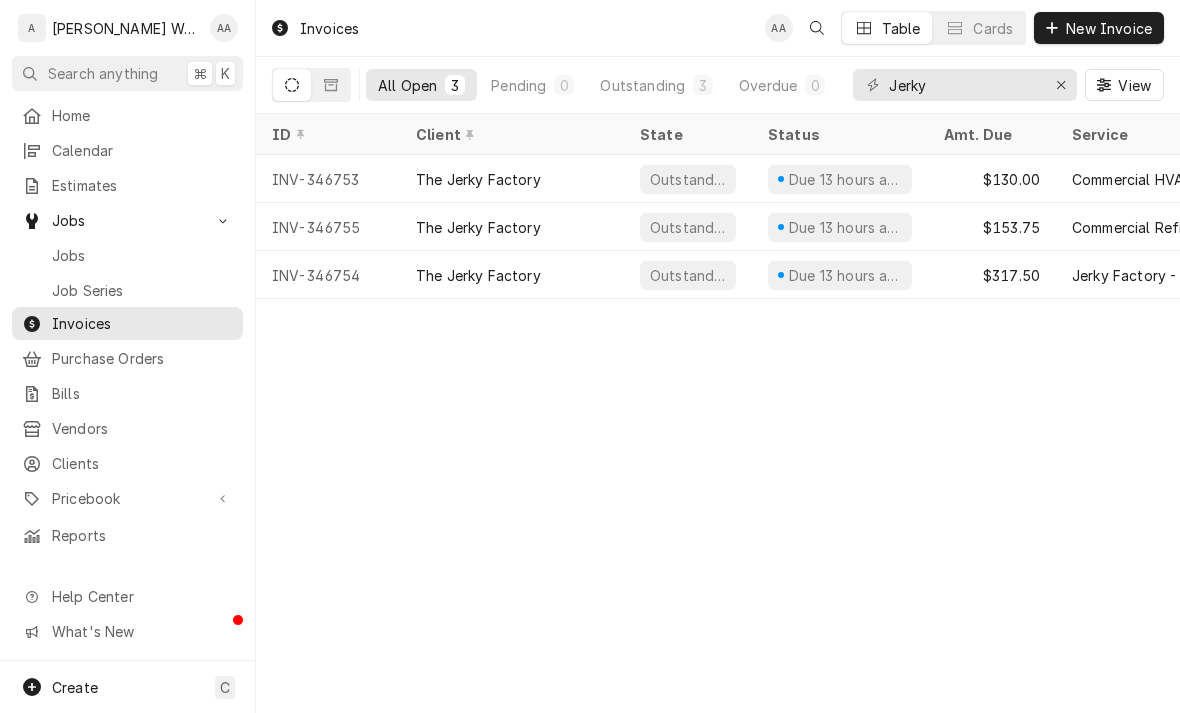 click on "Jobs" at bounding box center [127, 220] 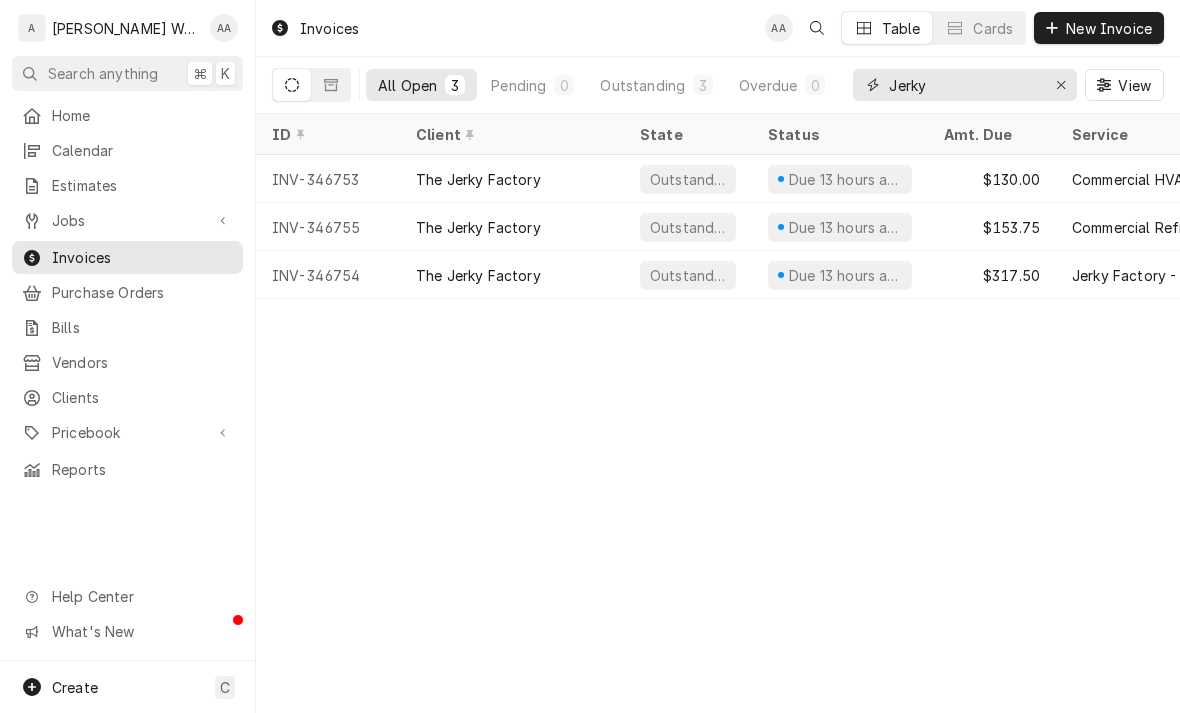 click 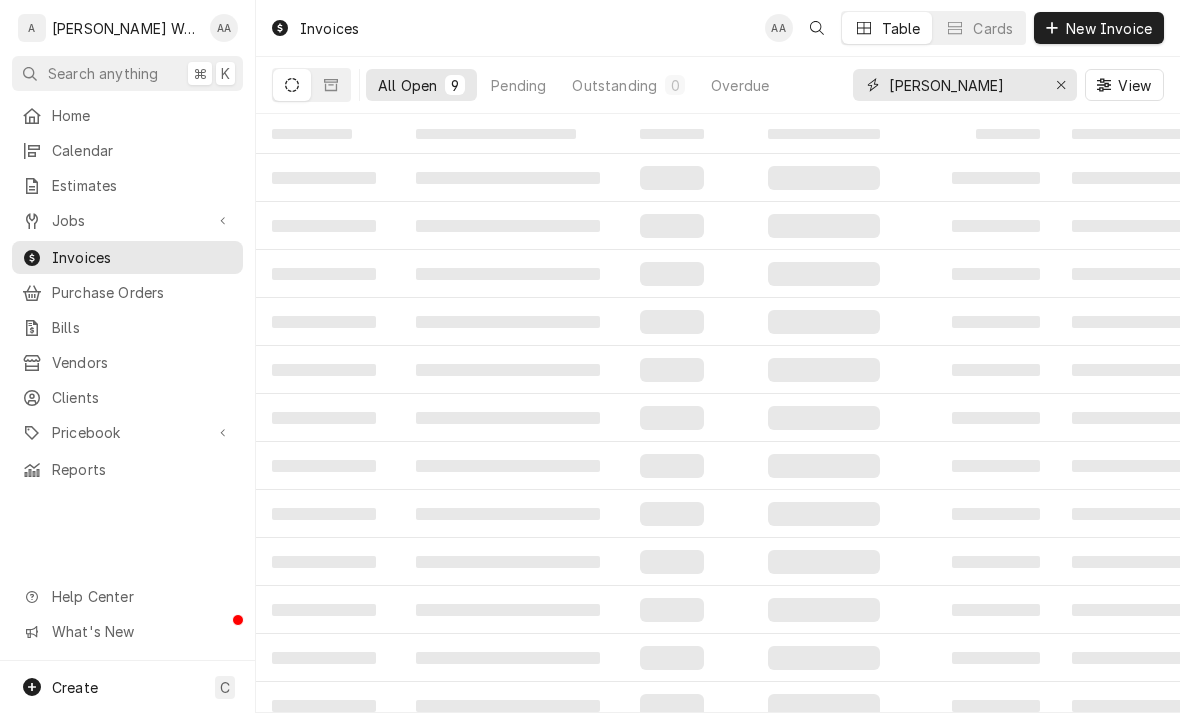 type on "Ann" 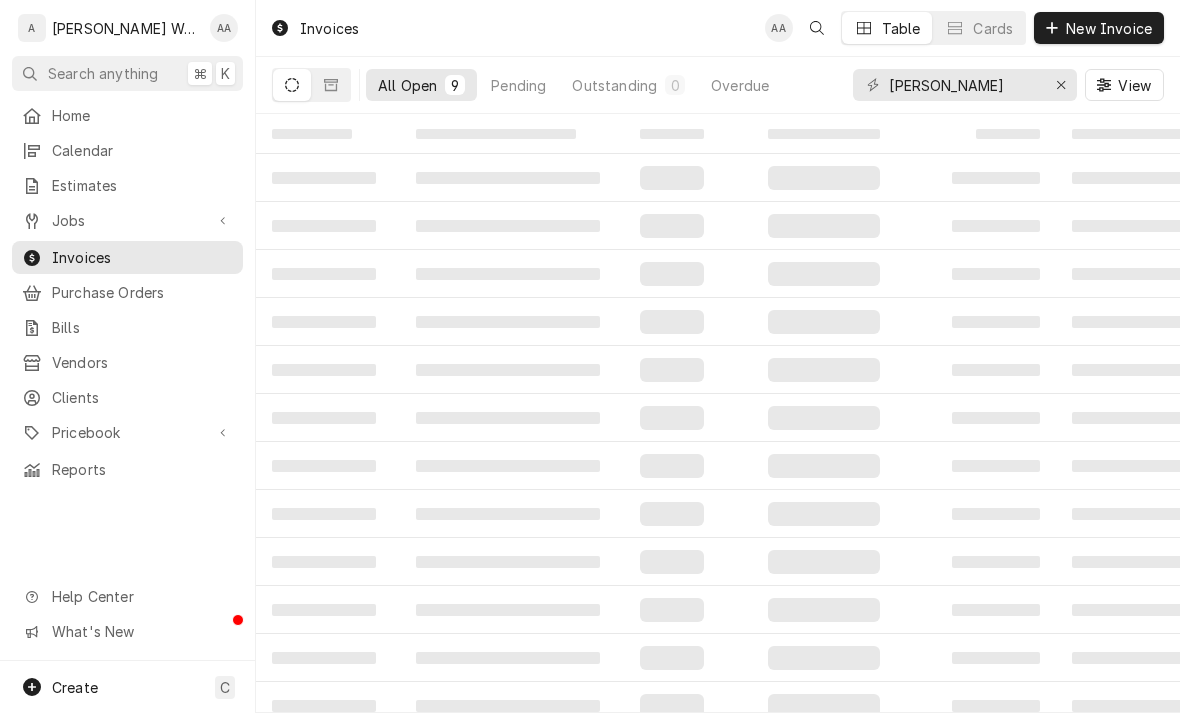 click on "Jobs" at bounding box center [127, 220] 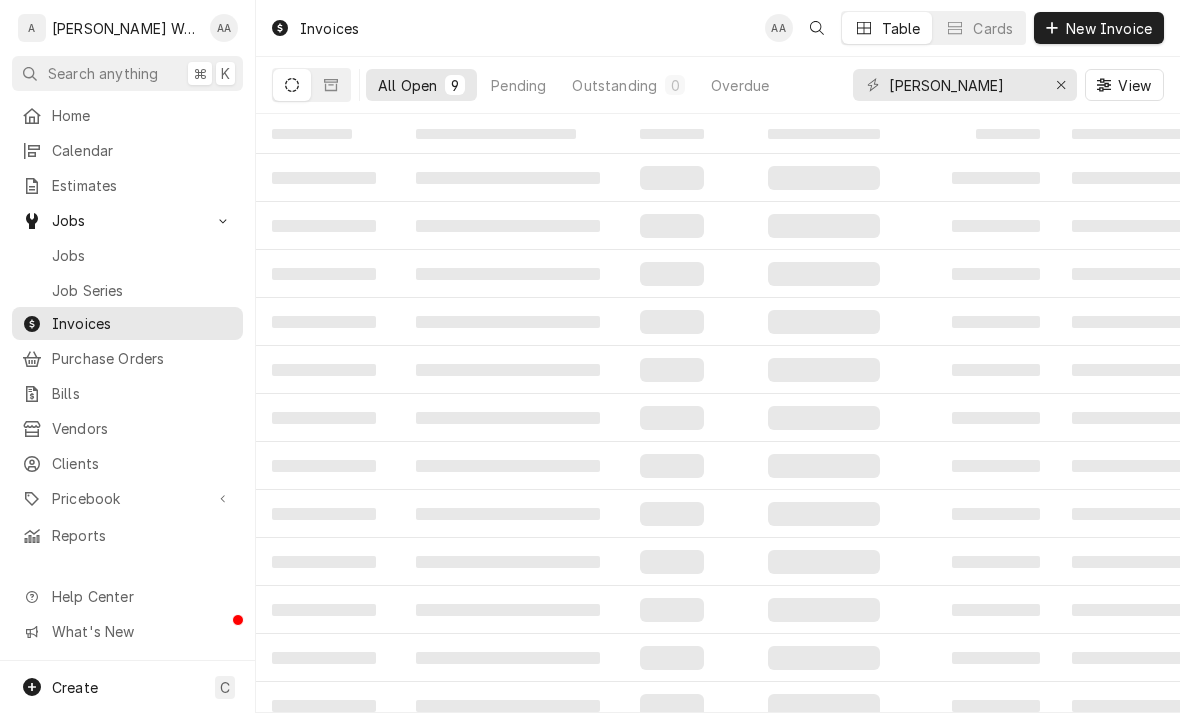 click on "Jobs" at bounding box center [142, 255] 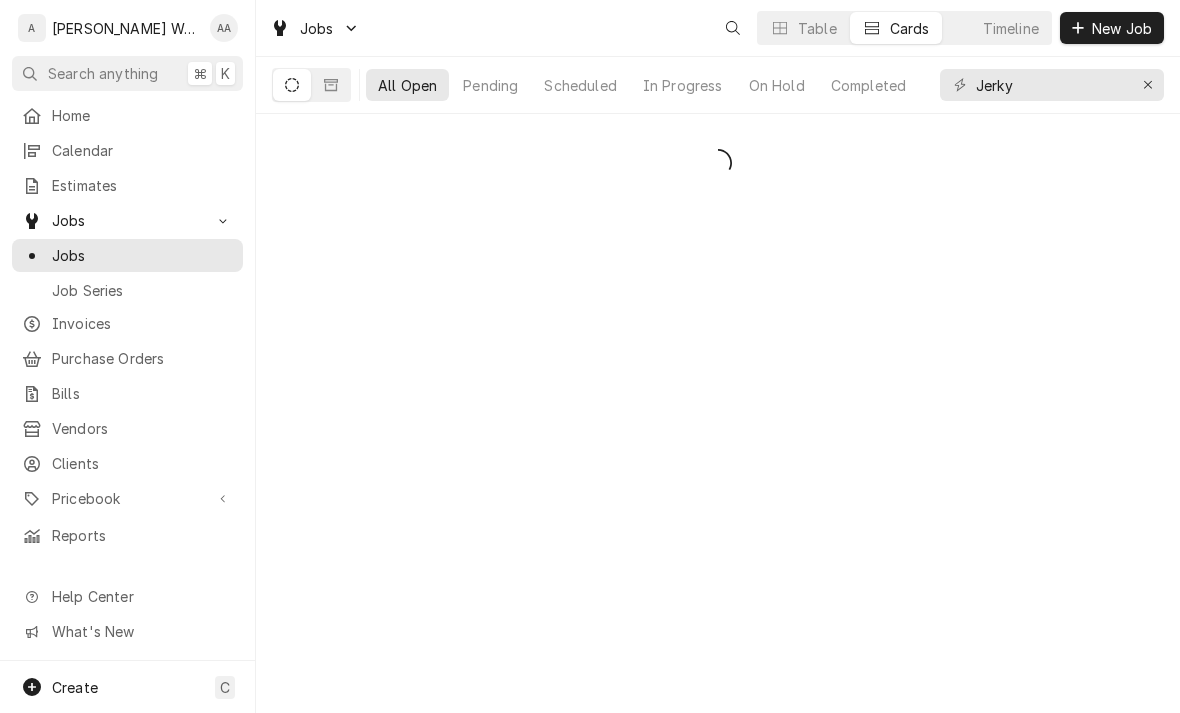 scroll, scrollTop: 0, scrollLeft: 0, axis: both 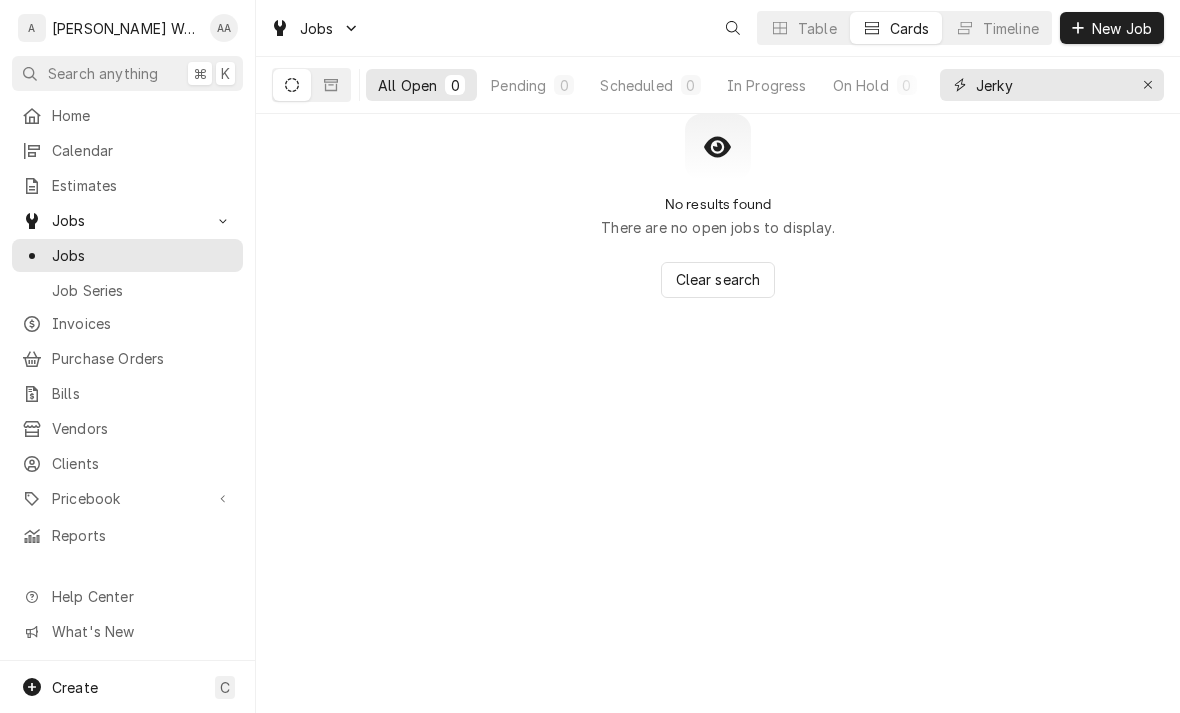 click at bounding box center [1148, 85] 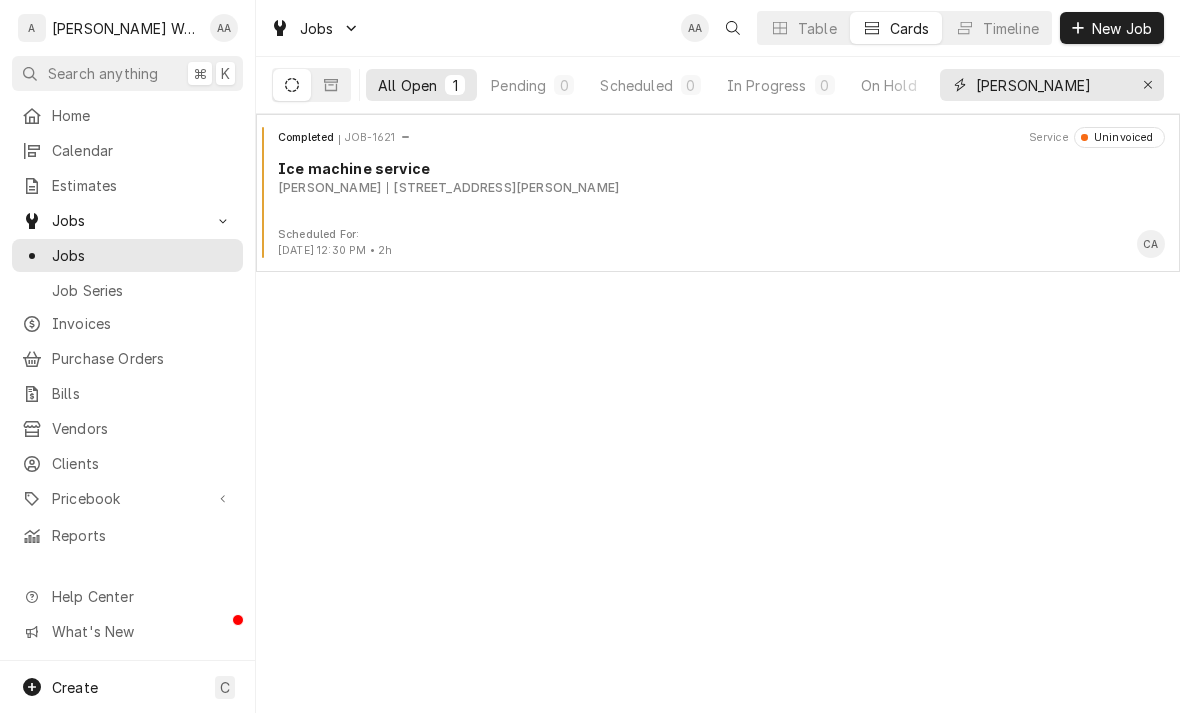 type on "[PERSON_NAME]" 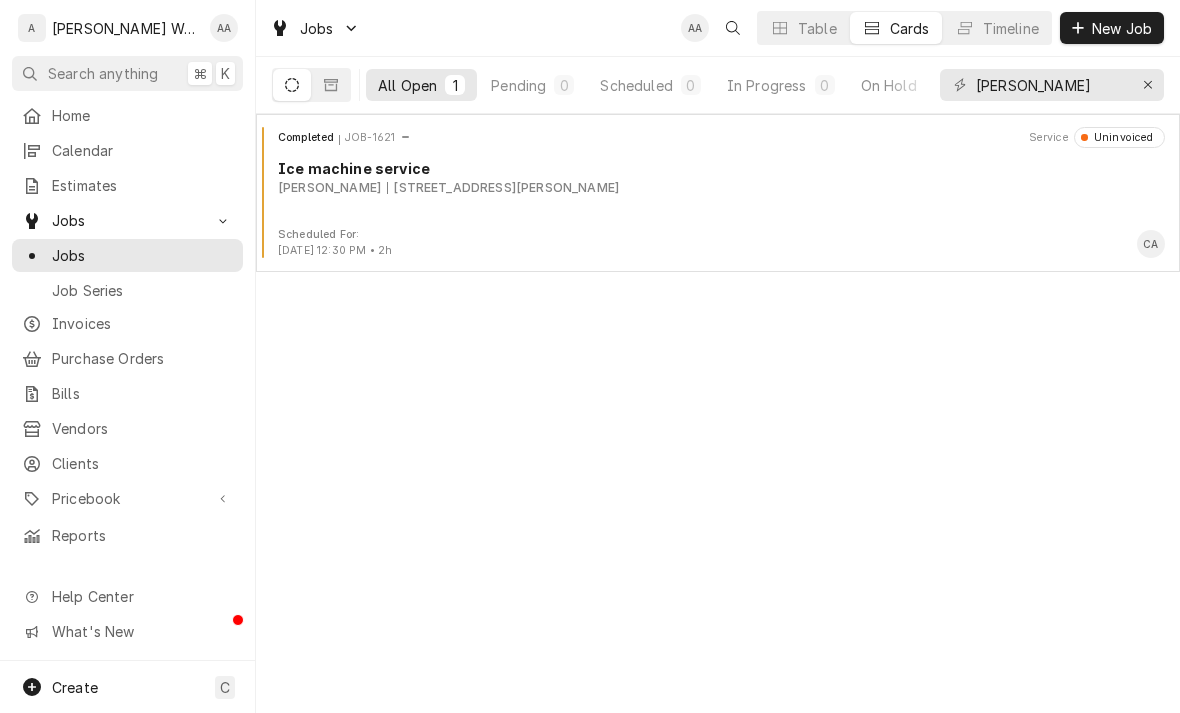 click on "Completed JOB-1621 Service Uninvoiced Ice machine service Ann Taylor 401 2nd St, Underwood, IA 51576" at bounding box center (718, 177) 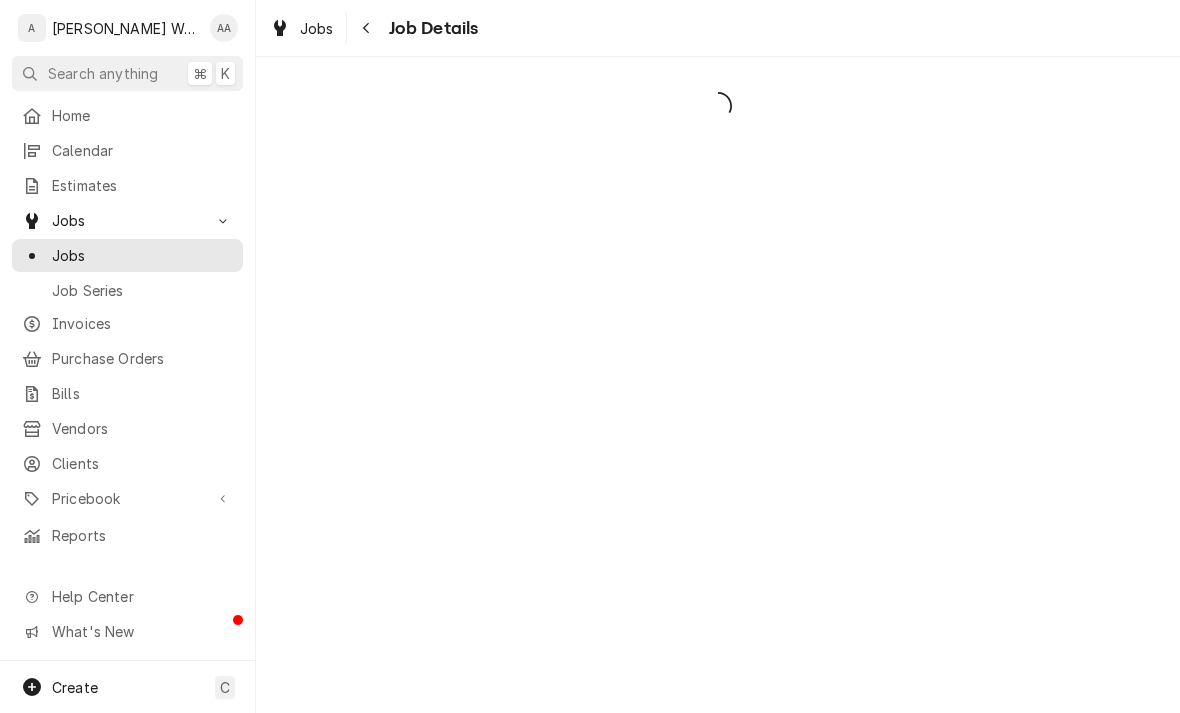 scroll, scrollTop: 0, scrollLeft: 0, axis: both 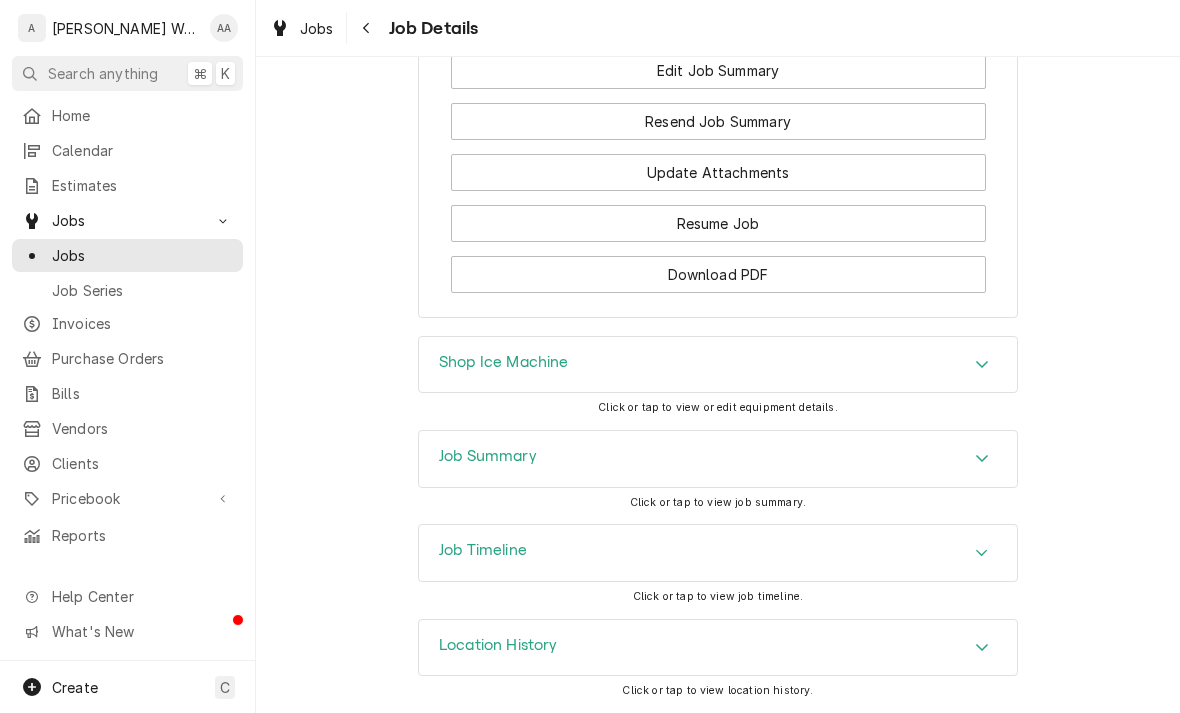 click on "Job Summary" at bounding box center (488, 456) 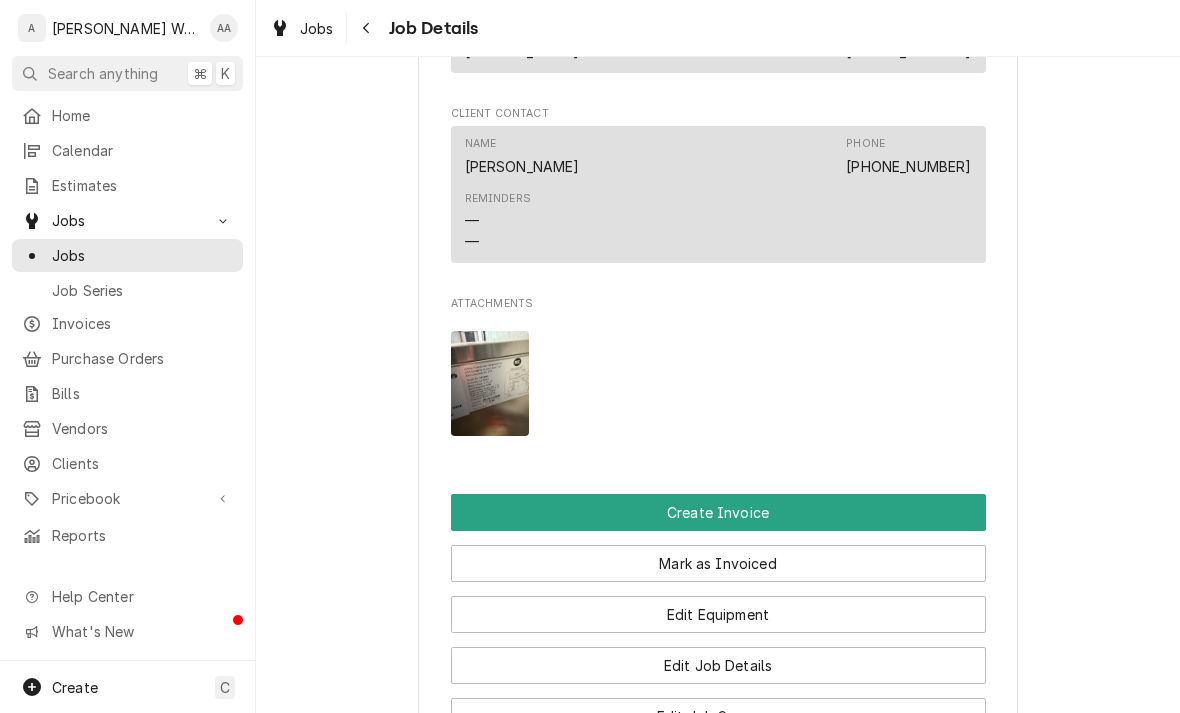 scroll, scrollTop: 1216, scrollLeft: 0, axis: vertical 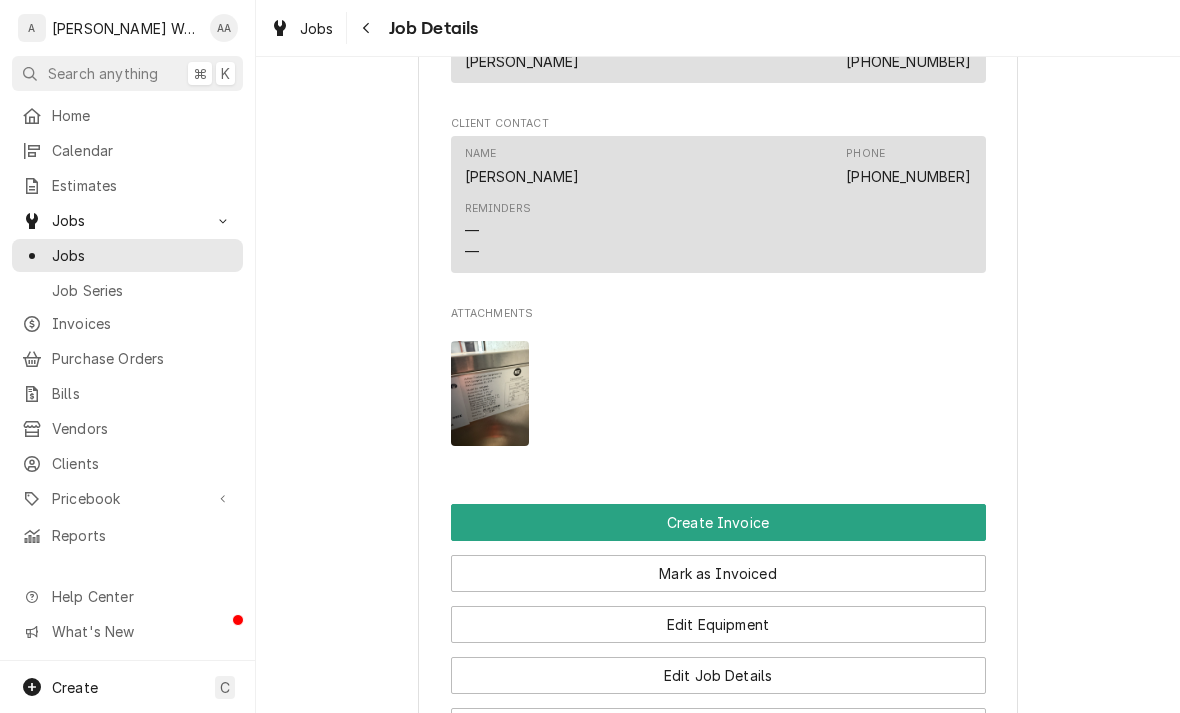 click at bounding box center (490, 393) 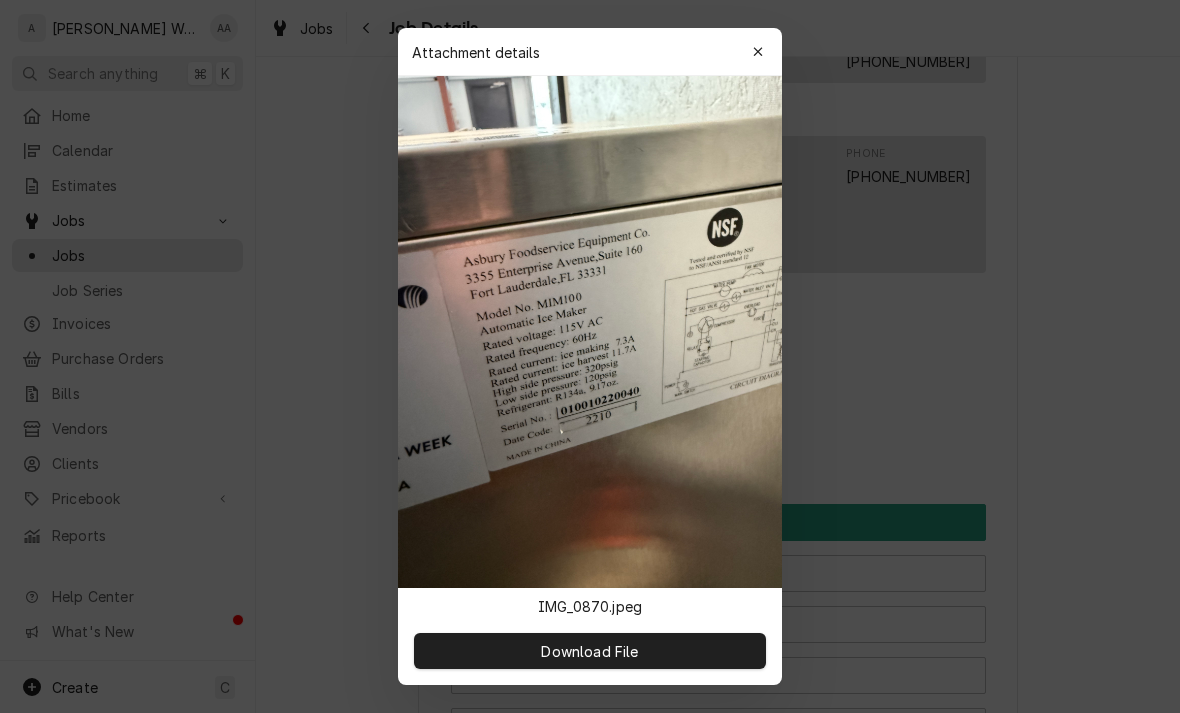 click at bounding box center (758, 52) 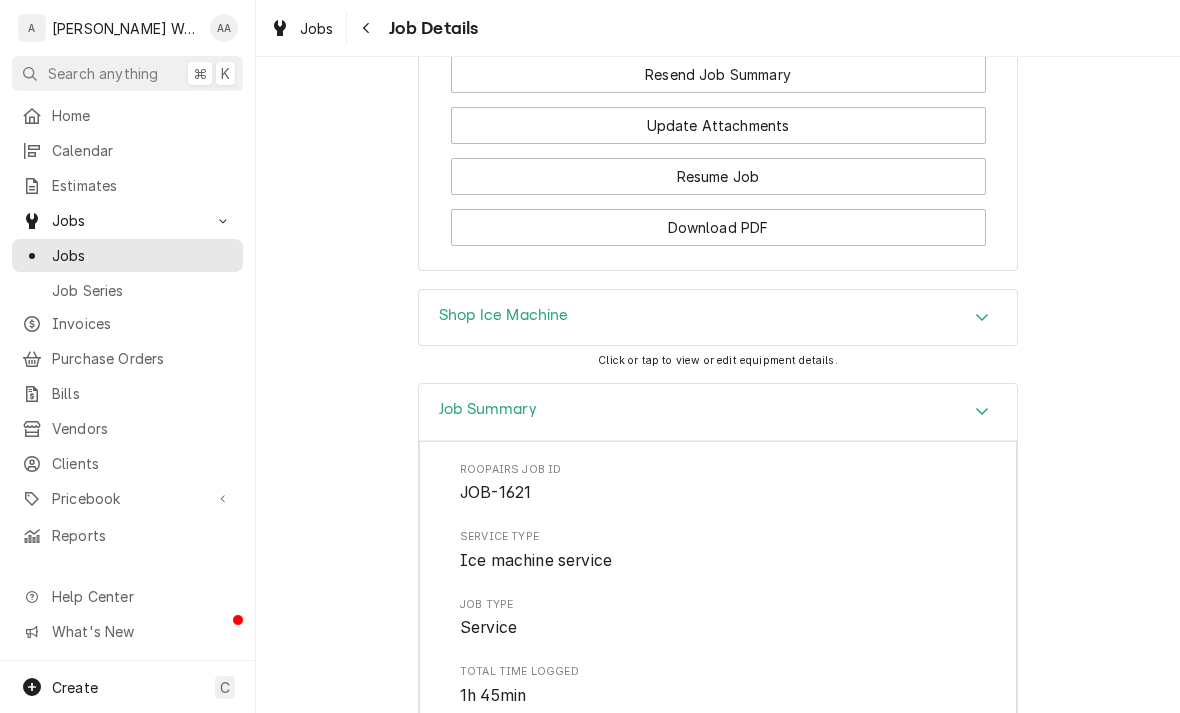 scroll, scrollTop: 1921, scrollLeft: 0, axis: vertical 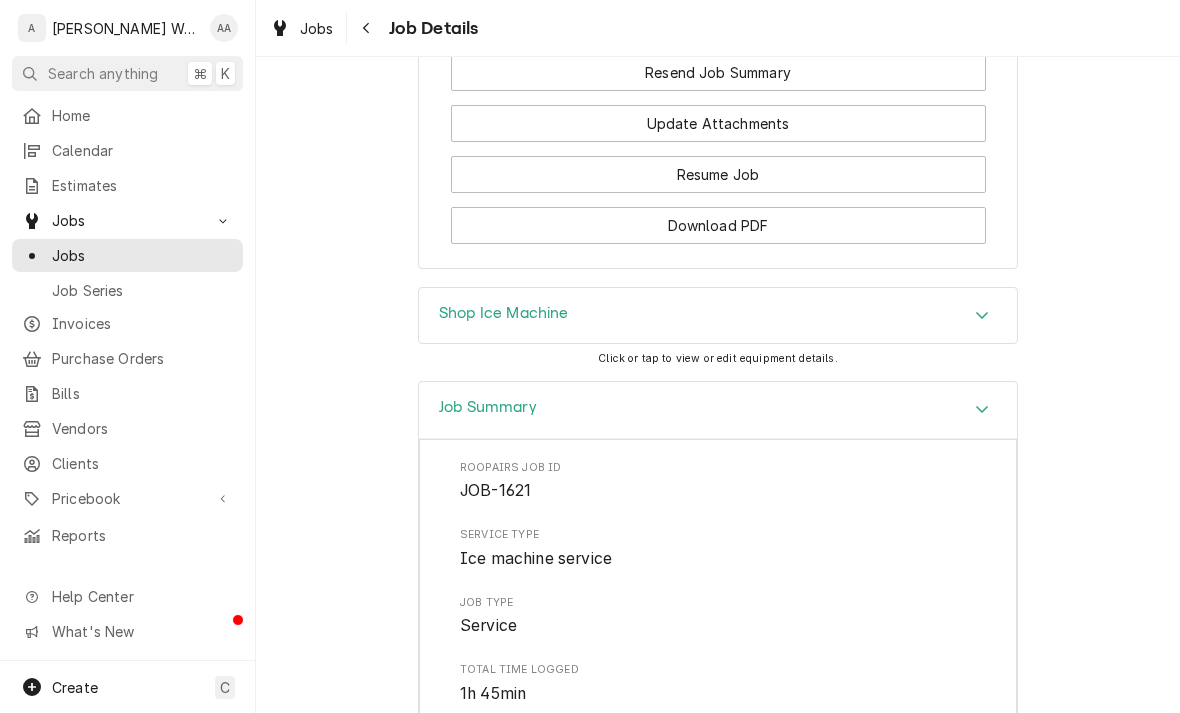 click on "Shop Ice Machine" at bounding box center [718, 316] 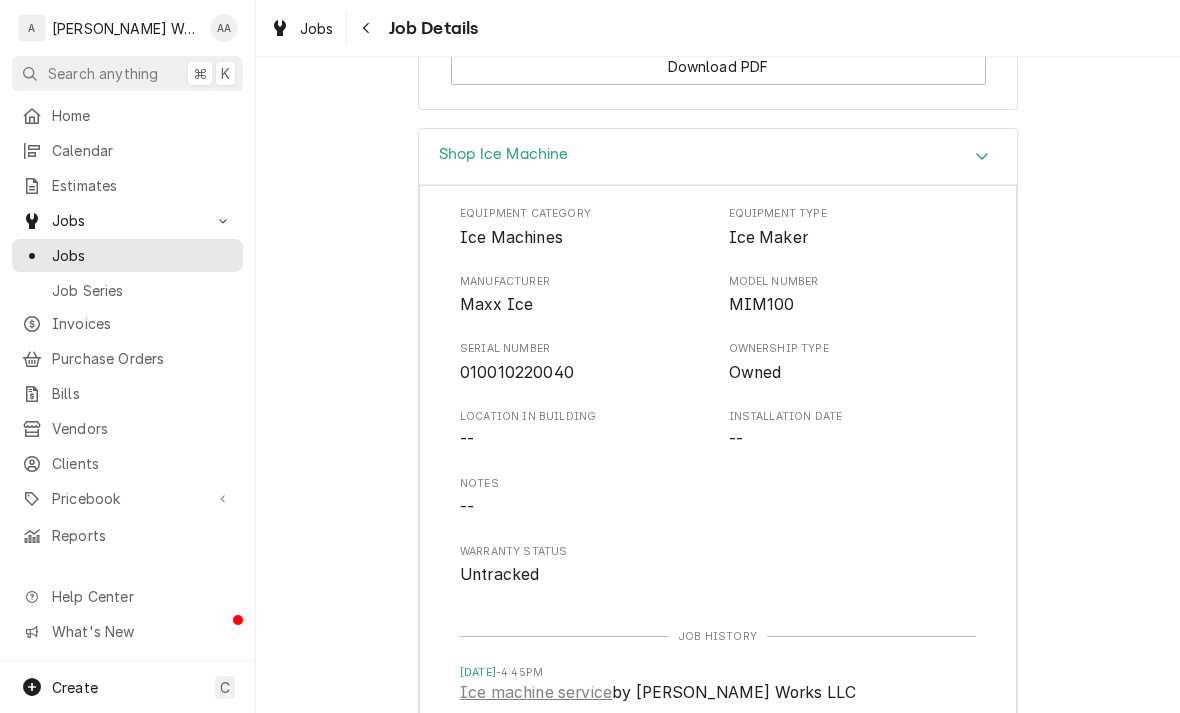 scroll, scrollTop: 2087, scrollLeft: 0, axis: vertical 